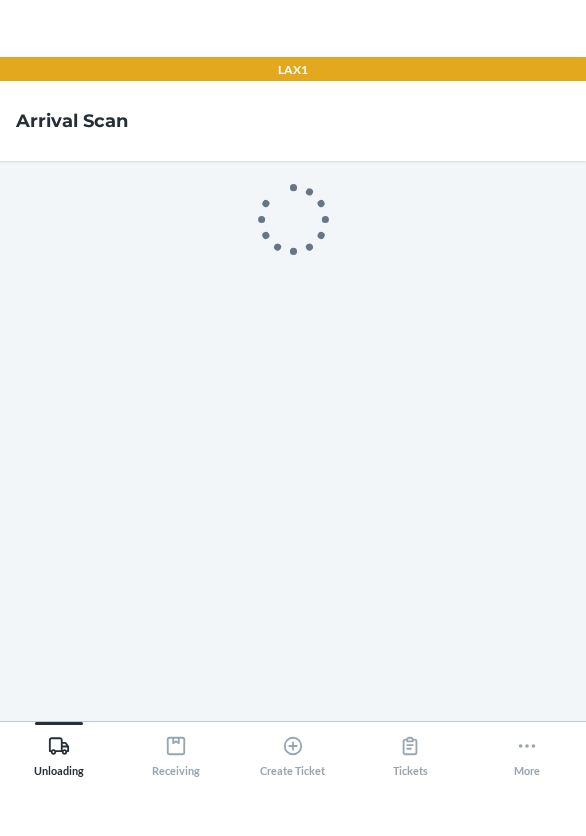 scroll, scrollTop: 0, scrollLeft: 0, axis: both 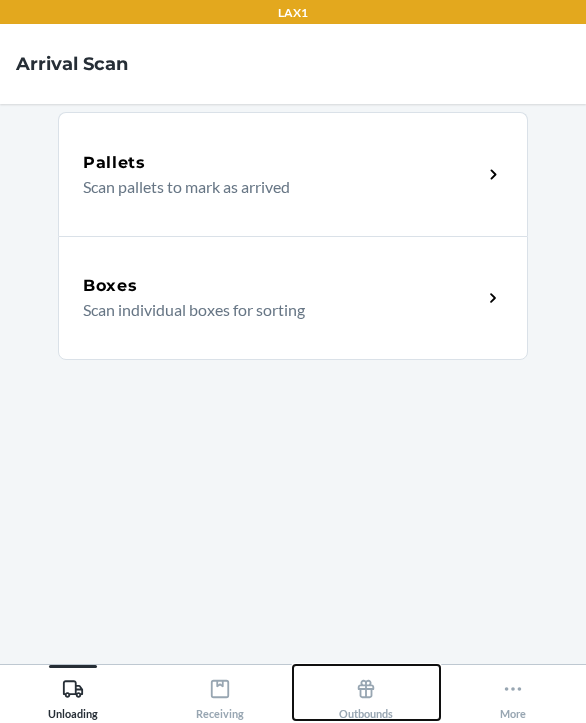 click on "Outbounds" at bounding box center (366, 692) 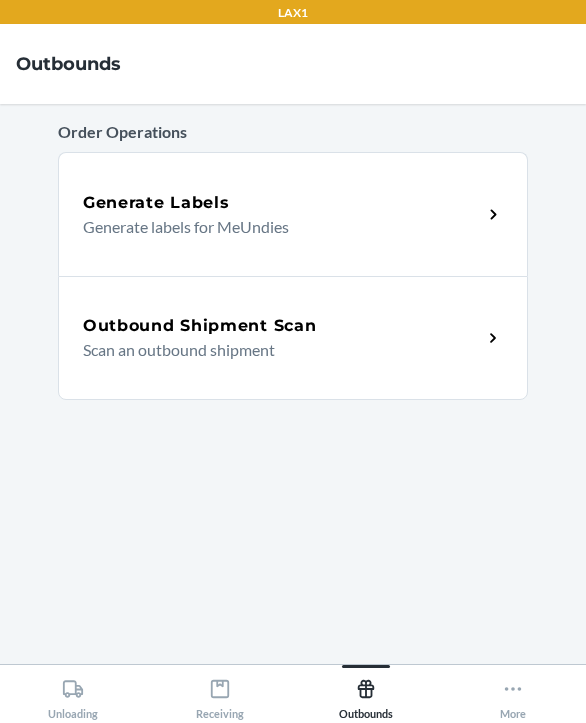 click on "Unloading Receiving Outbounds More" at bounding box center [293, 693] 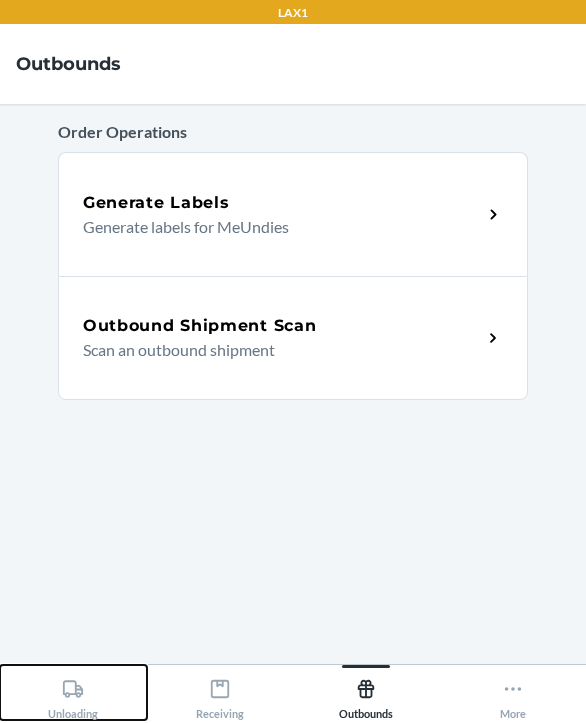 click on "Unloading" at bounding box center [73, 695] 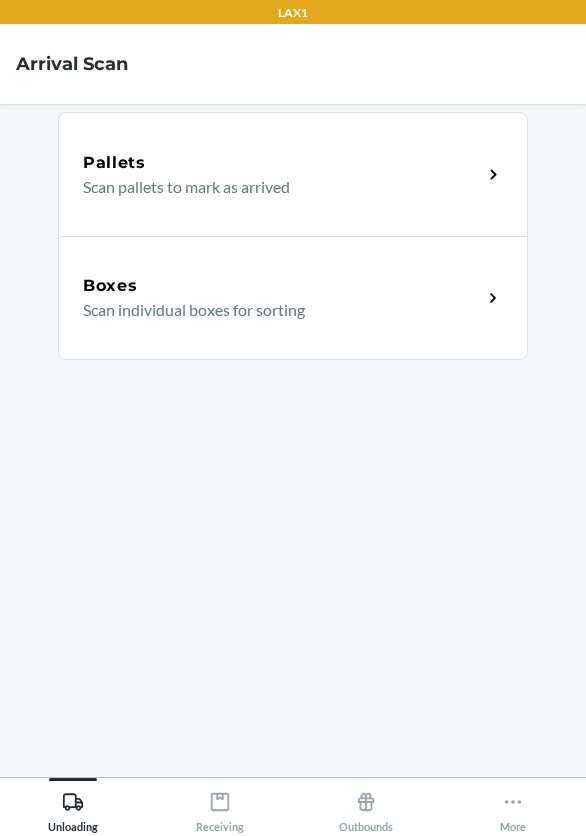 click on "Scan individual boxes for sorting" at bounding box center [274, 310] 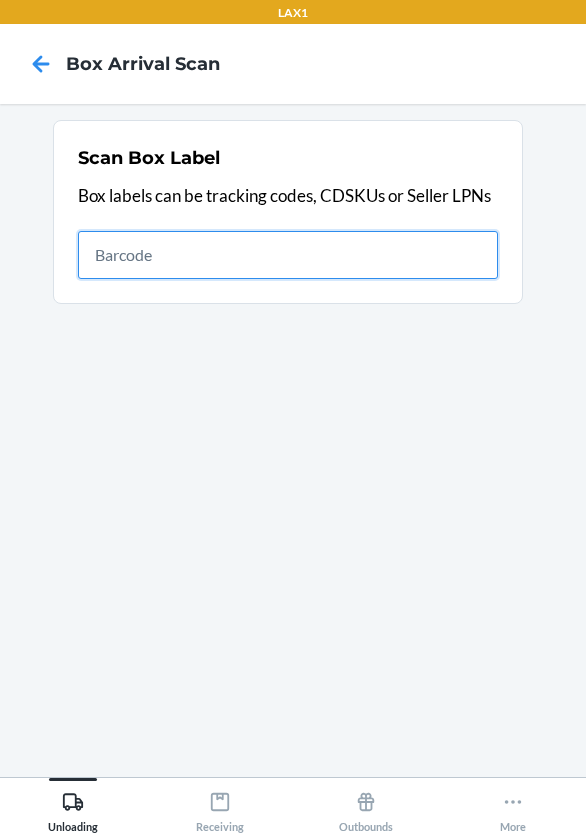 click at bounding box center [288, 255] 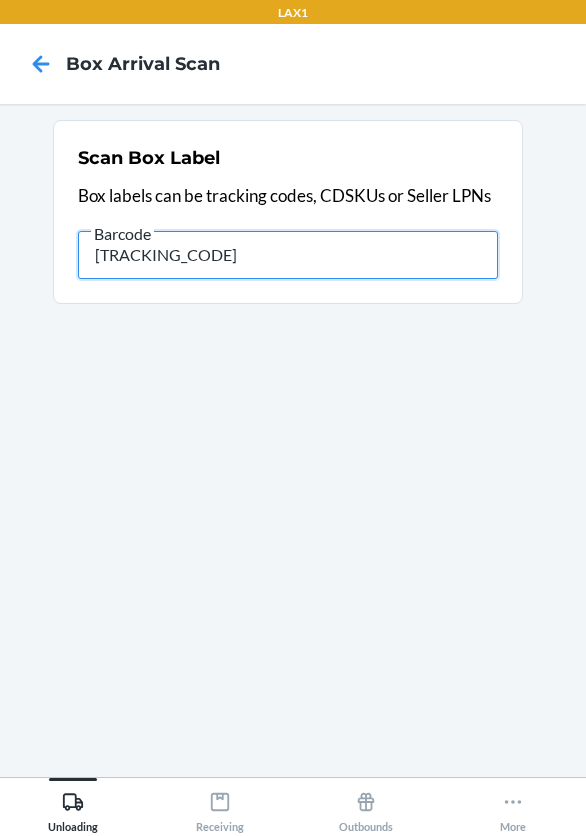 type on "[NUMBER]" 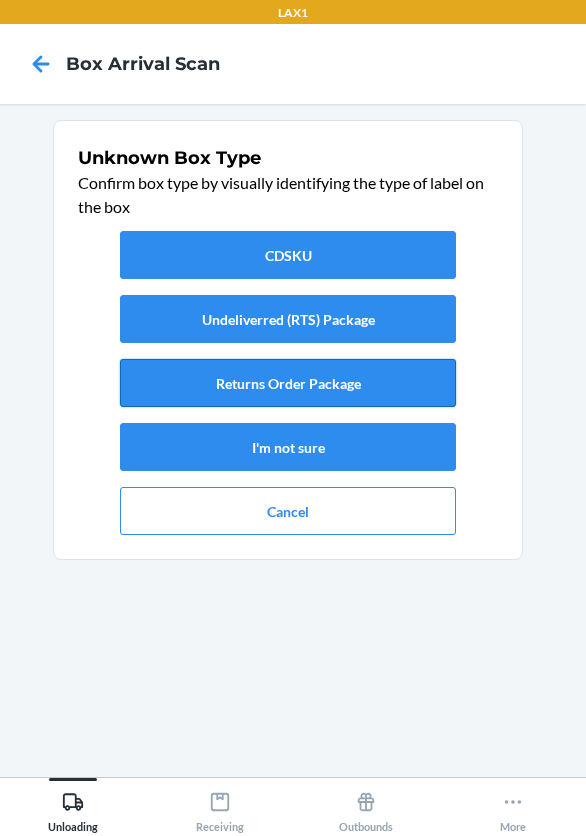 click on "Returns Order Package" at bounding box center (288, 383) 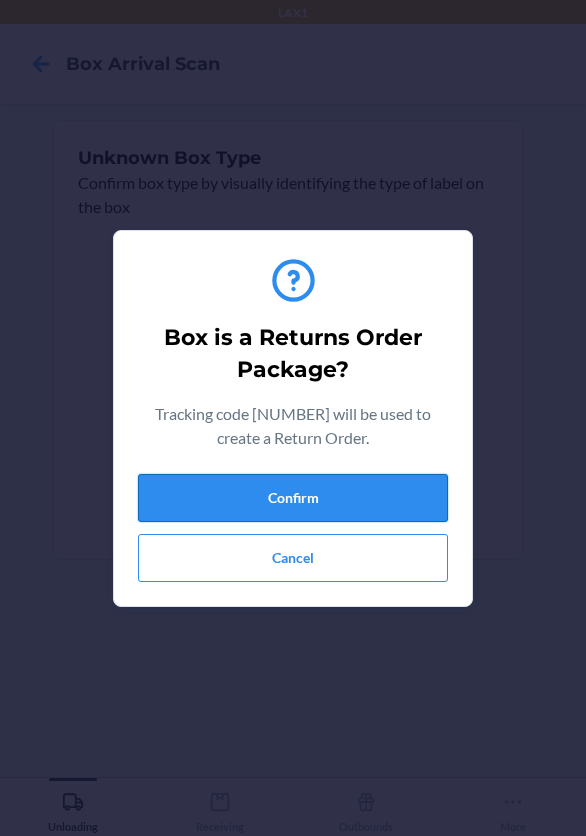 click on "Confirm" at bounding box center (293, 498) 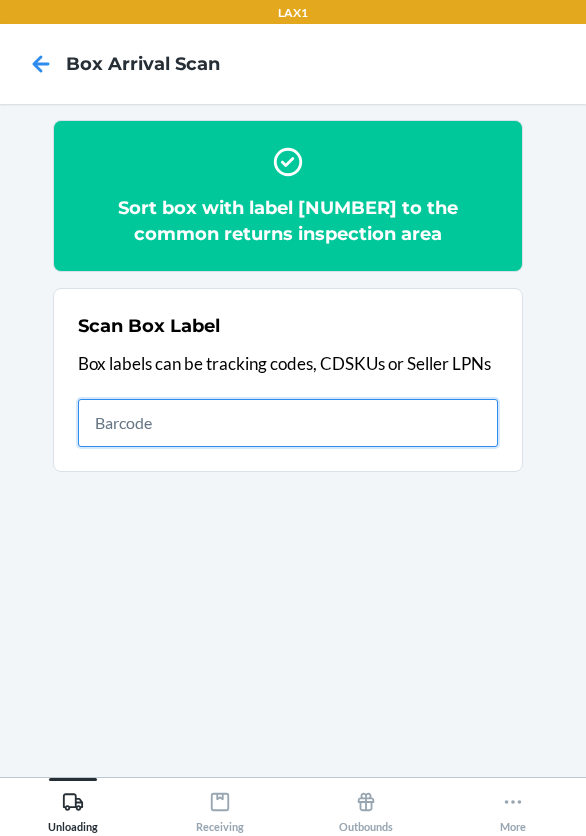 click at bounding box center [288, 423] 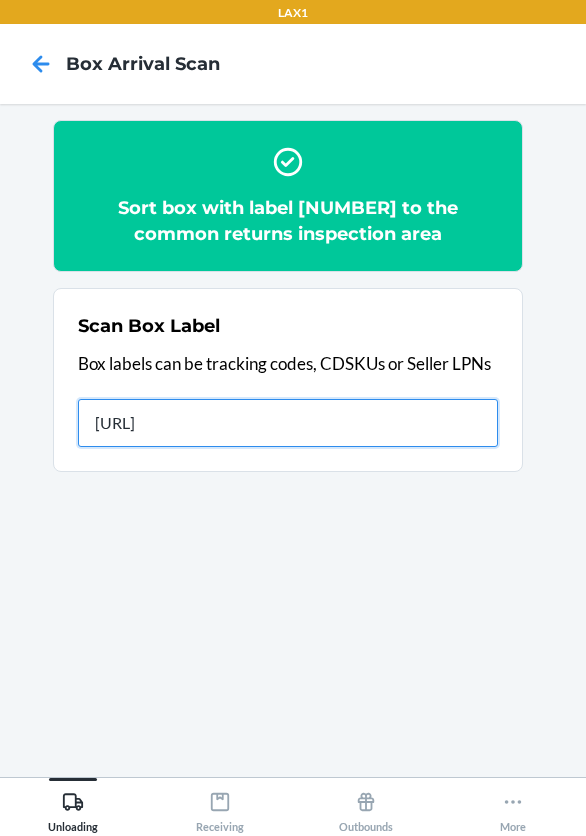 type on "[URL]" 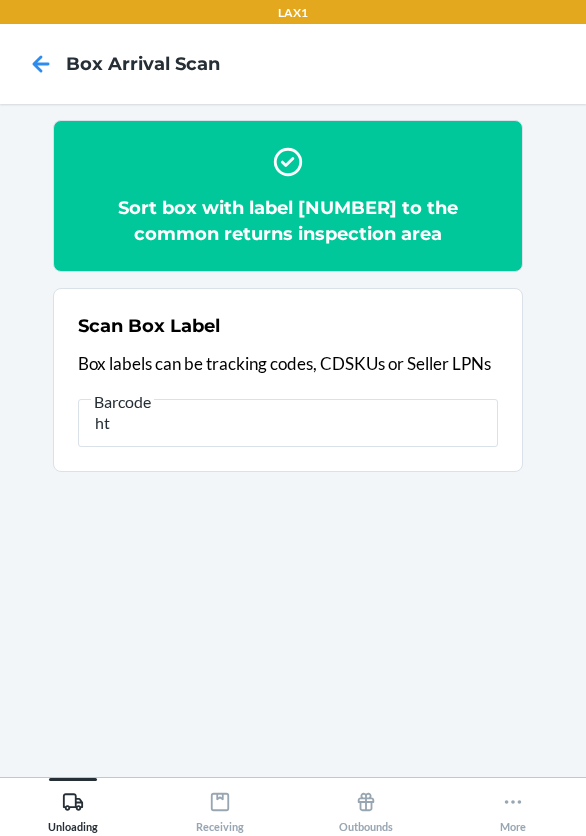 type on "h" 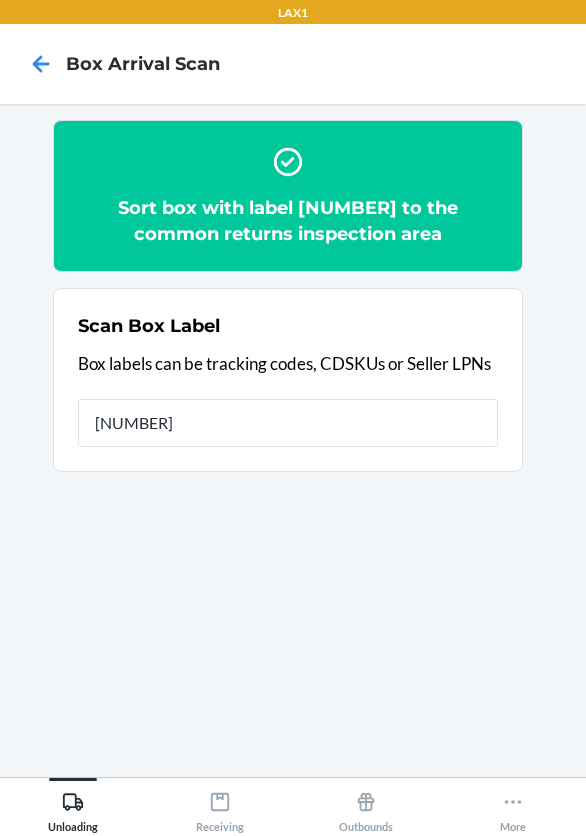 type on "[NUMBER]" 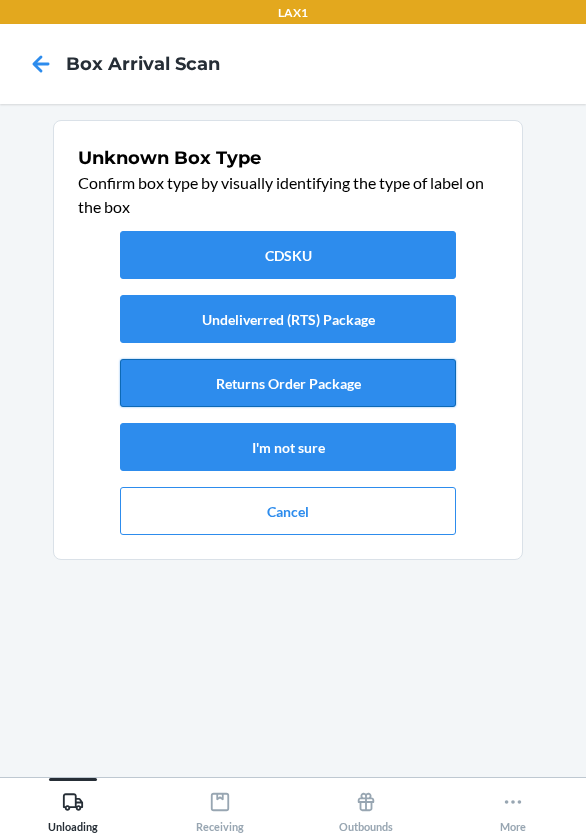 click on "Returns Order Package" at bounding box center (288, 383) 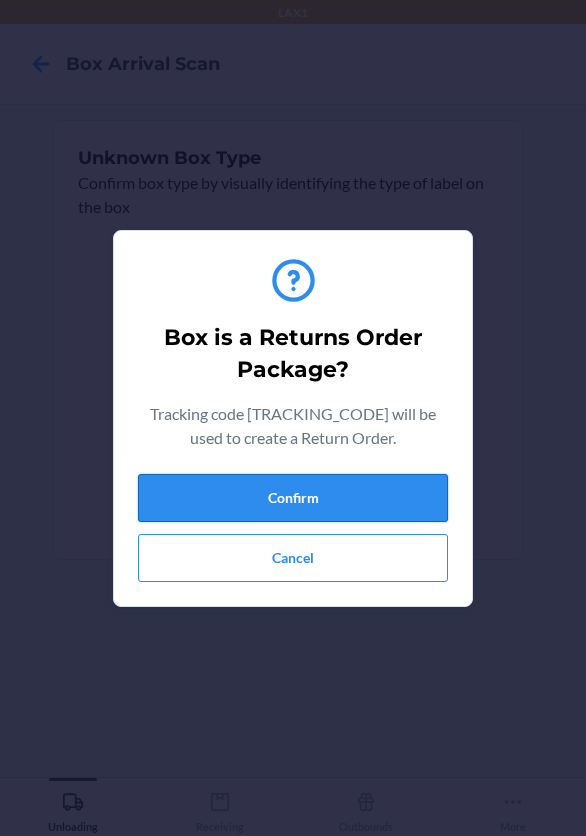 click on "Confirm" at bounding box center [293, 498] 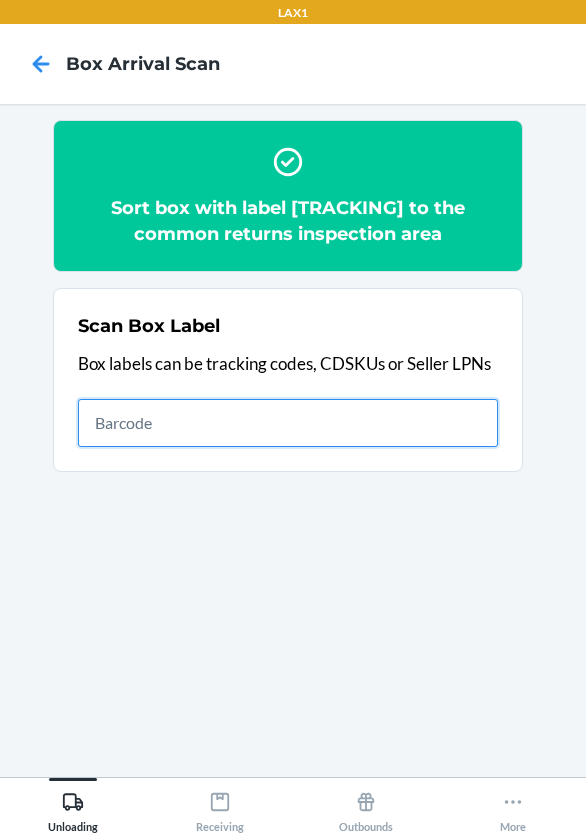 click at bounding box center [288, 423] 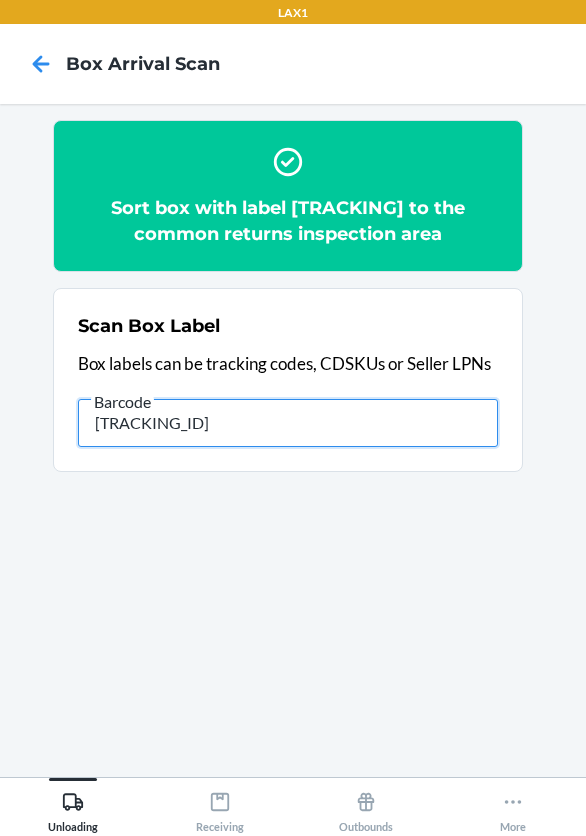 type on "[TRACKING_ID]" 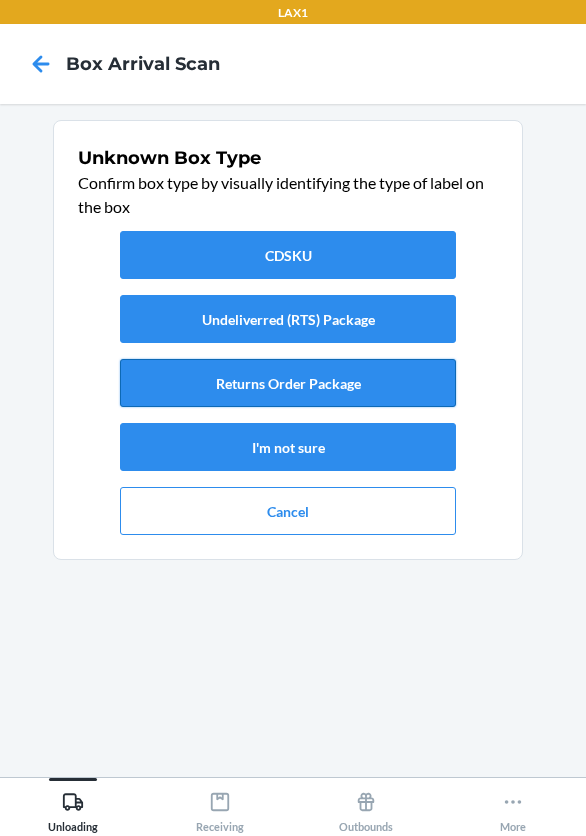 click on "Returns Order Package" at bounding box center [288, 383] 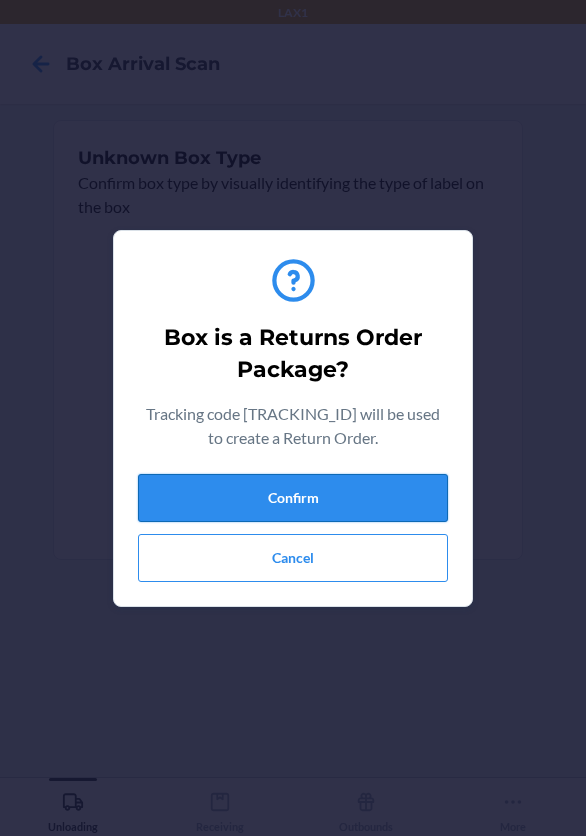 click on "Confirm" at bounding box center [293, 498] 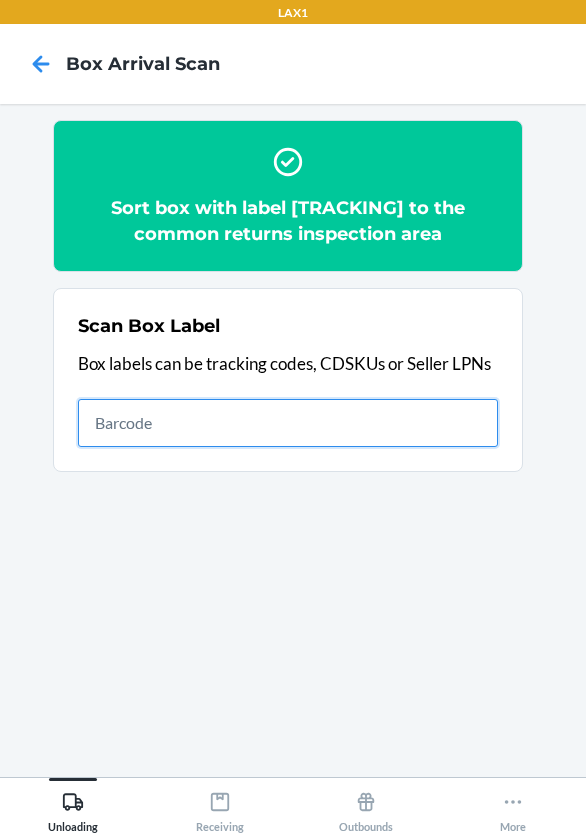 click at bounding box center (288, 423) 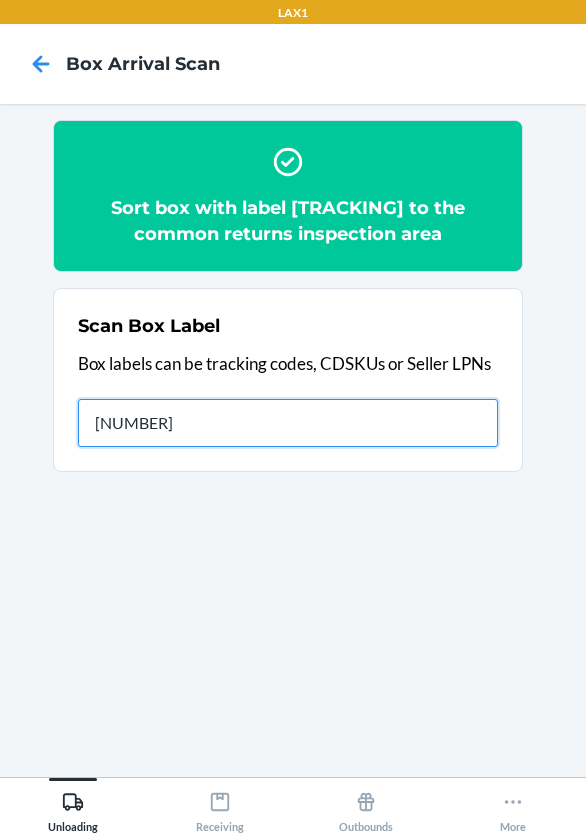 type on "[NUMBER]" 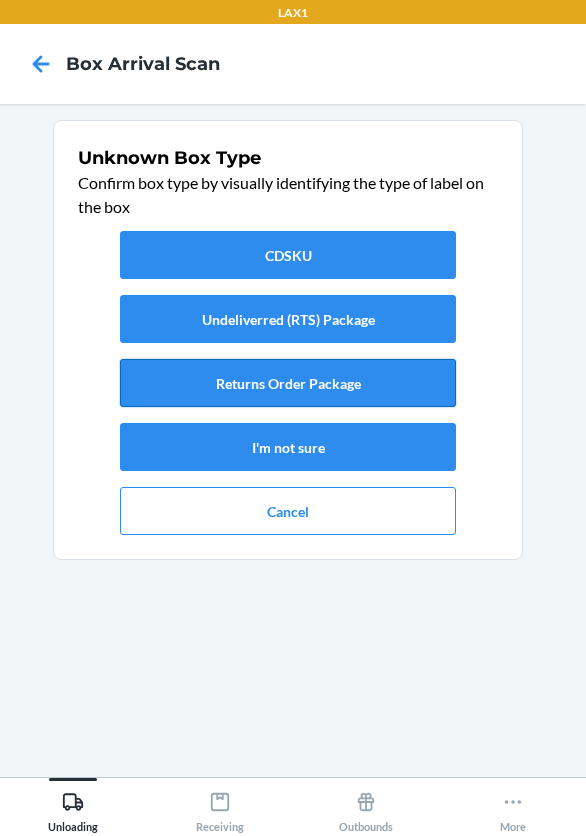 click on "Returns Order Package" at bounding box center [288, 383] 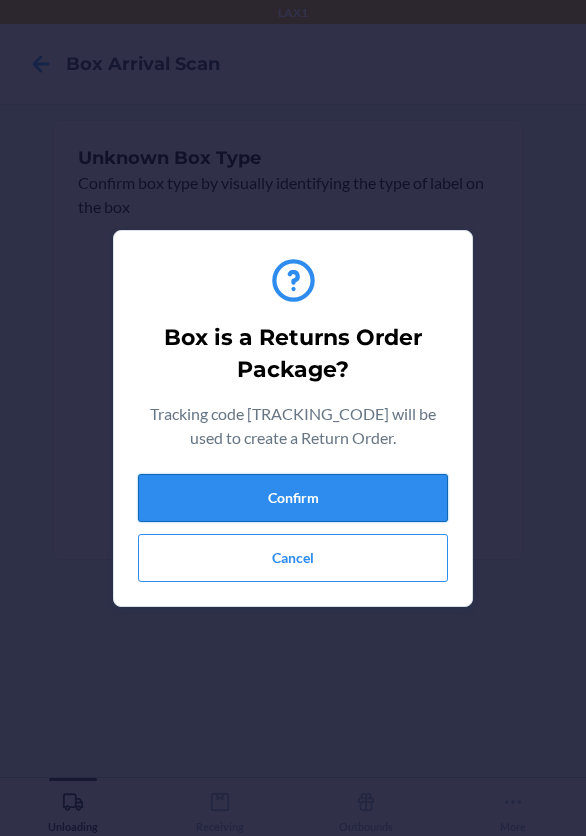 click on "Confirm" at bounding box center [293, 498] 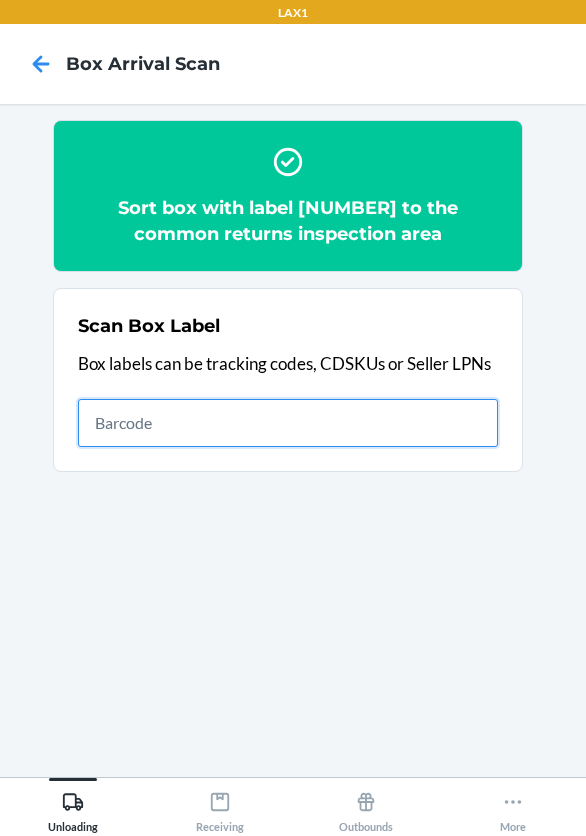 click at bounding box center [288, 423] 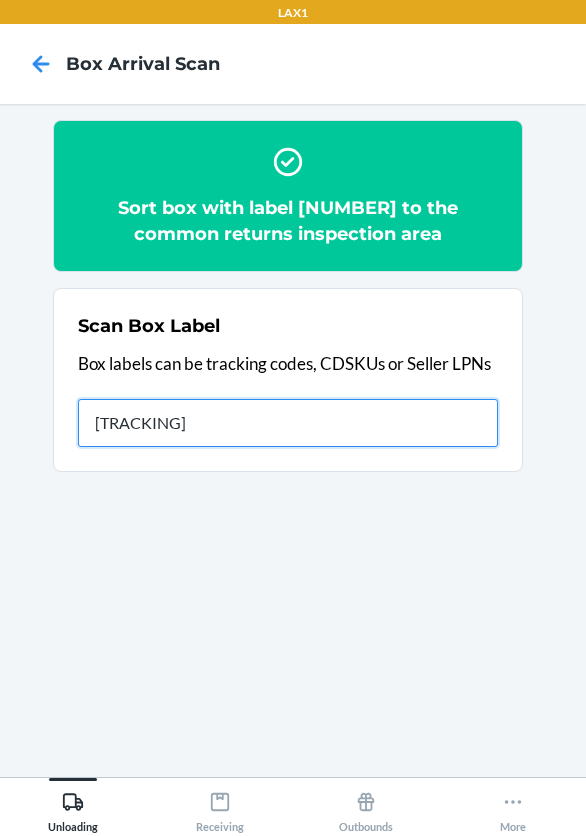 type on "[TRACKING]" 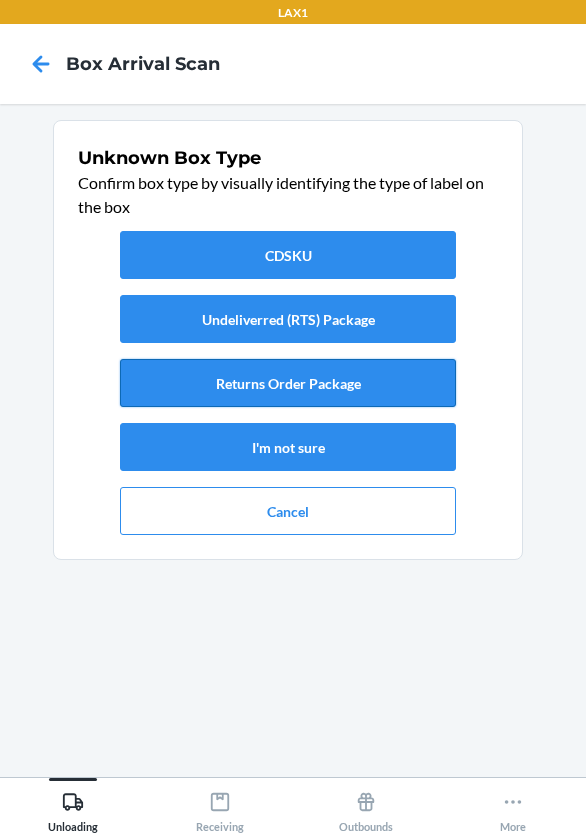 click on "Returns Order Package" at bounding box center (288, 383) 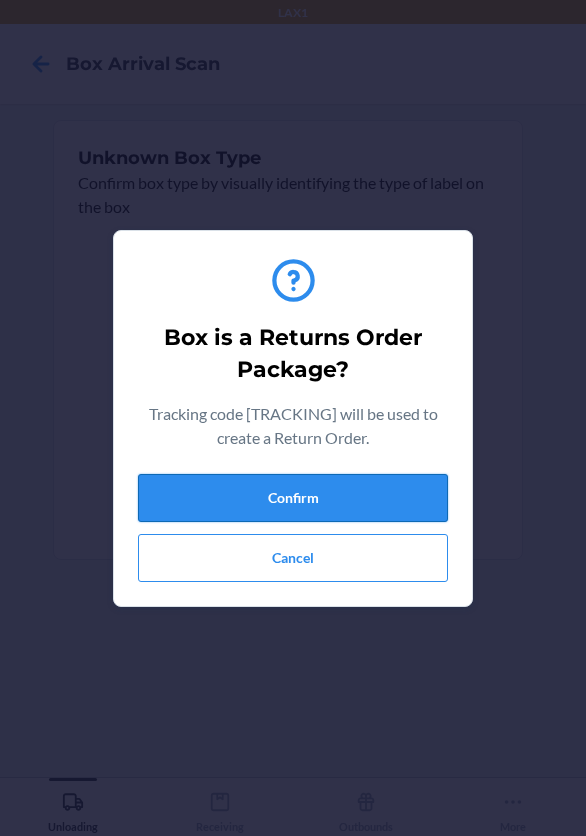 click on "Confirm" at bounding box center (293, 498) 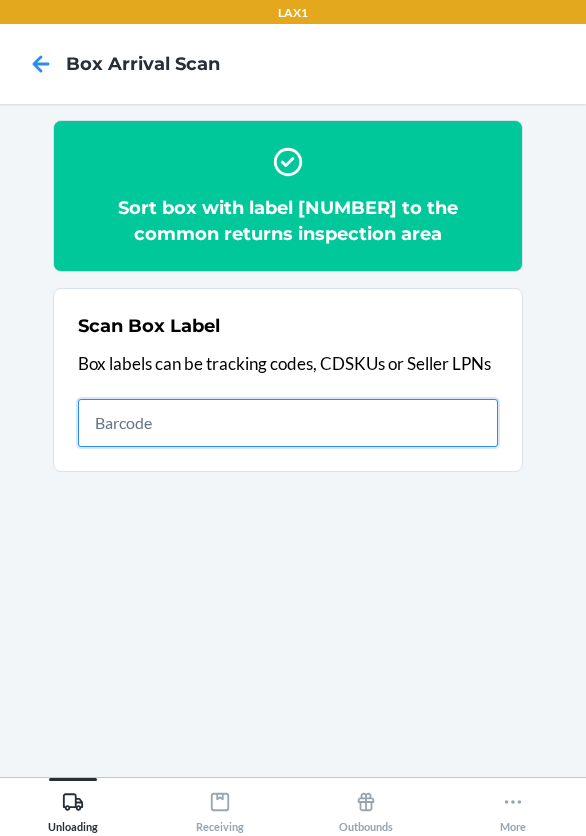 click at bounding box center (288, 423) 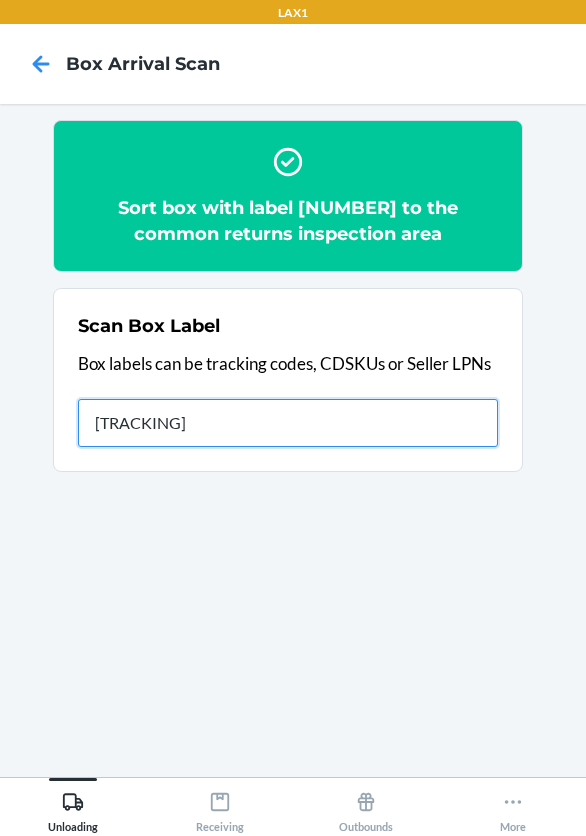 type on "[TRACKING]" 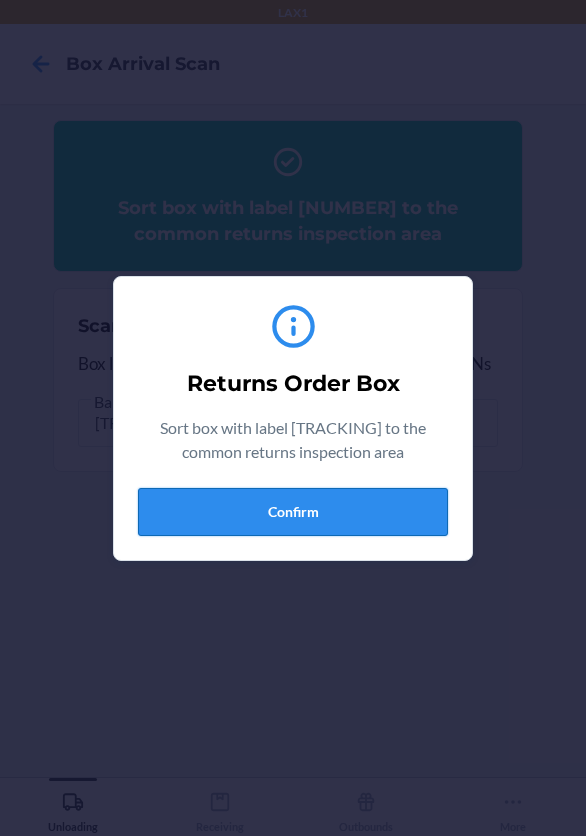 click on "Confirm" at bounding box center [293, 512] 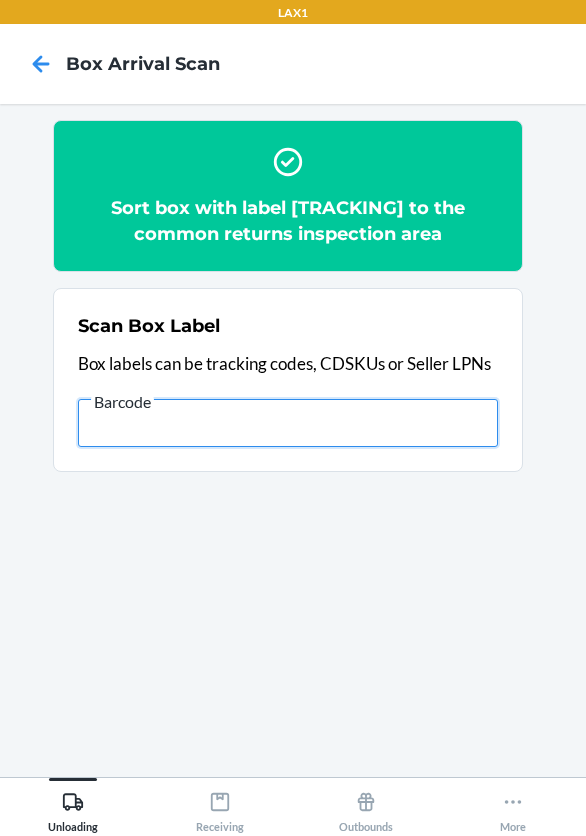 scroll, scrollTop: 0, scrollLeft: 1451, axis: horizontal 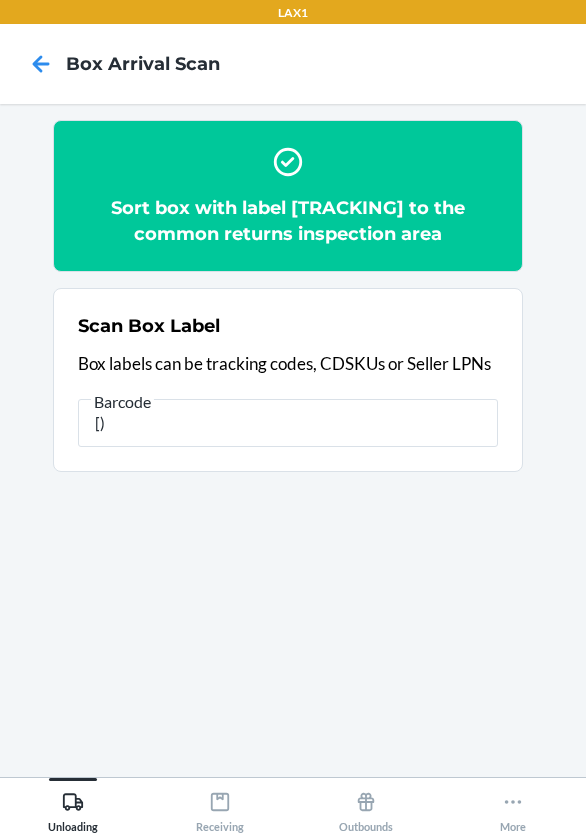 type on "[" 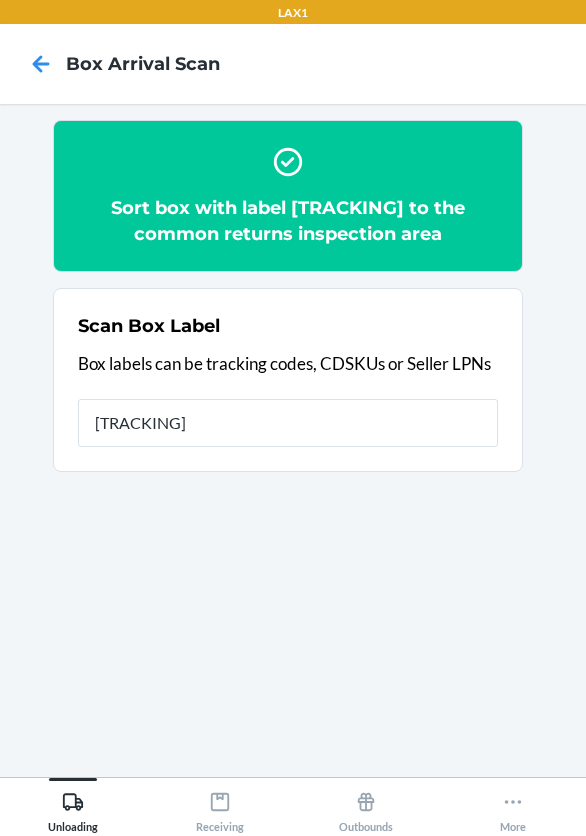 type on "[TRACKING]" 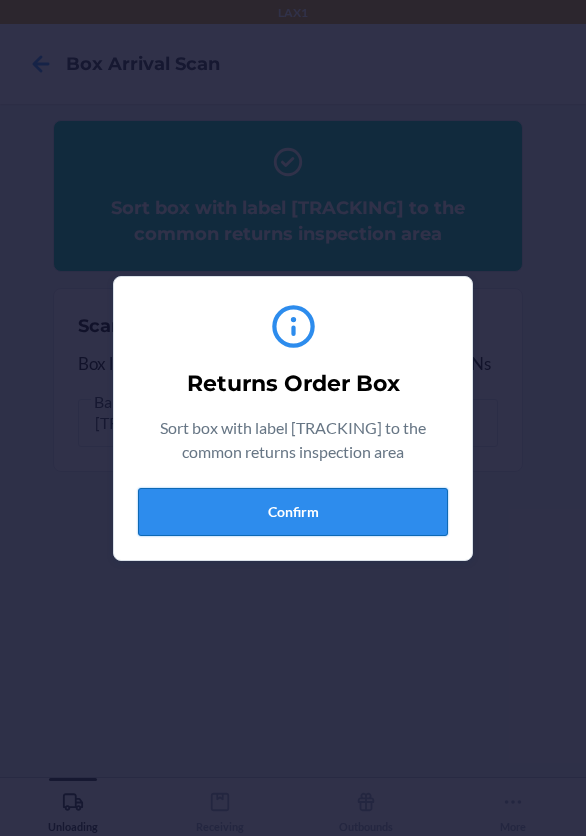 click on "Confirm" at bounding box center (293, 512) 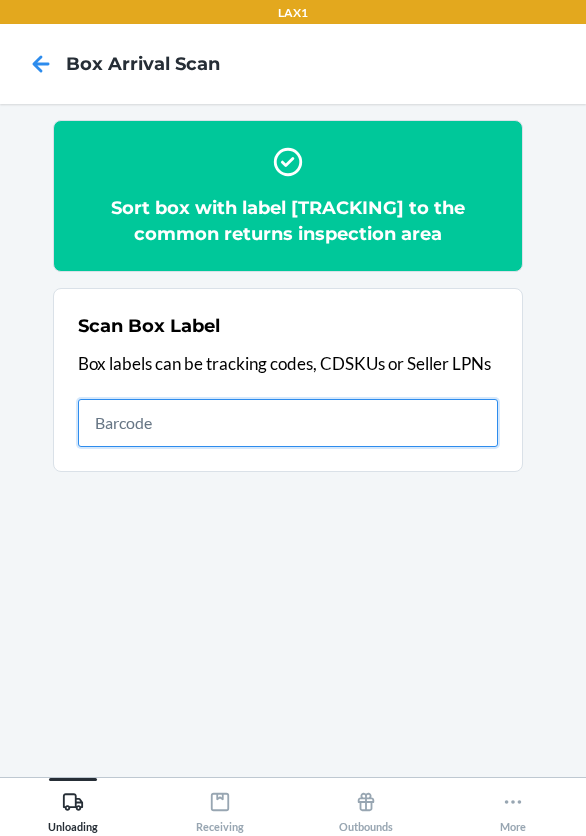 click at bounding box center (288, 423) 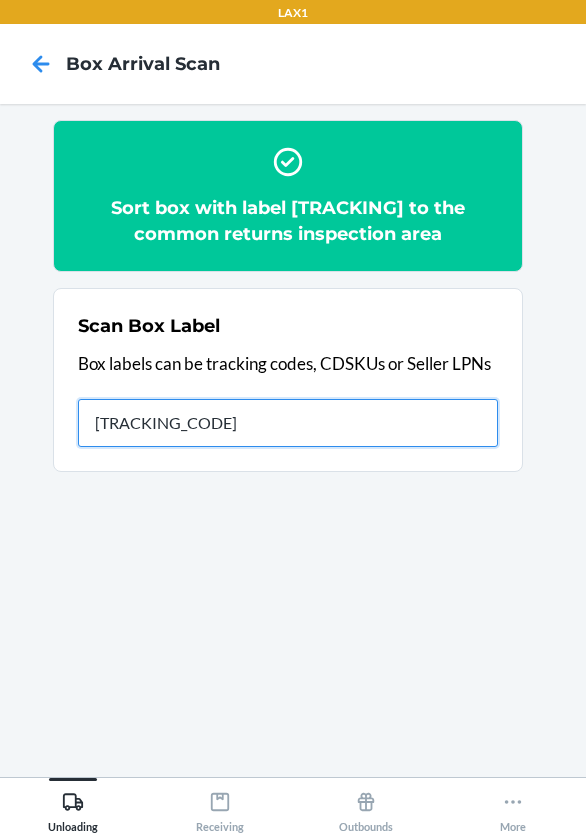 type on "[TRACKING_CODE]" 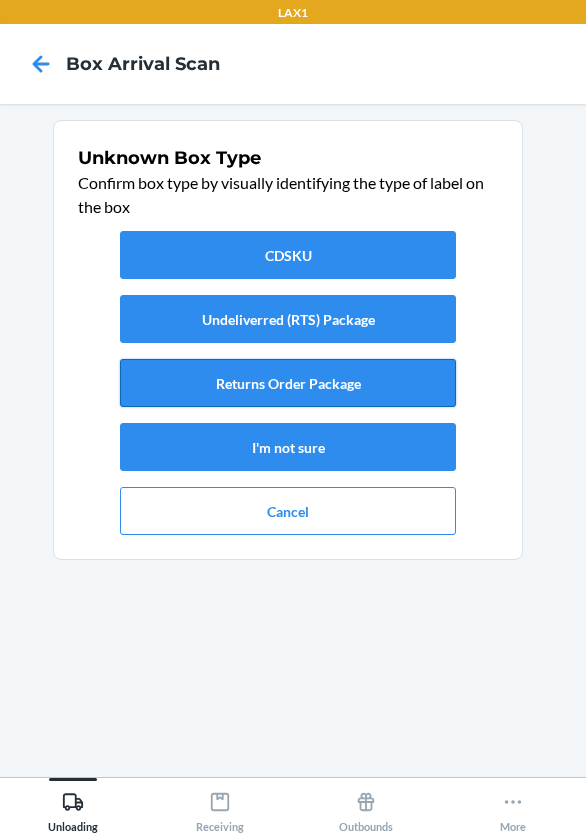 click on "Returns Order Package" at bounding box center (288, 383) 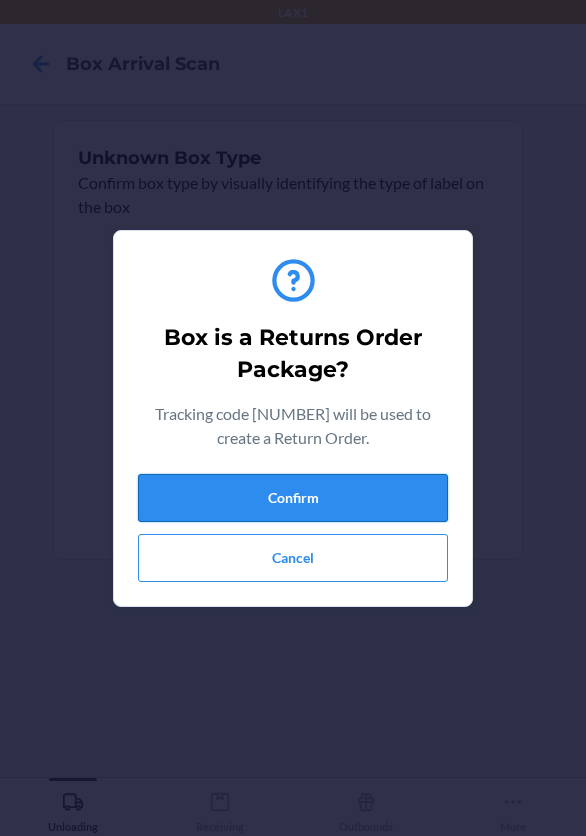 click on "Confirm" at bounding box center (293, 498) 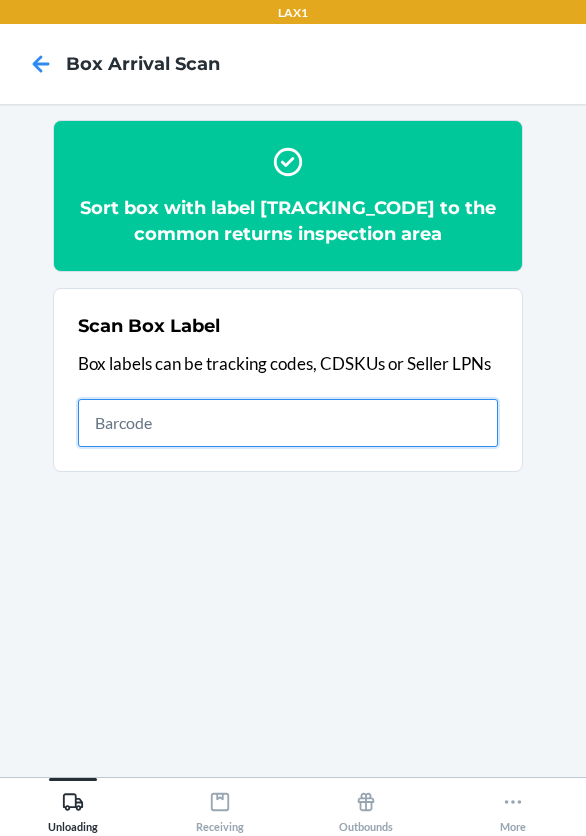 click at bounding box center (288, 423) 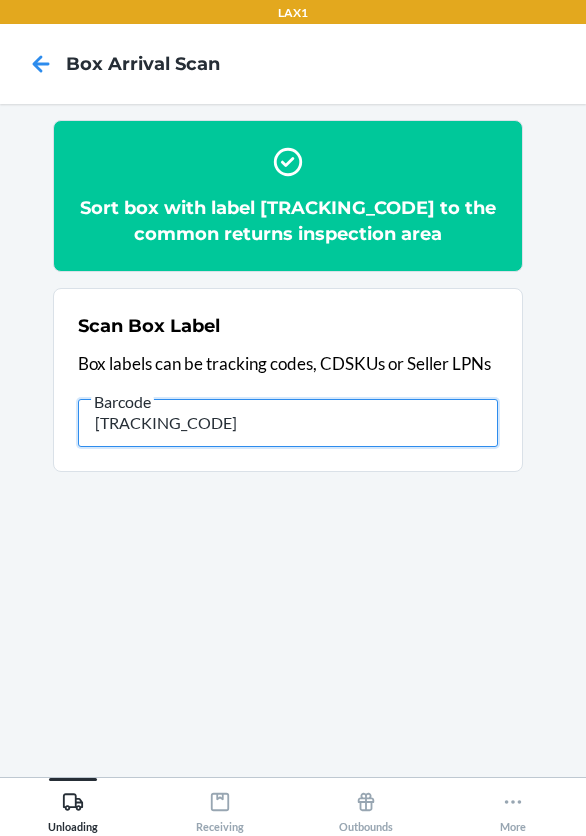 type on "[TRACKING_CODE]" 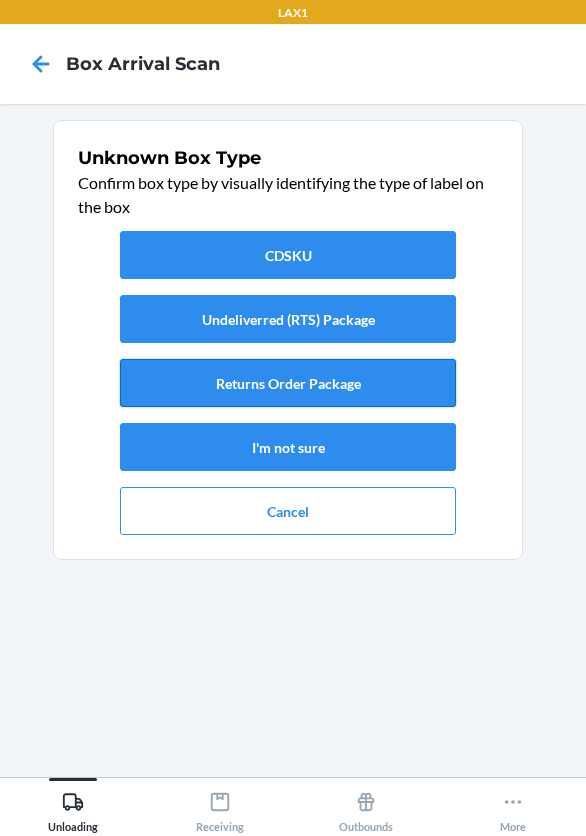 click on "Returns Order Package" at bounding box center (288, 383) 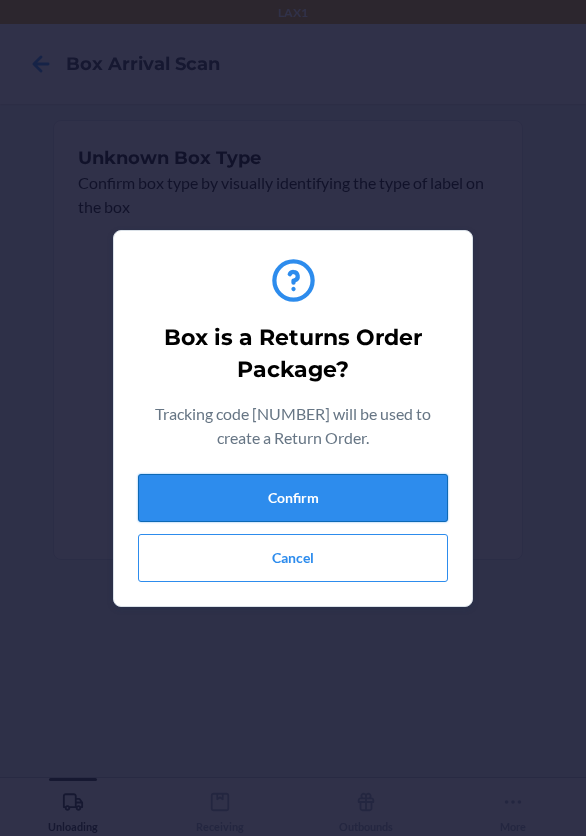 click on "Confirm" at bounding box center (293, 498) 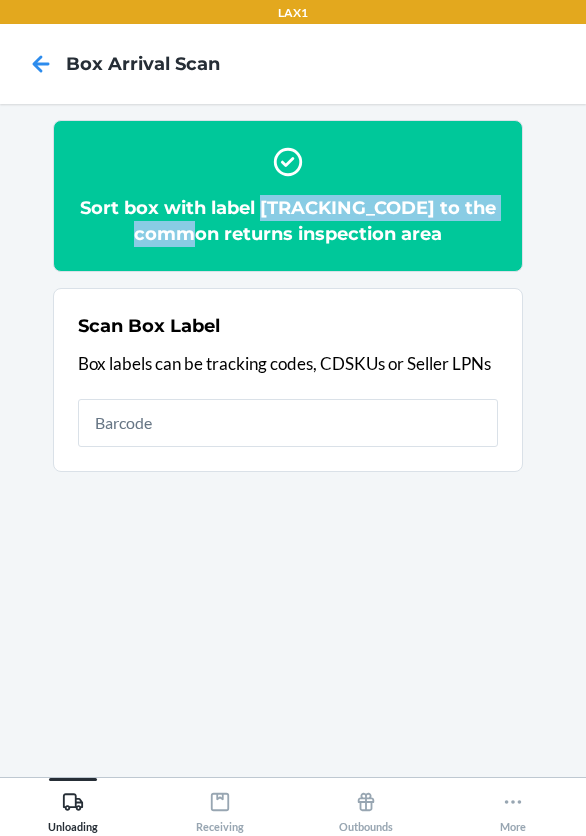 drag, startPoint x: 114, startPoint y: 232, endPoint x: 406, endPoint y: 244, distance: 292.24646 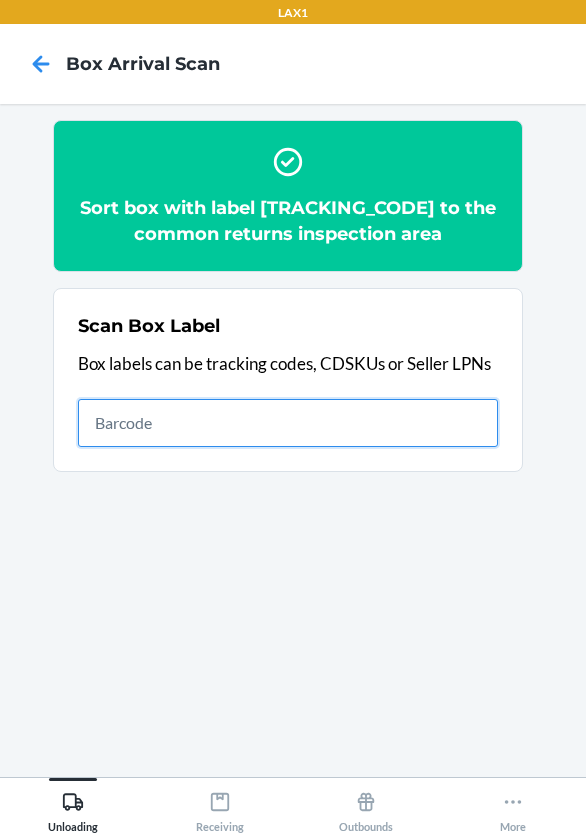 click at bounding box center [288, 423] 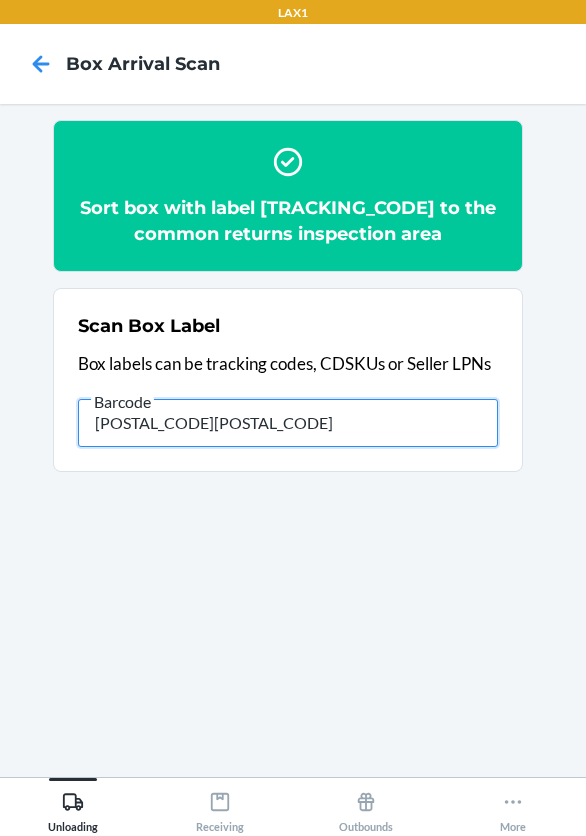 type on "[POSTAL_CODE][POSTAL_CODE]" 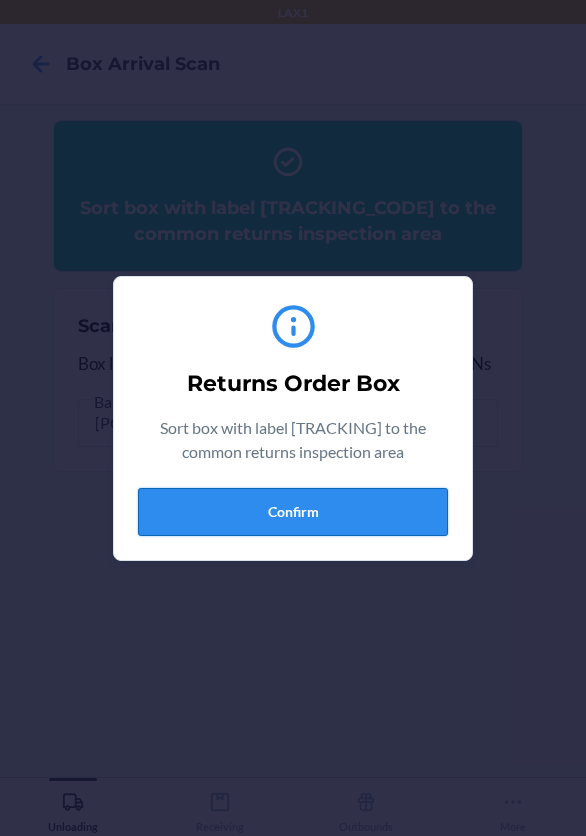 click on "Confirm" at bounding box center [293, 512] 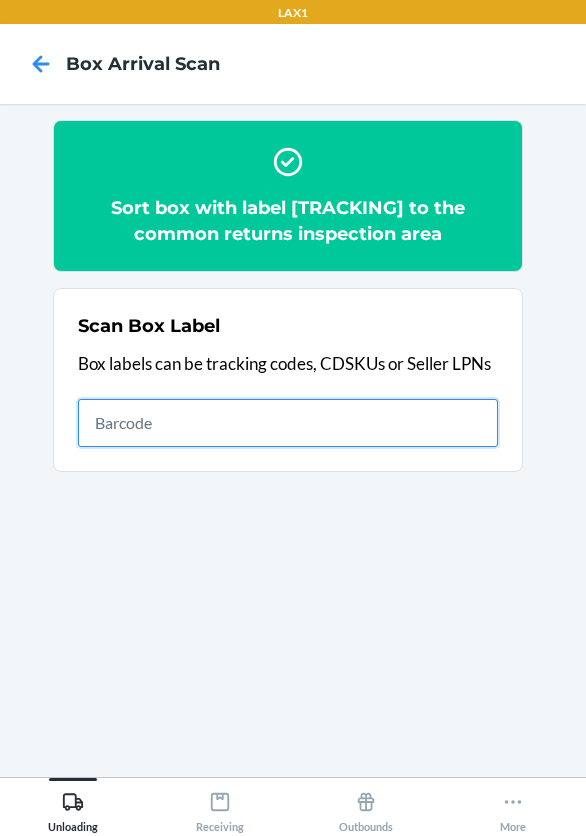 click at bounding box center [288, 423] 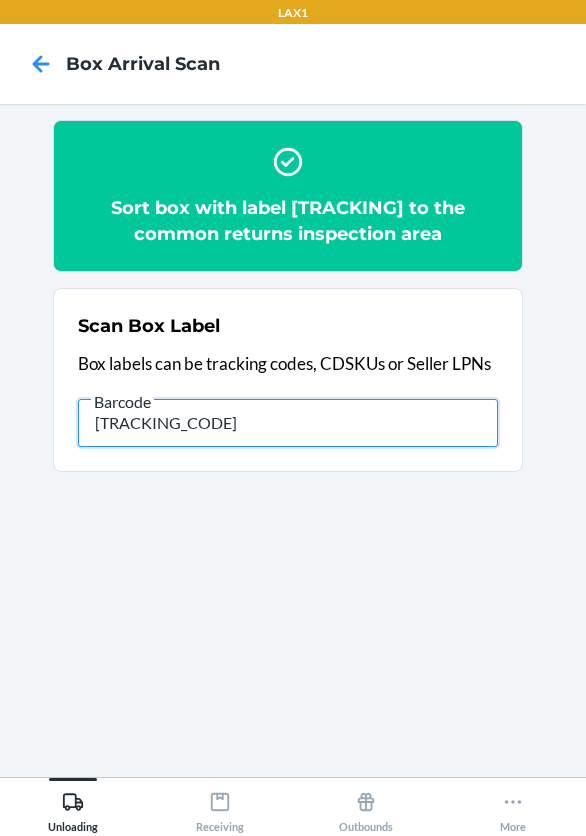 type on "[TRACKING_CODE]" 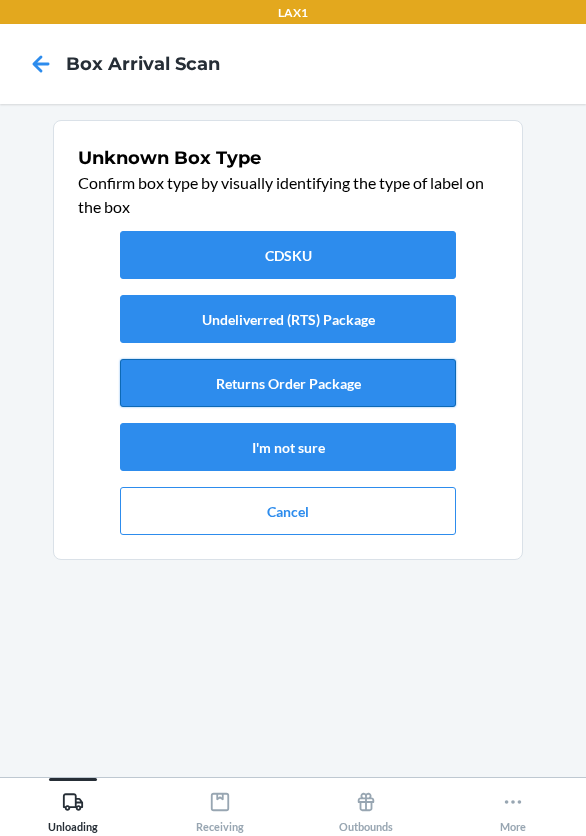 click on "Returns Order Package" at bounding box center [288, 383] 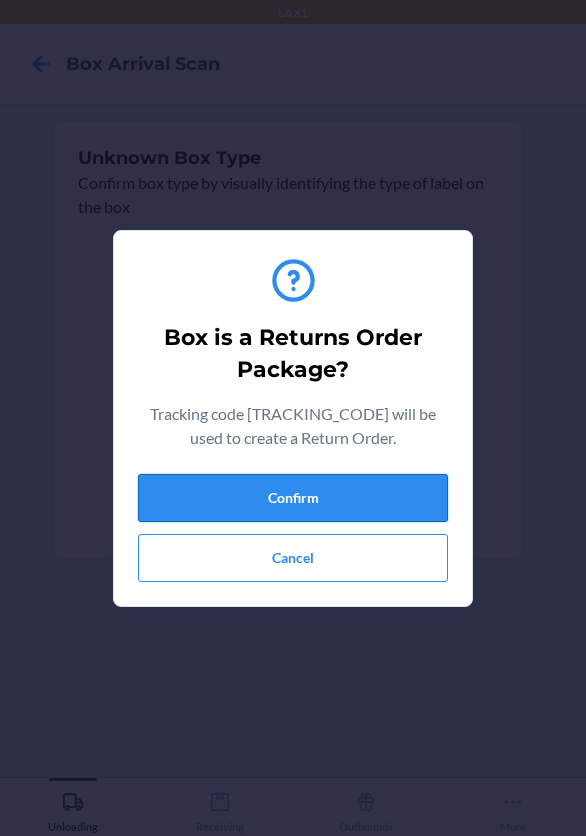 click on "Confirm" at bounding box center (293, 498) 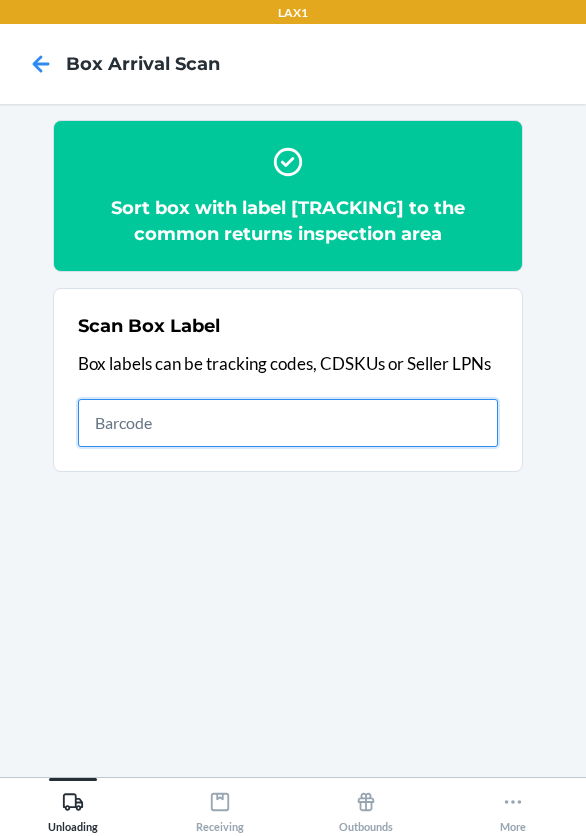 click at bounding box center (288, 423) 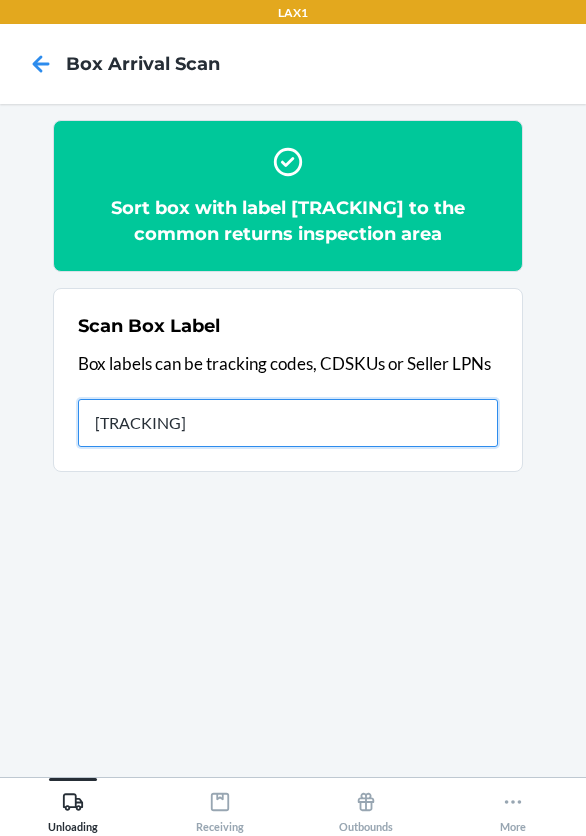 type on "[TRACKING]" 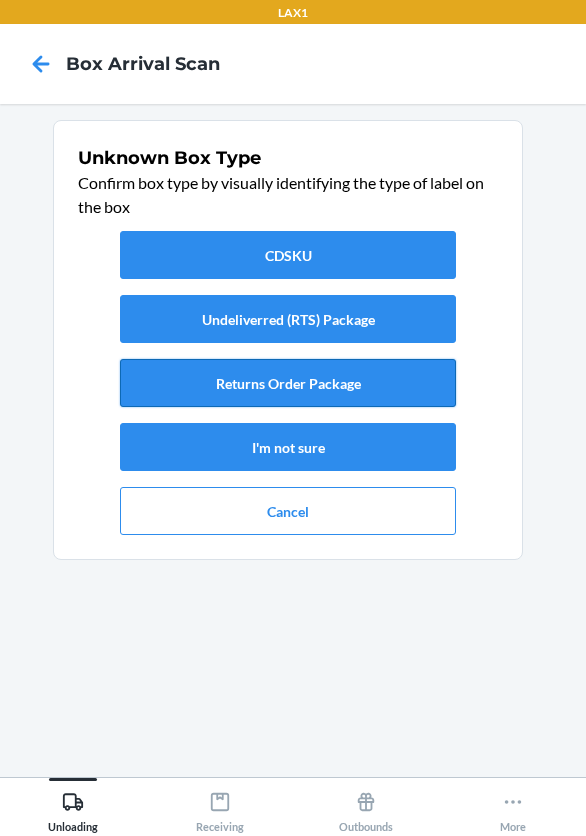 click on "Returns Order Package" at bounding box center [288, 383] 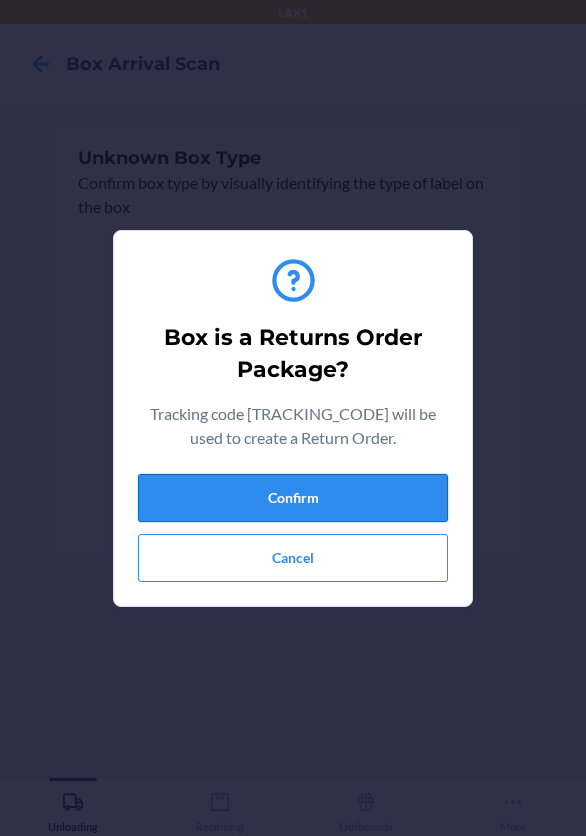 click on "Confirm" at bounding box center (293, 498) 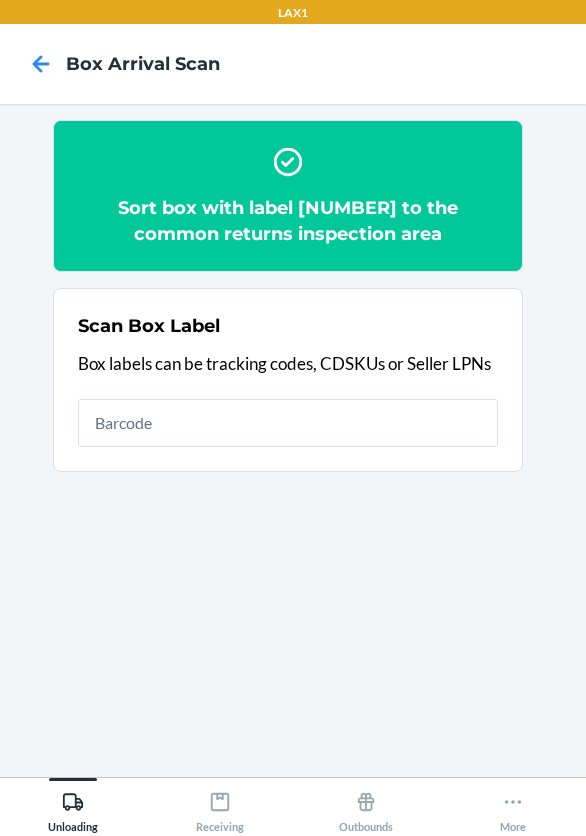 click on "Sort box with label [NUMBER] to the common returns inspection area" at bounding box center (288, 221) 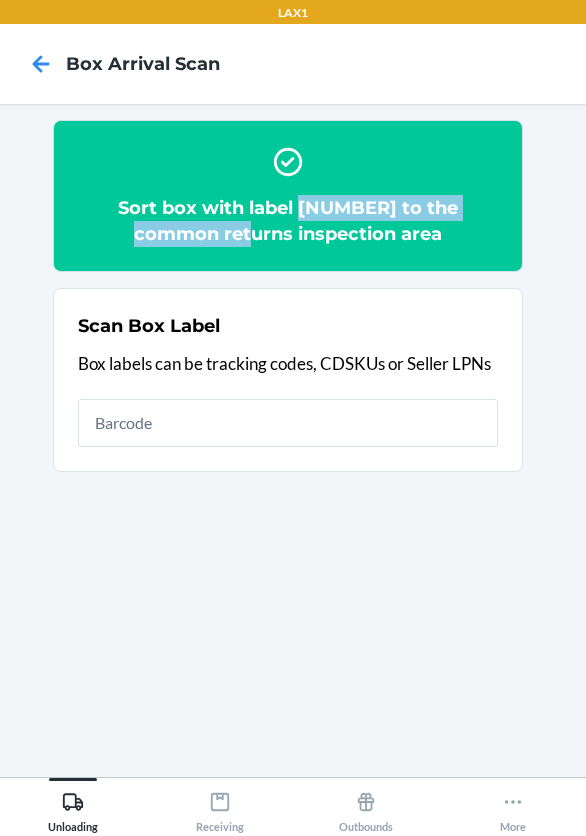 drag, startPoint x: 109, startPoint y: 231, endPoint x: 402, endPoint y: 238, distance: 293.08362 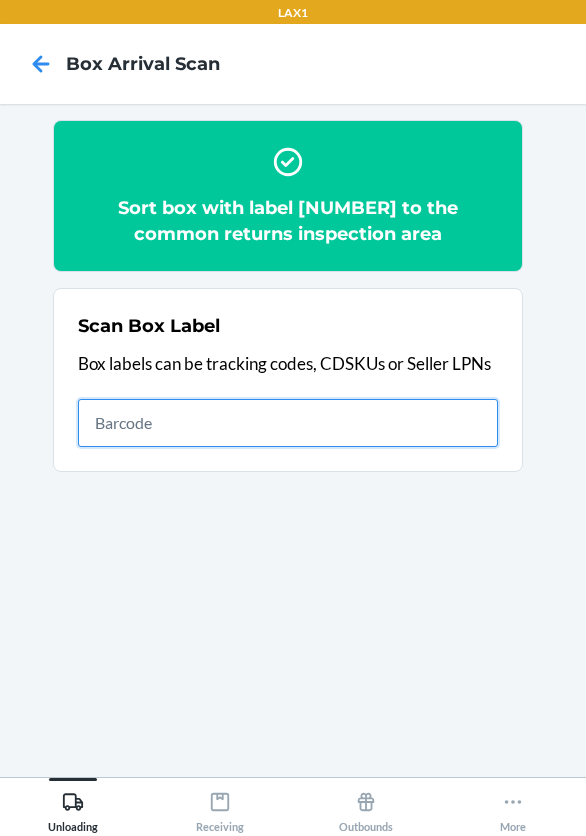 click at bounding box center [288, 423] 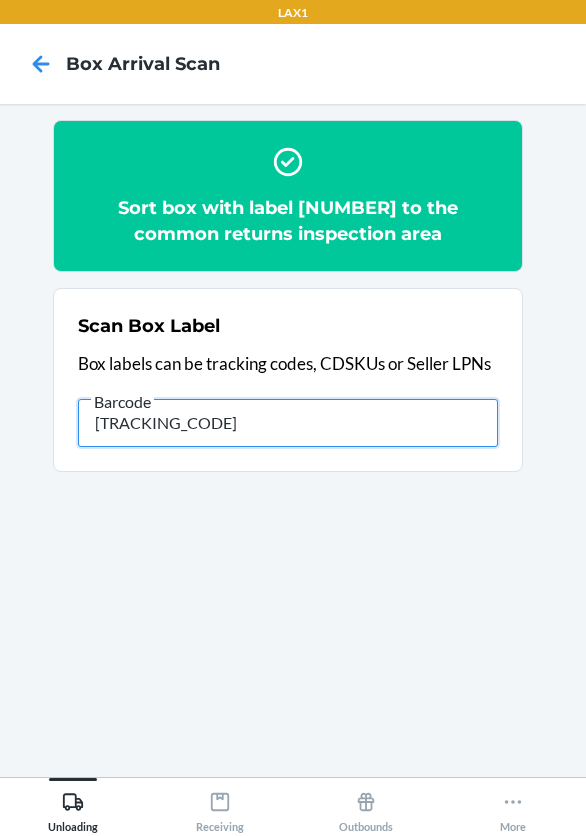 type on "[TRACKING_CODE]" 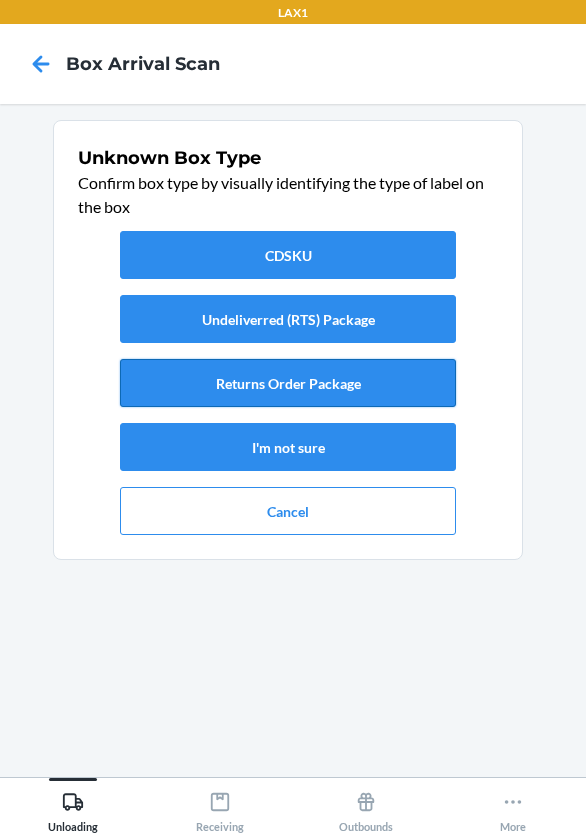 click on "Returns Order Package" at bounding box center (288, 383) 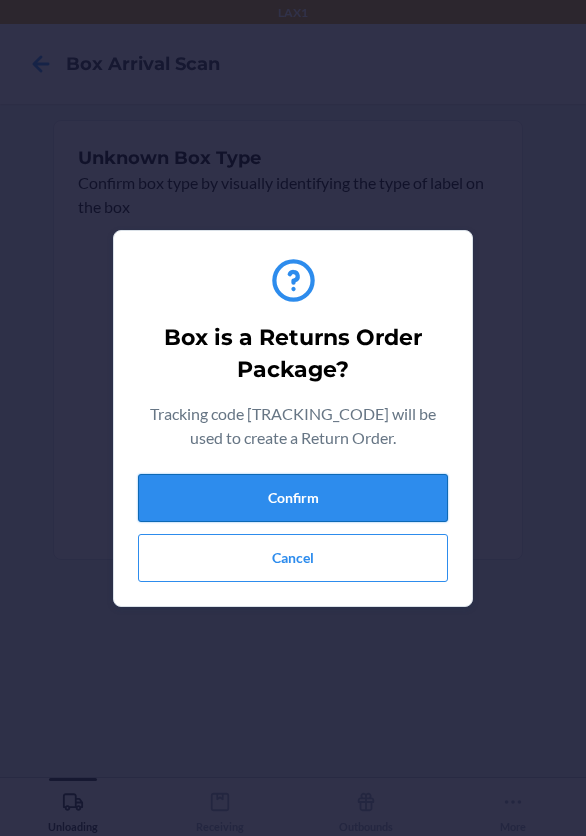 click on "Confirm" at bounding box center (293, 498) 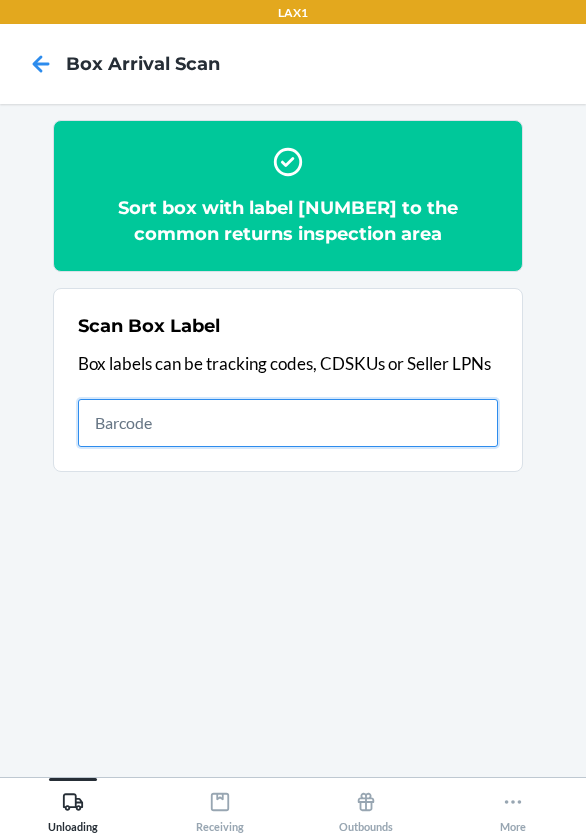click at bounding box center (288, 423) 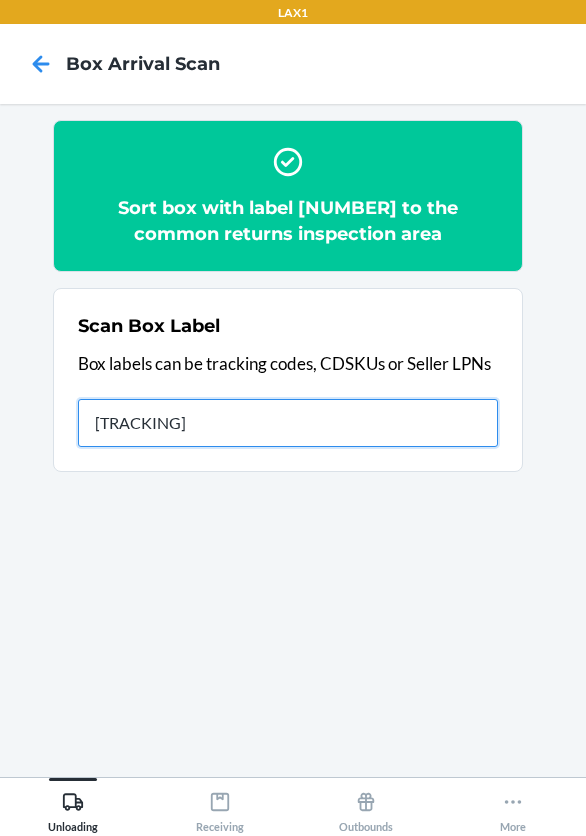 type on "[TRACKING]" 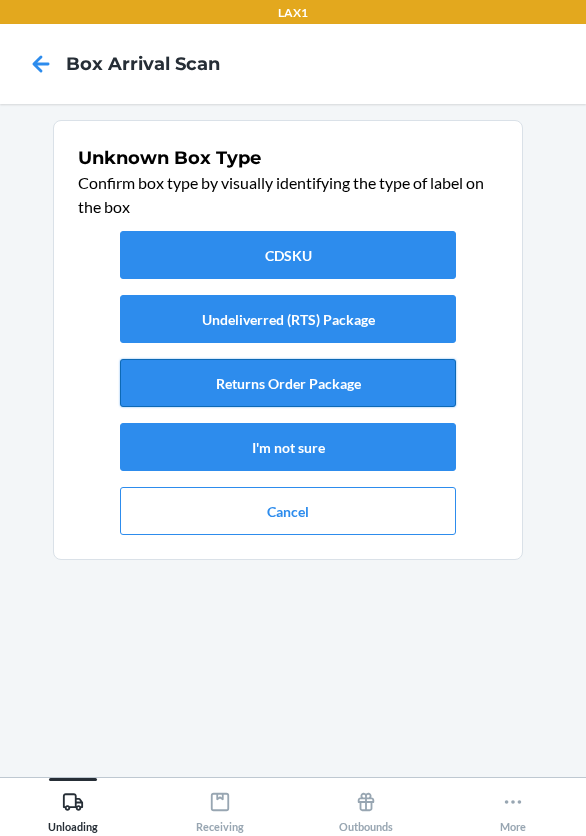 click on "Returns Order Package" at bounding box center [288, 383] 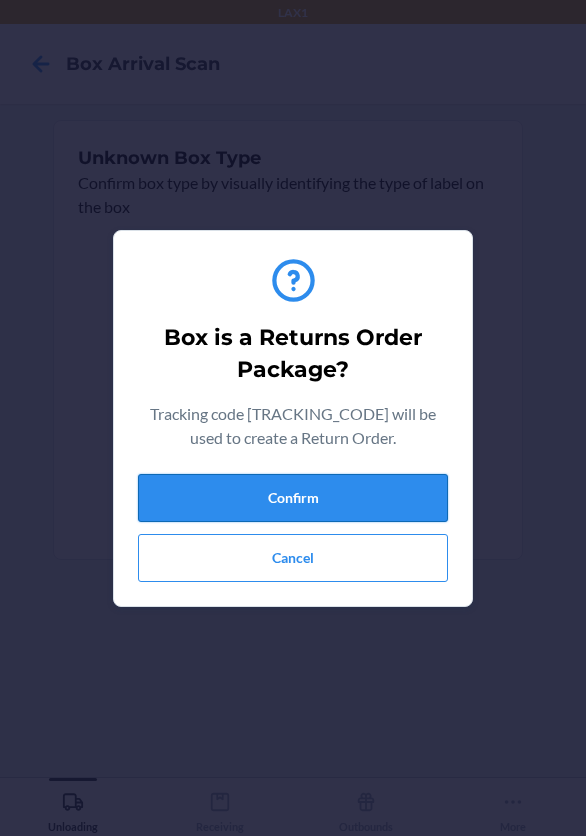 click on "Confirm" at bounding box center (293, 498) 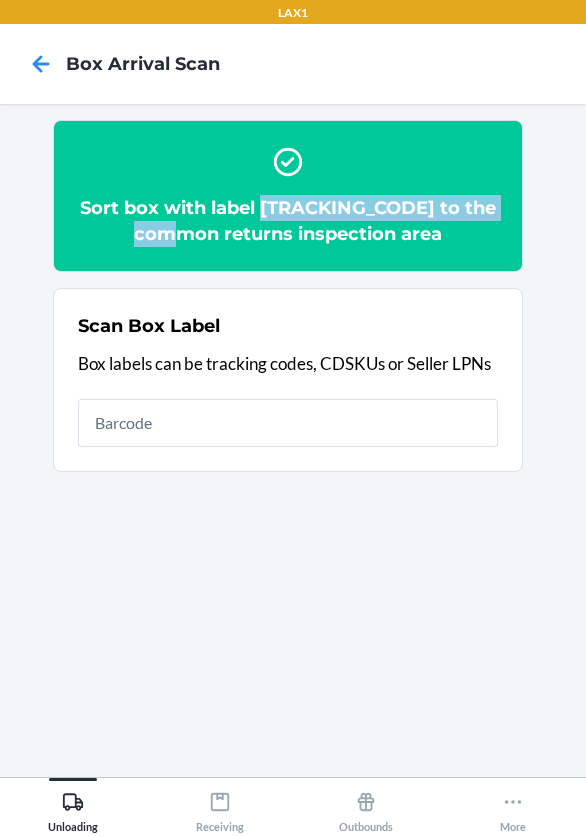 drag, startPoint x: 114, startPoint y: 232, endPoint x: 404, endPoint y: 242, distance: 290.17236 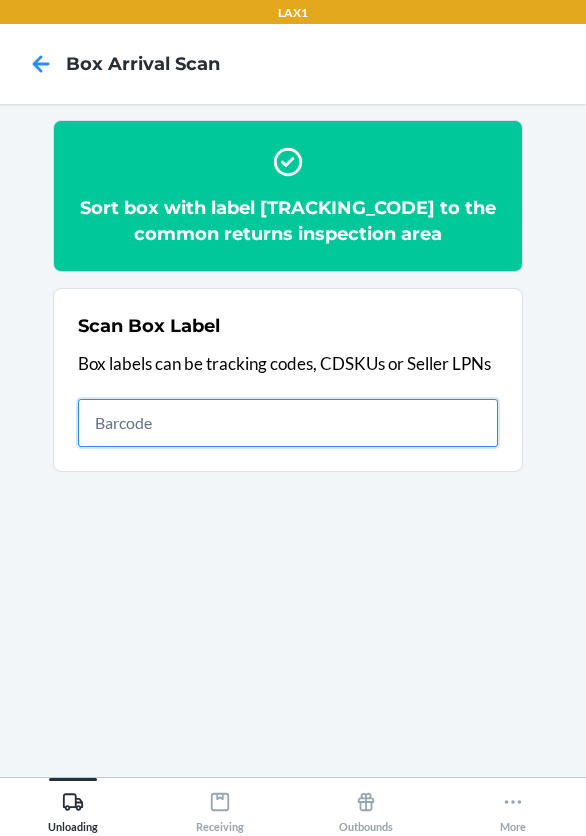 click at bounding box center [288, 423] 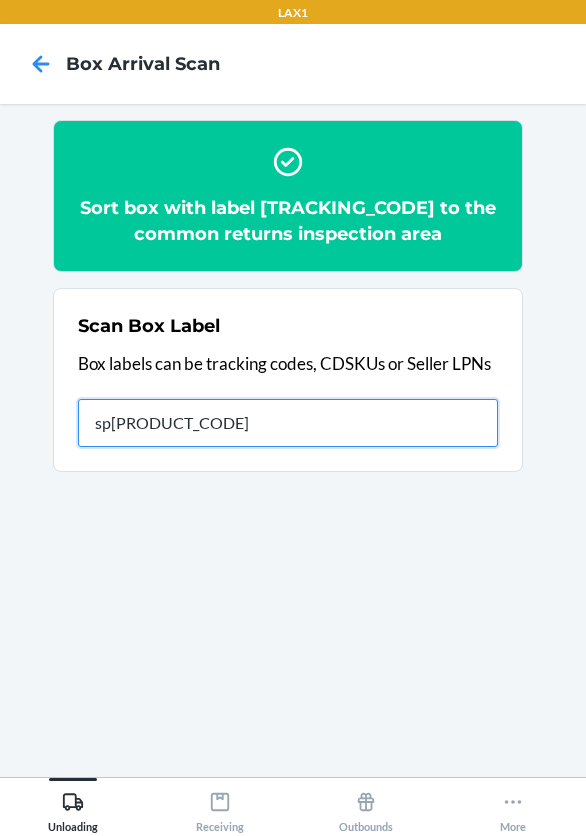 type on "sp[PRODUCT_CODE]" 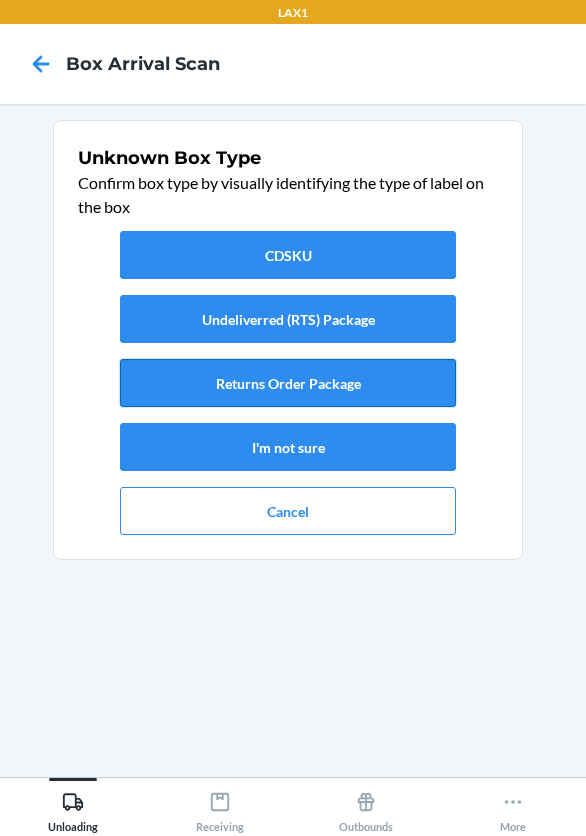 click on "Returns Order Package" at bounding box center [288, 383] 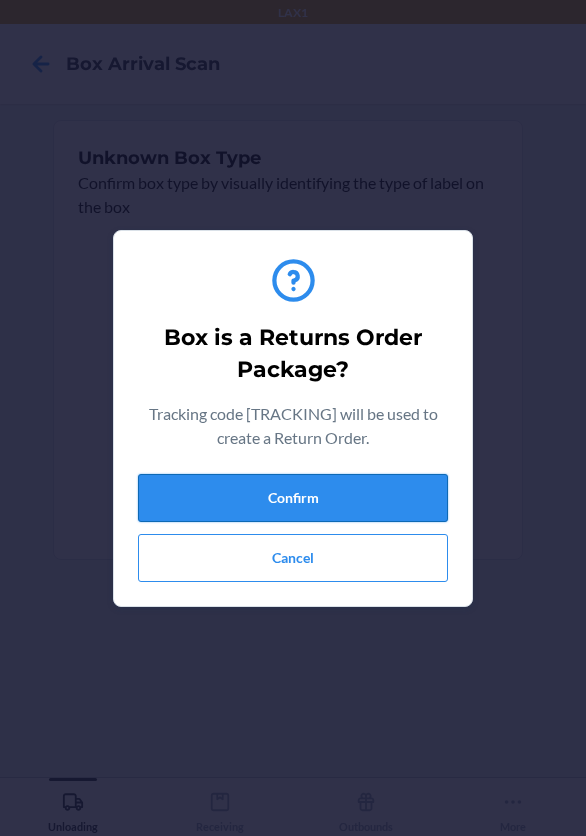 click on "Confirm" at bounding box center (293, 498) 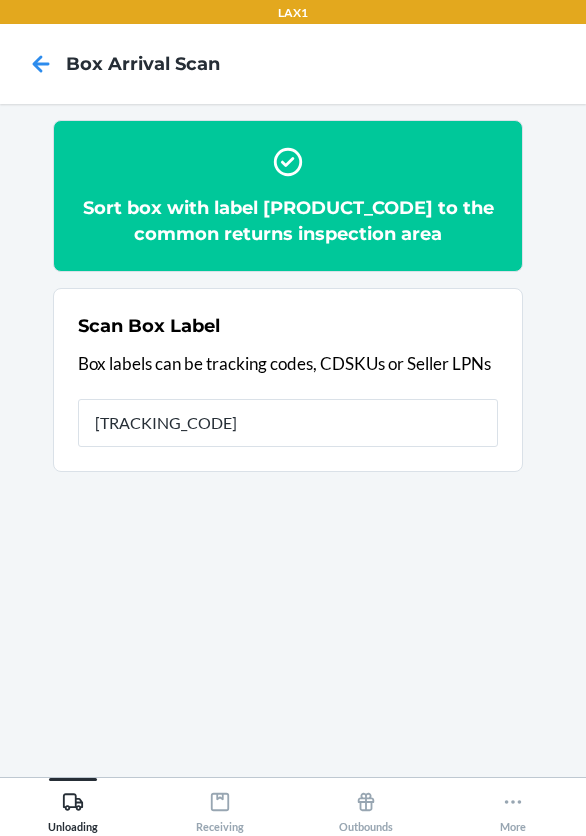 type on "[TRACKING_CODE]" 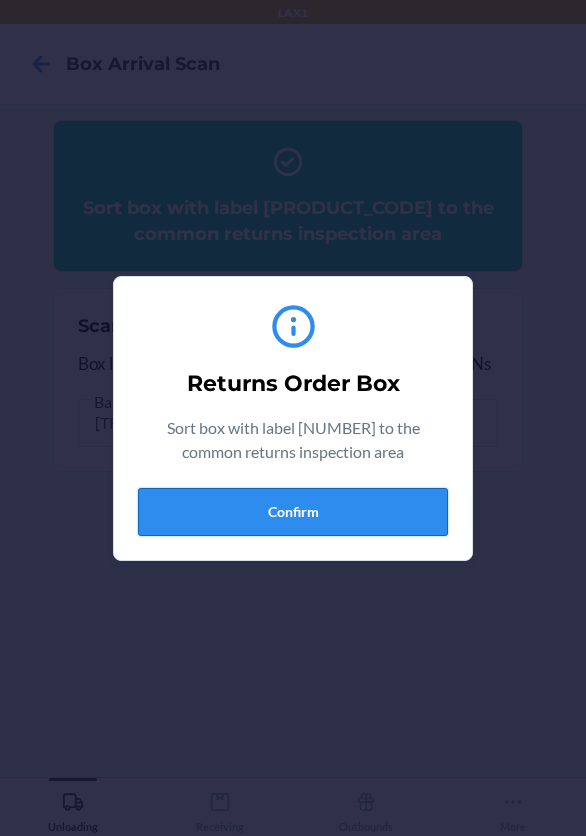 click on "Confirm" at bounding box center [293, 512] 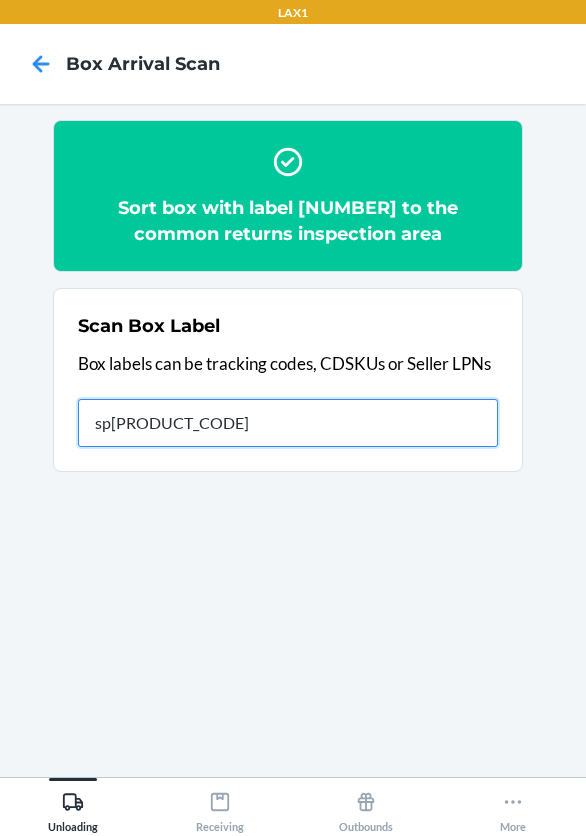 type on "sp[PRODUCT_CODE]" 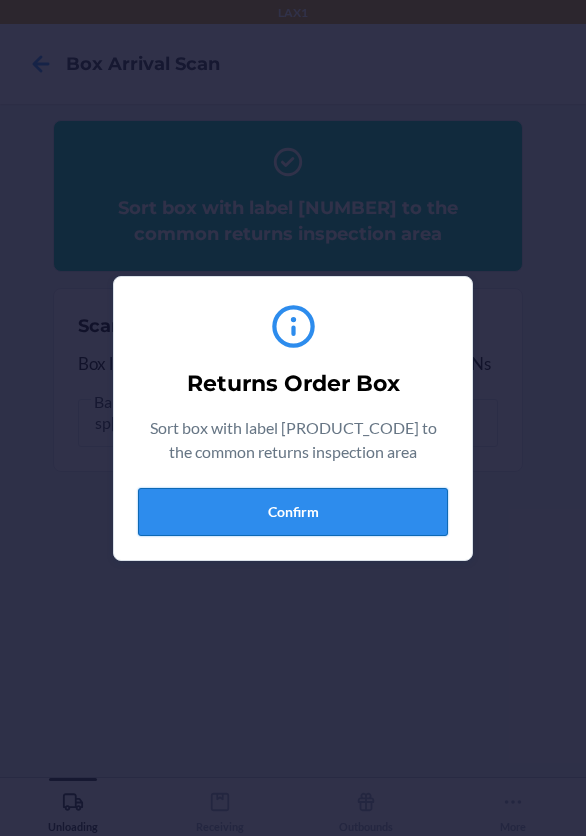 click on "Confirm" at bounding box center [293, 512] 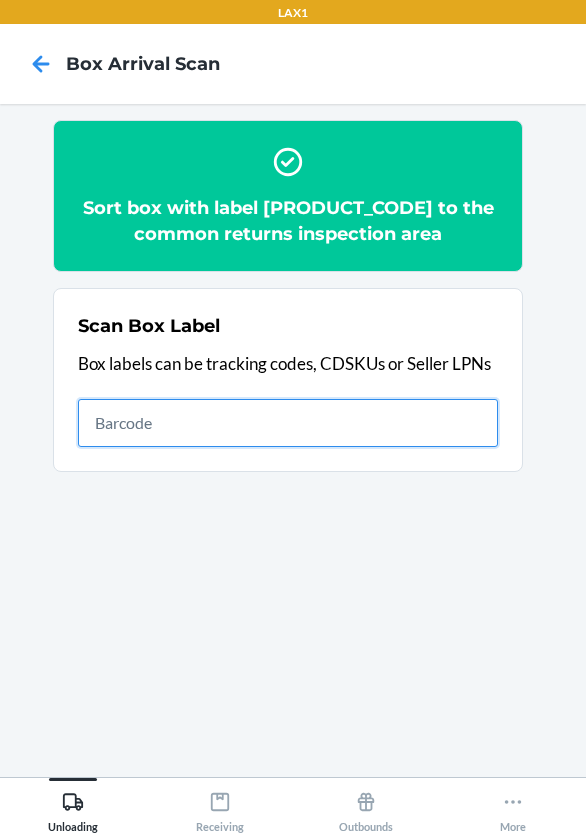 click at bounding box center [288, 423] 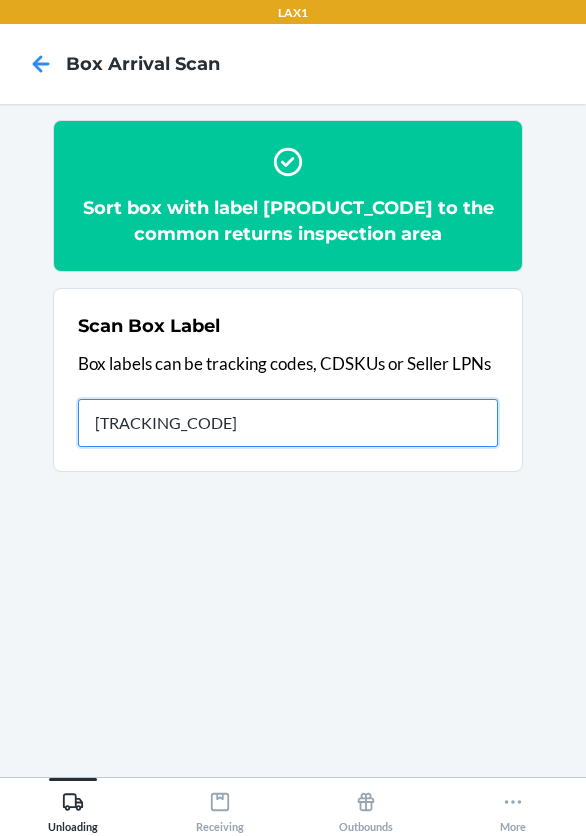 type on "[NUMBER]" 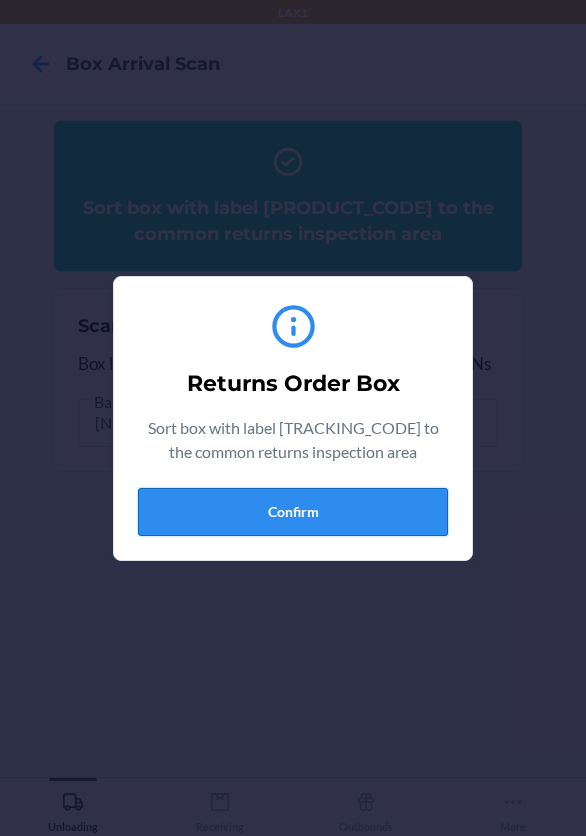 click on "Confirm" at bounding box center [293, 512] 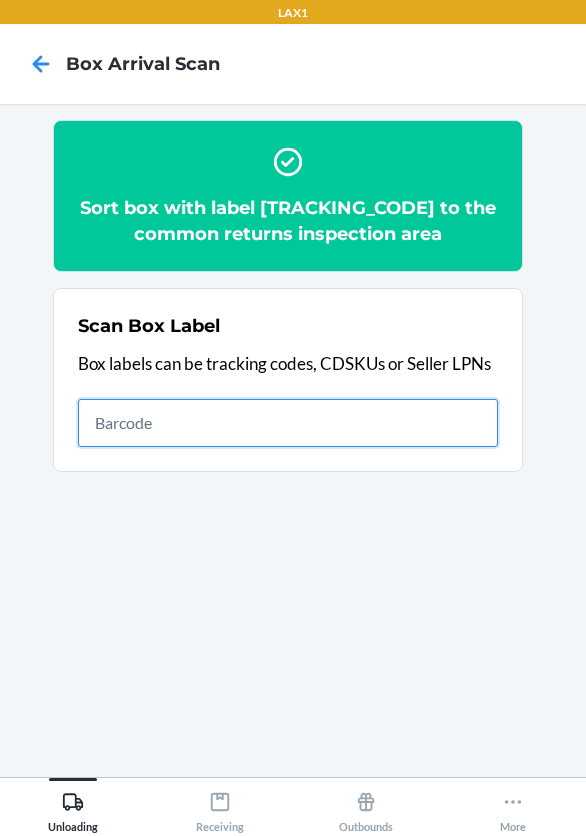 click at bounding box center [288, 423] 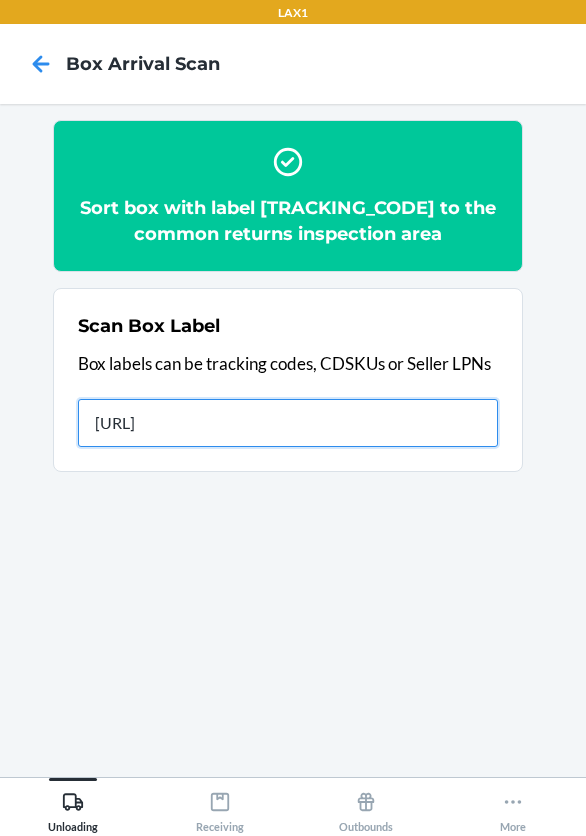 type on "[URL]" 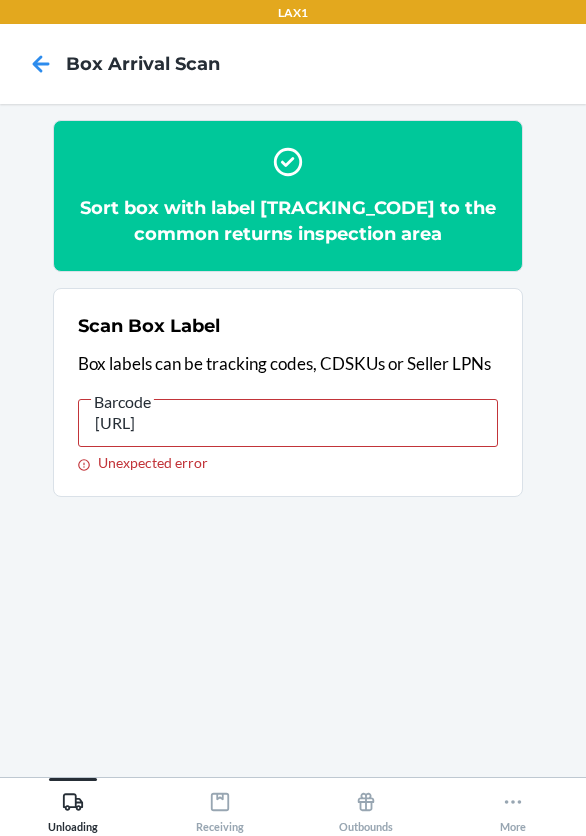 drag, startPoint x: 359, startPoint y: 455, endPoint x: 42, endPoint y: 456, distance: 317.0016 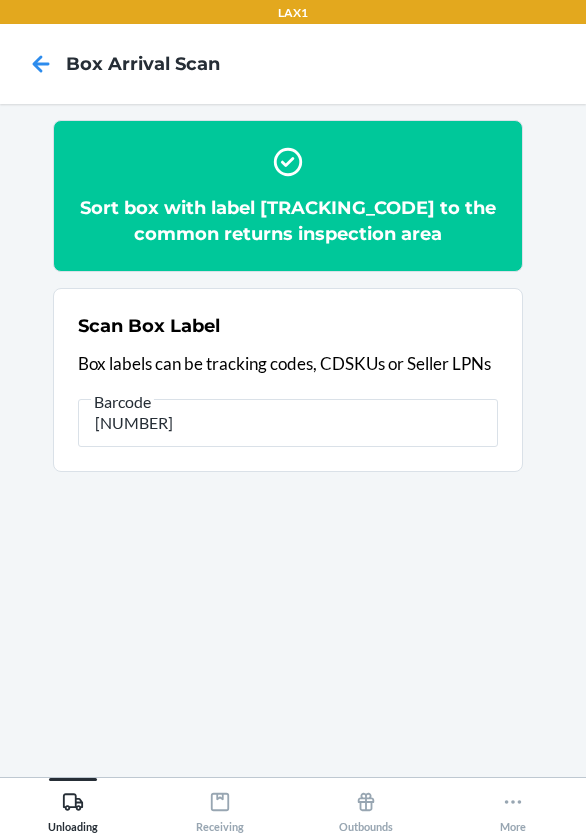 type on "[TRACKING_CODE]" 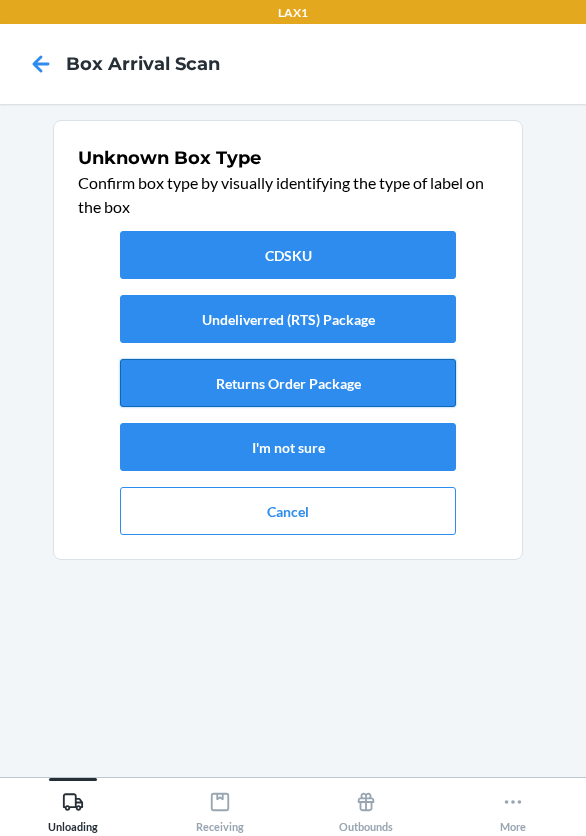 click on "Returns Order Package" at bounding box center [288, 383] 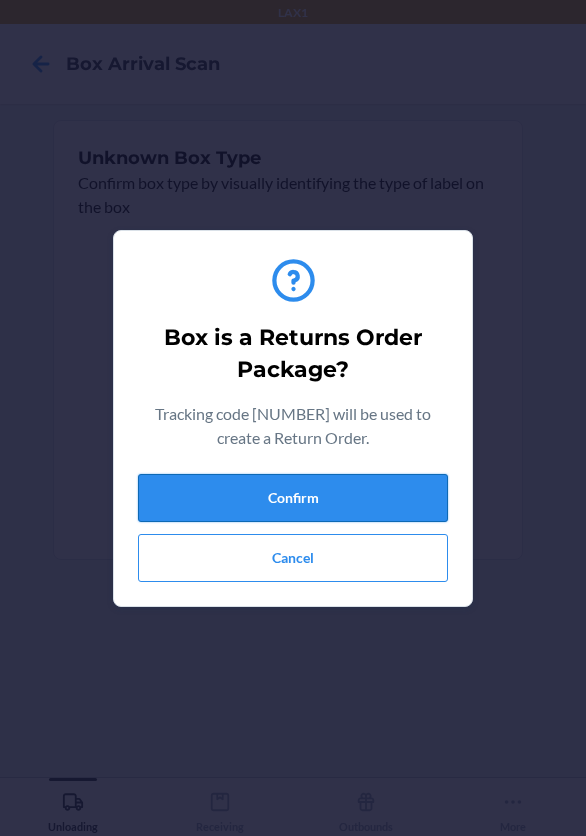 click on "Confirm" at bounding box center (293, 498) 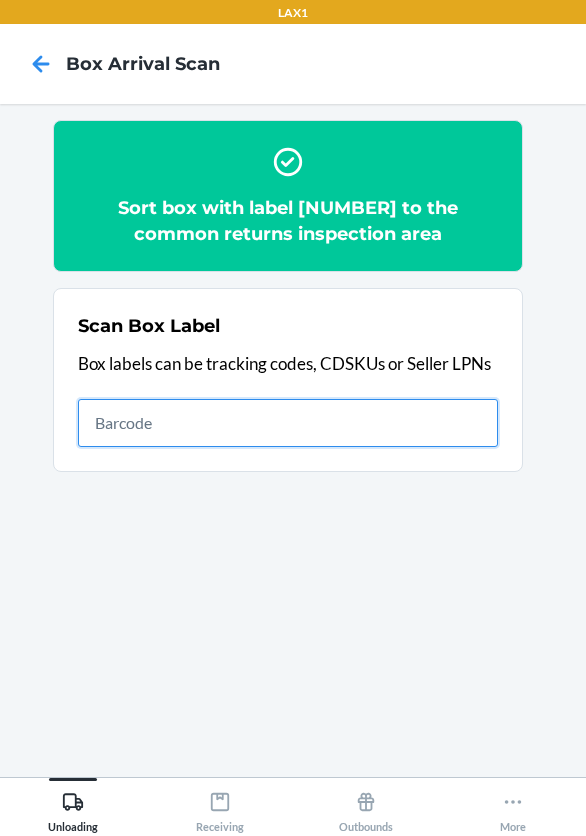 click at bounding box center (288, 423) 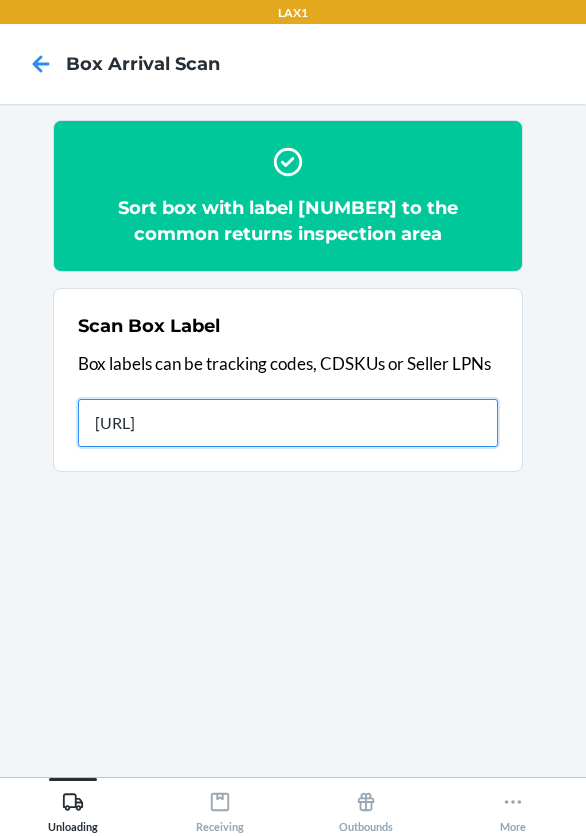 type on "[URL]" 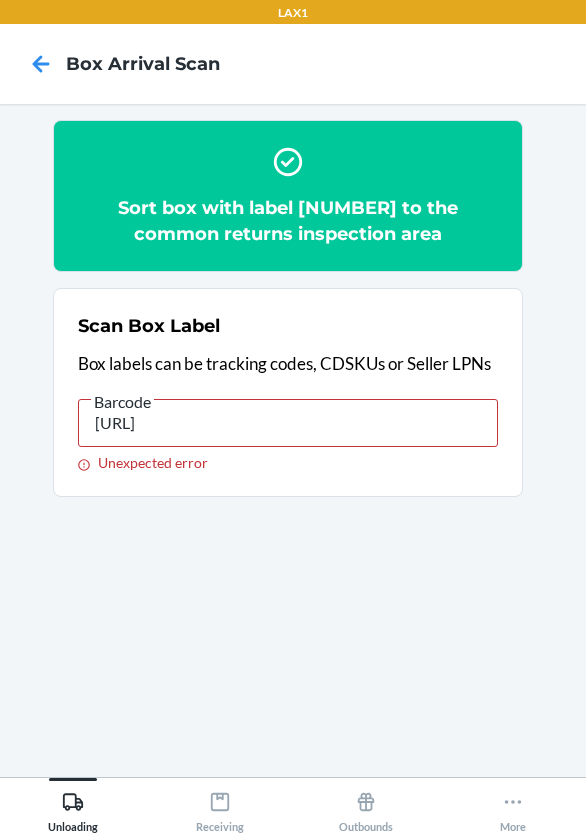 drag, startPoint x: 330, startPoint y: 443, endPoint x: 47, endPoint y: 422, distance: 283.77808 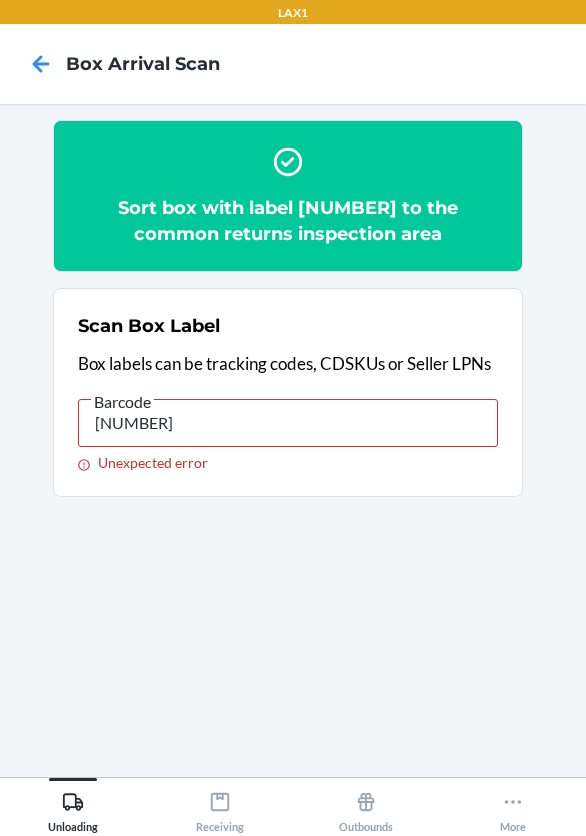 type on "[NUMBER]" 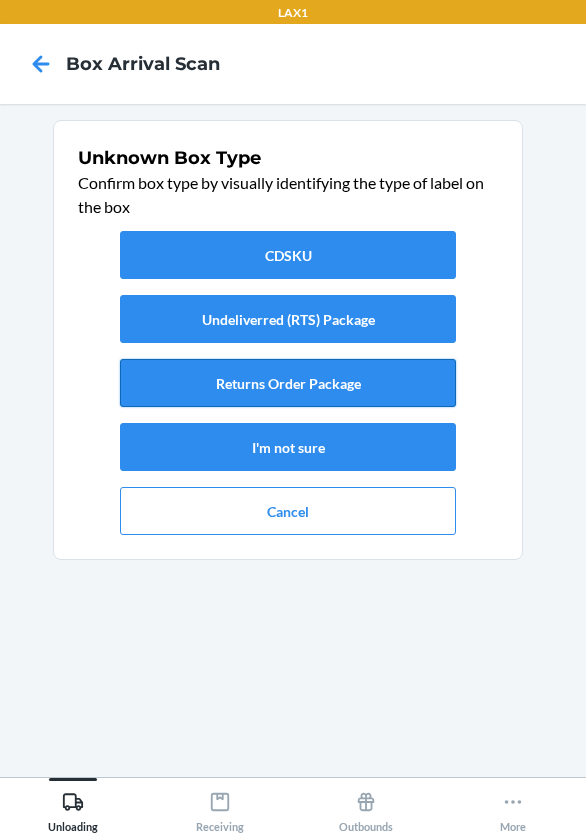 click on "Returns Order Package" at bounding box center (288, 383) 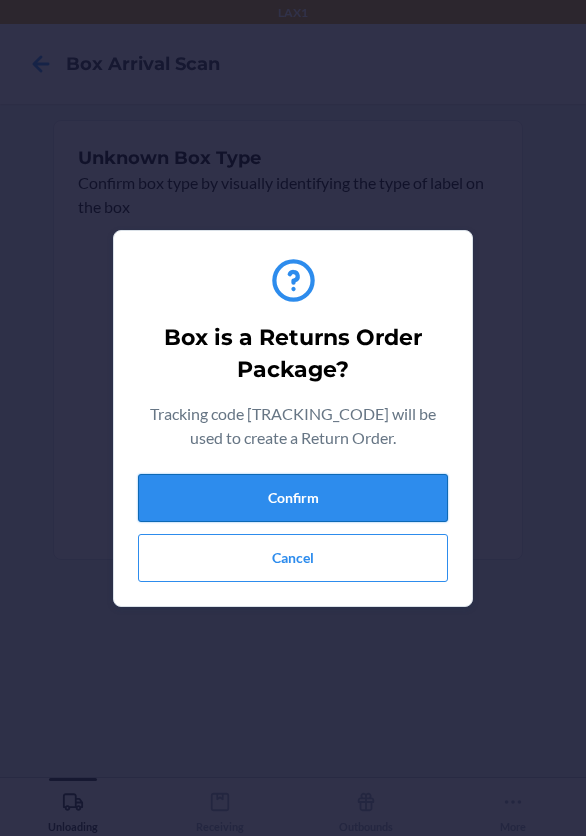 click on "Confirm" at bounding box center (293, 498) 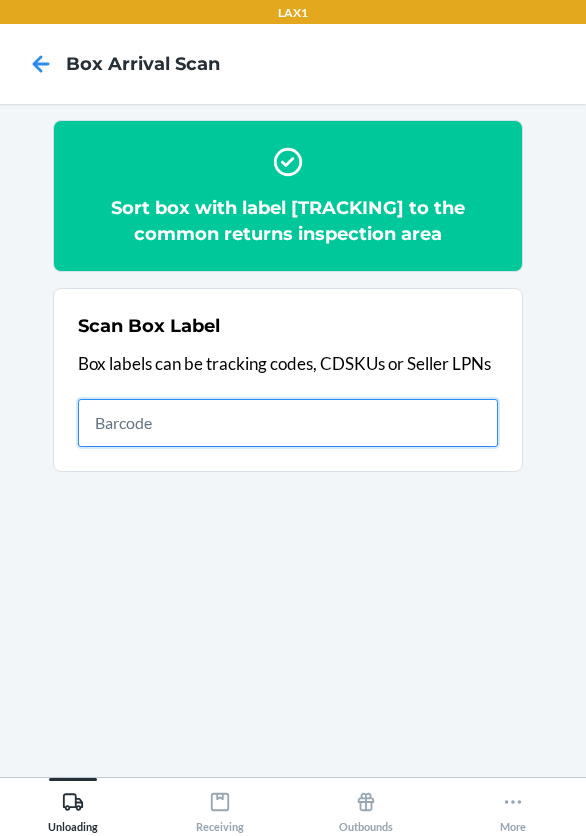click at bounding box center [288, 423] 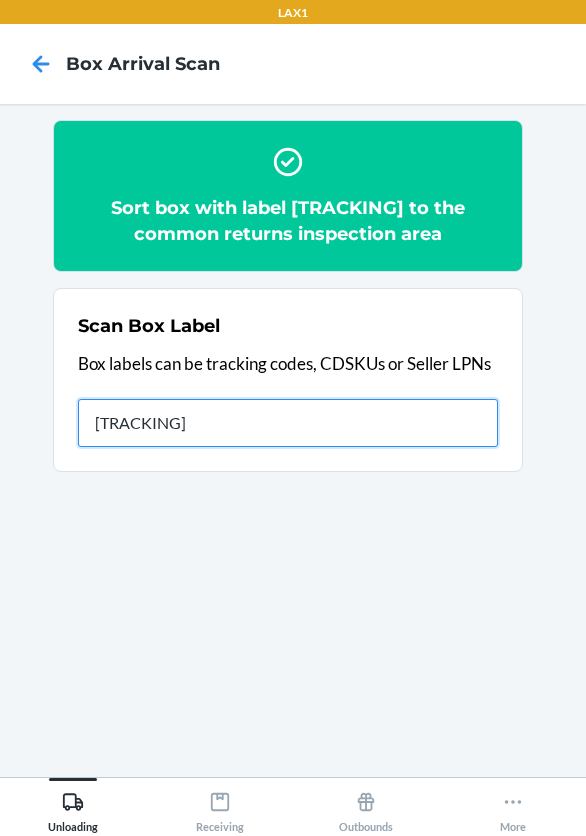 type on "[TRACKING_CODE]" 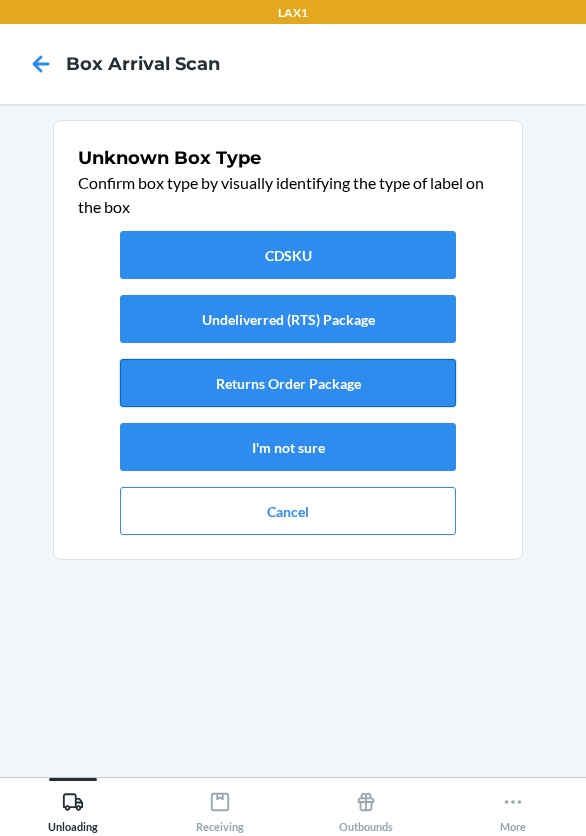 click on "Returns Order Package" at bounding box center [288, 383] 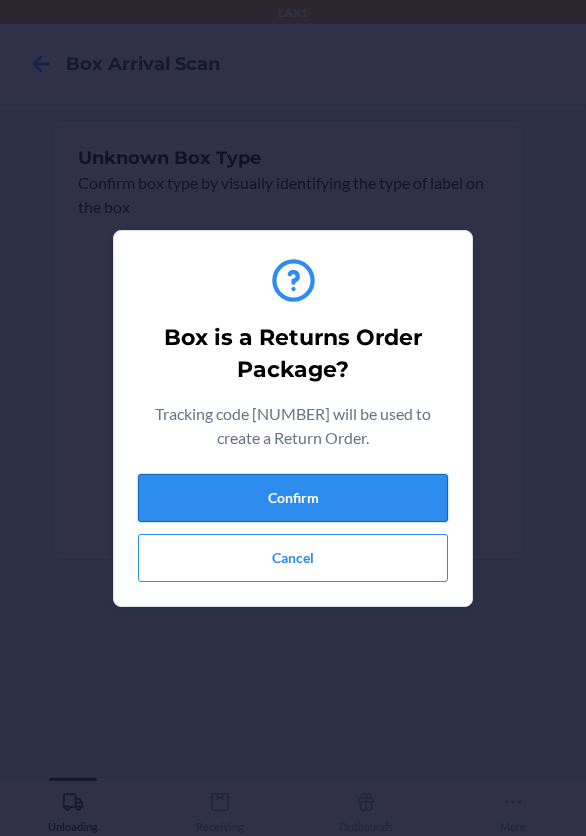 click on "Confirm" at bounding box center [293, 498] 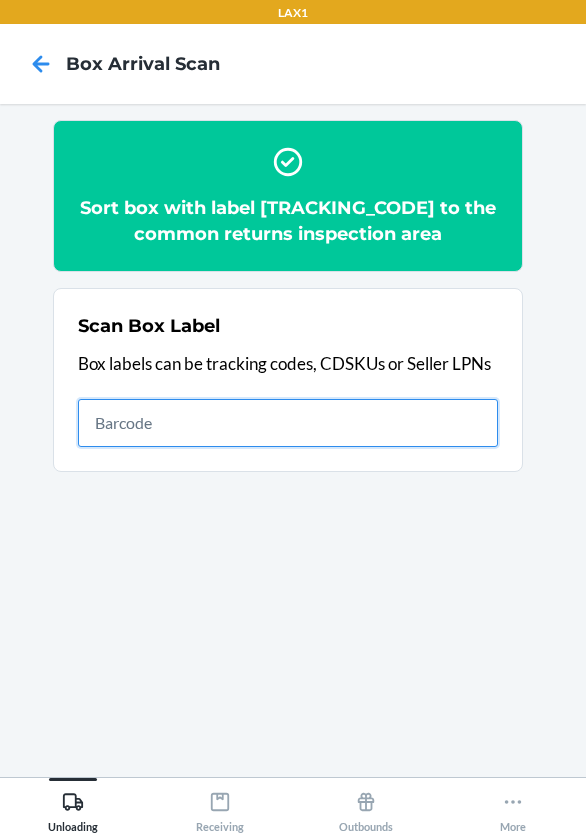 click at bounding box center (288, 423) 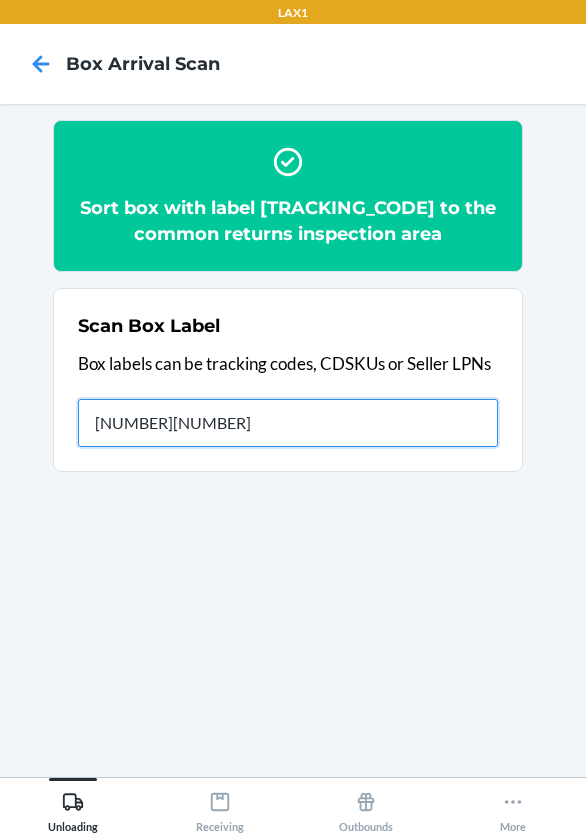 type on "[NUMBER][NUMBER]" 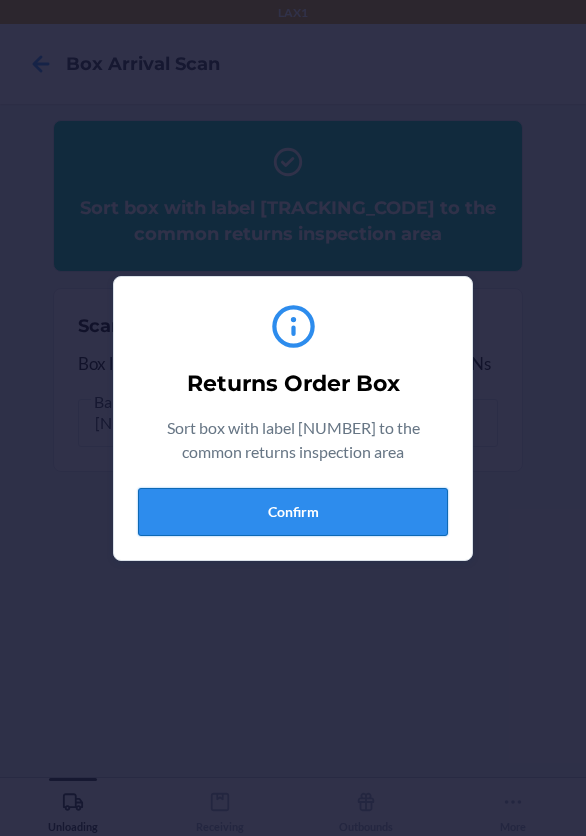 click on "Confirm" at bounding box center (293, 512) 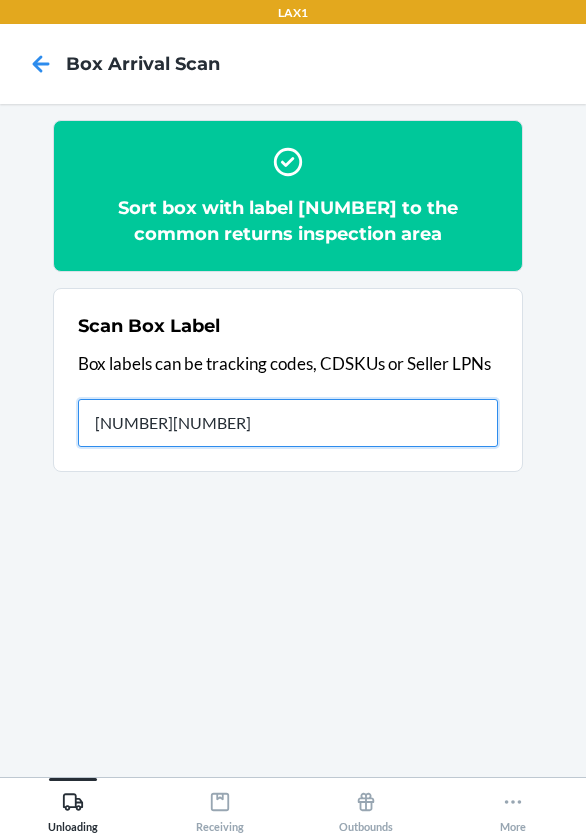 type on "[NUMBER][NUMBER]" 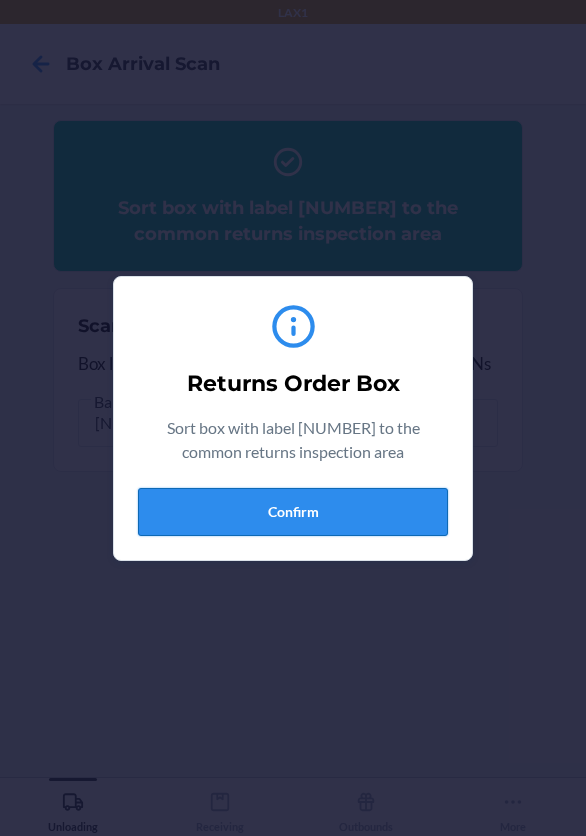 click on "Confirm" at bounding box center (293, 512) 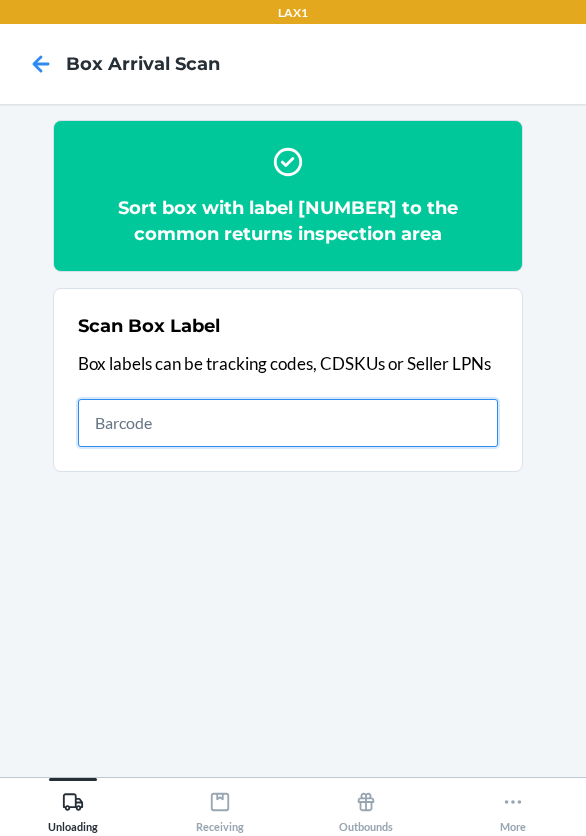 click at bounding box center (288, 423) 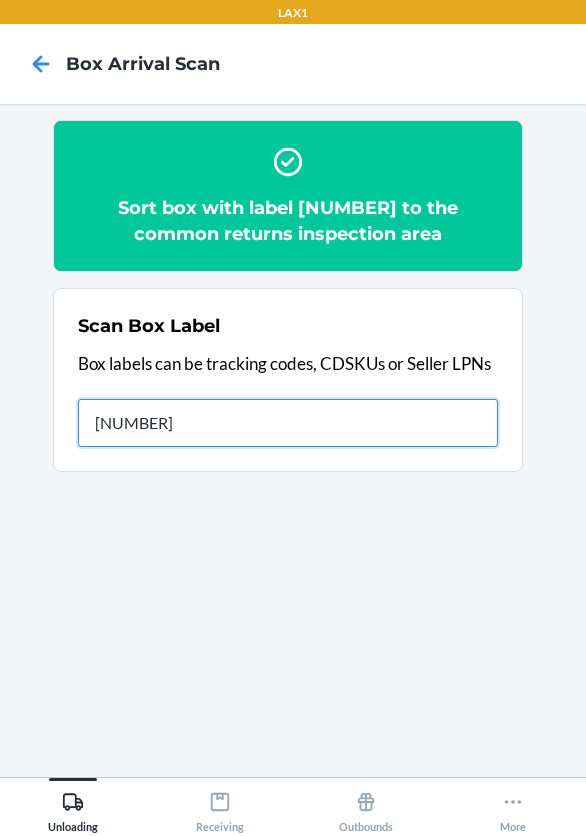 type on "[NUMBER]" 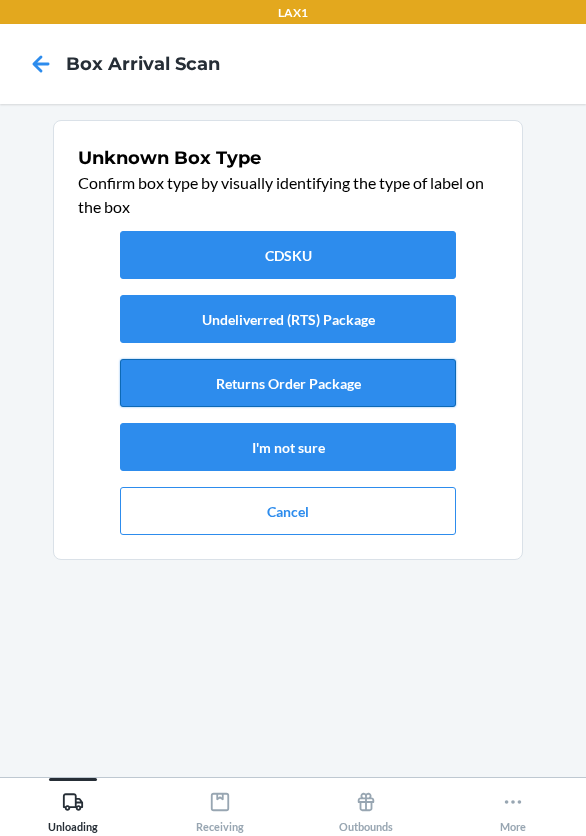 click on "Returns Order Package" at bounding box center (288, 383) 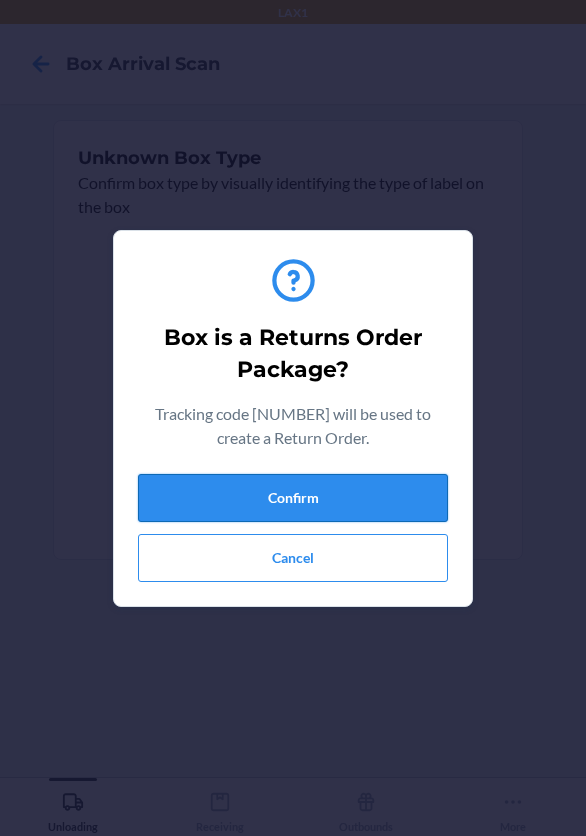 click on "Confirm" at bounding box center [293, 498] 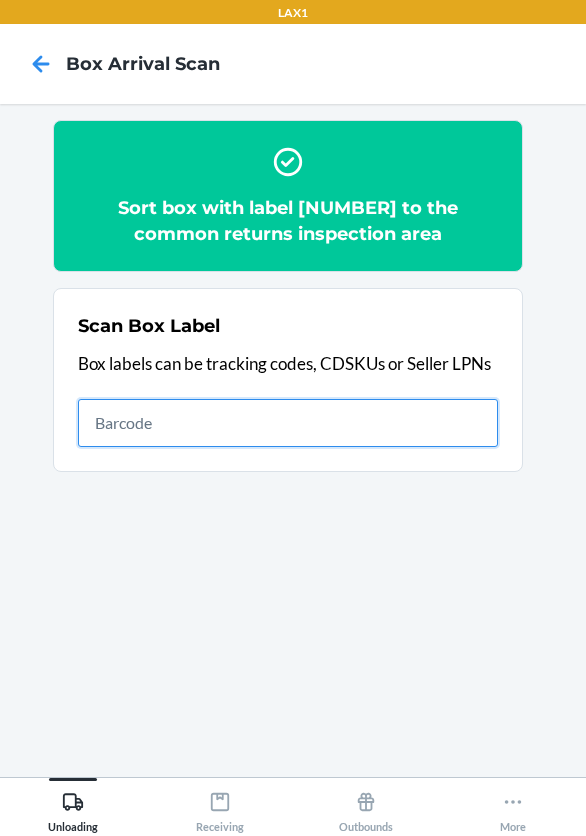 click at bounding box center (288, 423) 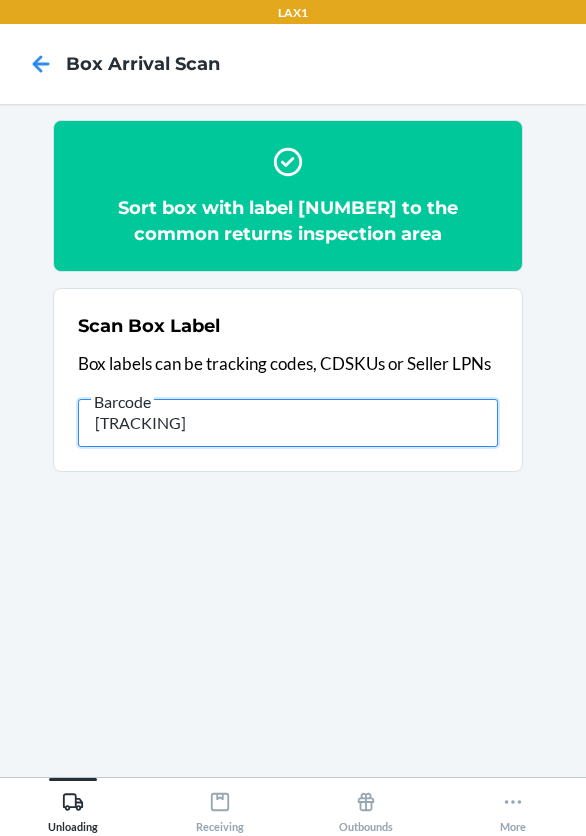 type on "[TRACKING]" 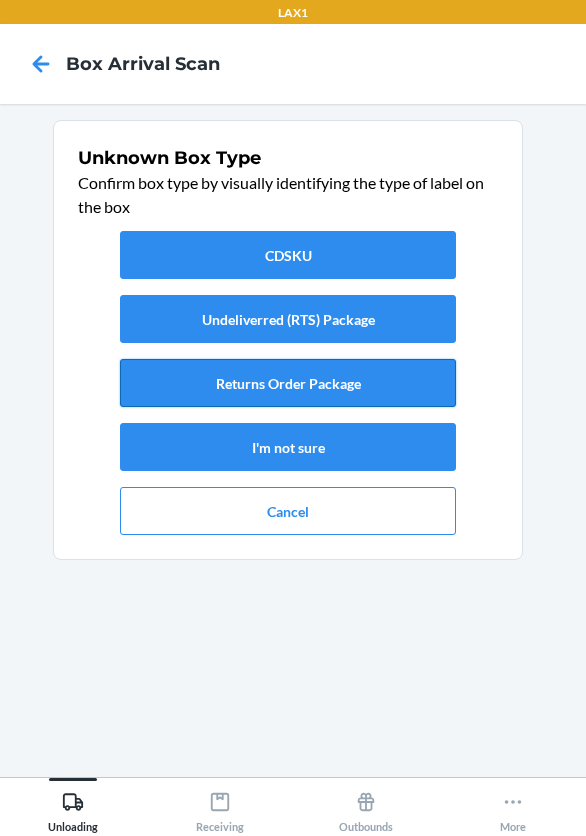 click on "Returns Order Package" at bounding box center (288, 383) 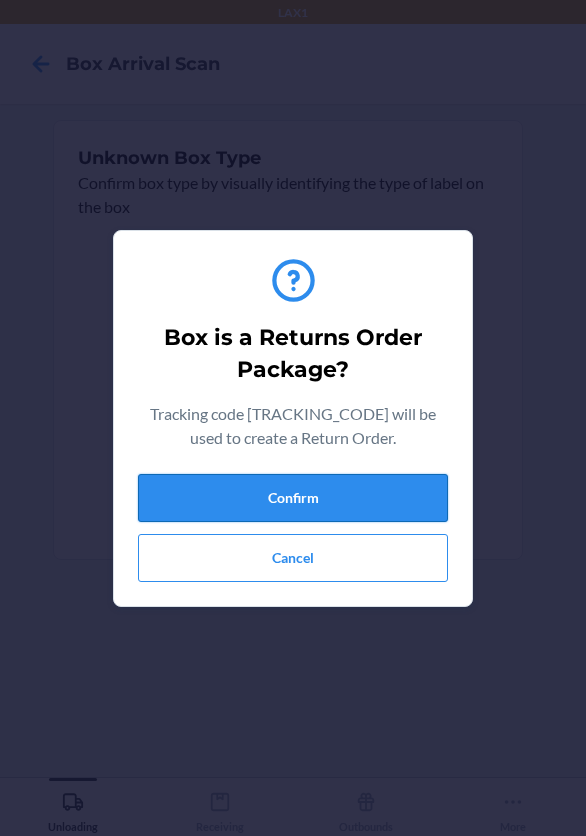 click on "Confirm" at bounding box center (293, 498) 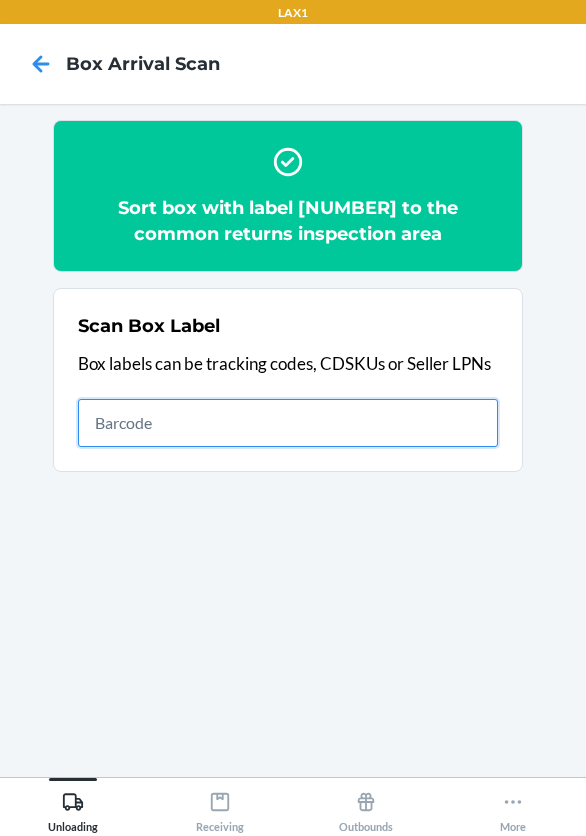 click at bounding box center [288, 423] 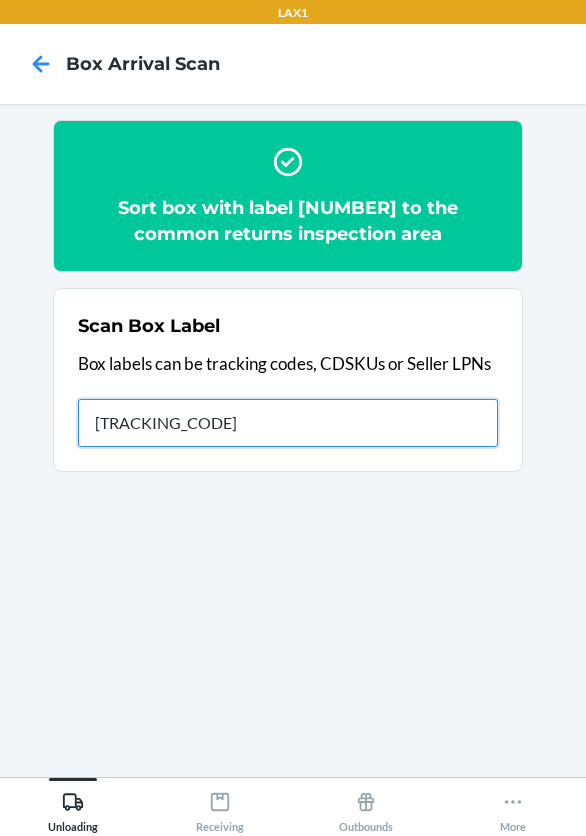type on "[TRACKING_CODE]" 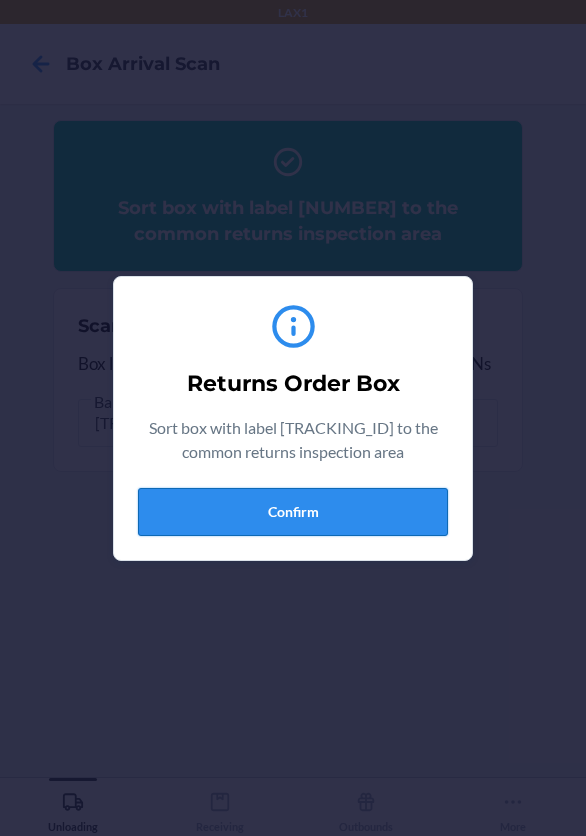 click on "Confirm" at bounding box center [293, 512] 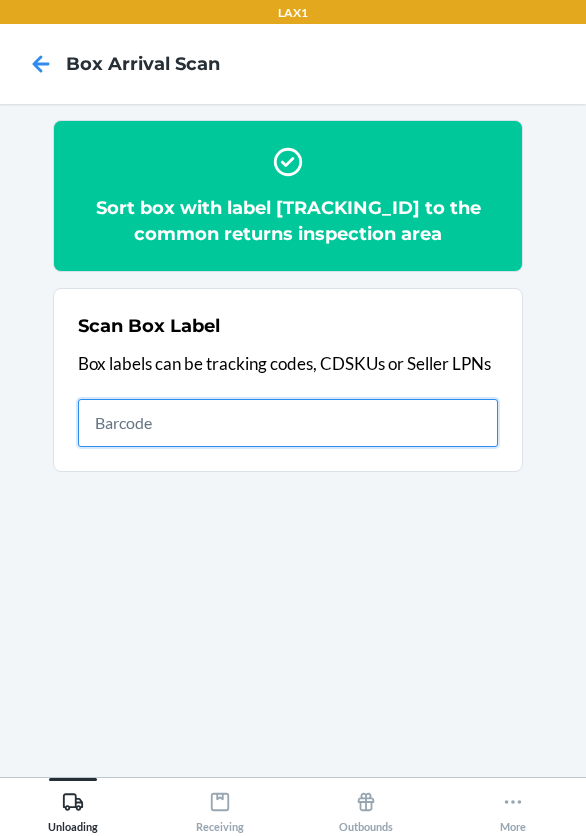 click at bounding box center (288, 423) 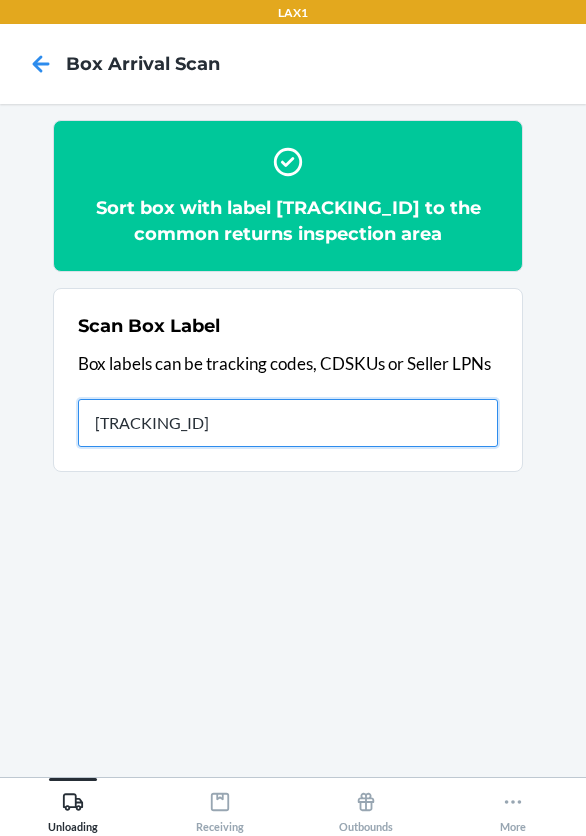 type on "[TRACKING_ID]" 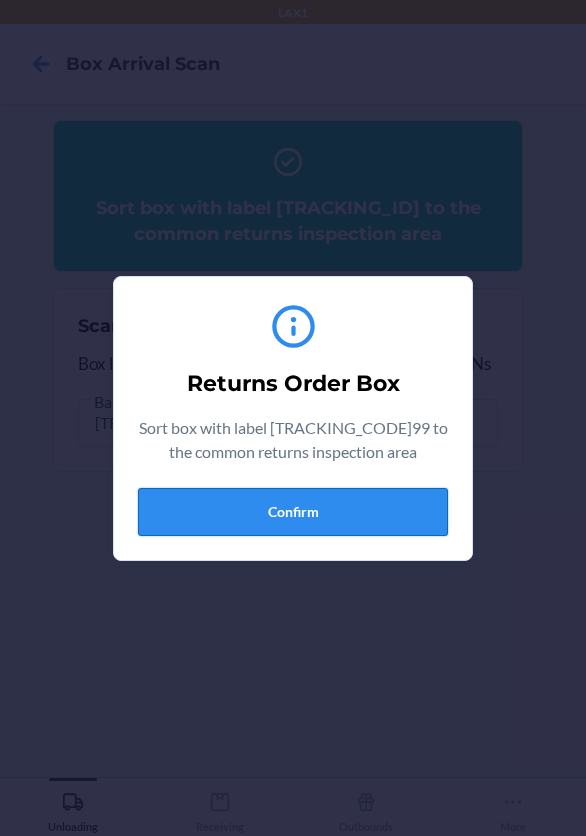 click on "Confirm" at bounding box center [293, 512] 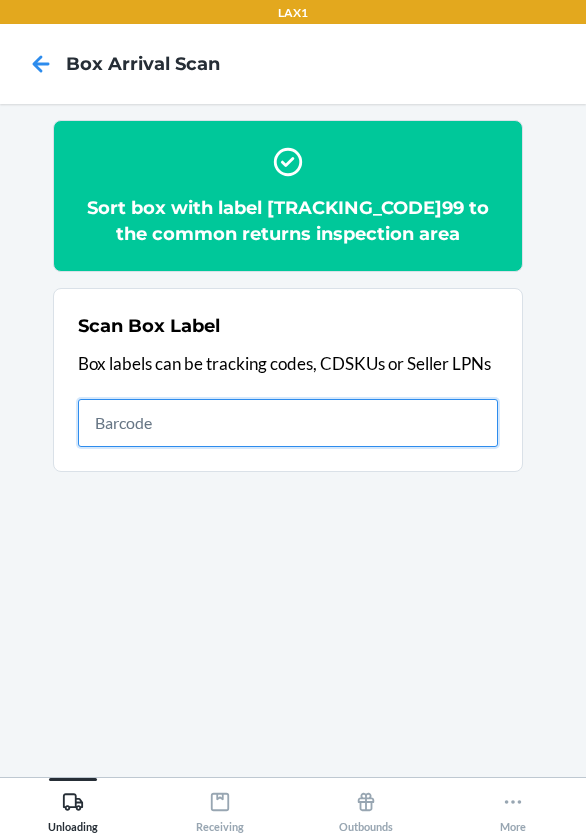 click at bounding box center [288, 423] 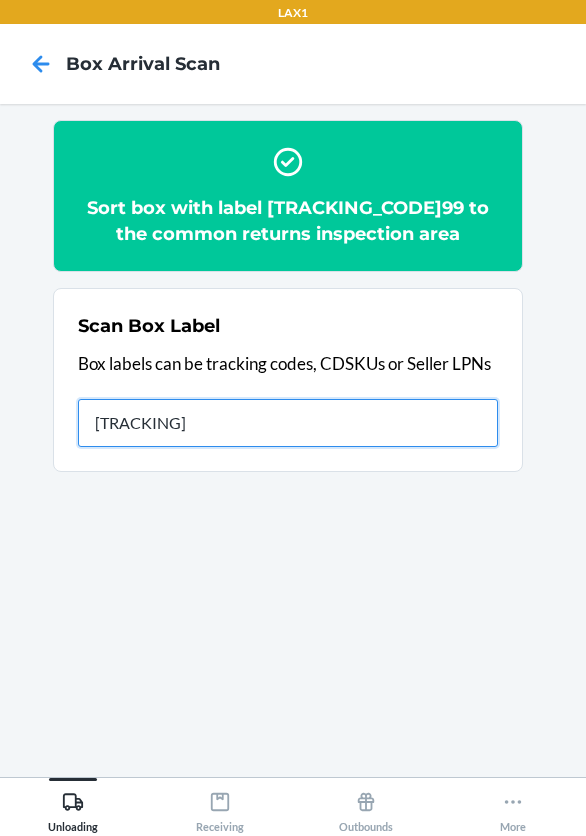 type on "[TRACKING_CODE]" 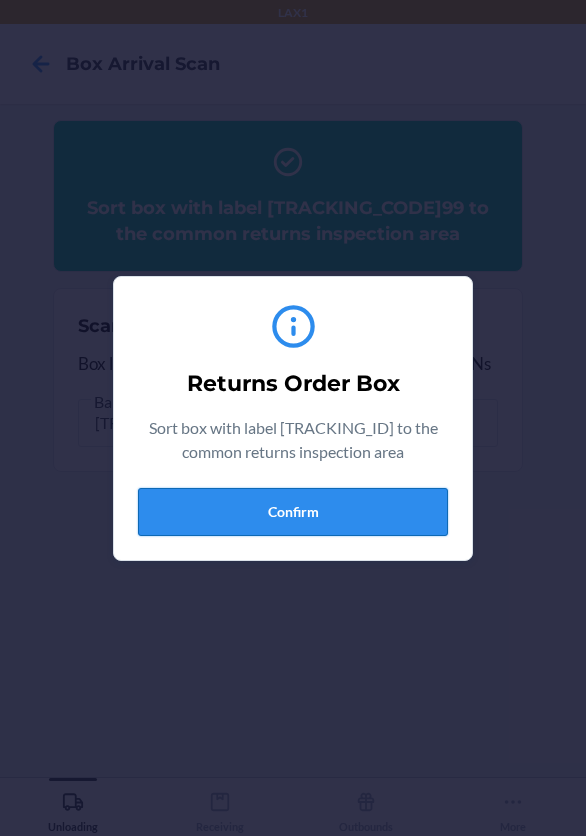 click on "Confirm" at bounding box center (293, 512) 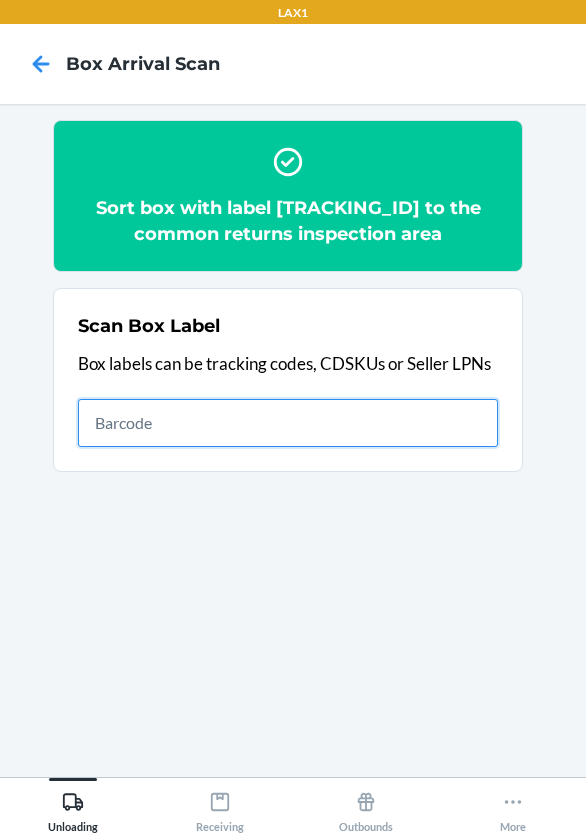 click at bounding box center [288, 423] 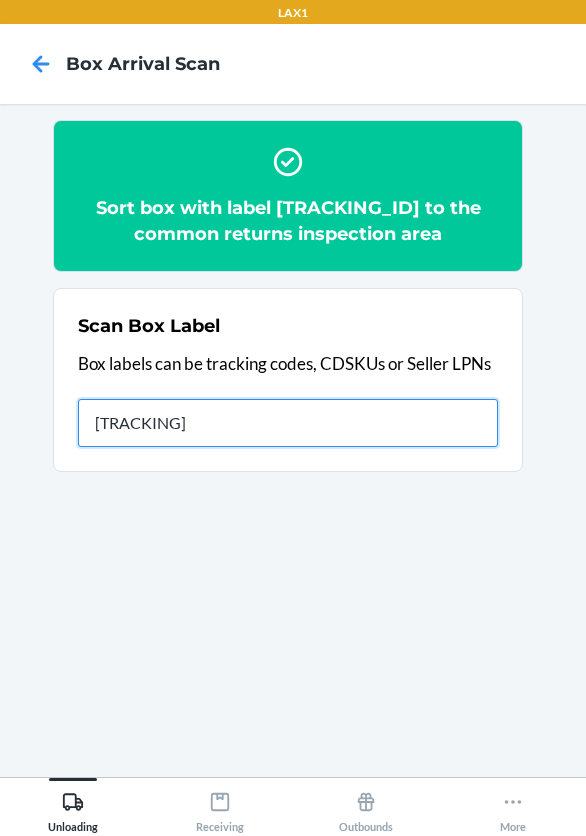 type on "[TRACKING_CODE]" 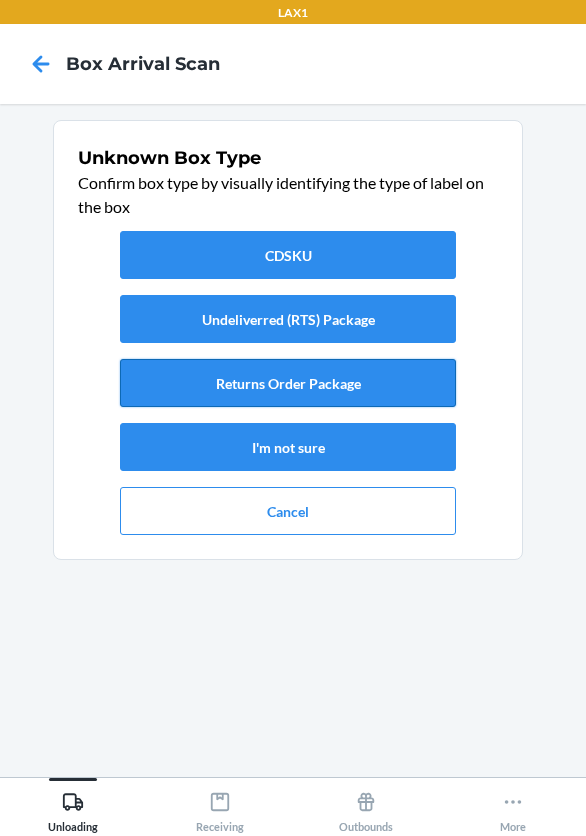 click on "Returns Order Package" at bounding box center (288, 383) 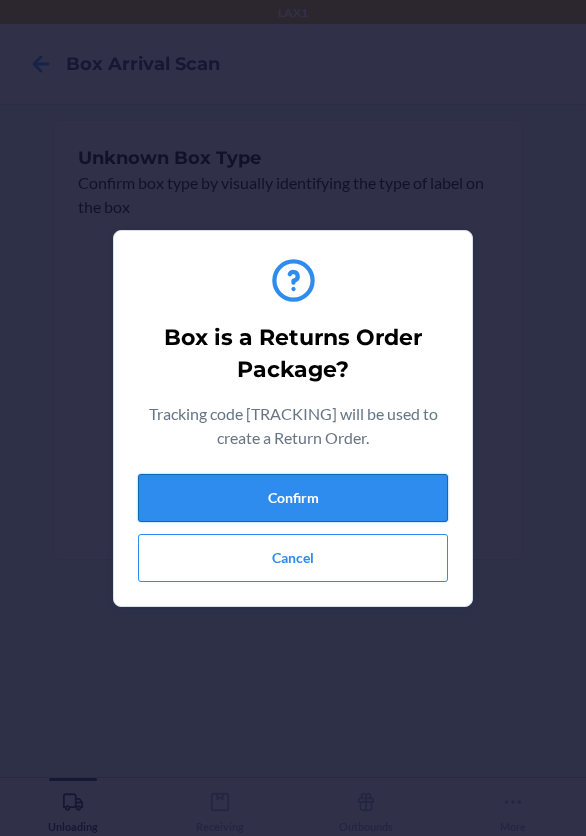 click on "Confirm" at bounding box center [293, 498] 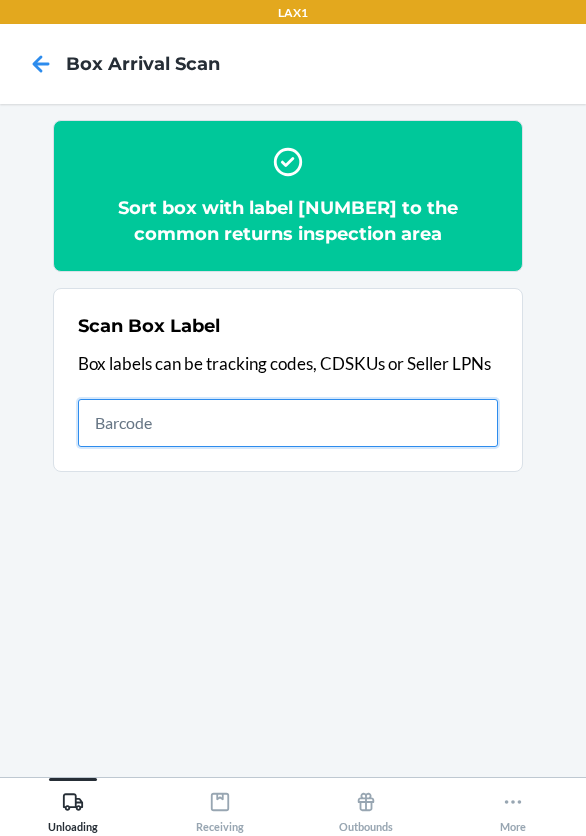 click at bounding box center [288, 423] 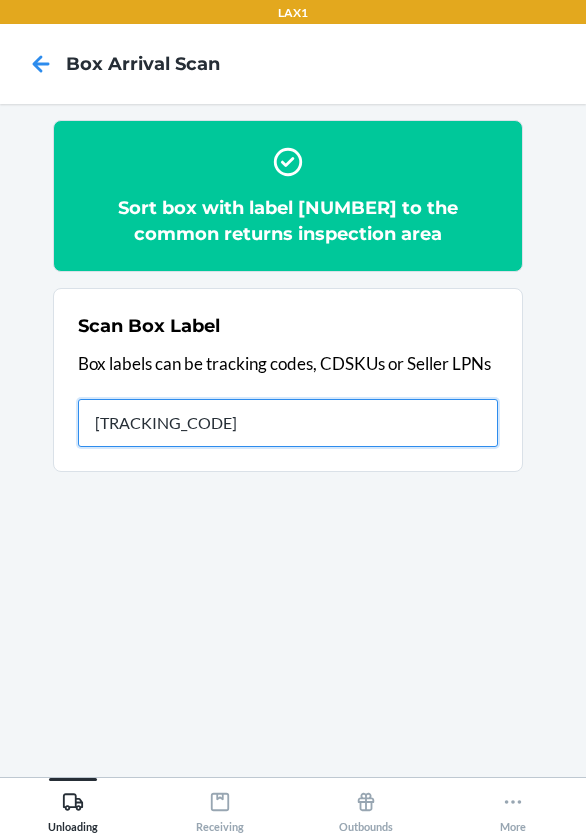 type on "[TRACKING_CODE]" 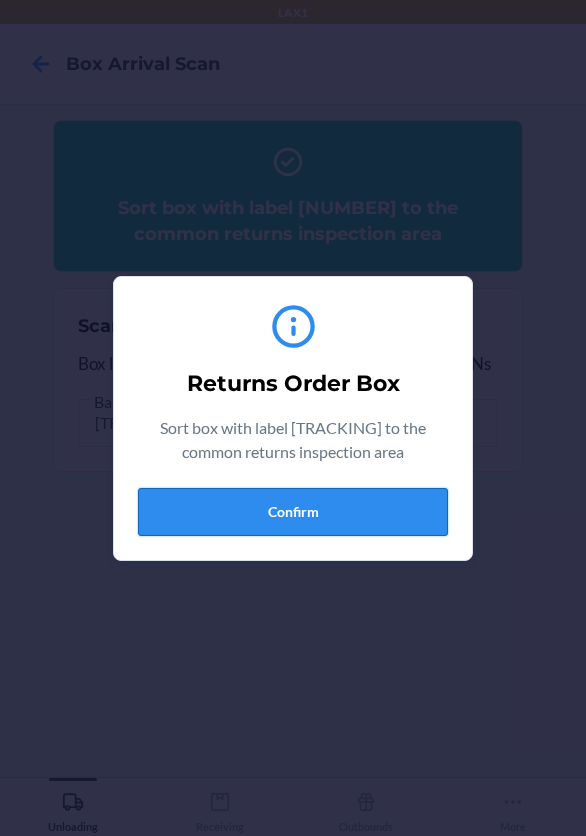 click on "Confirm" at bounding box center (293, 512) 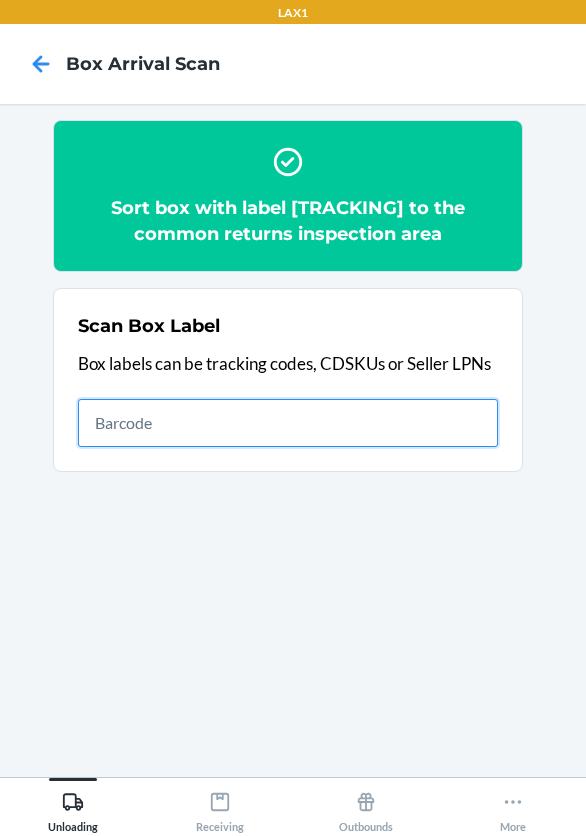 click at bounding box center [288, 423] 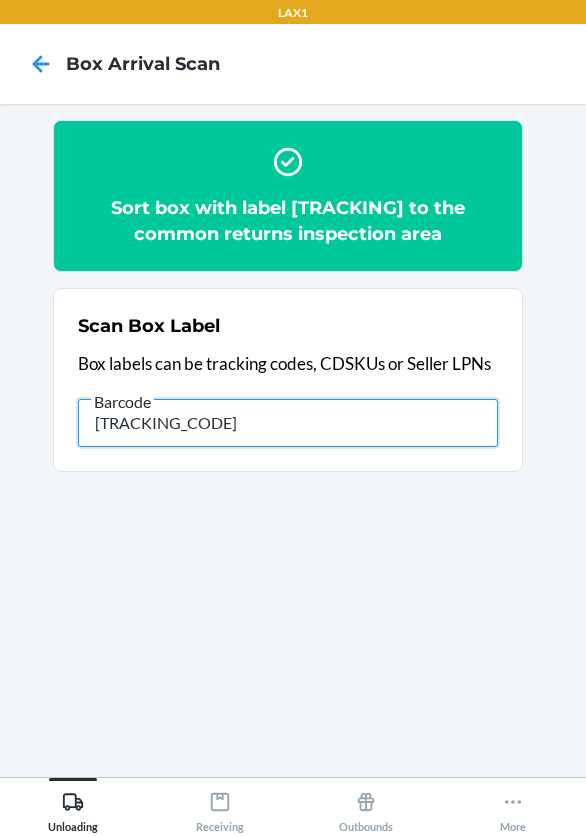 type on "[POSTAL_CODE][POSTAL_CODE]" 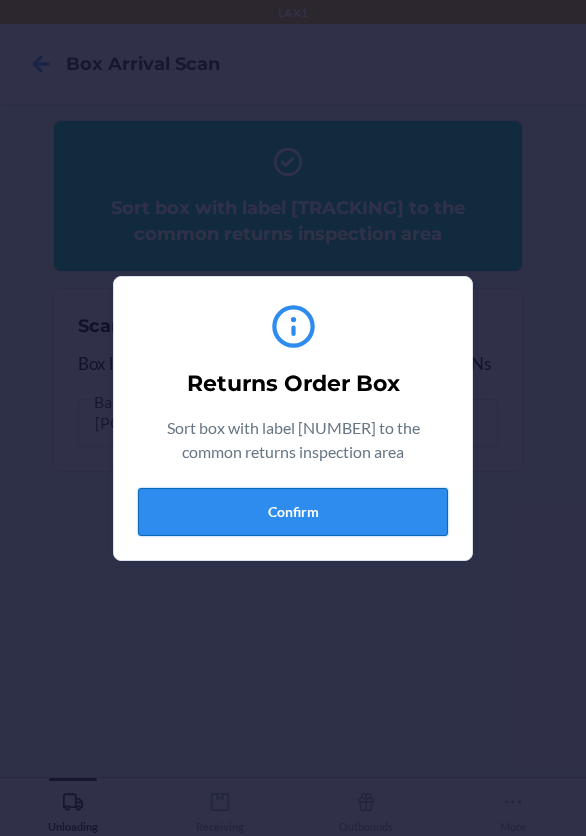 click on "Confirm" at bounding box center [293, 512] 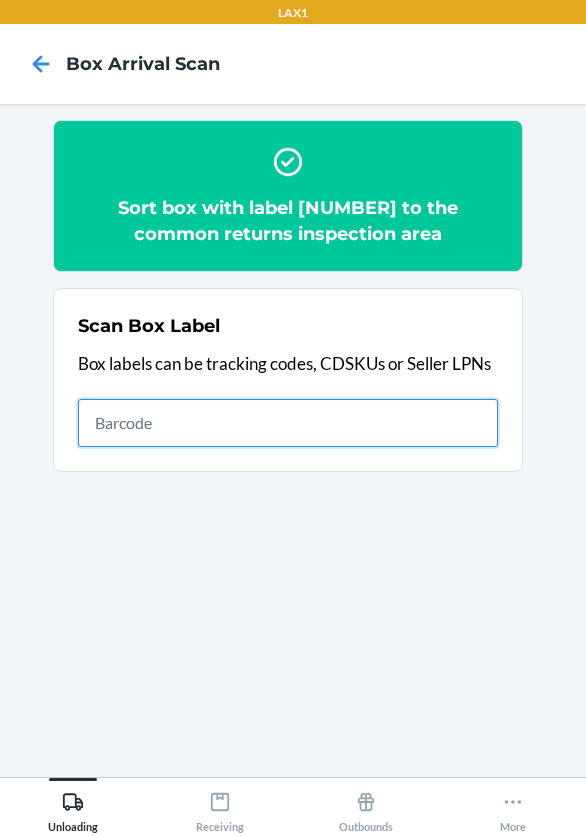 click at bounding box center [288, 423] 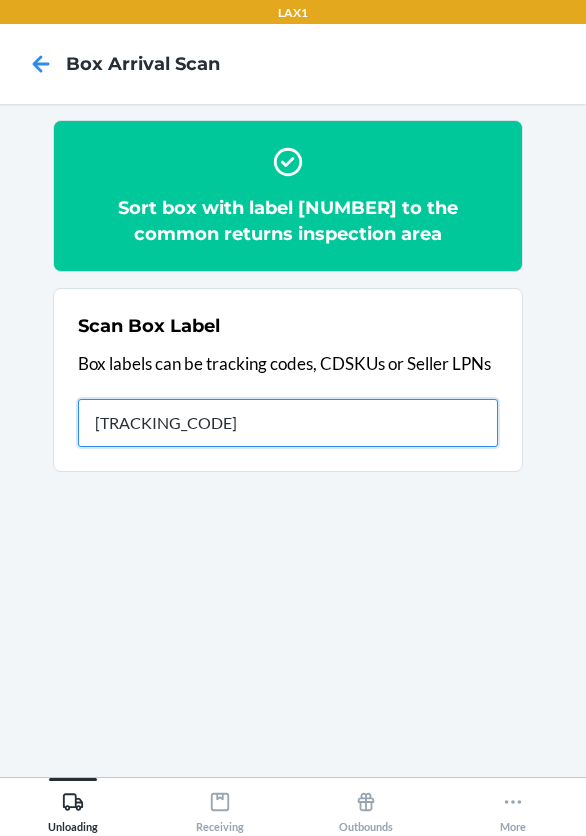 type on "[TRACKING_CODE]" 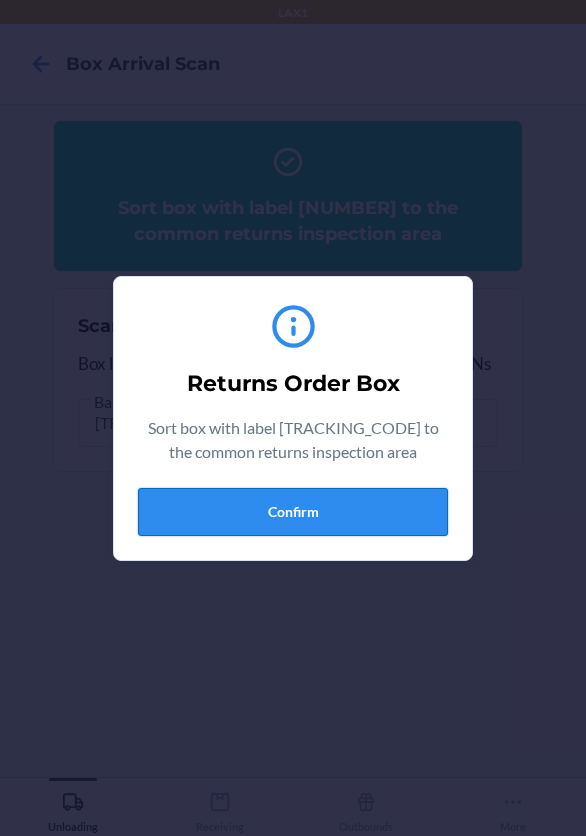 click on "Confirm" at bounding box center [293, 512] 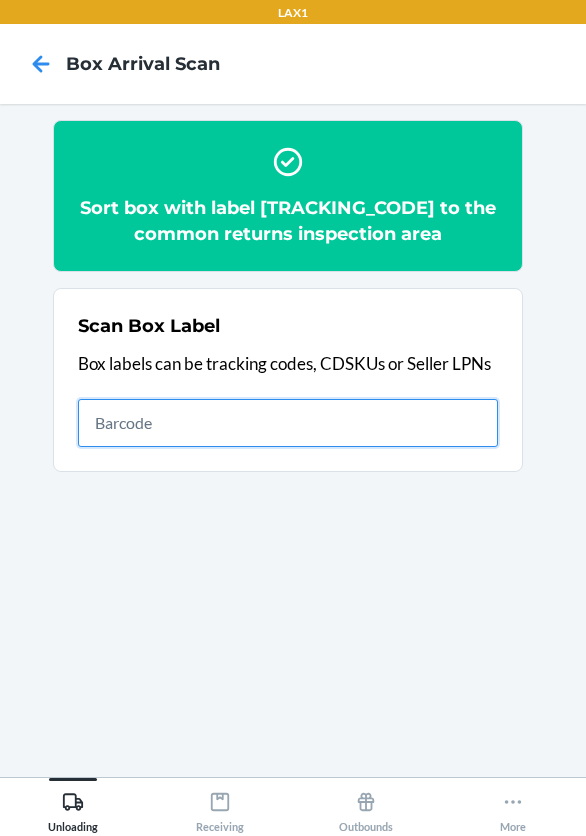 click at bounding box center (288, 423) 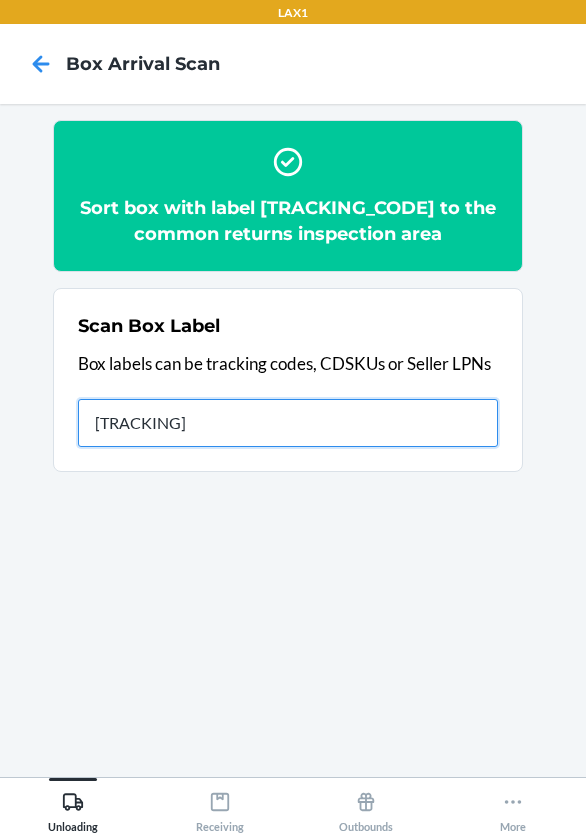 type on "[TRACKING]" 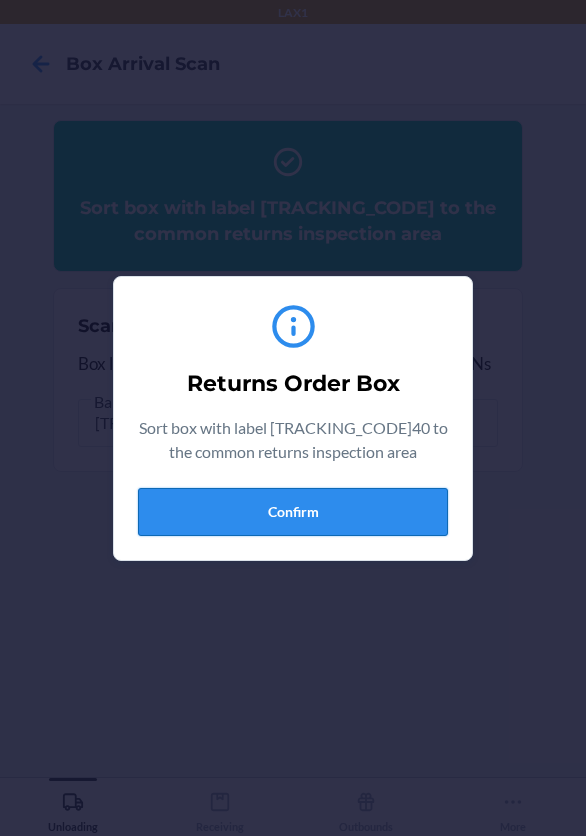 click on "Confirm" at bounding box center [293, 512] 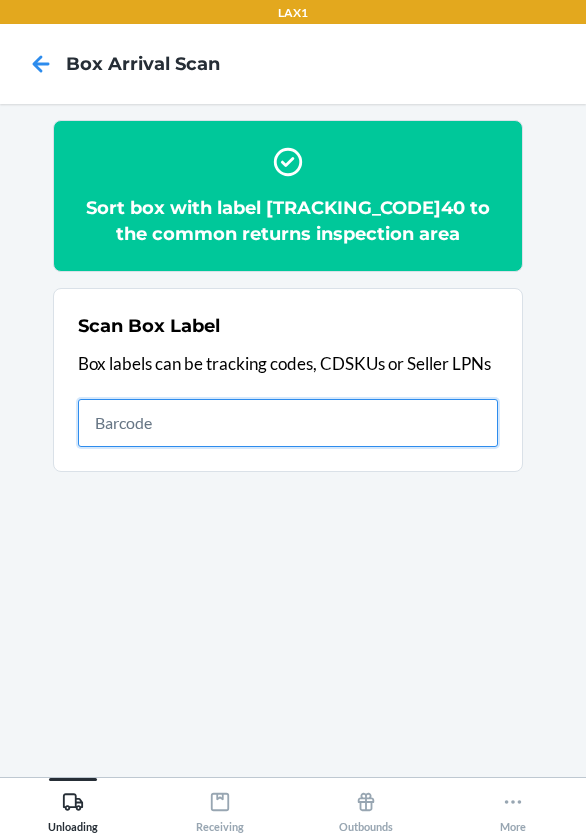 click at bounding box center (288, 423) 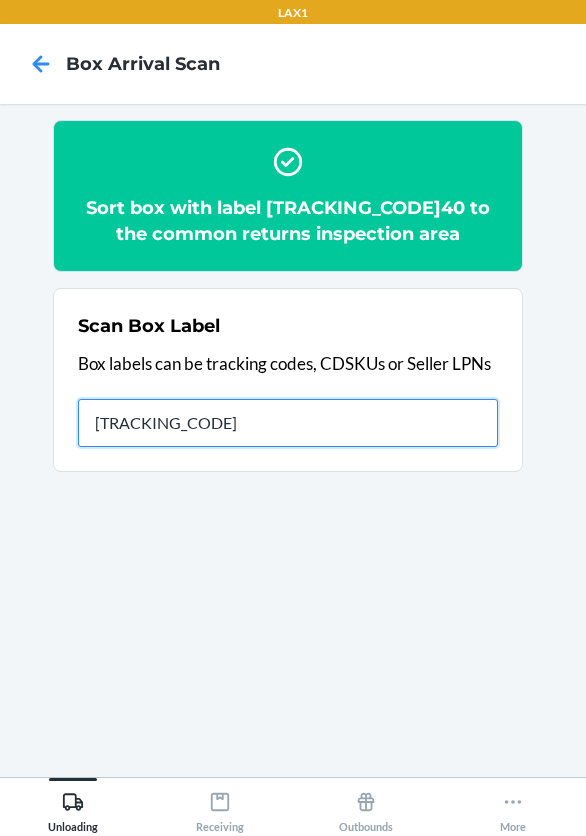 type on "[TRACKING_CODE]" 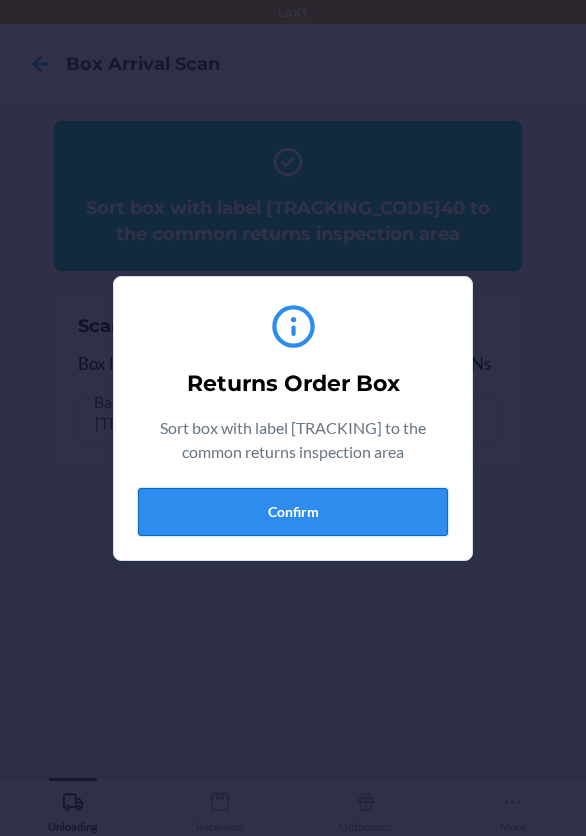 click on "Confirm" at bounding box center (293, 512) 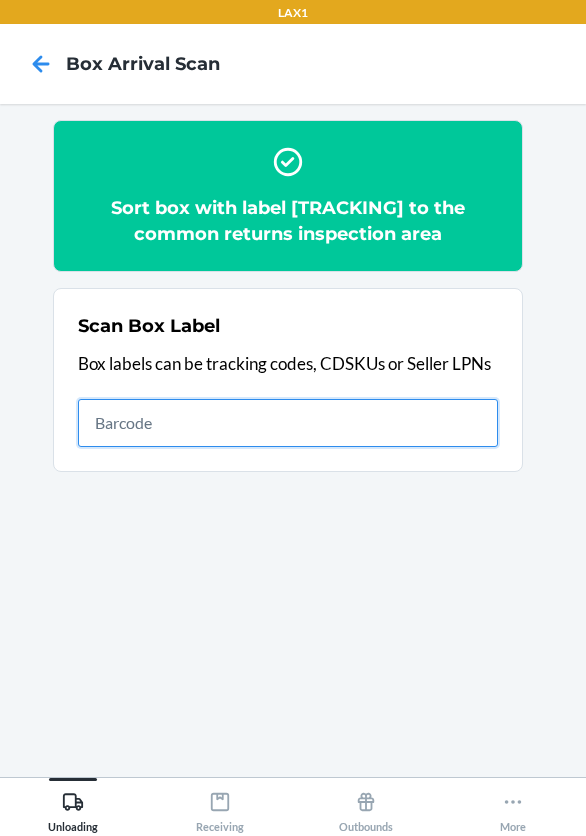 click at bounding box center [288, 423] 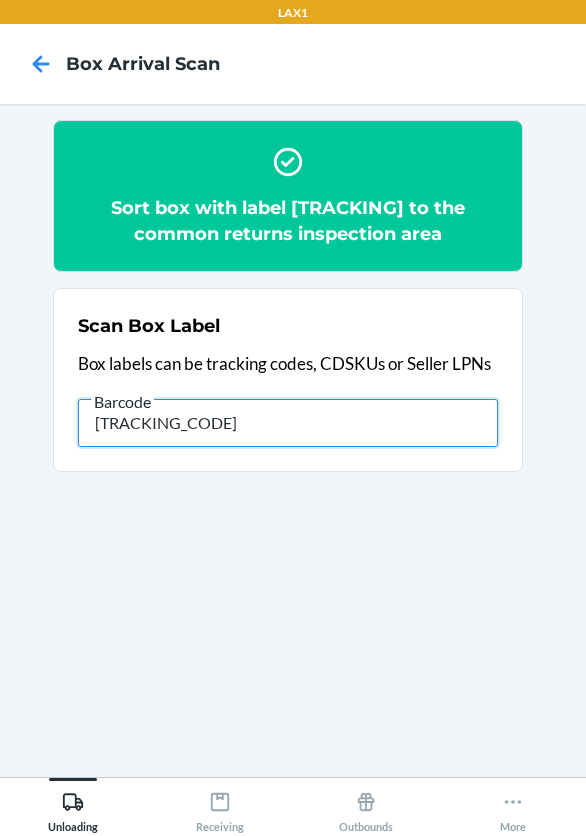 type on "[TRACKING_CODE]" 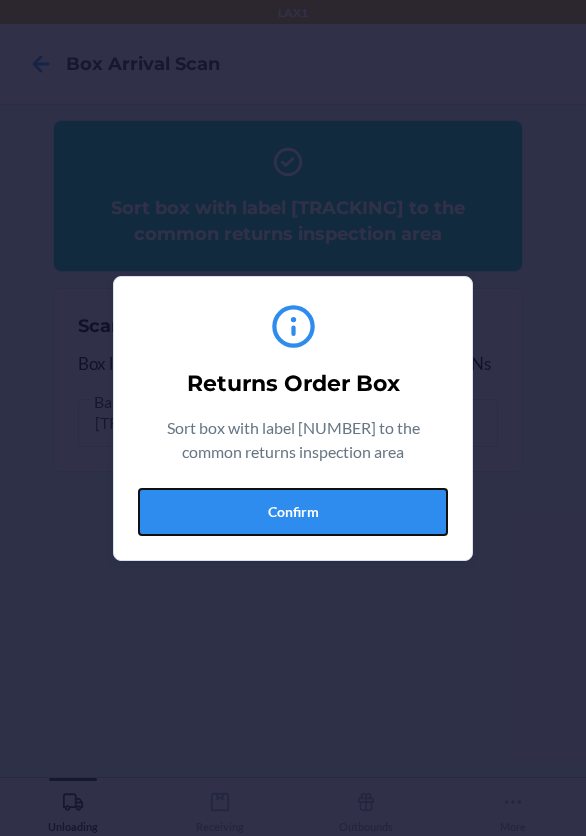 click on "Confirm" at bounding box center (293, 512) 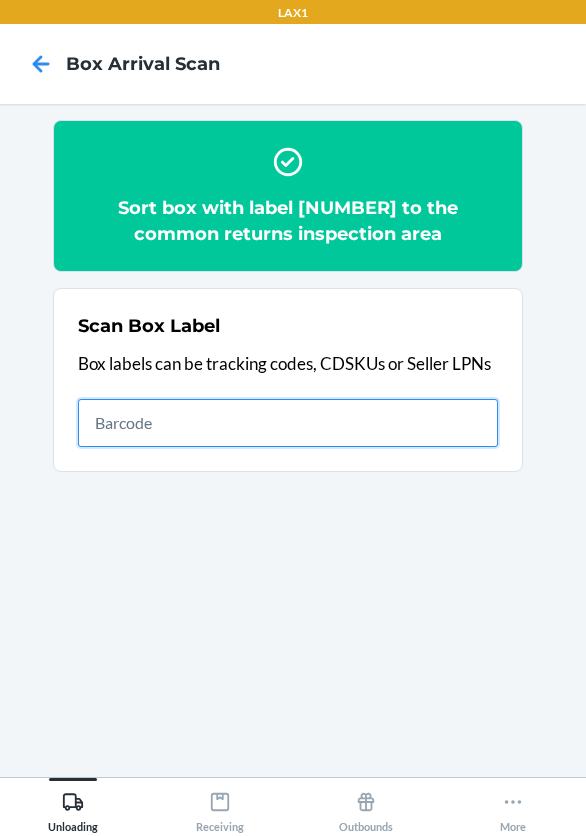 click at bounding box center (288, 423) 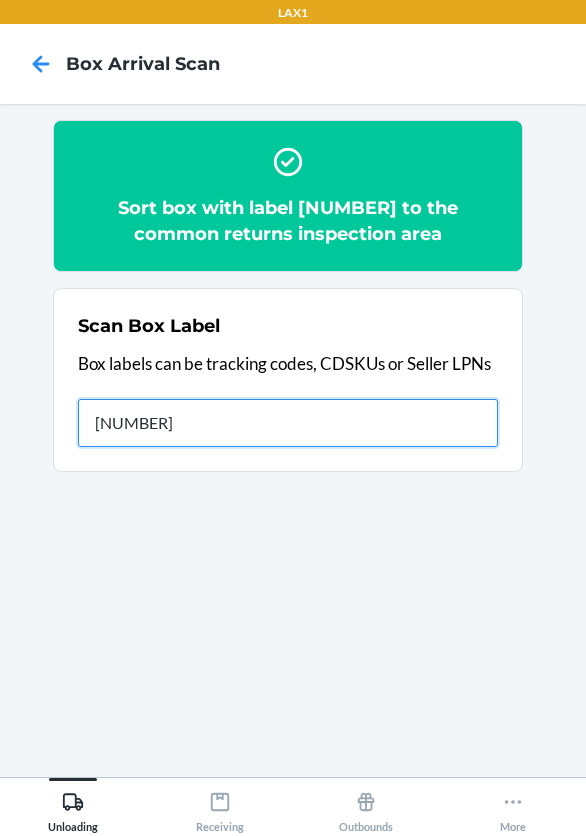 type on "[NUMBER]" 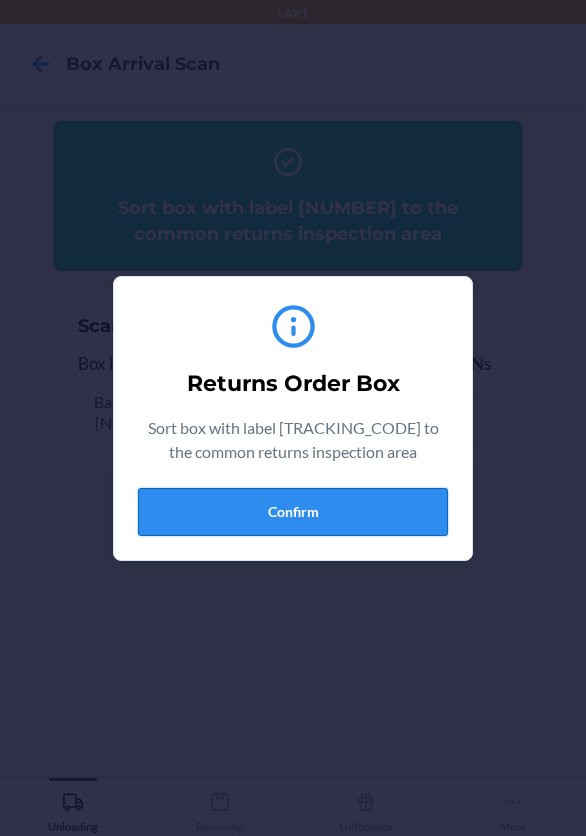 click on "Confirm" at bounding box center (293, 512) 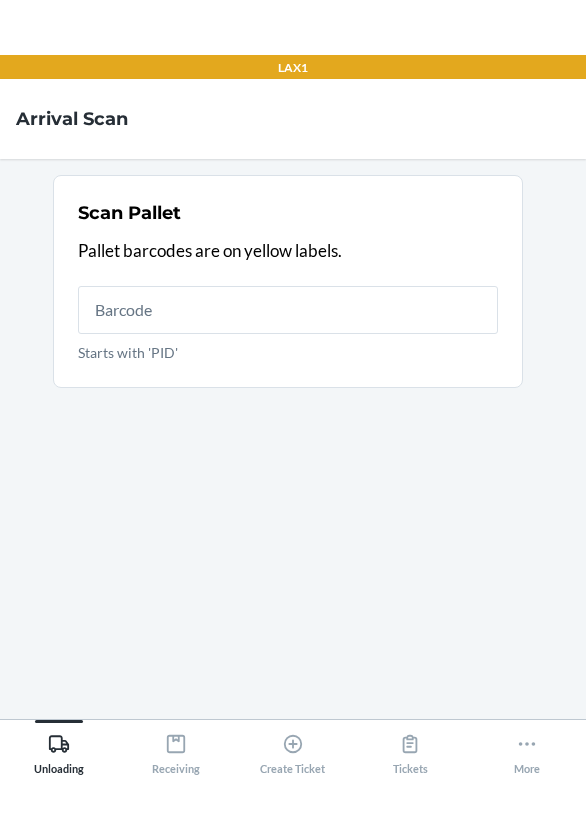 scroll, scrollTop: 0, scrollLeft: 0, axis: both 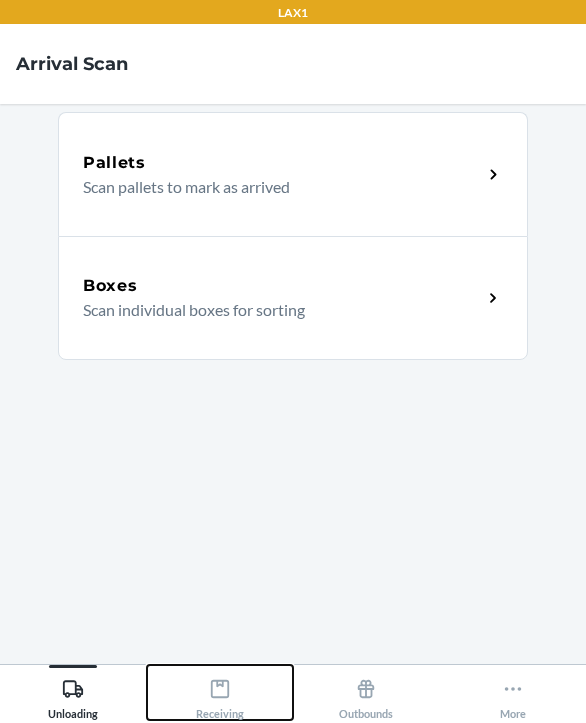 click 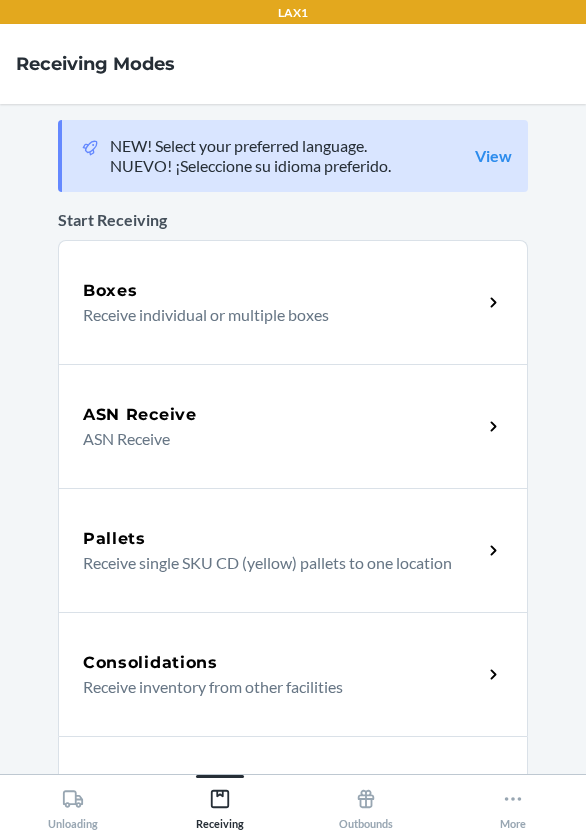 scroll, scrollTop: 400, scrollLeft: 0, axis: vertical 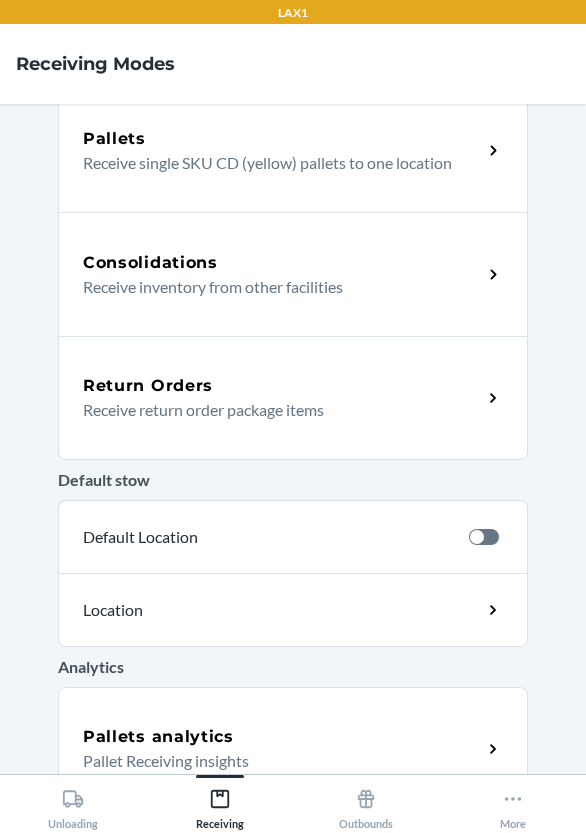 click on "Receive return order package items" at bounding box center [274, 410] 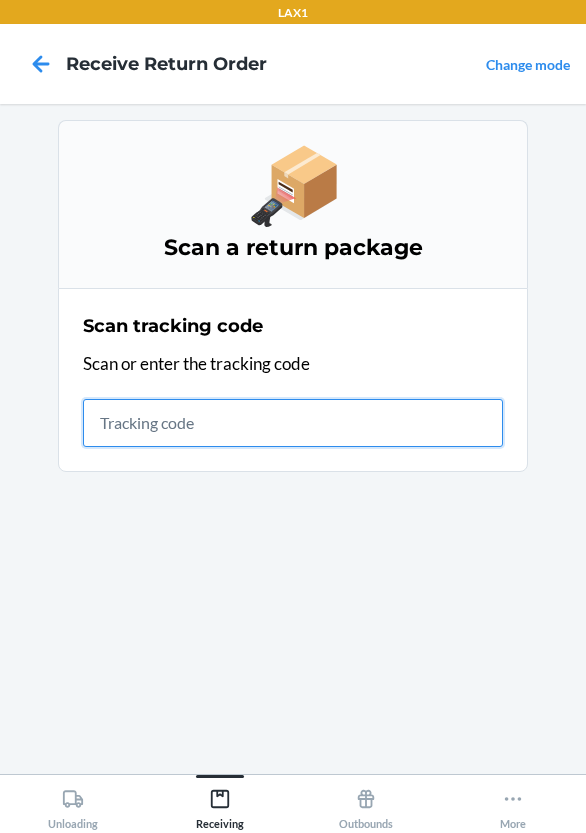 click at bounding box center (293, 423) 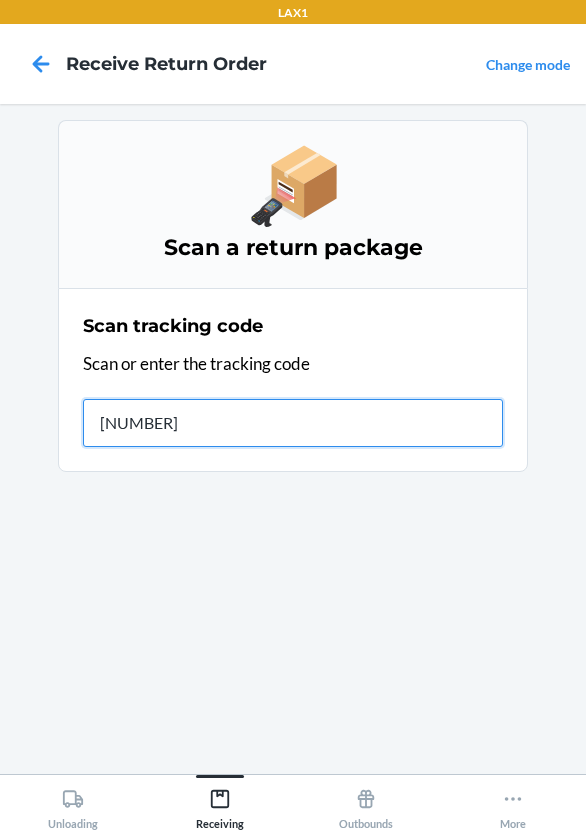 type on "[NUMBER]" 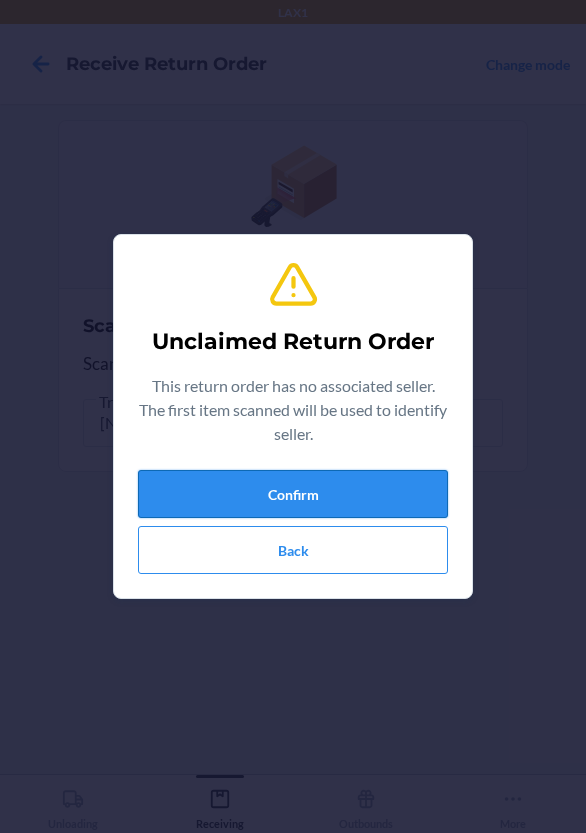 click on "Confirm" at bounding box center (293, 494) 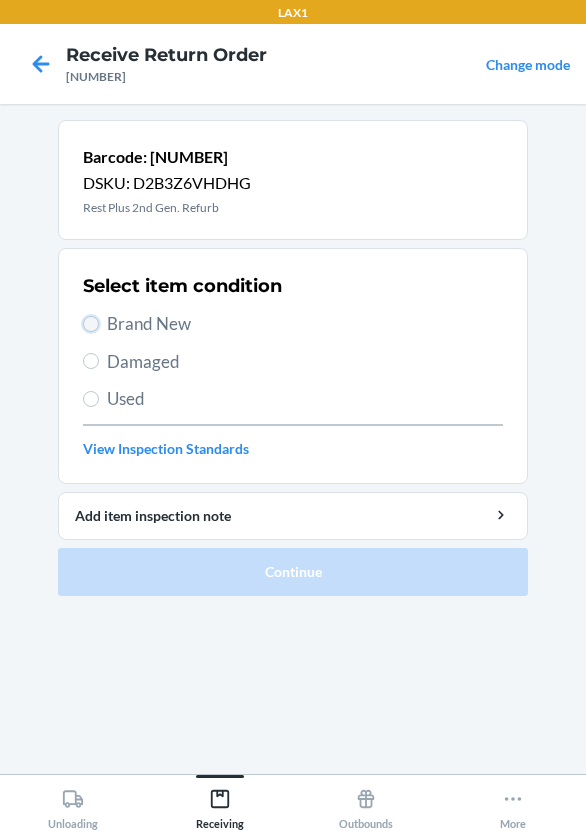 click on "Brand New" at bounding box center [91, 324] 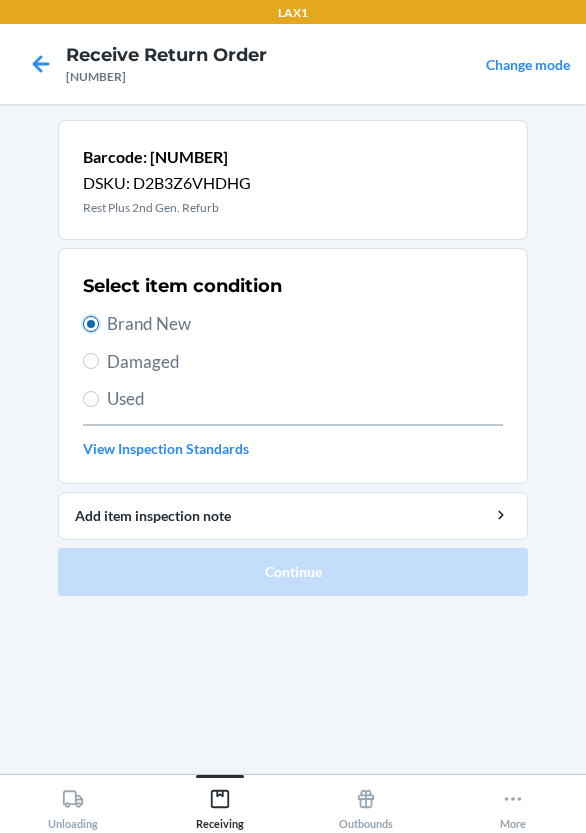 radio on "true" 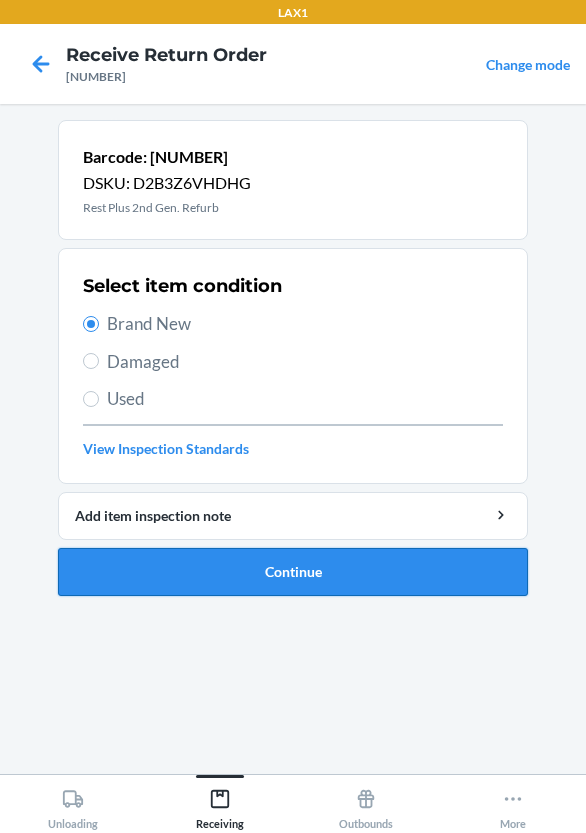 click on "Continue" at bounding box center [293, 572] 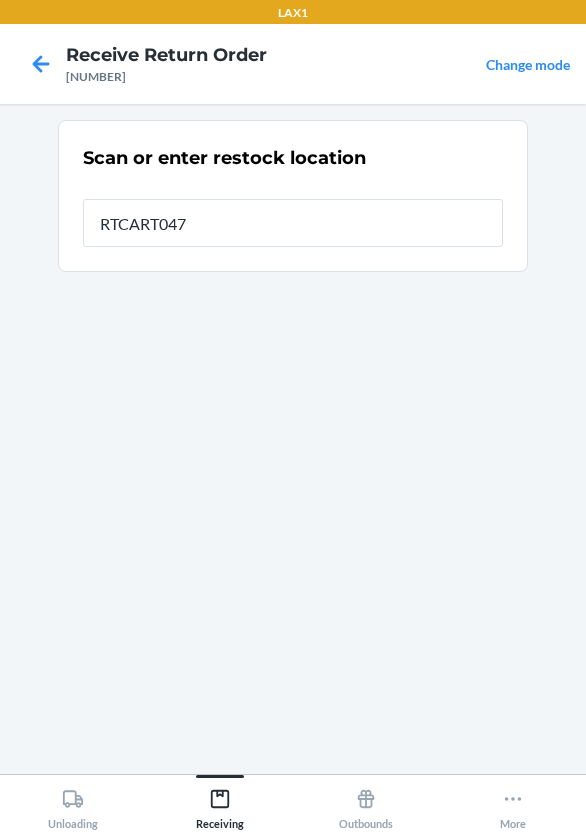 type on "RTCART047" 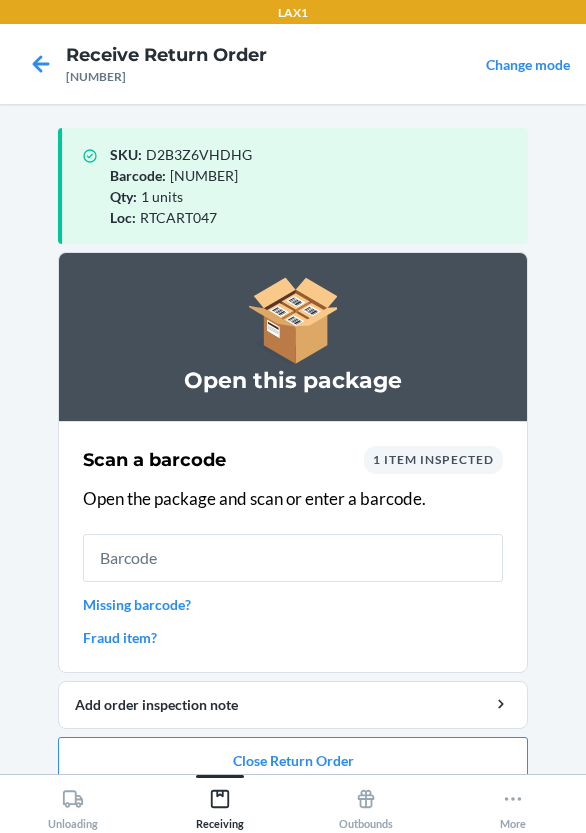 scroll, scrollTop: 27, scrollLeft: 0, axis: vertical 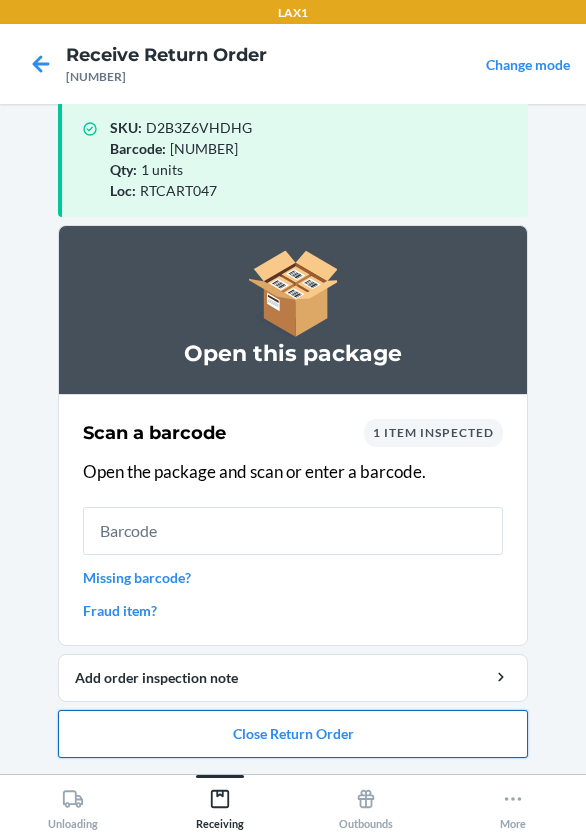click on "Close Return Order" at bounding box center [293, 734] 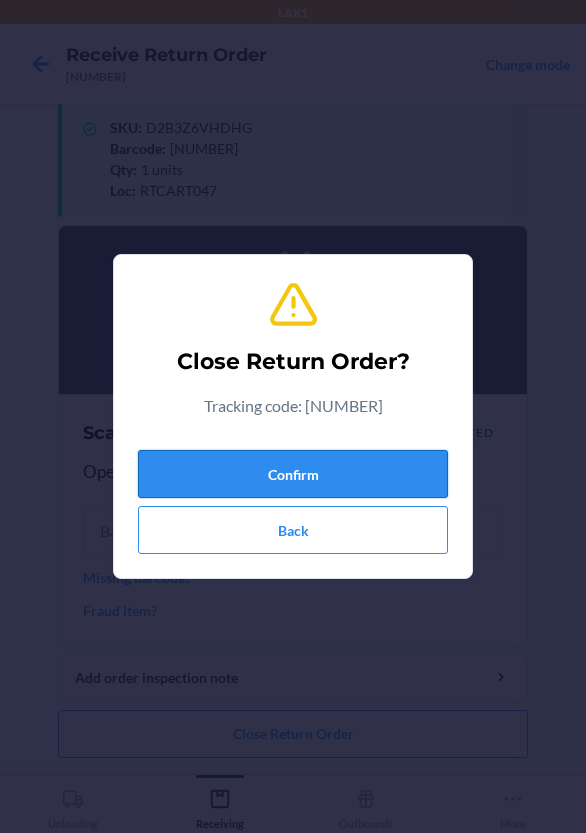 click on "Confirm" at bounding box center (293, 474) 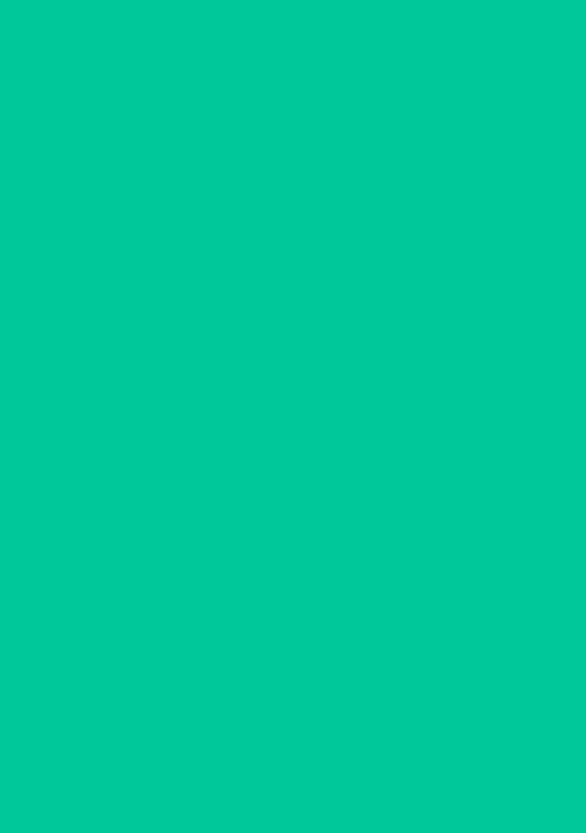 scroll, scrollTop: 0, scrollLeft: 0, axis: both 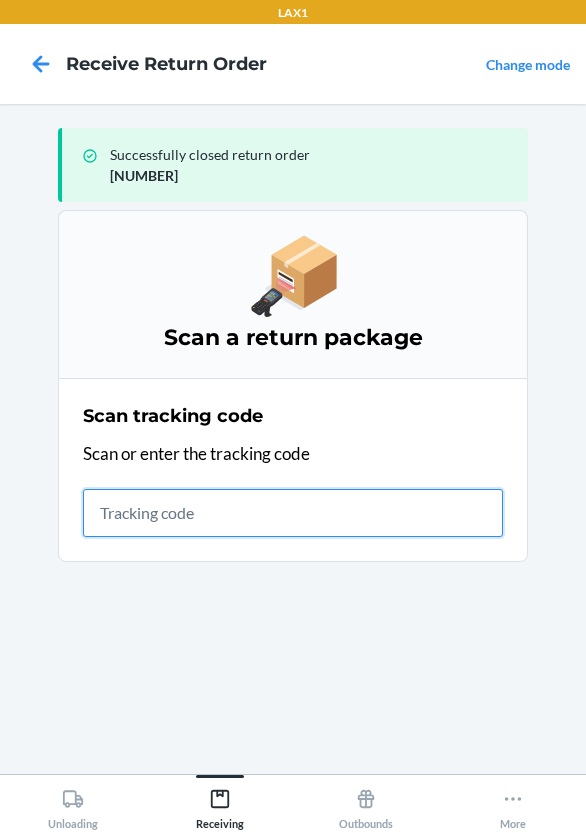 click at bounding box center (293, 513) 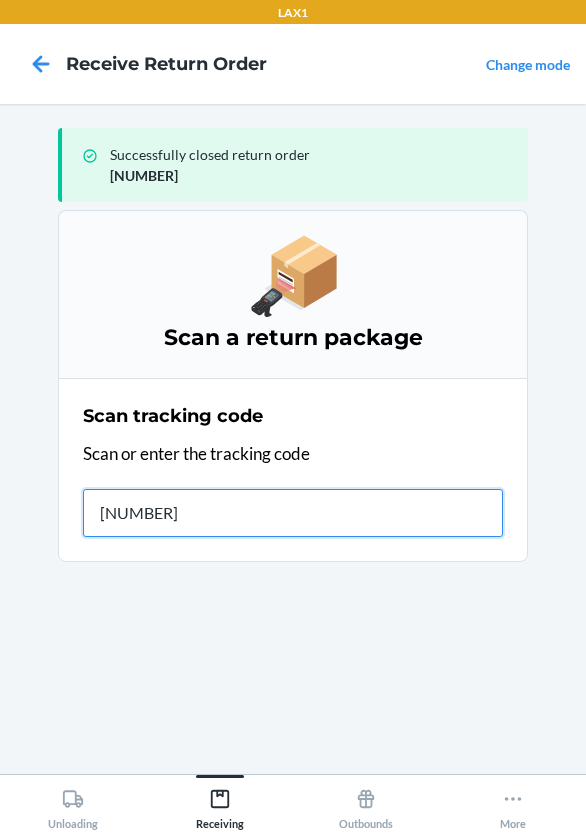 type on "[NUMBER]" 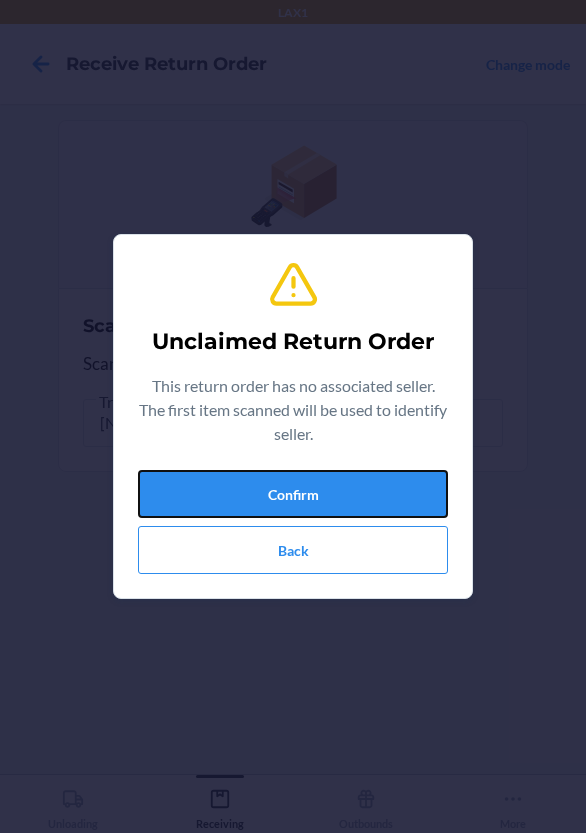 click on "Confirm" at bounding box center (293, 494) 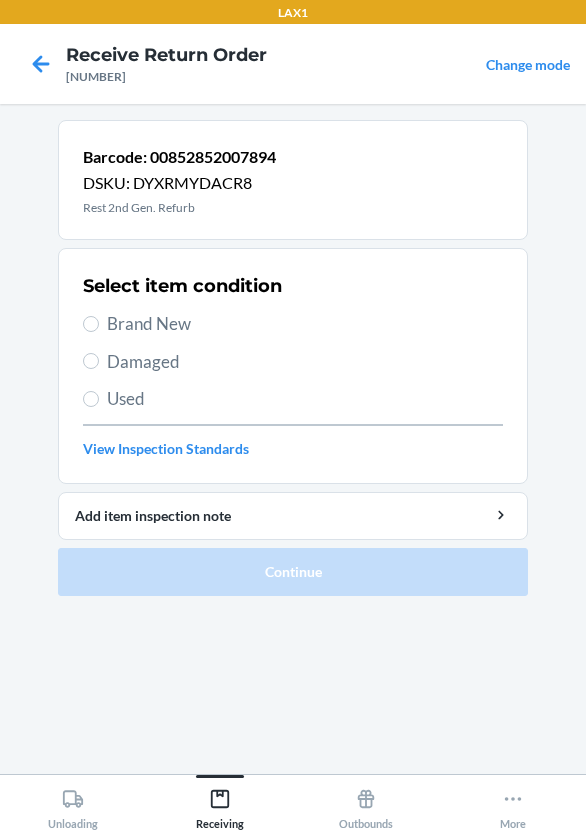 click on "Damaged" at bounding box center (305, 362) 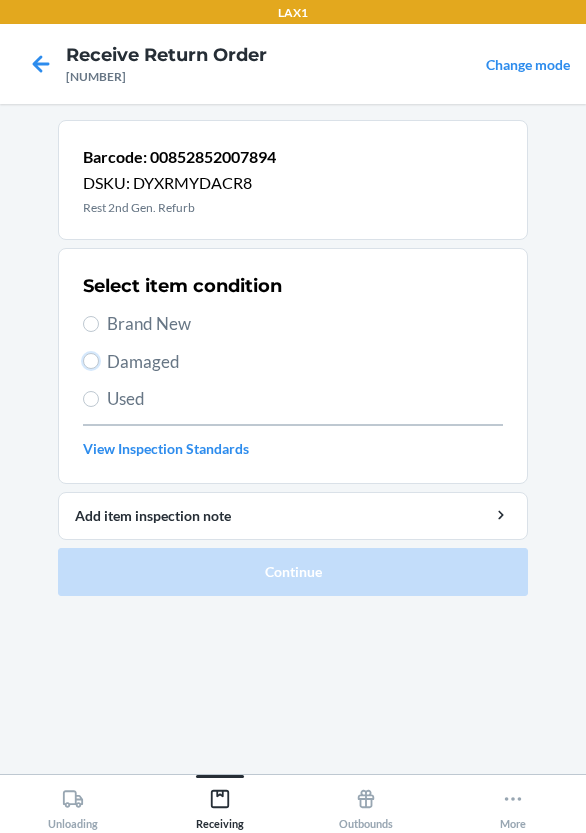 click on "Damaged" at bounding box center [91, 361] 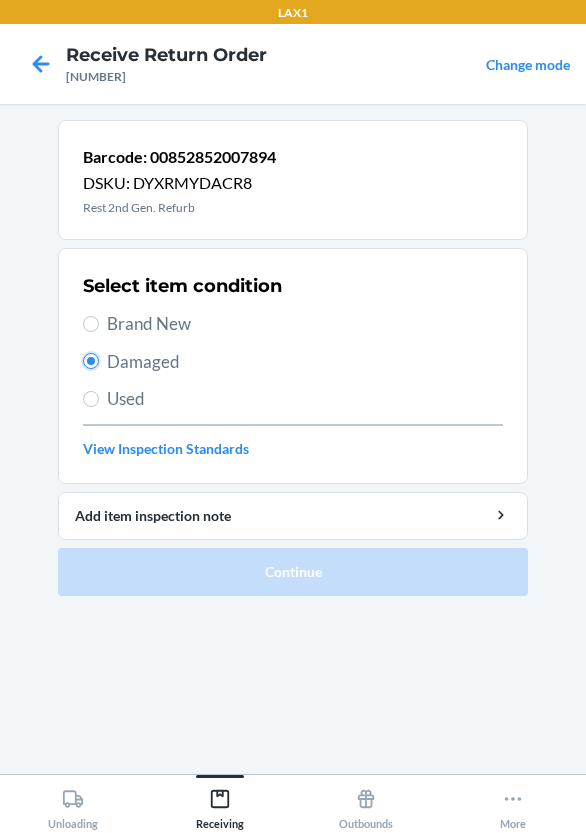 radio on "true" 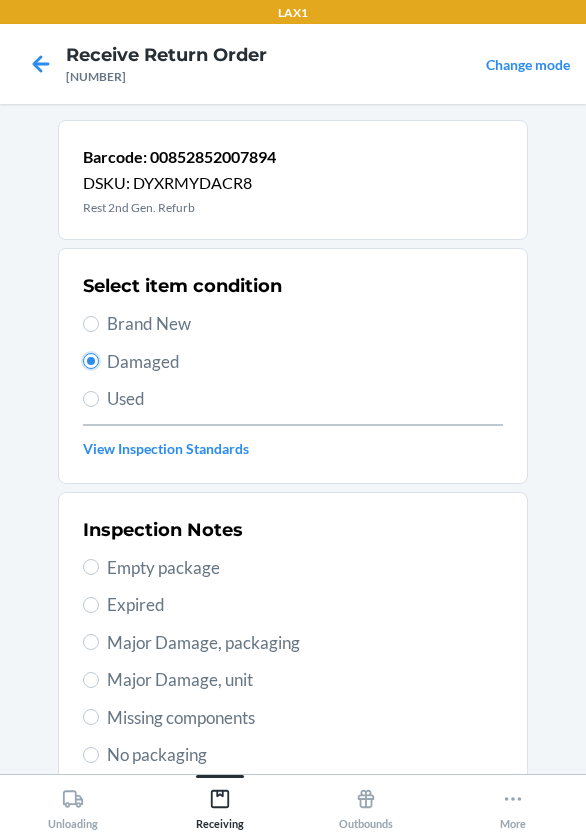 scroll, scrollTop: 372, scrollLeft: 0, axis: vertical 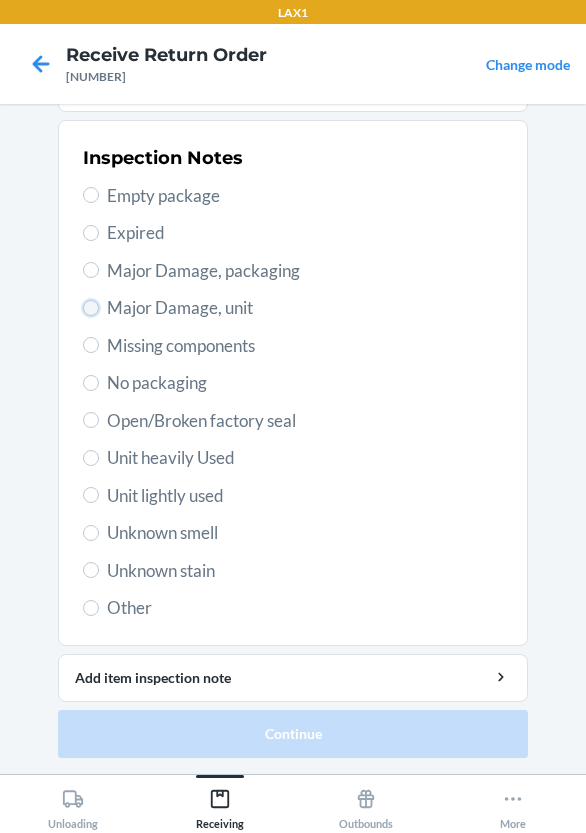click on "Major Damage, unit" at bounding box center (91, 308) 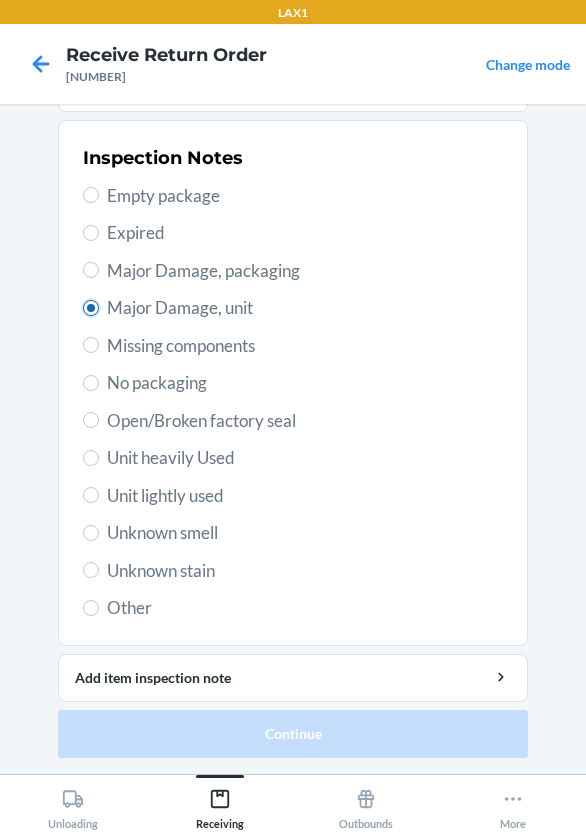 radio on "true" 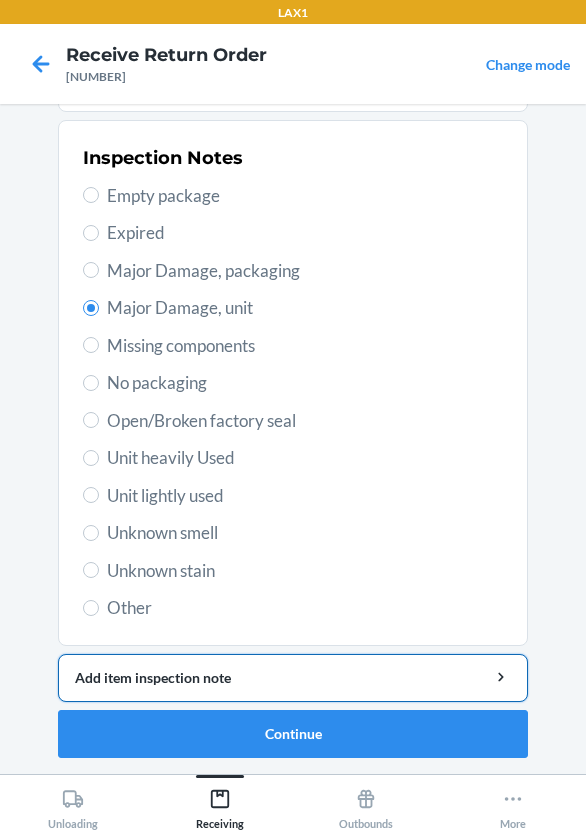 click on "Add item inspection note" at bounding box center (293, 677) 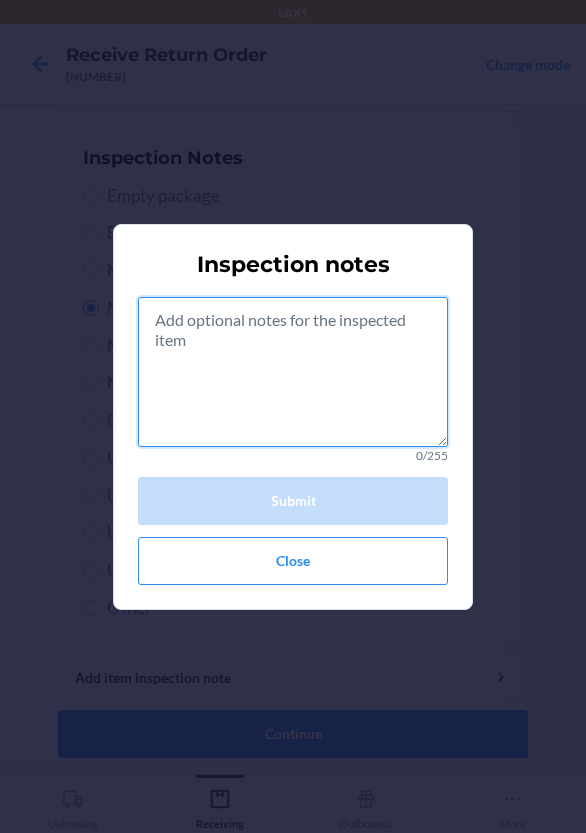 click at bounding box center (293, 372) 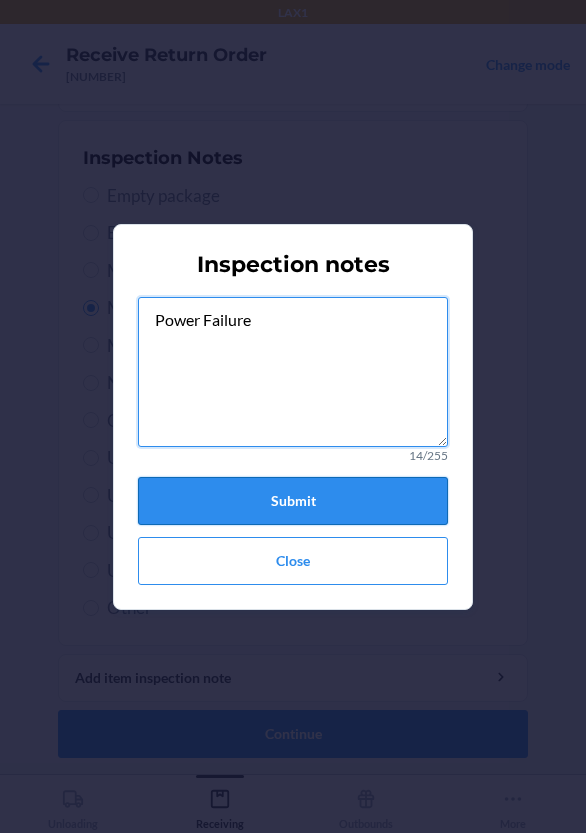 type on "Power Failure" 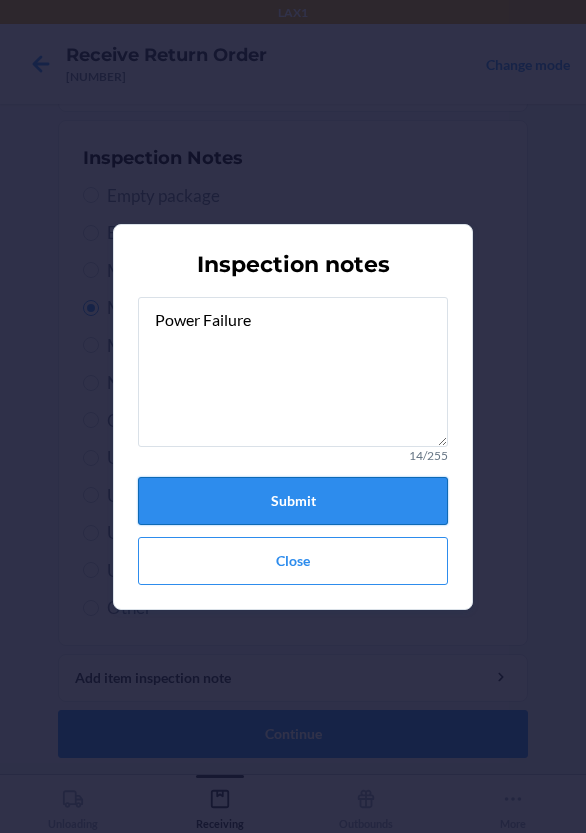 click on "Submit" at bounding box center (293, 501) 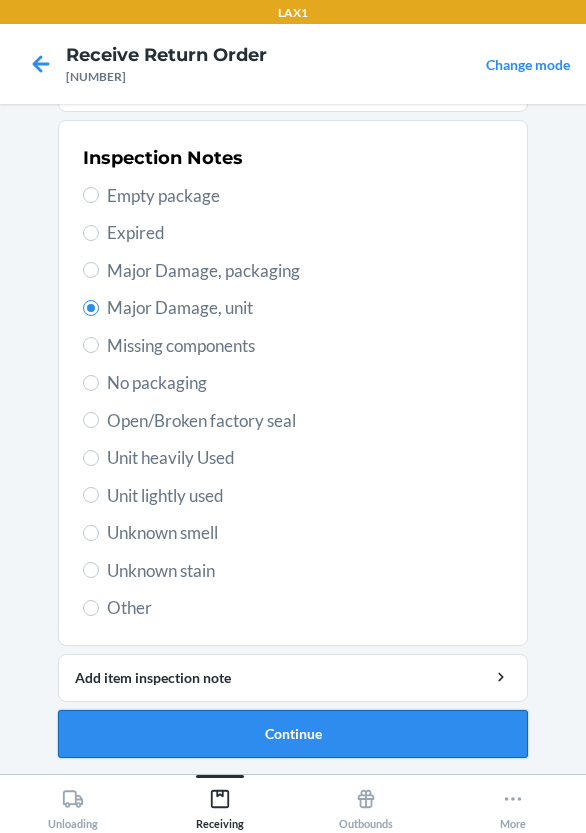 click on "Continue" at bounding box center (293, 734) 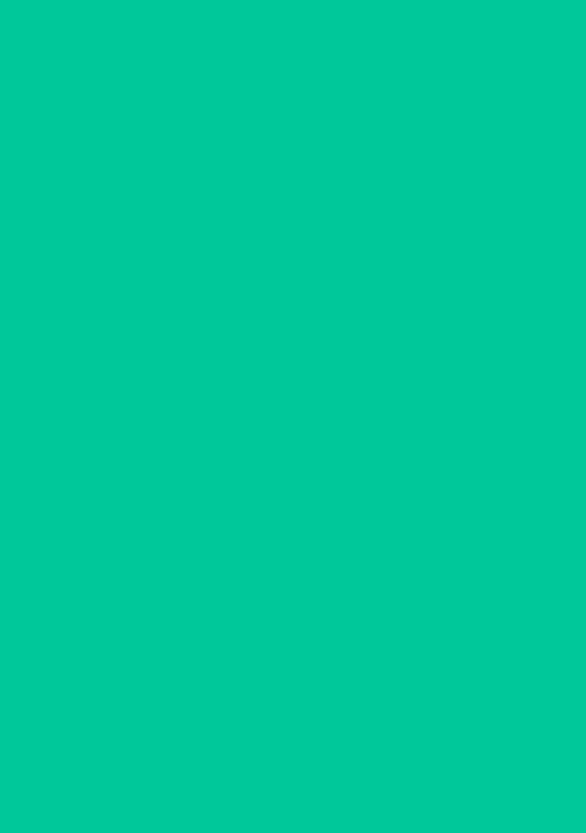 scroll, scrollTop: 195, scrollLeft: 0, axis: vertical 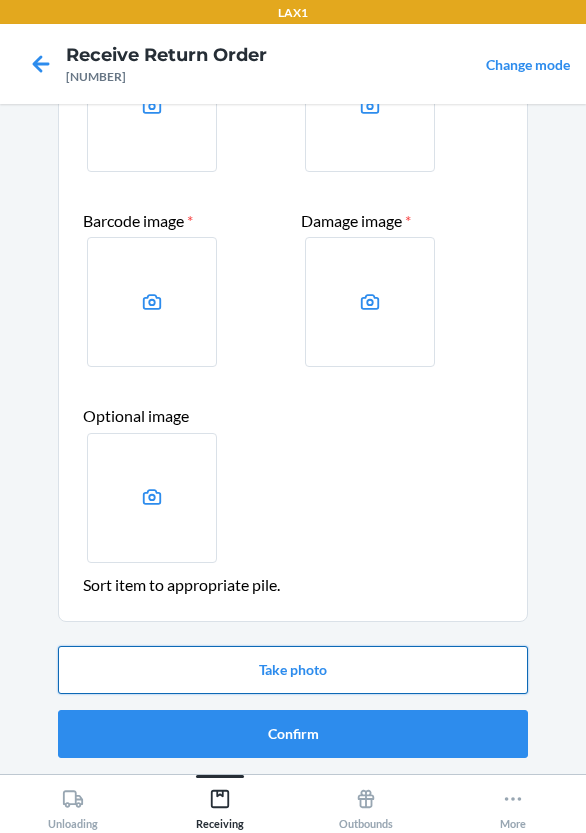 click on "Take photo" at bounding box center [293, 670] 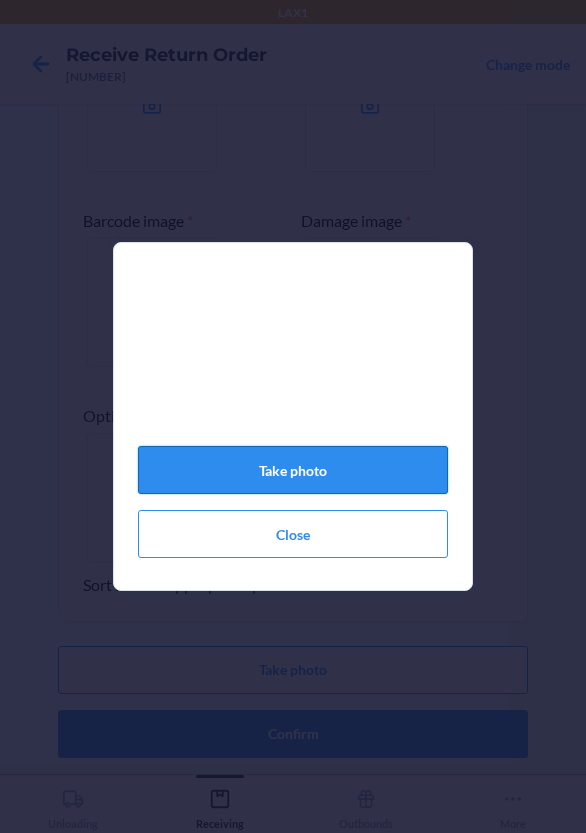 click on "Take photo" 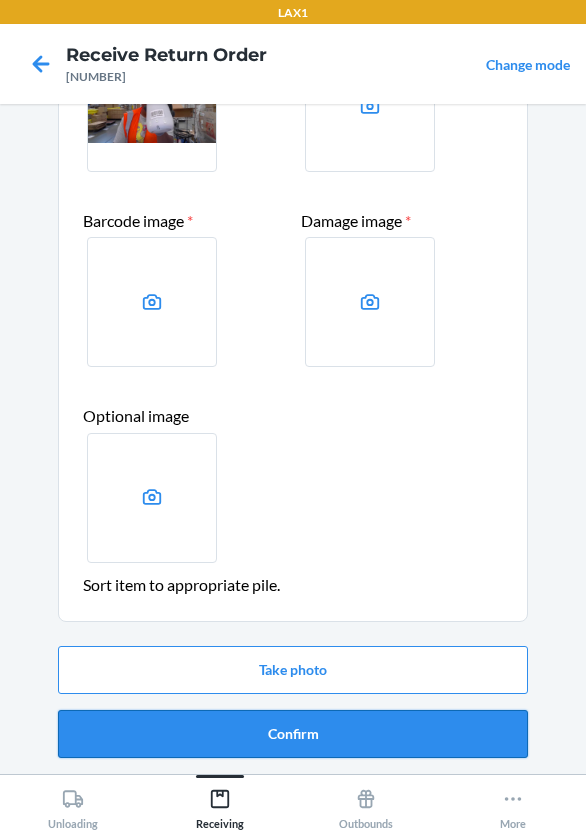 click on "Confirm" at bounding box center (293, 734) 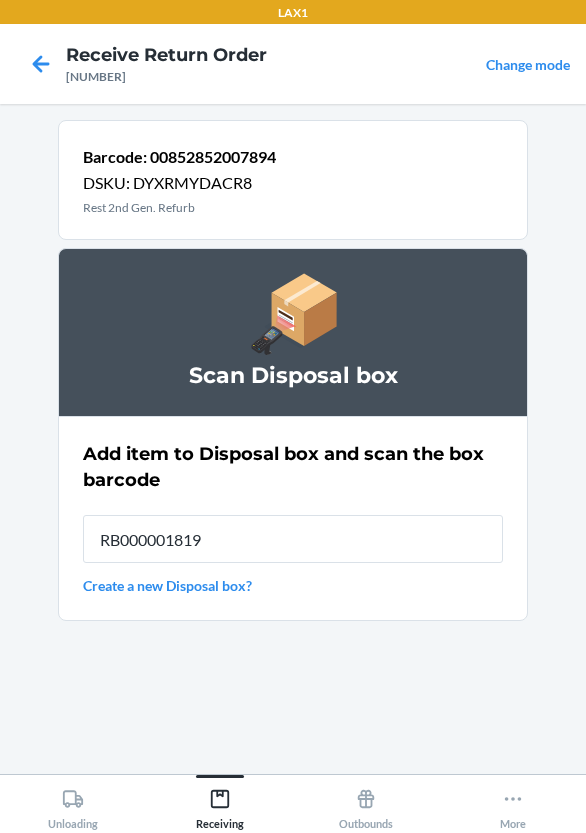 type on "RB000001819" 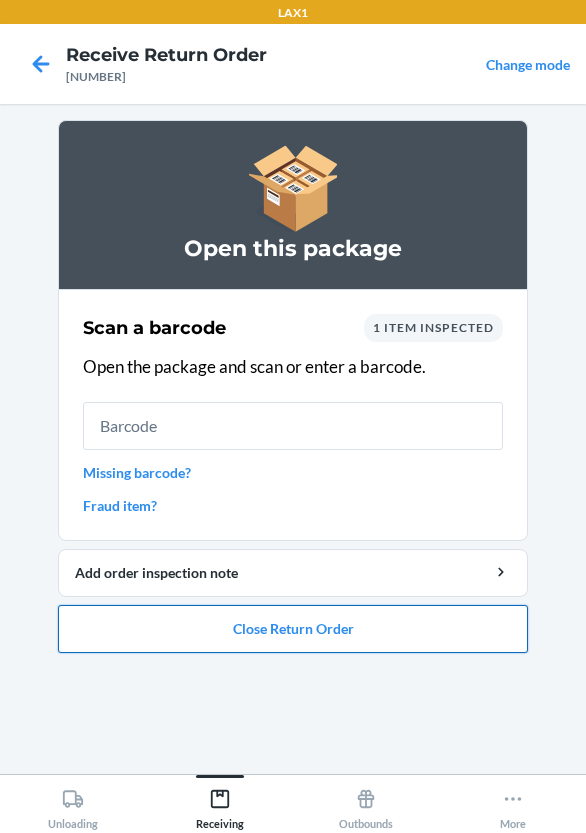 click on "Close Return Order" at bounding box center [293, 629] 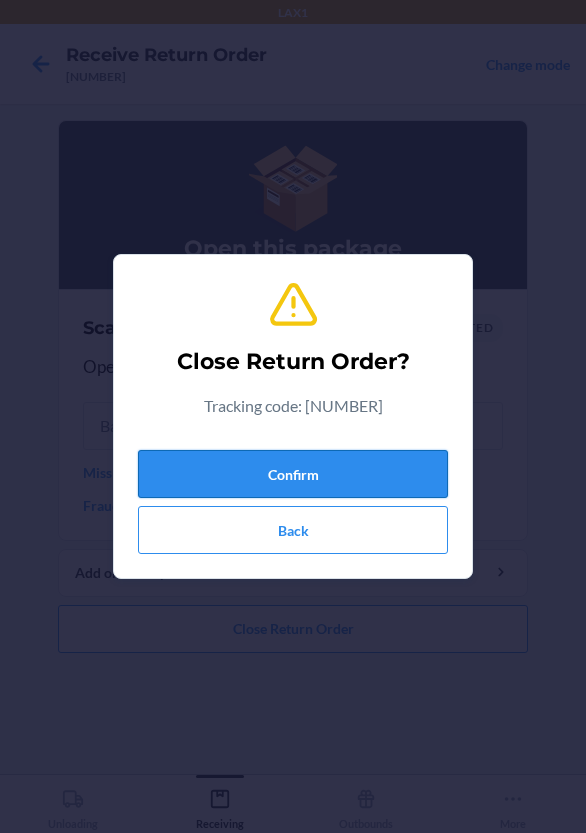 click on "Confirm" at bounding box center [293, 474] 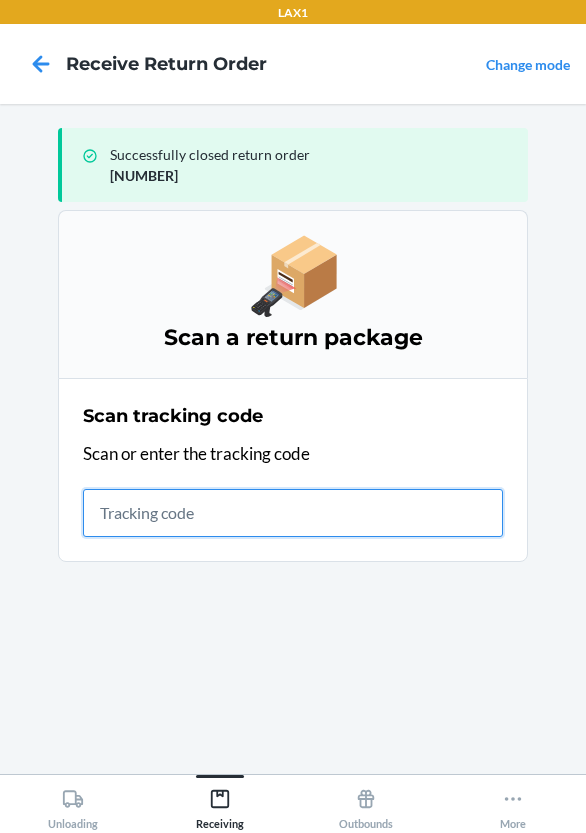 click at bounding box center [293, 513] 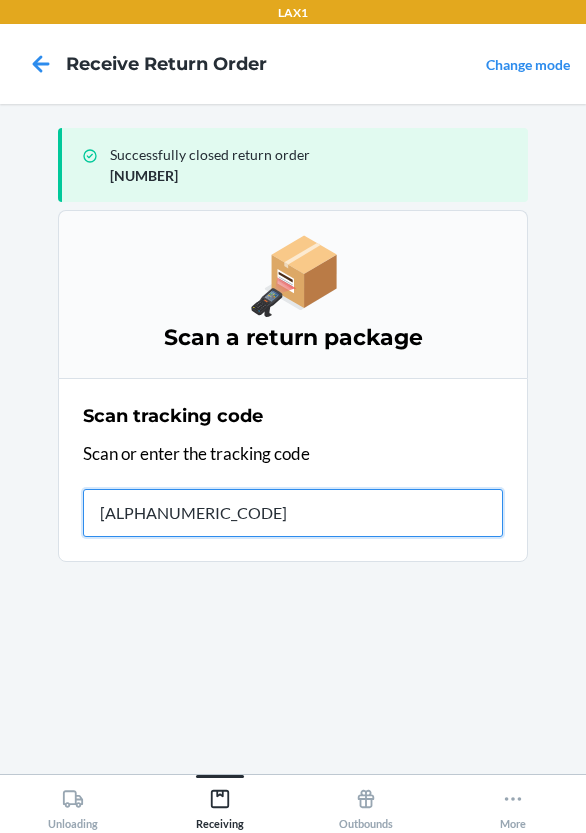 type on "[ALPHANUMERIC_CODE]" 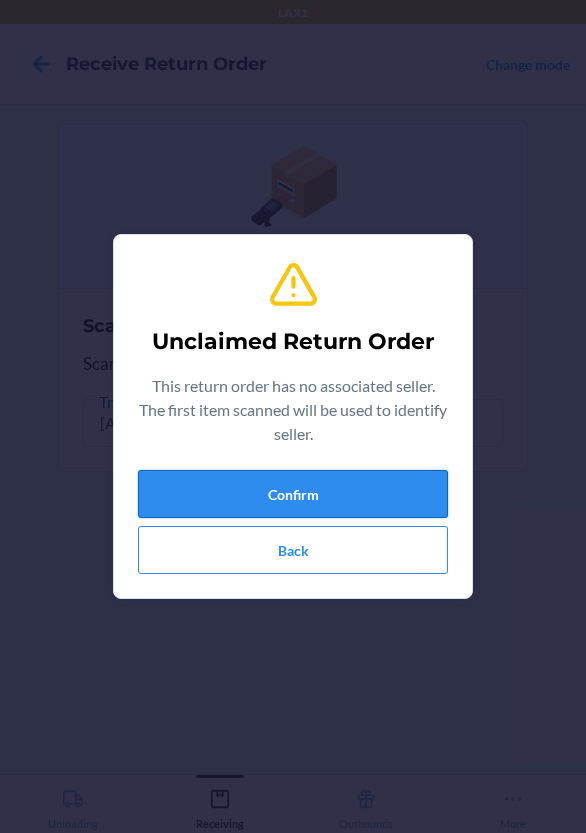 click on "Confirm" at bounding box center (293, 494) 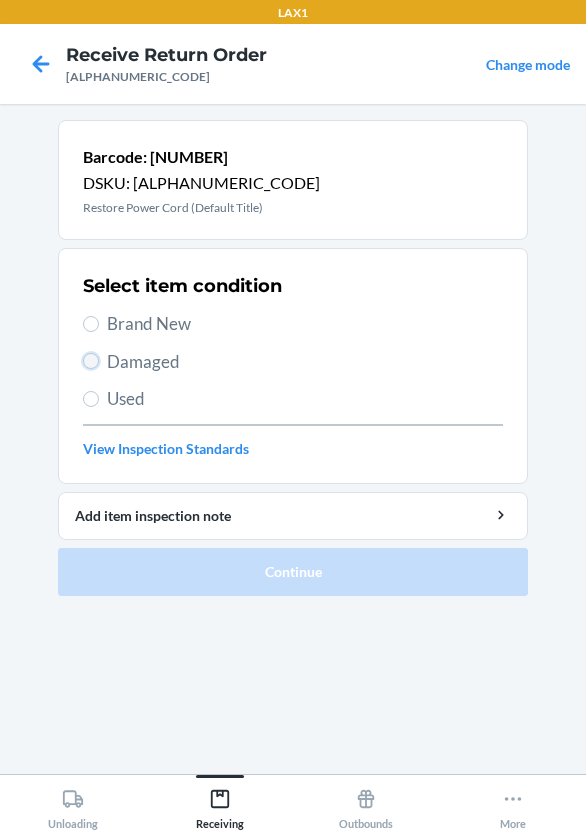 click on "Damaged" at bounding box center [91, 361] 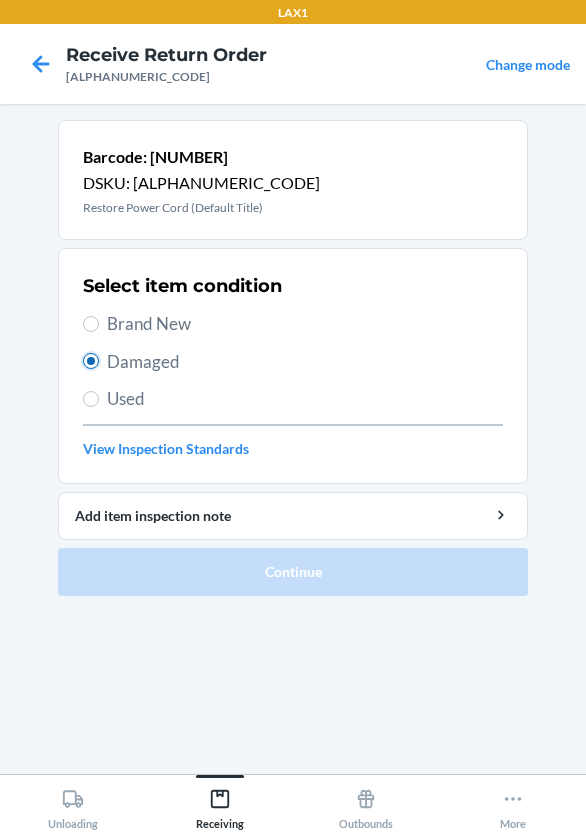 radio on "true" 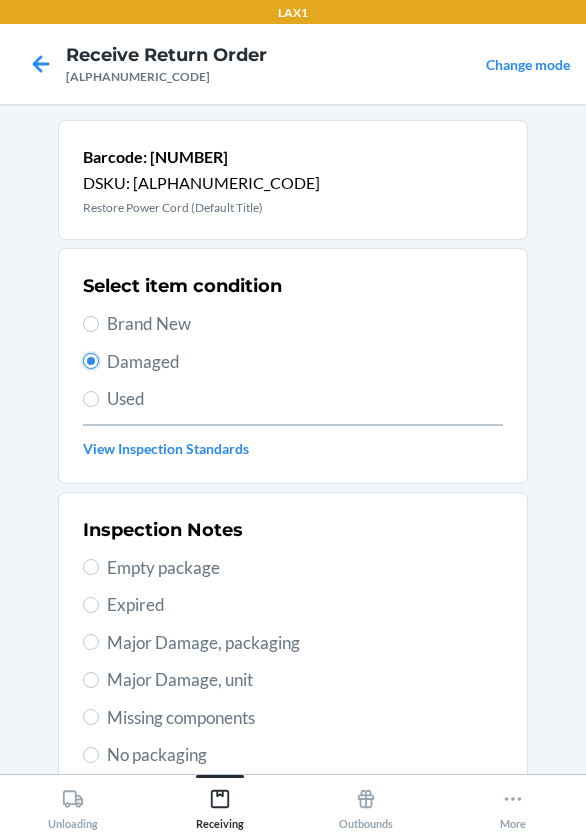 scroll, scrollTop: 372, scrollLeft: 0, axis: vertical 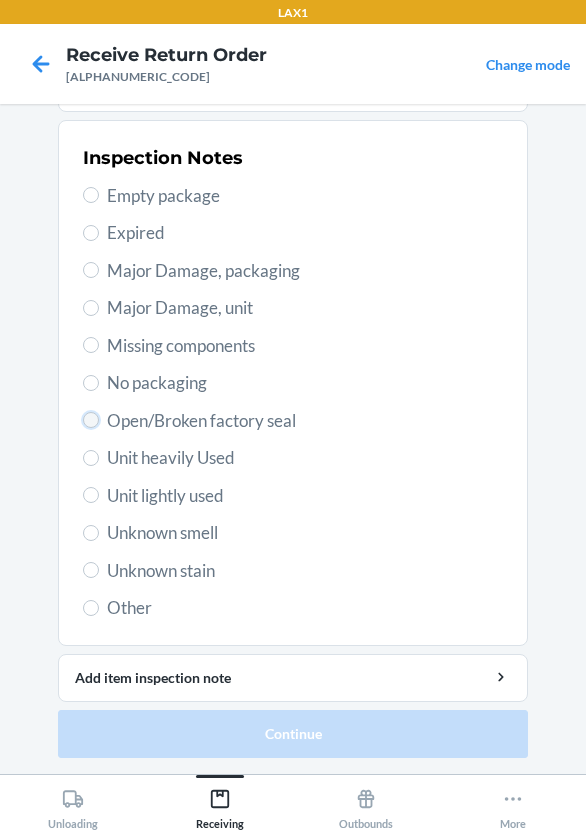 click on "Open/Broken factory seal" at bounding box center [91, 420] 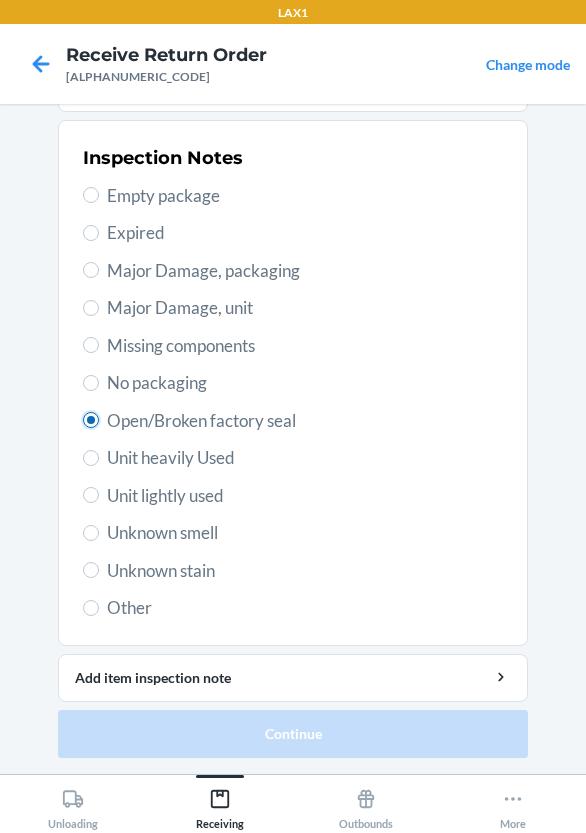 radio on "true" 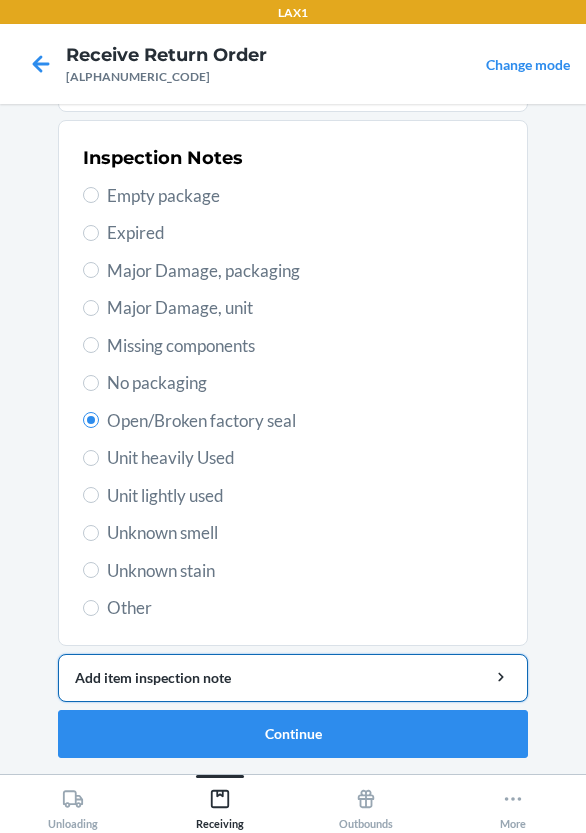 click on "Add item inspection note" at bounding box center (293, 677) 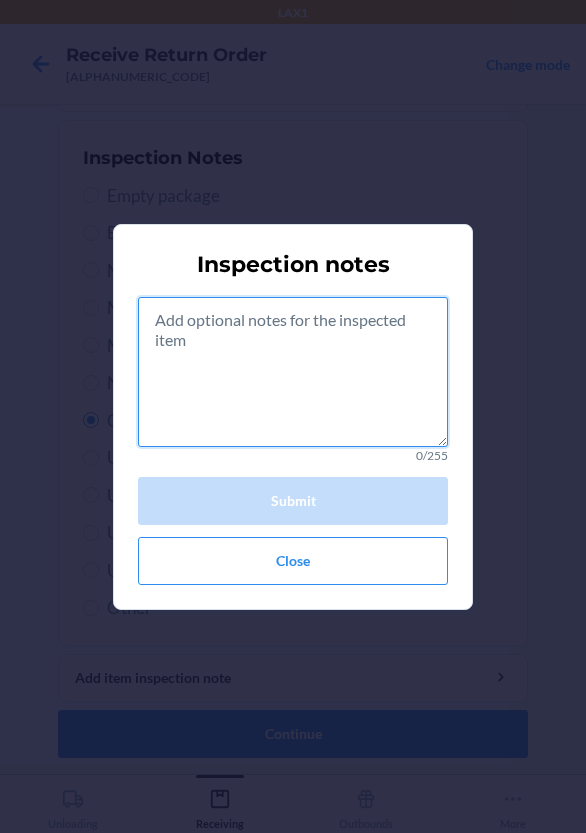 click at bounding box center [293, 372] 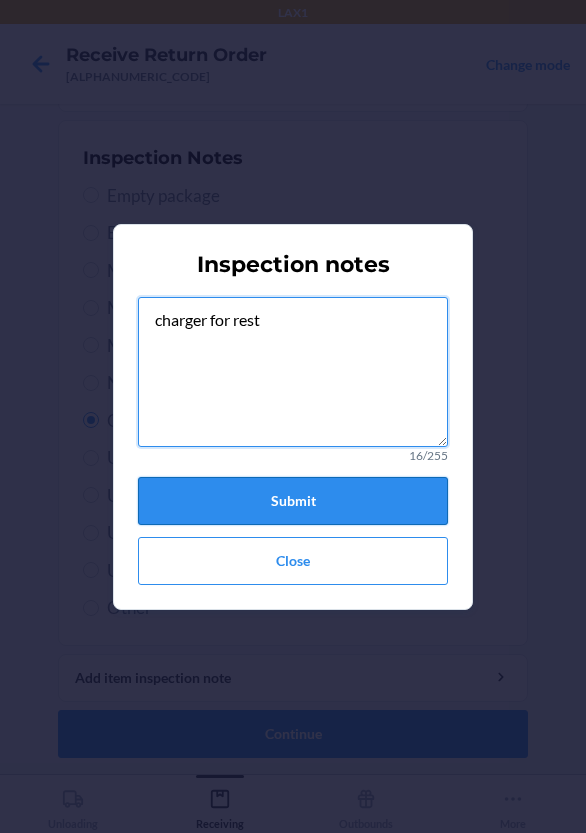 type on "charger for rest" 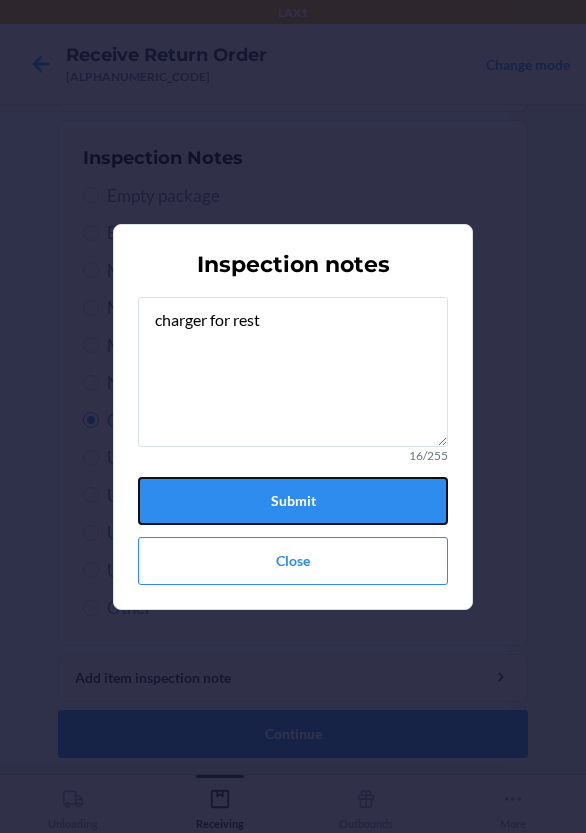 click on "Submit" at bounding box center (293, 501) 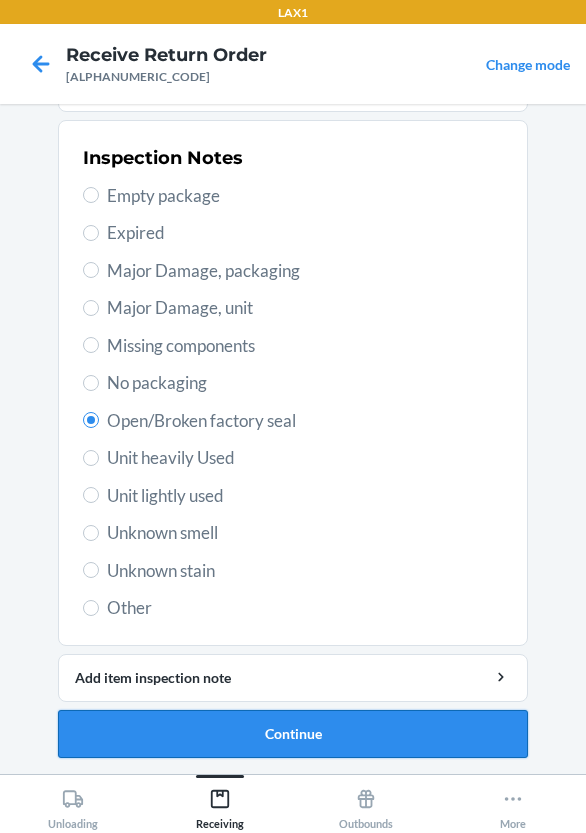click on "Continue" at bounding box center (293, 734) 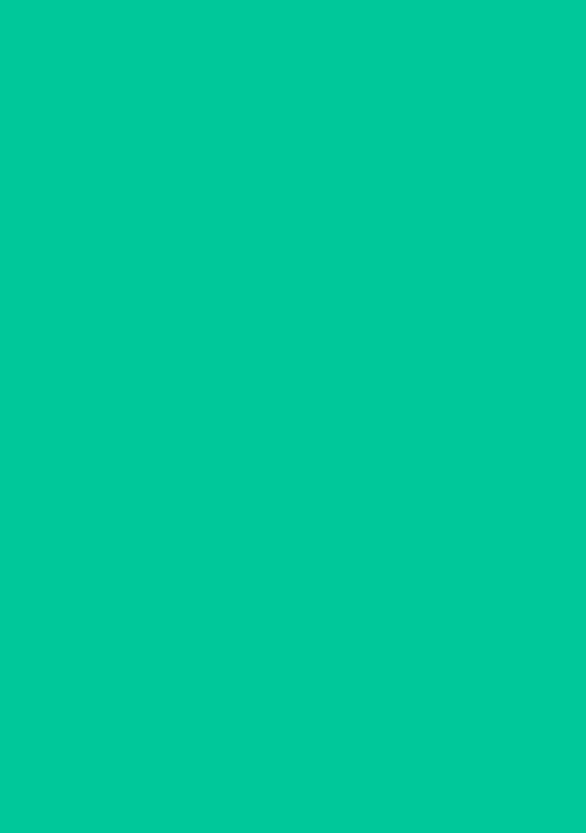 scroll, scrollTop: 195, scrollLeft: 0, axis: vertical 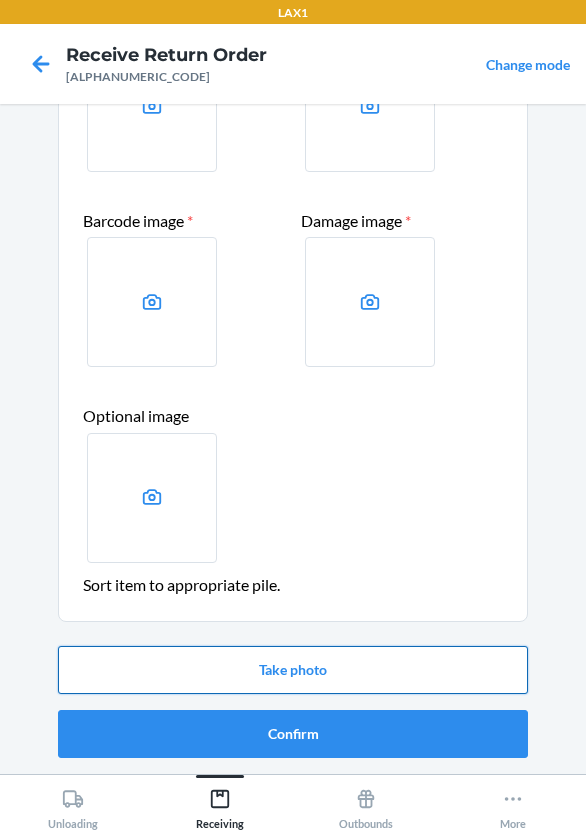 click on "Take photo" at bounding box center [293, 670] 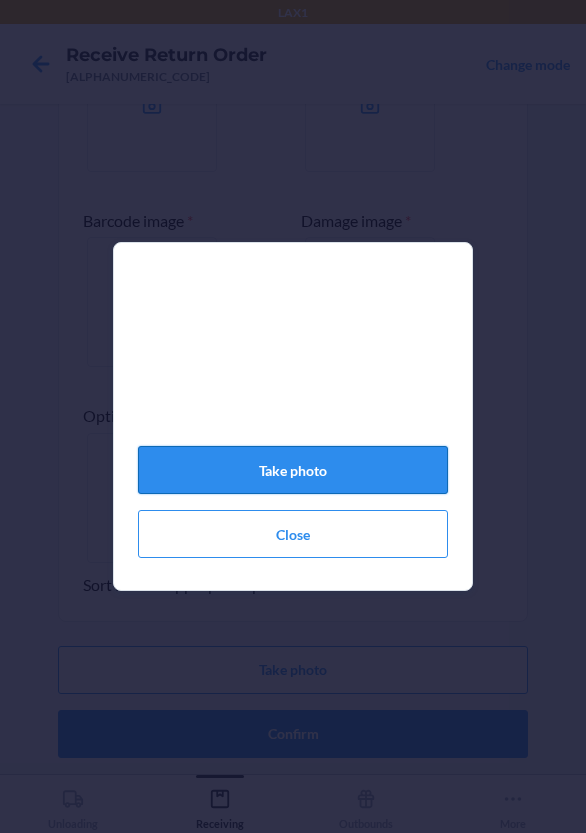 click on "Take photo" 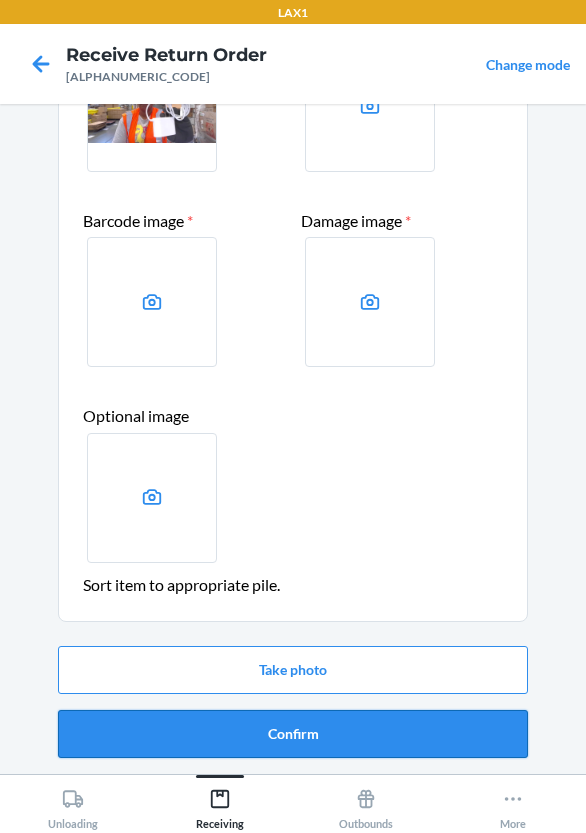 click on "Confirm" at bounding box center [293, 734] 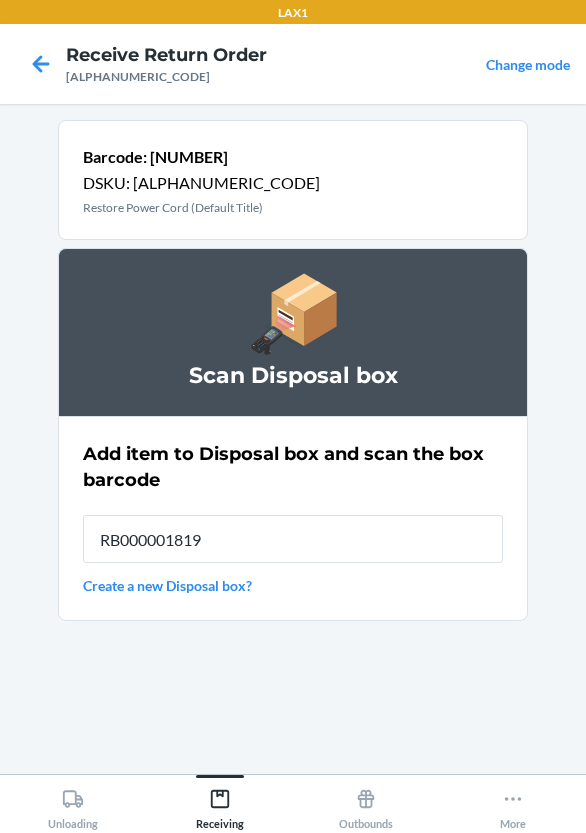 type on "RB000001819" 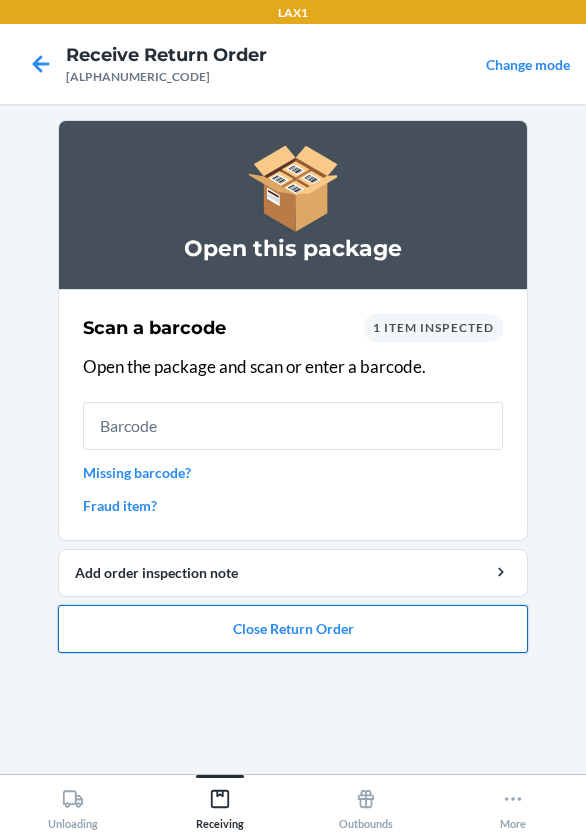 click on "Close Return Order" at bounding box center [293, 629] 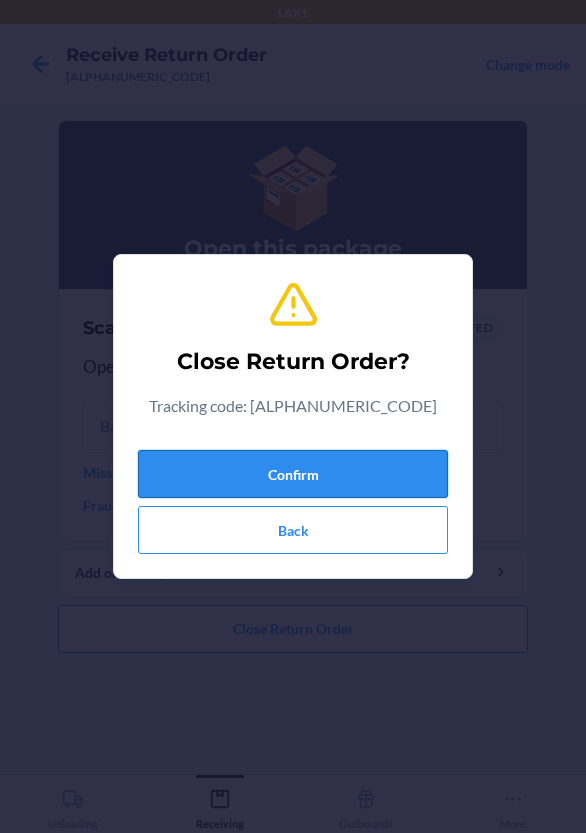 click on "Confirm" at bounding box center [293, 474] 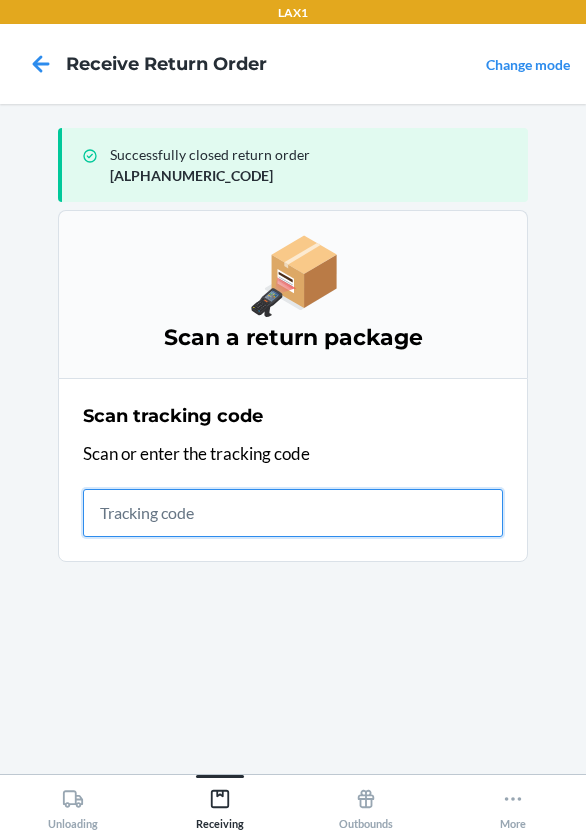 click at bounding box center [293, 513] 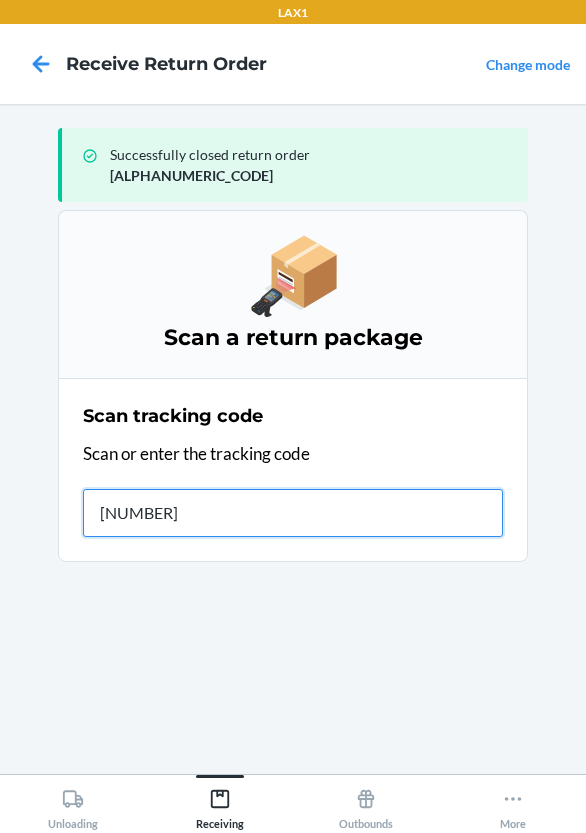 type on "[TRACKING]" 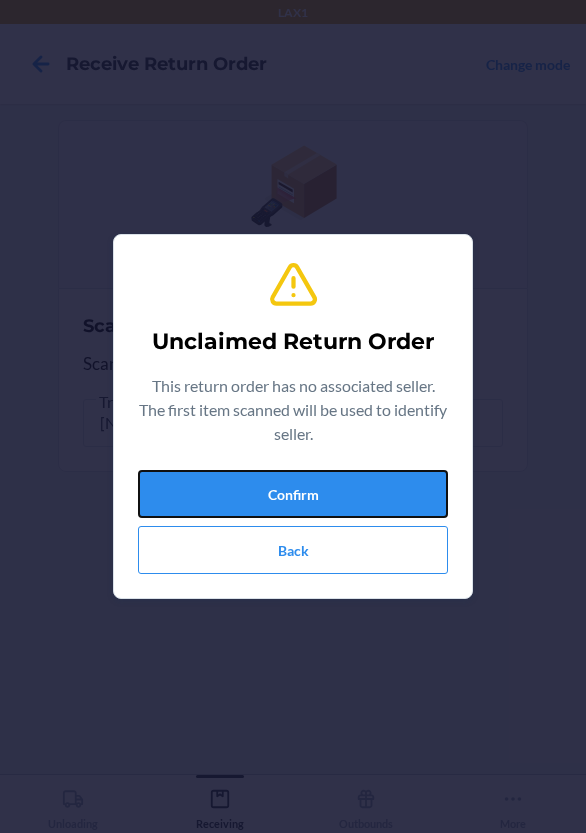 click on "Confirm" at bounding box center (293, 494) 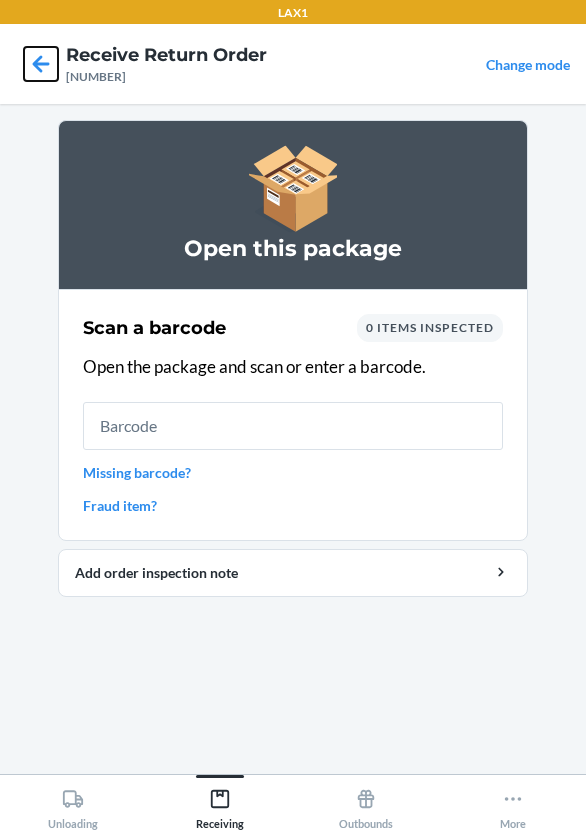 click 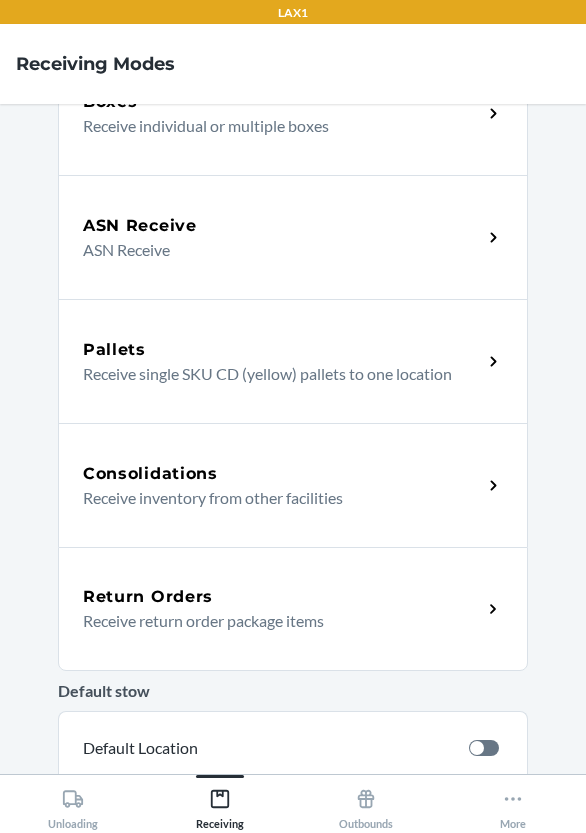 scroll, scrollTop: 400, scrollLeft: 0, axis: vertical 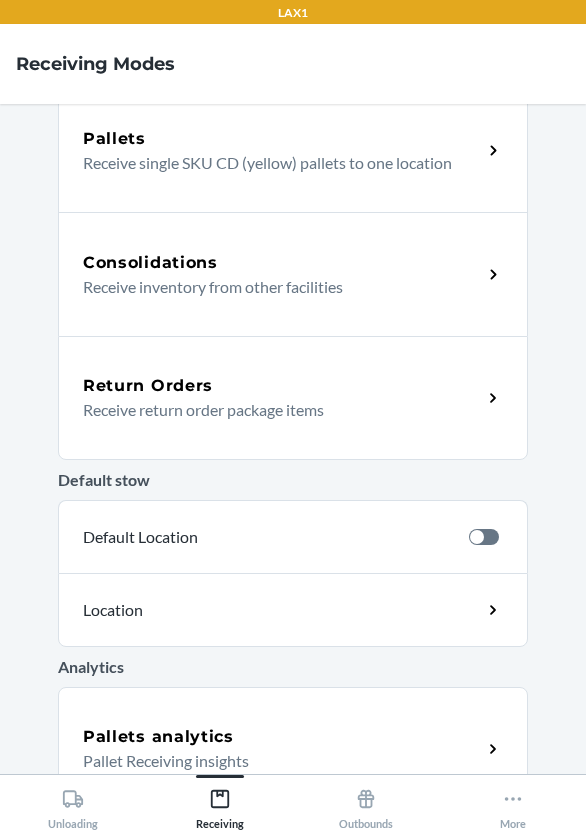 click on "Return Orders" at bounding box center (282, 386) 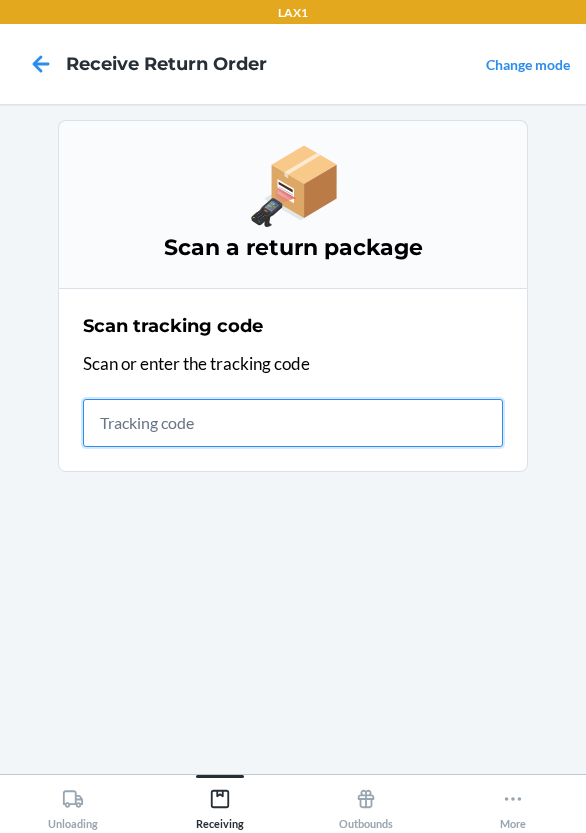 click at bounding box center [293, 423] 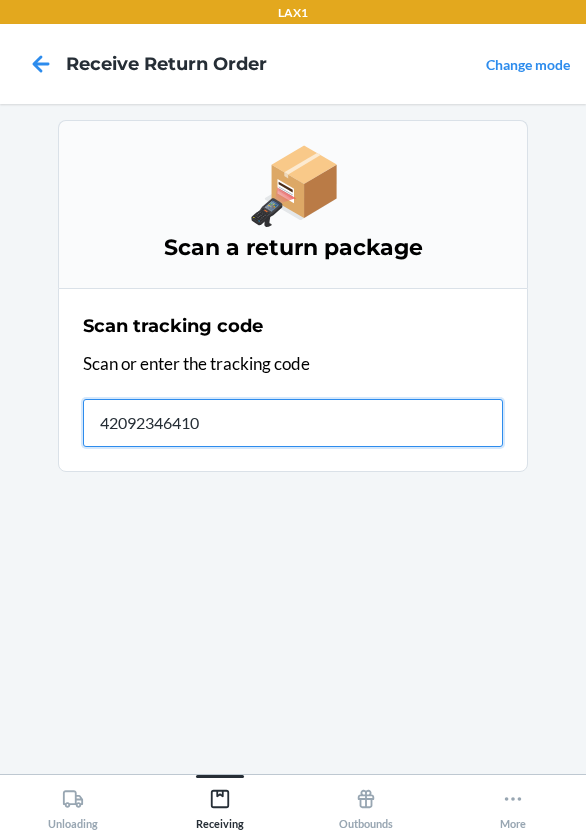 type on "420923464100" 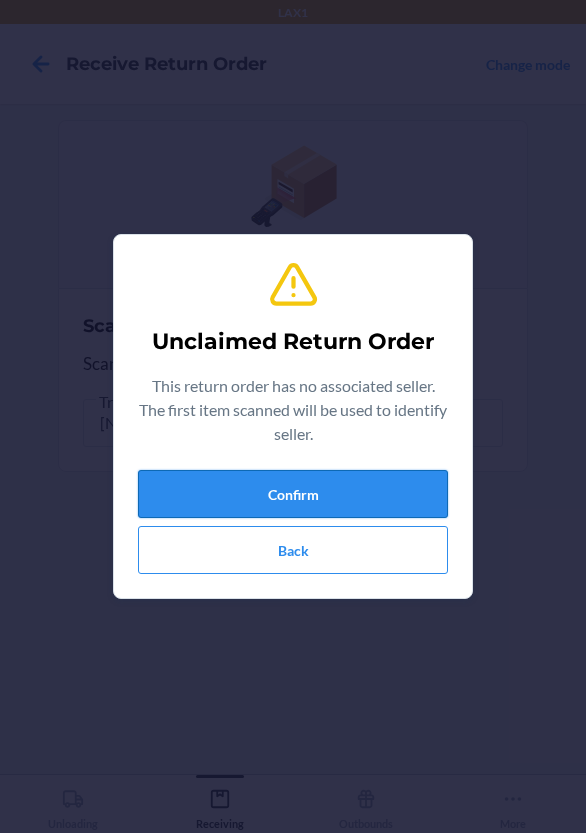 click on "Confirm" at bounding box center [293, 494] 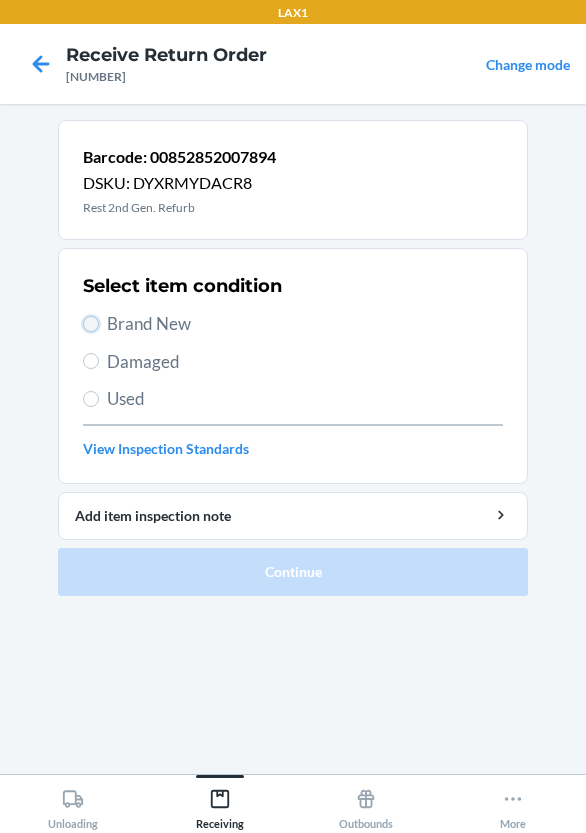 click on "Brand New" at bounding box center (91, 324) 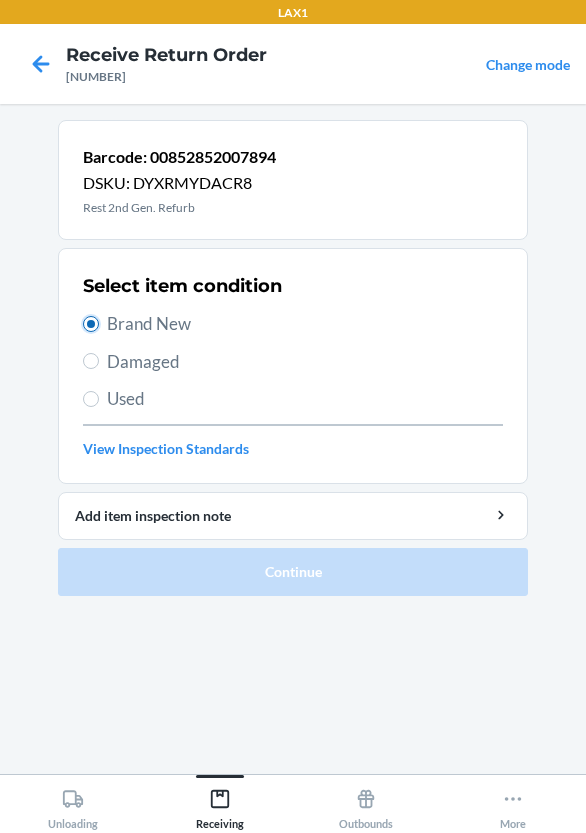 radio on "true" 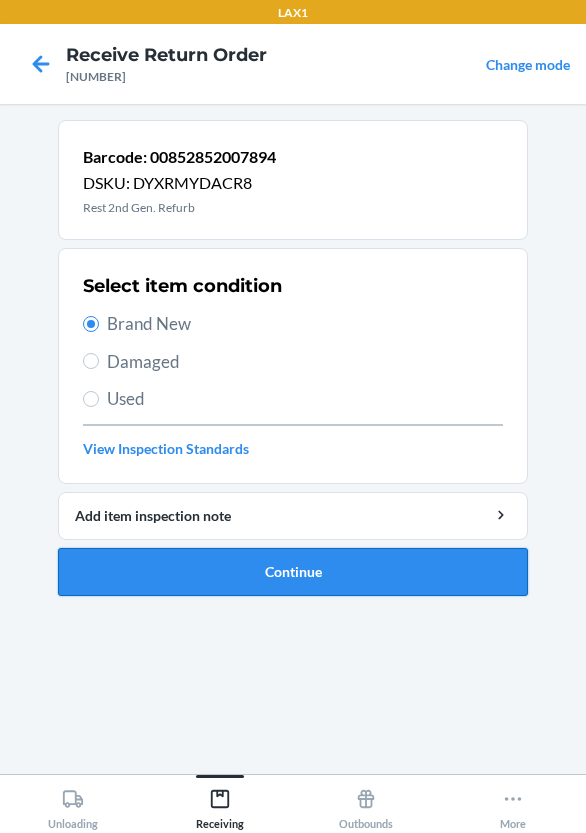 click on "Continue" at bounding box center (293, 572) 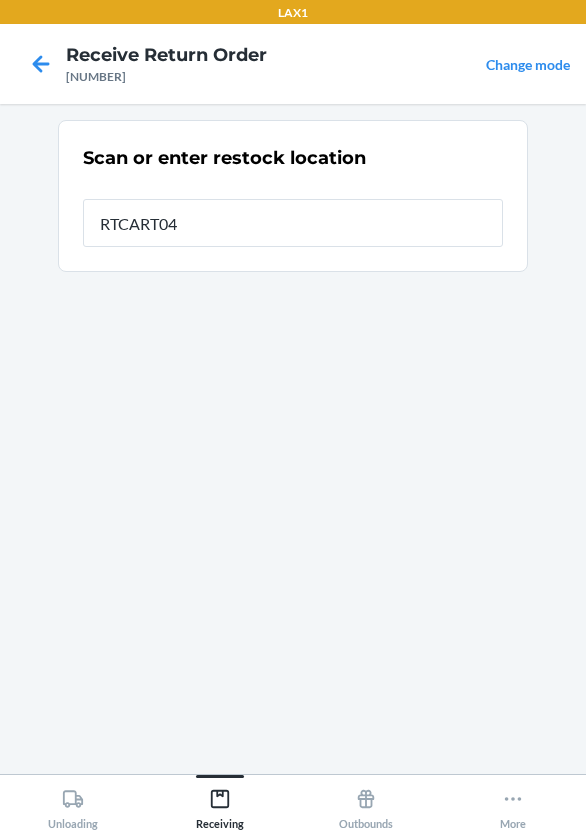 type on "RTCART047" 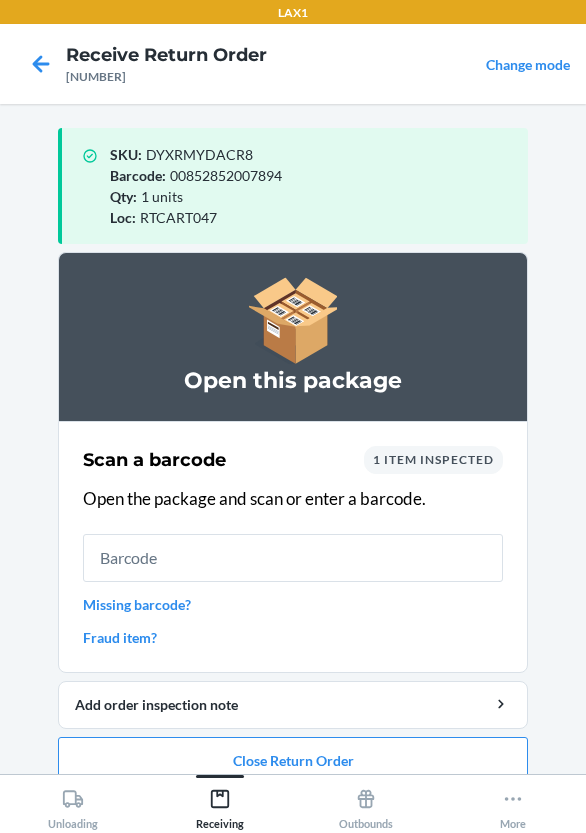 scroll, scrollTop: 27, scrollLeft: 0, axis: vertical 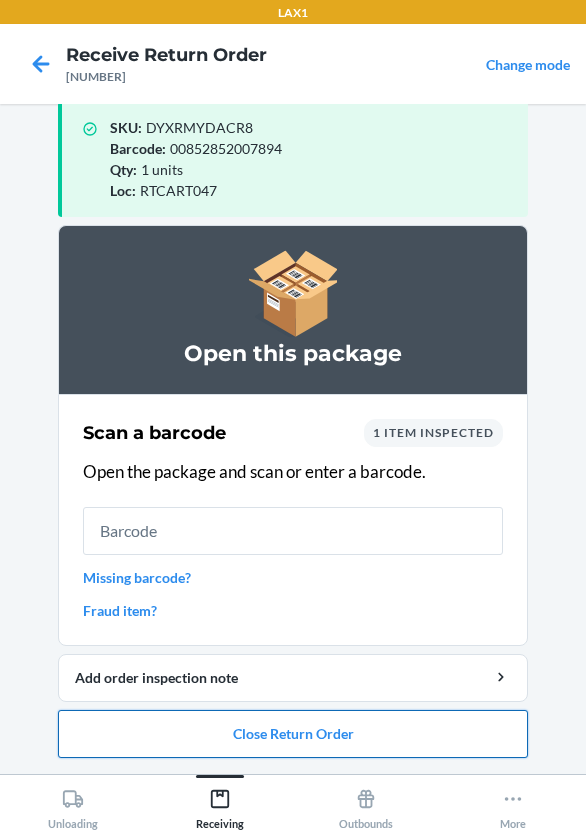 click on "Close Return Order" at bounding box center [293, 734] 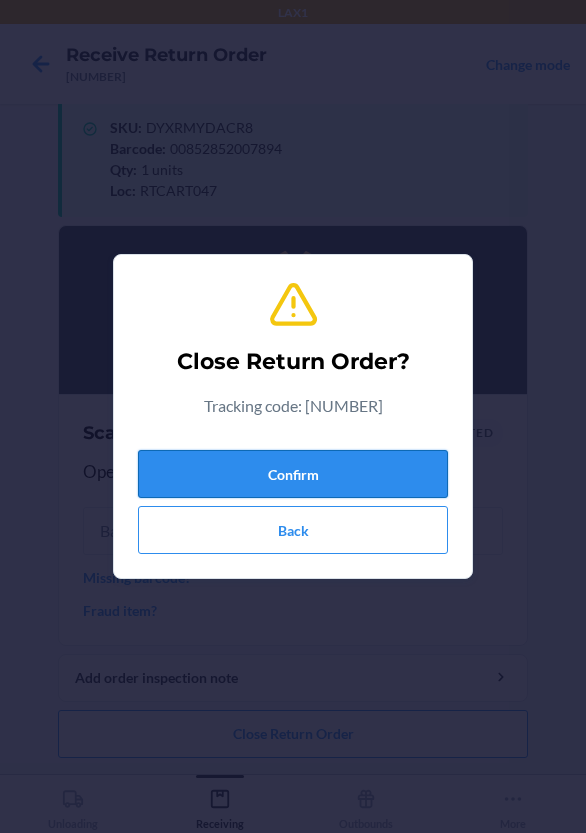click on "Confirm" at bounding box center [293, 474] 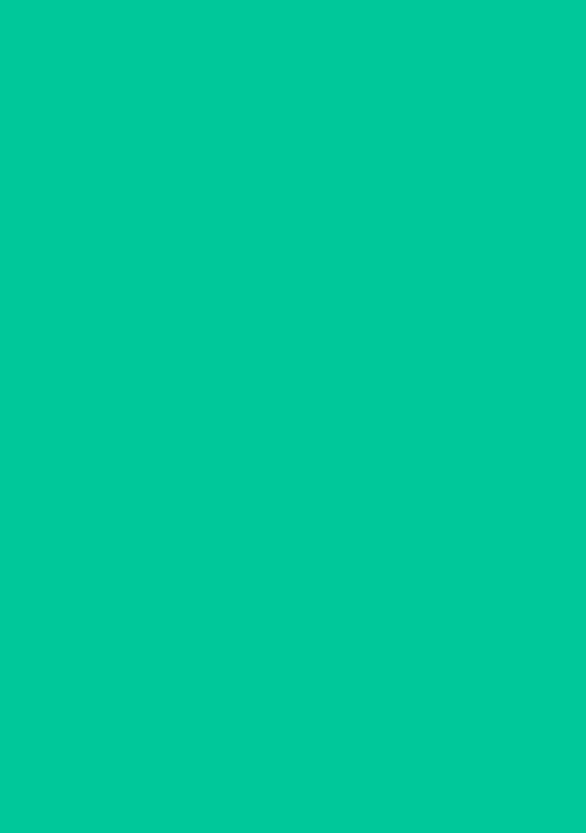 scroll, scrollTop: 0, scrollLeft: 0, axis: both 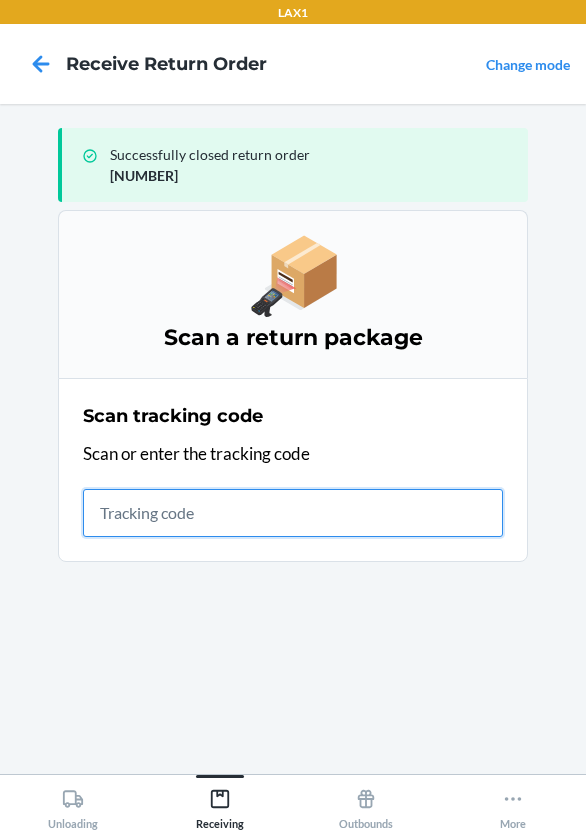 click at bounding box center [293, 513] 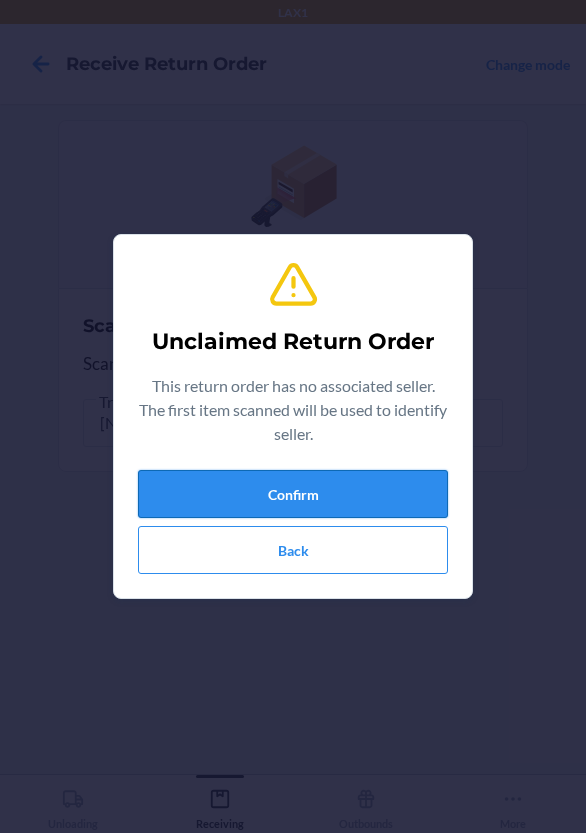 click on "Confirm" at bounding box center [293, 494] 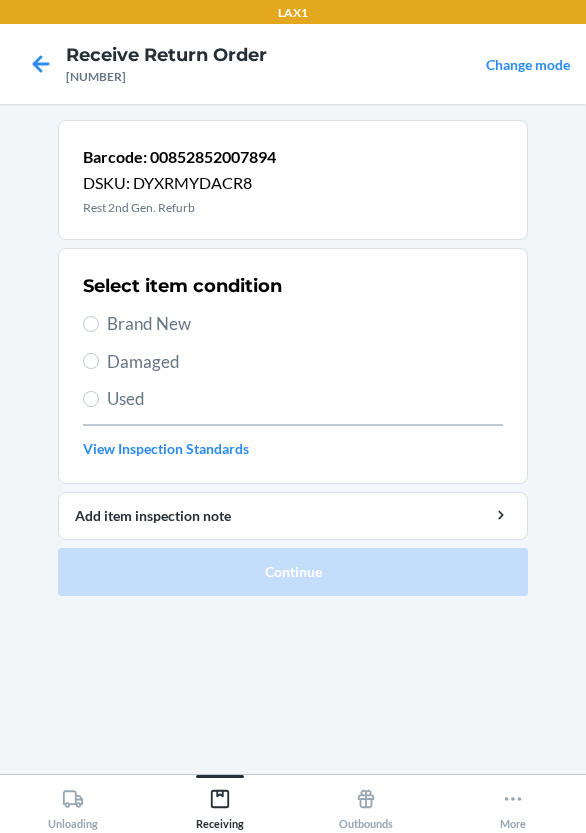 click on "Damaged" at bounding box center (293, 362) 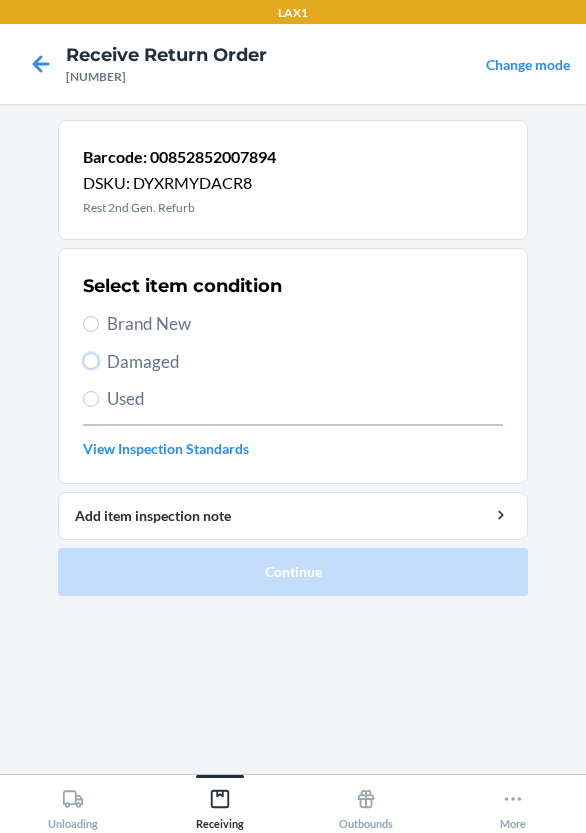 click on "Damaged" at bounding box center (91, 361) 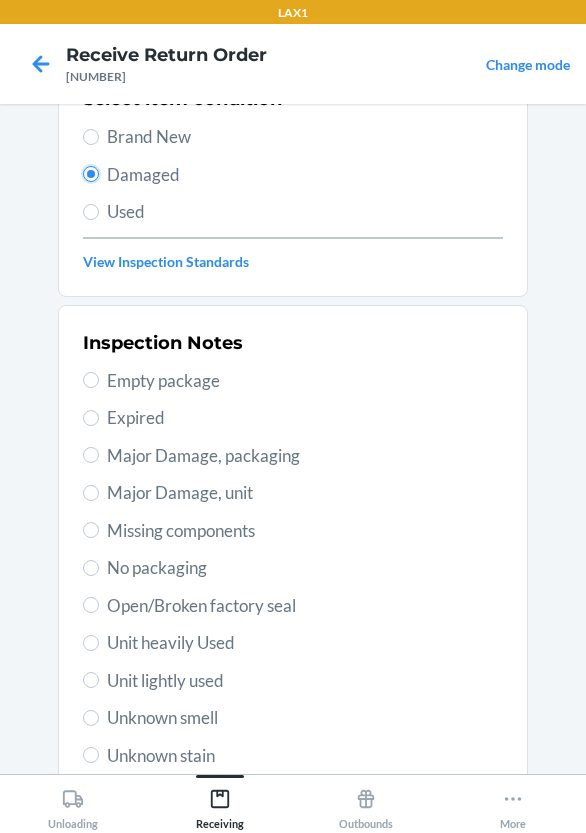 scroll, scrollTop: 200, scrollLeft: 0, axis: vertical 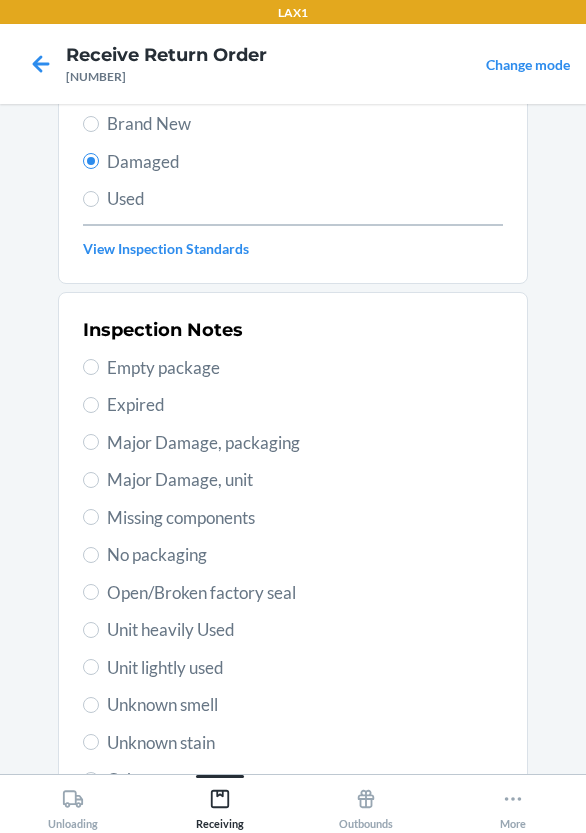 click on "Major Damage, unit" at bounding box center (293, 480) 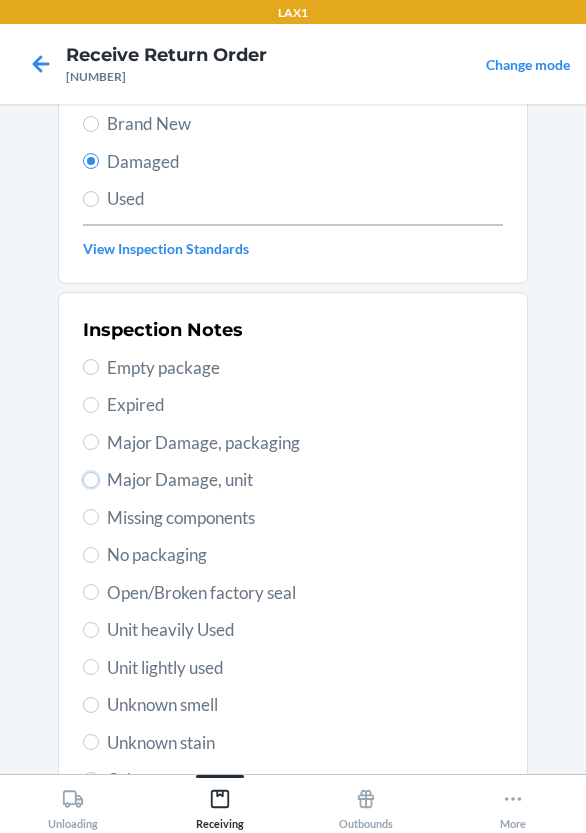 click on "Major Damage, unit" at bounding box center (91, 480) 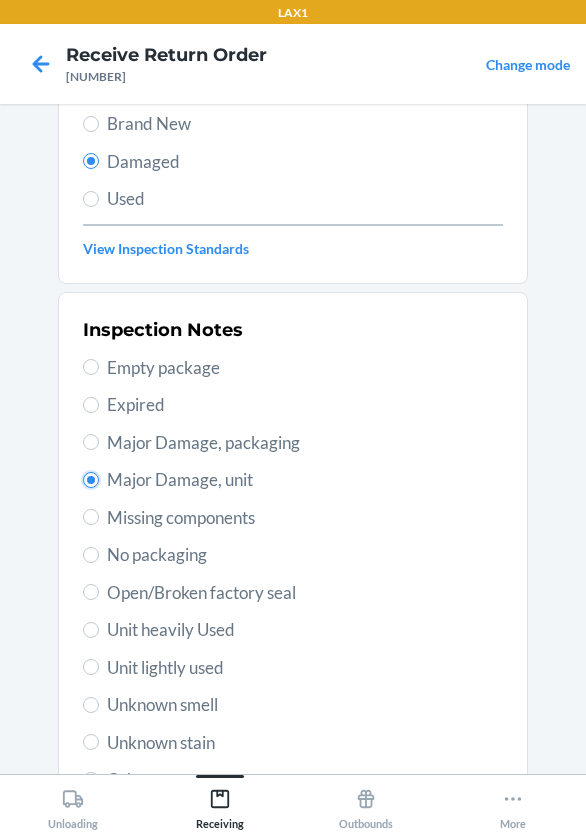 radio on "true" 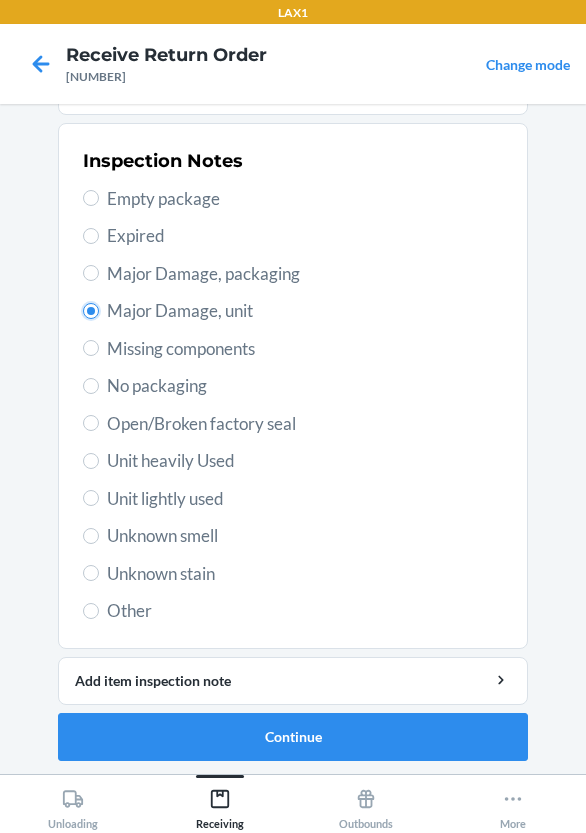 scroll, scrollTop: 372, scrollLeft: 0, axis: vertical 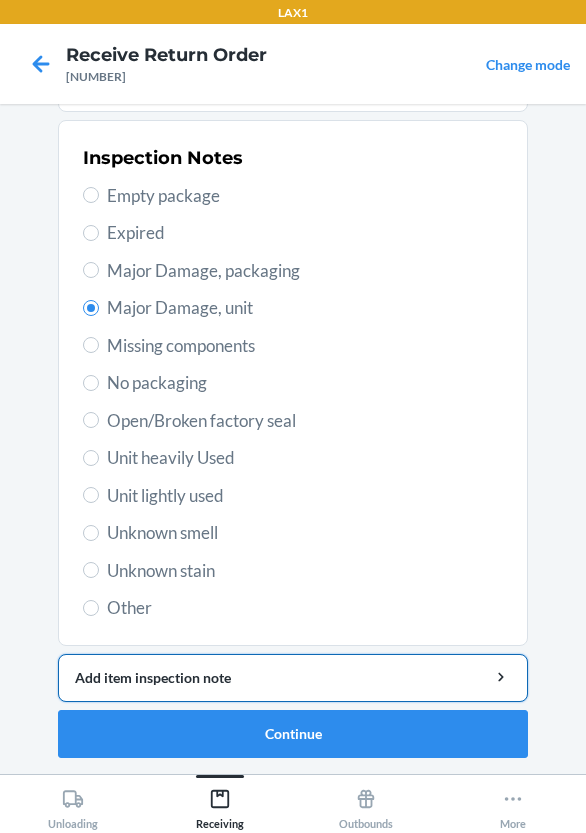 click on "Add item inspection note" at bounding box center (293, 677) 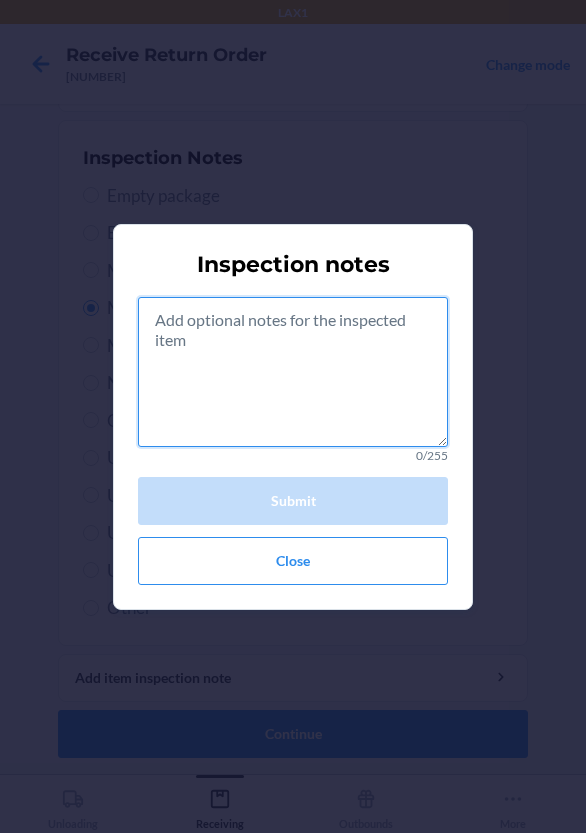 click at bounding box center [293, 372] 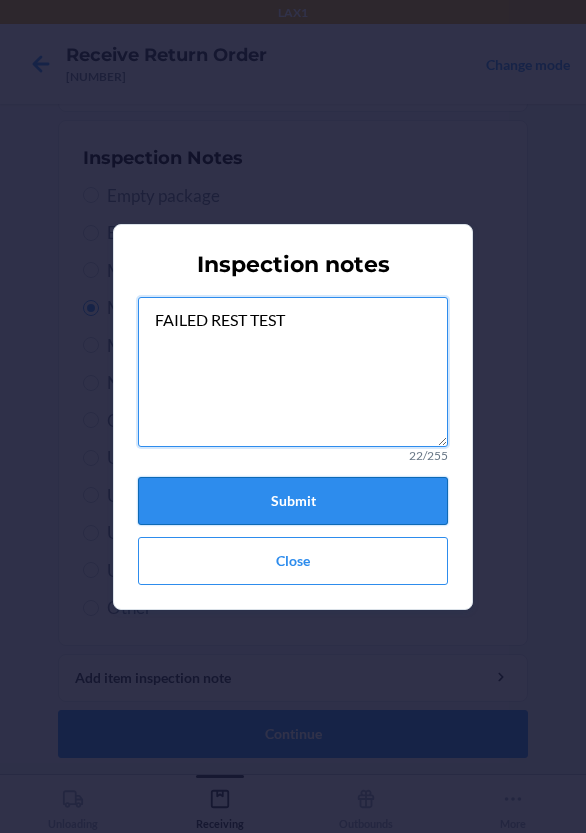 type on "FAILED REST TEST" 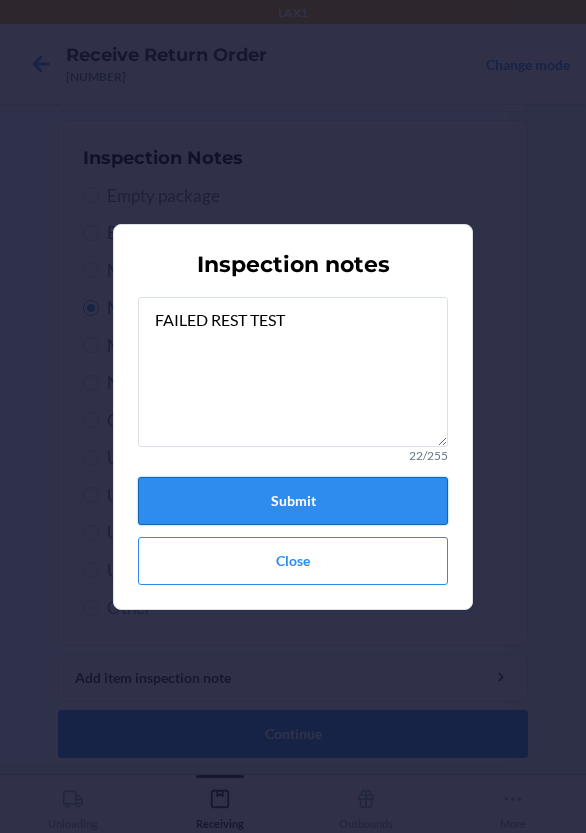 click on "Submit" at bounding box center (293, 501) 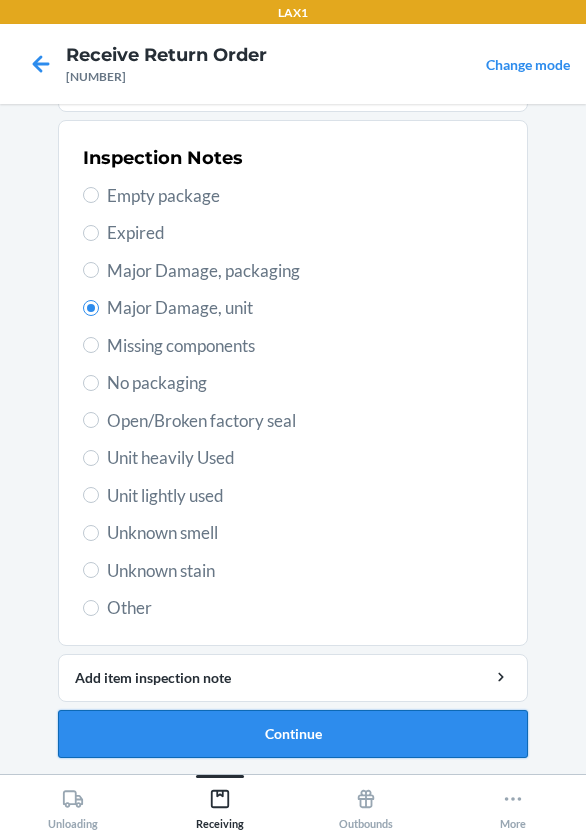 click on "Continue" at bounding box center [293, 734] 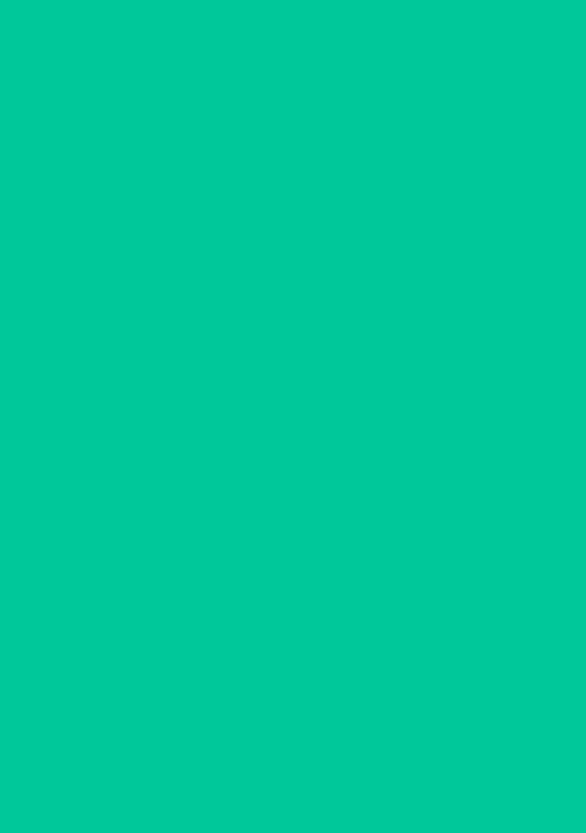 scroll, scrollTop: 195, scrollLeft: 0, axis: vertical 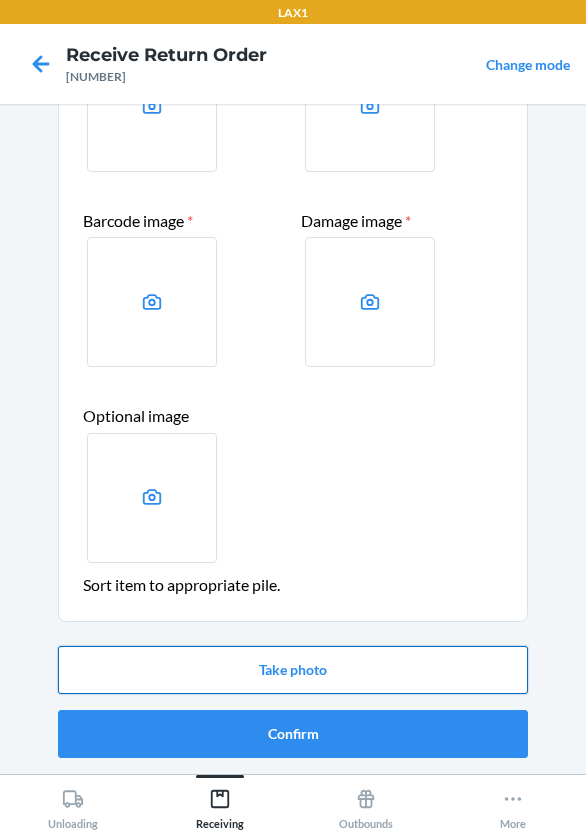 click on "Take photo" at bounding box center [293, 670] 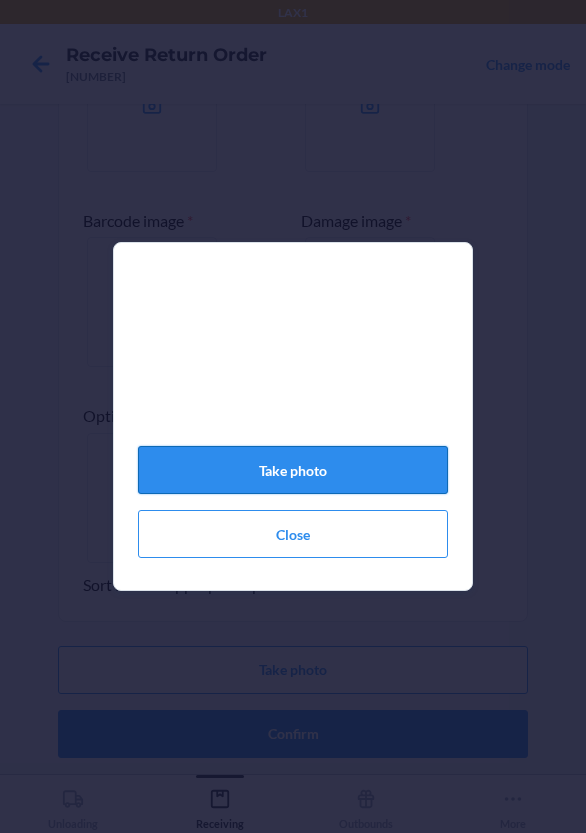 click on "Take photo" 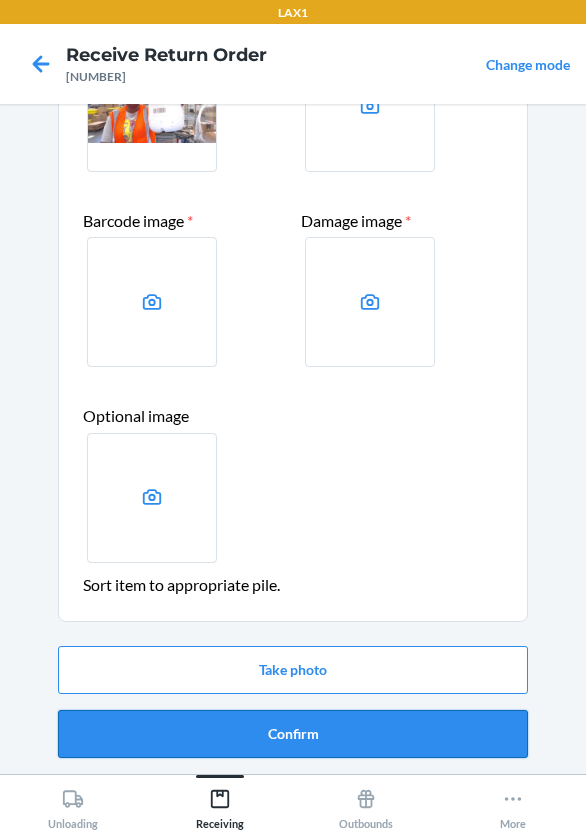 click on "Confirm" at bounding box center [293, 734] 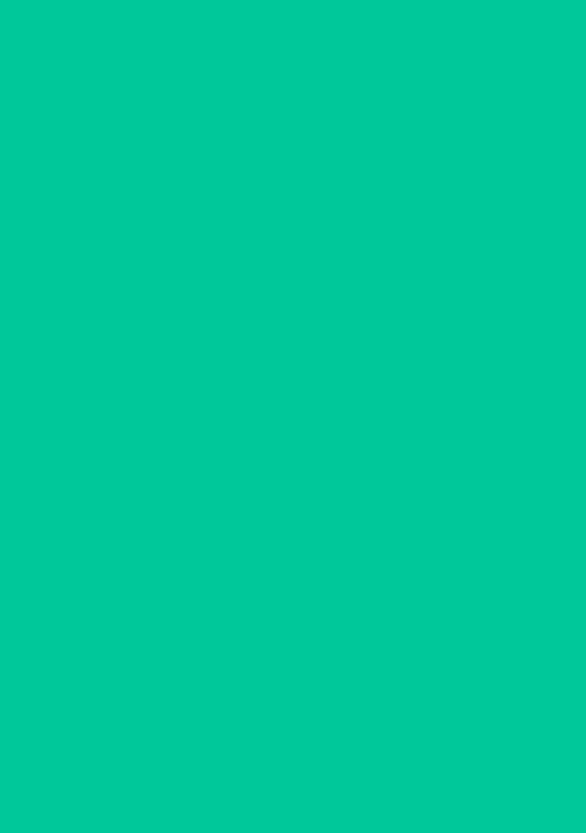 scroll, scrollTop: 0, scrollLeft: 0, axis: both 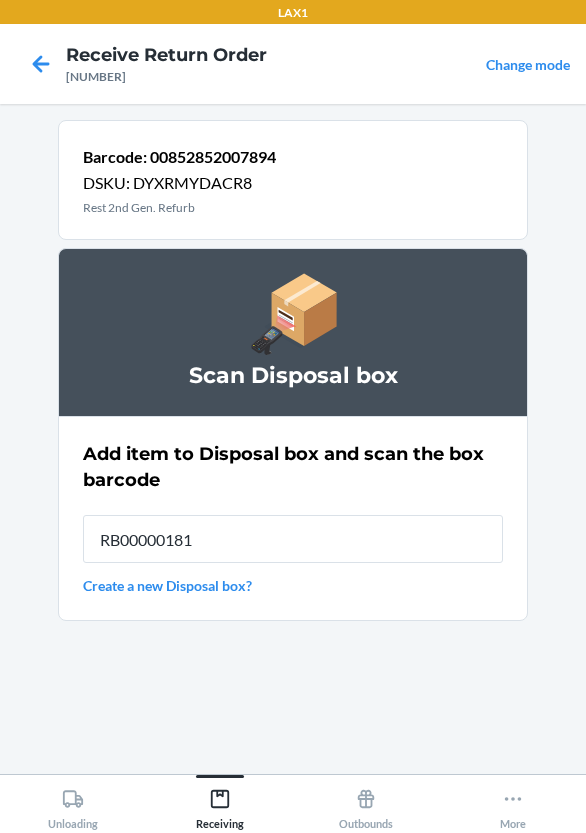 type on "RB000001819" 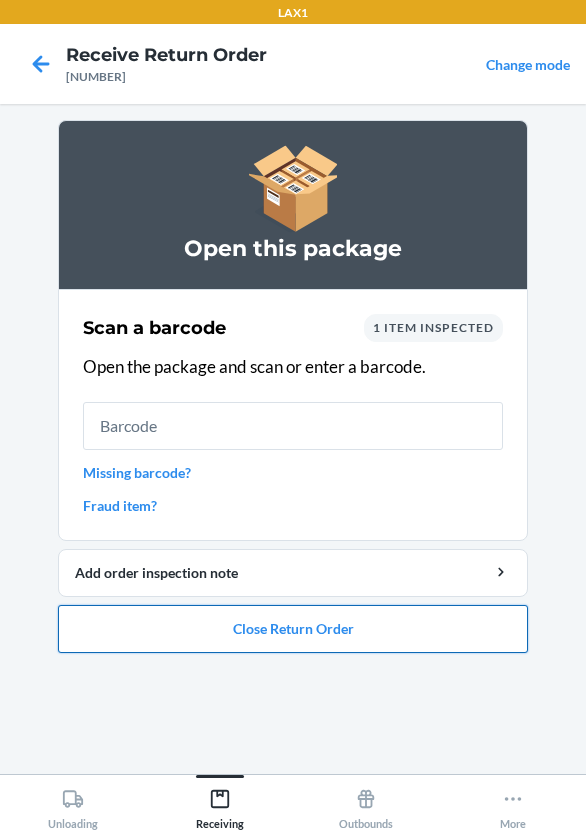 click on "Close Return Order" at bounding box center [293, 629] 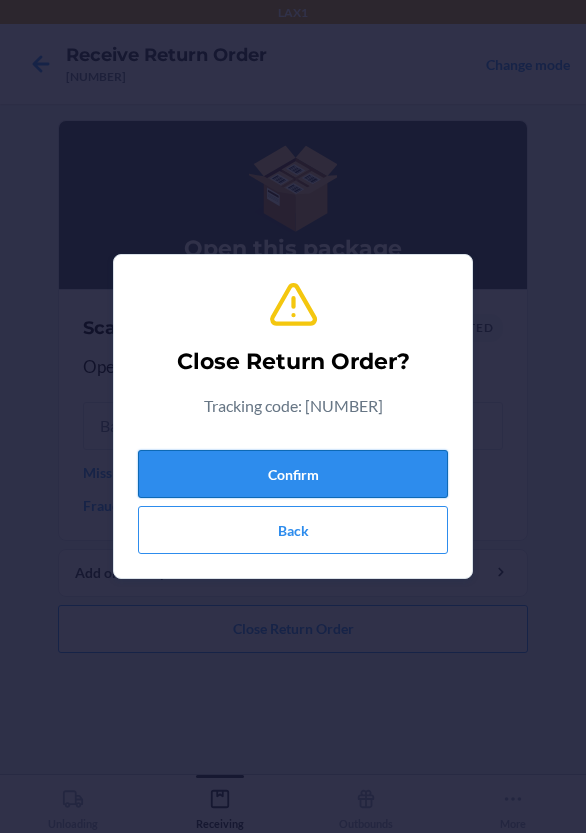 click on "Confirm" at bounding box center [293, 474] 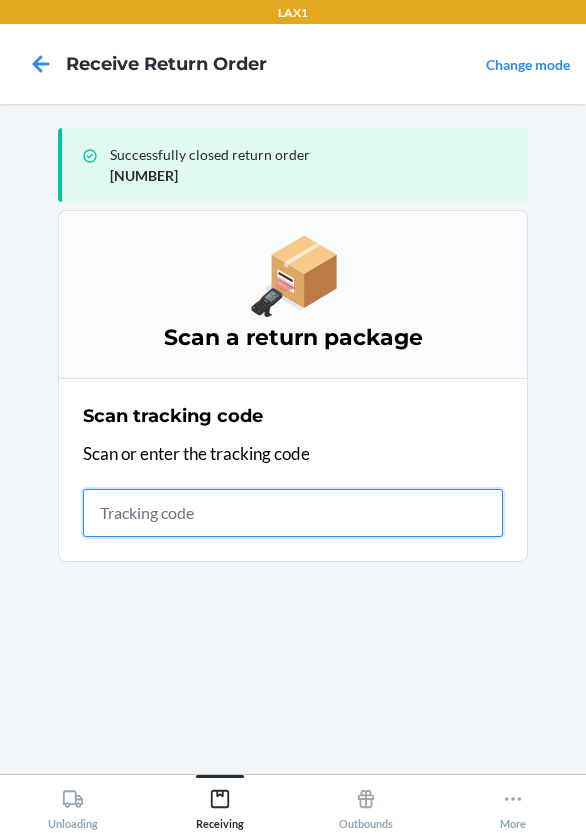 click at bounding box center (293, 513) 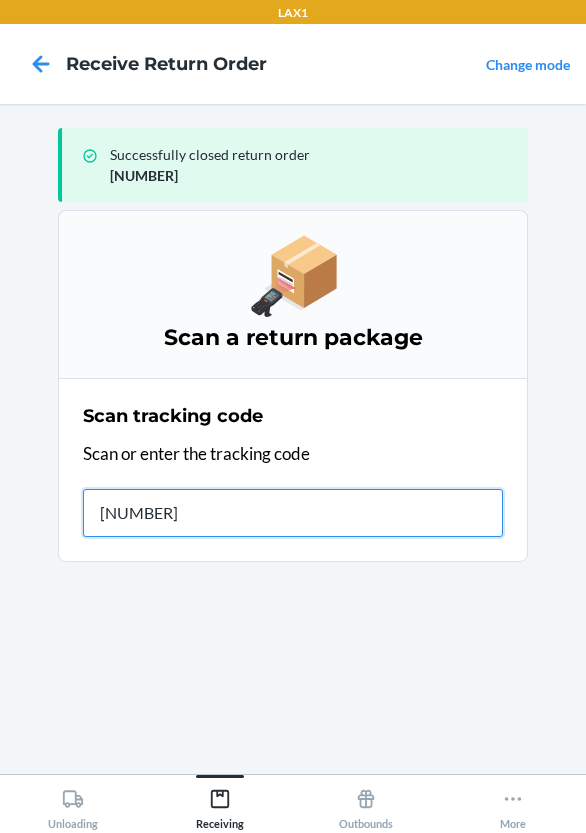 type on "[TRACKING]" 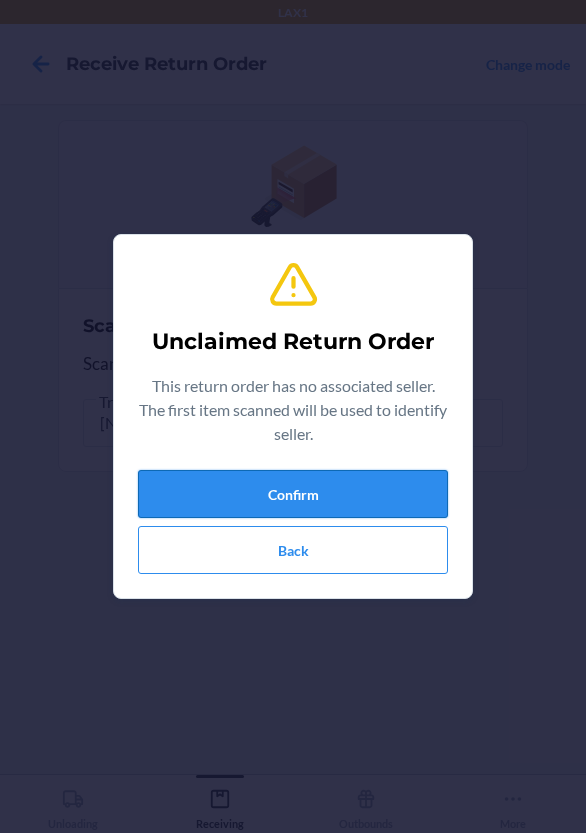 click on "Confirm" at bounding box center [293, 494] 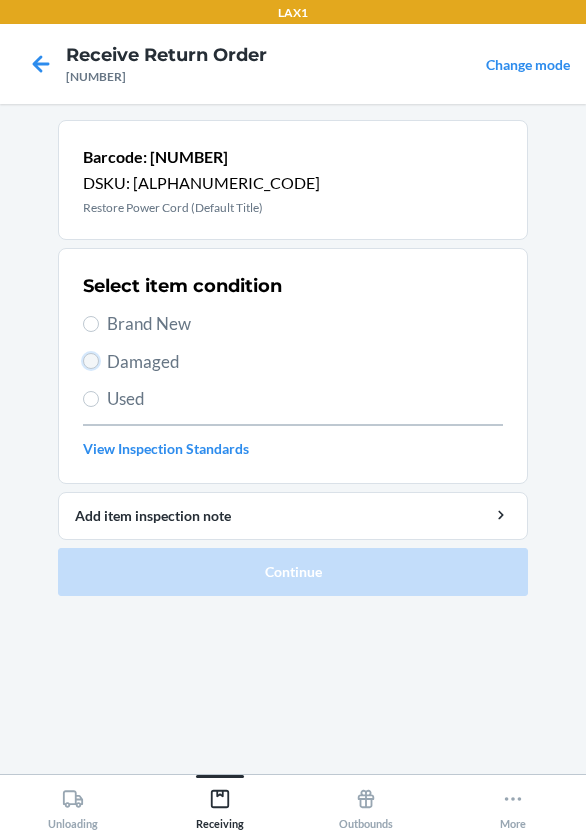 click on "Damaged" at bounding box center [91, 361] 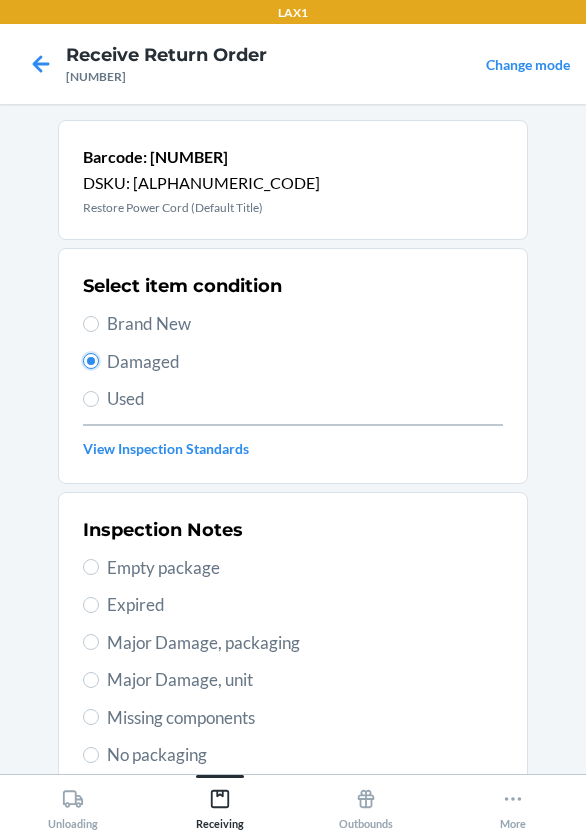 scroll, scrollTop: 200, scrollLeft: 0, axis: vertical 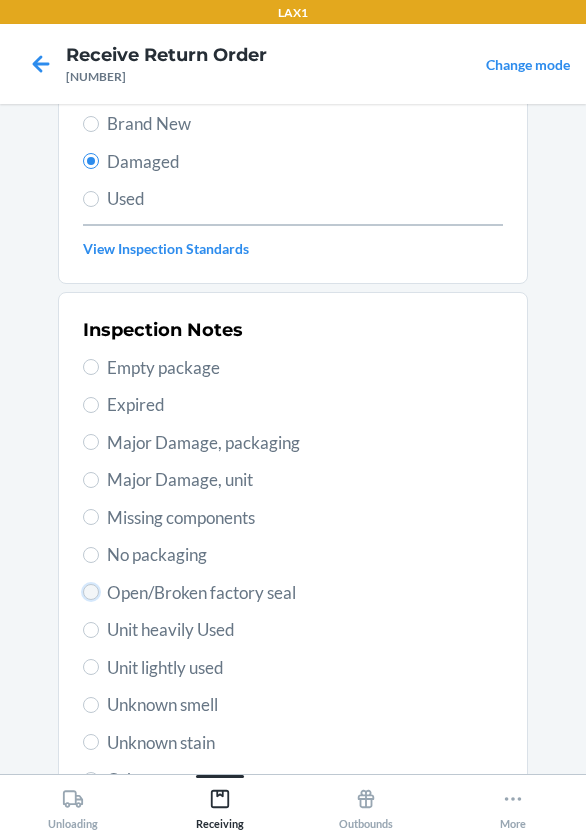 click on "Open/Broken factory seal" at bounding box center (91, 592) 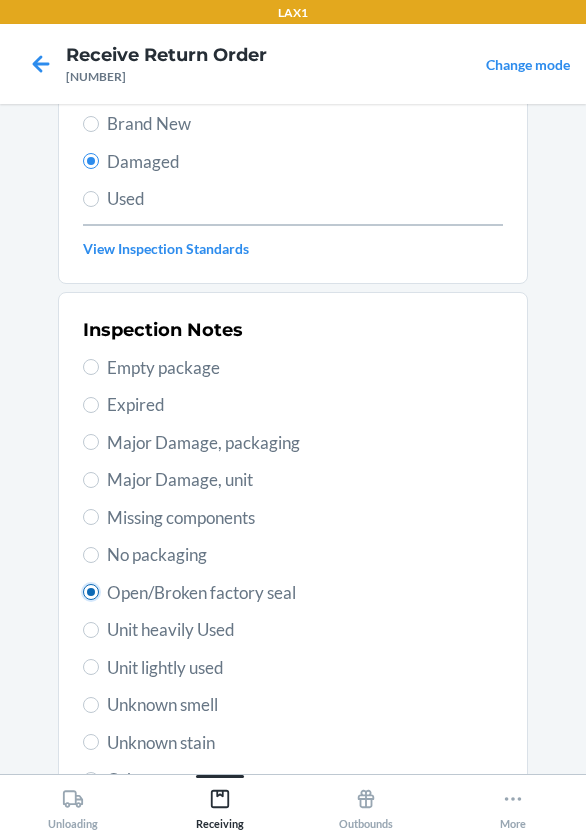 radio on "true" 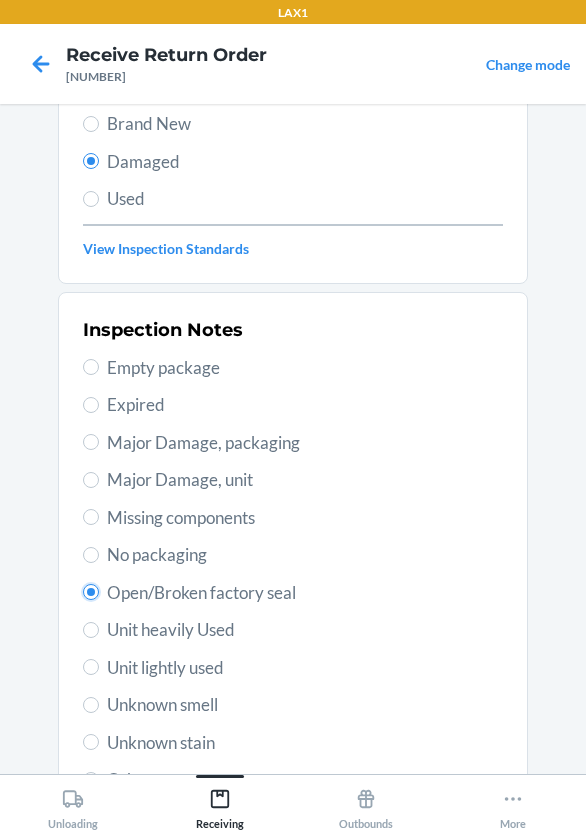 scroll, scrollTop: 372, scrollLeft: 0, axis: vertical 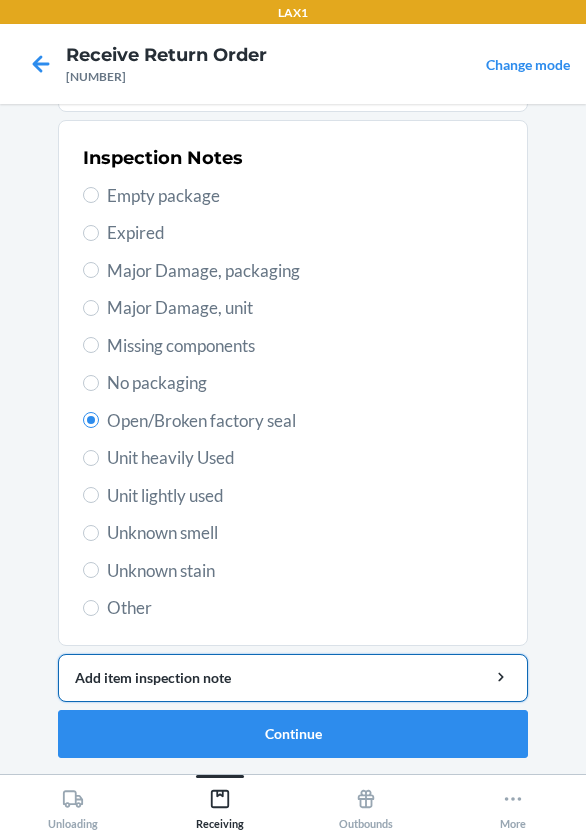 click on "Add item inspection note" at bounding box center [293, 677] 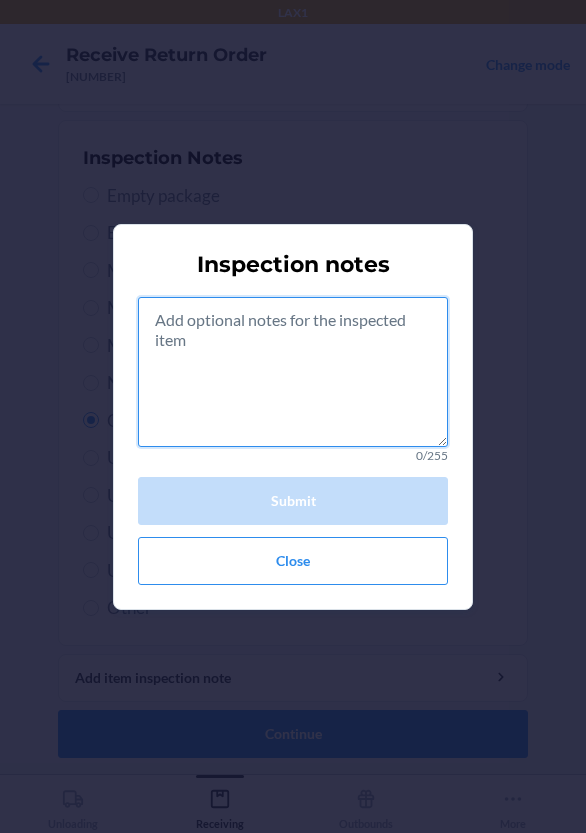 click at bounding box center (293, 372) 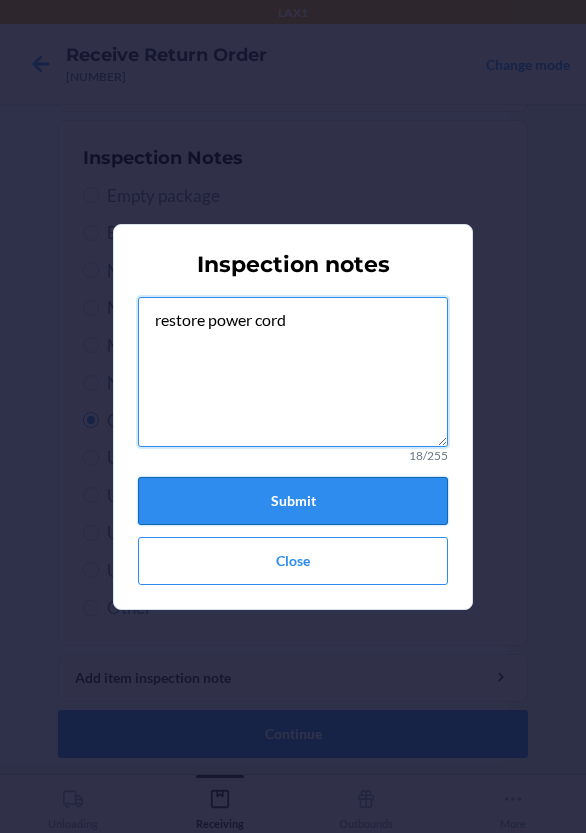 type on "restore power cord" 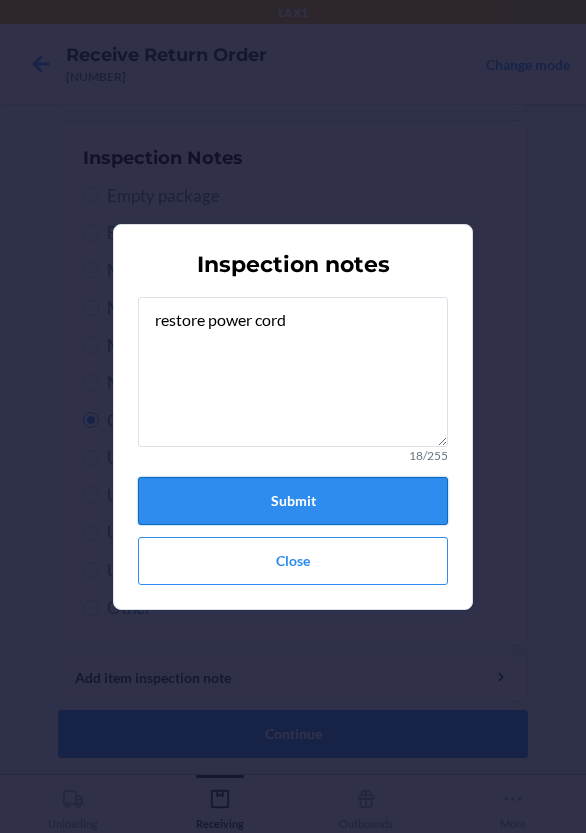 click on "Submit" at bounding box center (293, 501) 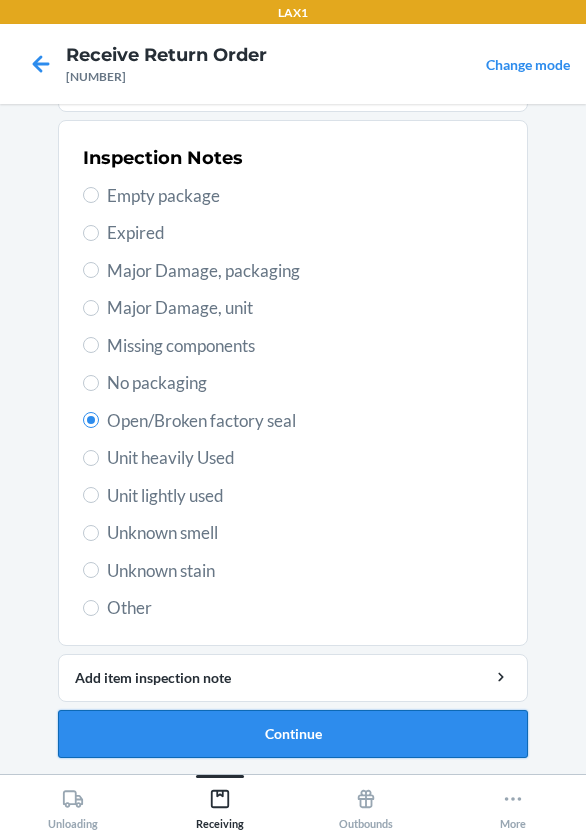 click on "Continue" at bounding box center (293, 734) 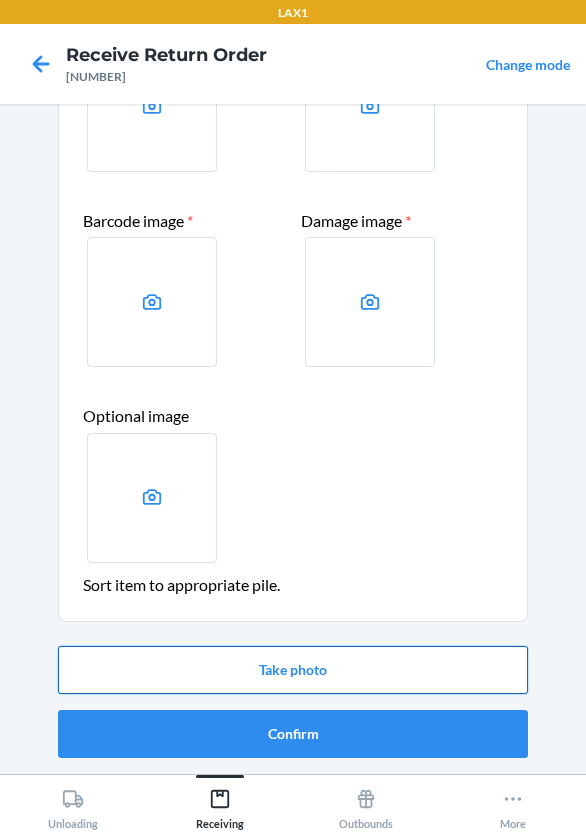 click on "Take photo" at bounding box center (293, 670) 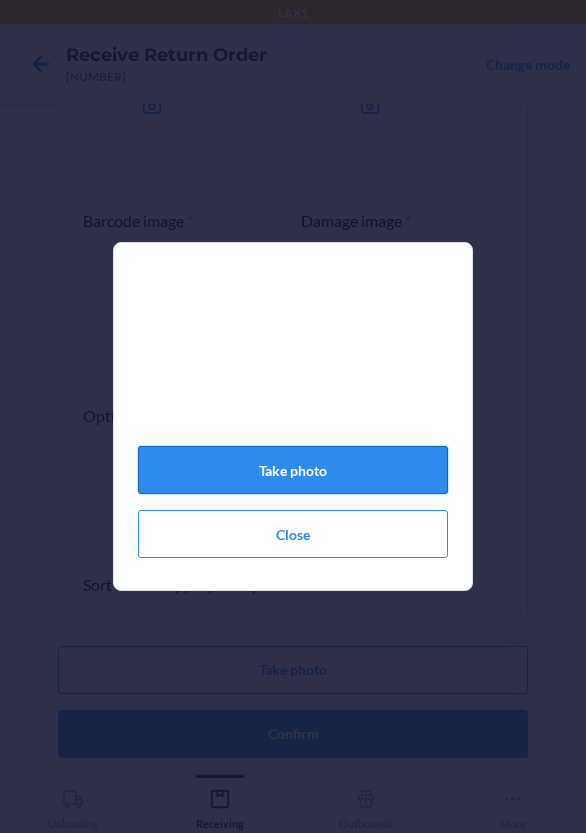 click on "Take photo" 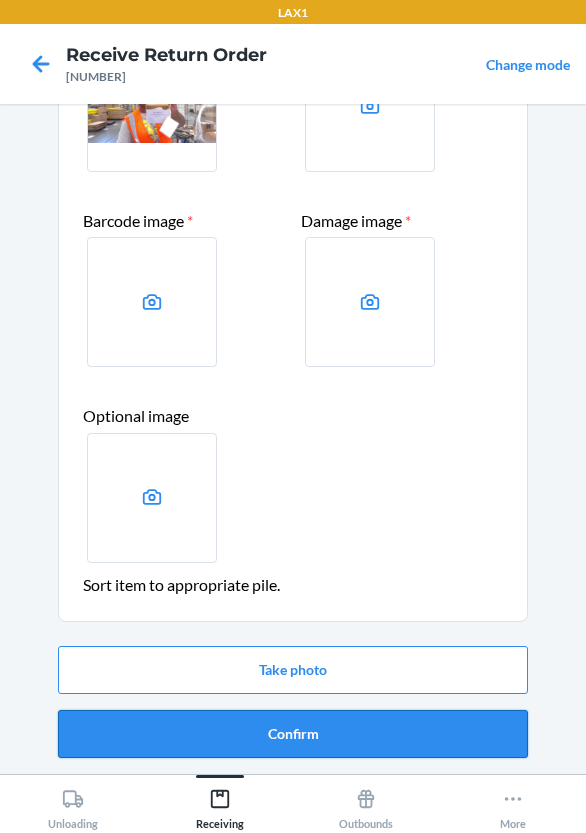 click on "Confirm" at bounding box center [293, 734] 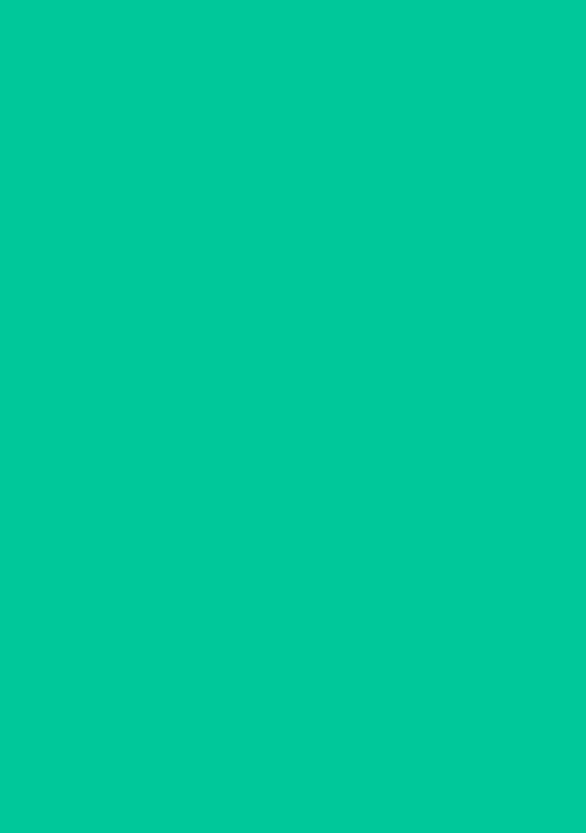 scroll, scrollTop: 0, scrollLeft: 0, axis: both 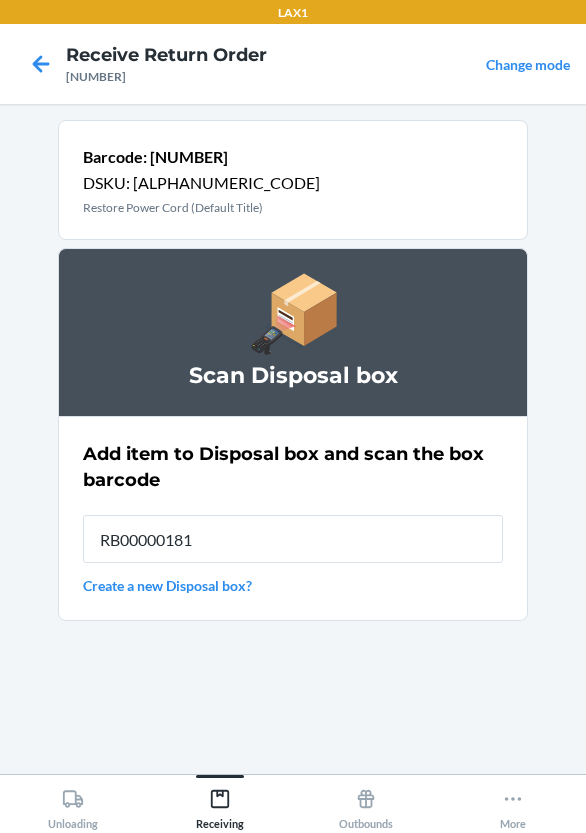 type on "RB000001819" 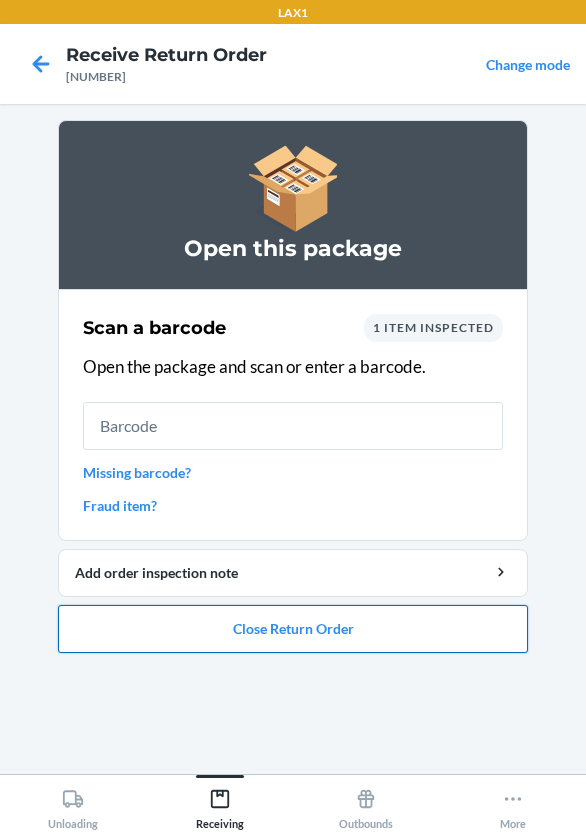 click on "Close Return Order" at bounding box center [293, 629] 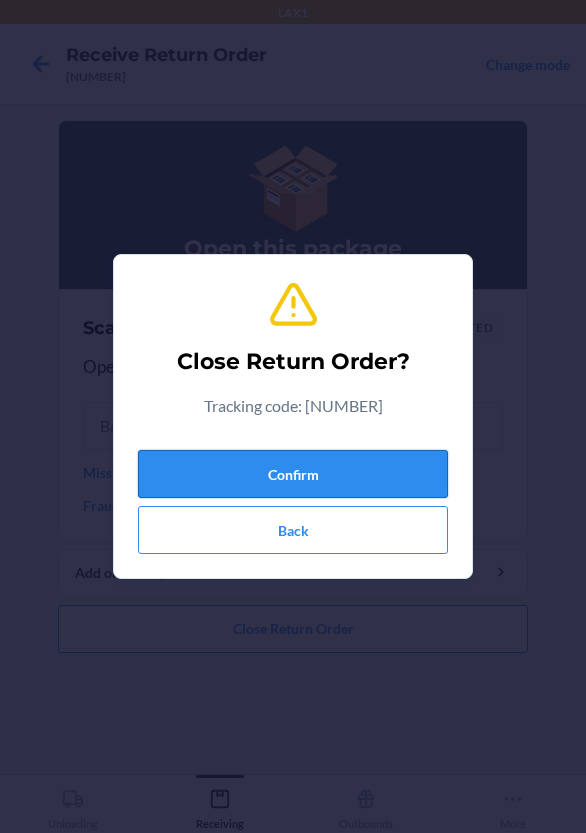click on "Confirm" at bounding box center [293, 474] 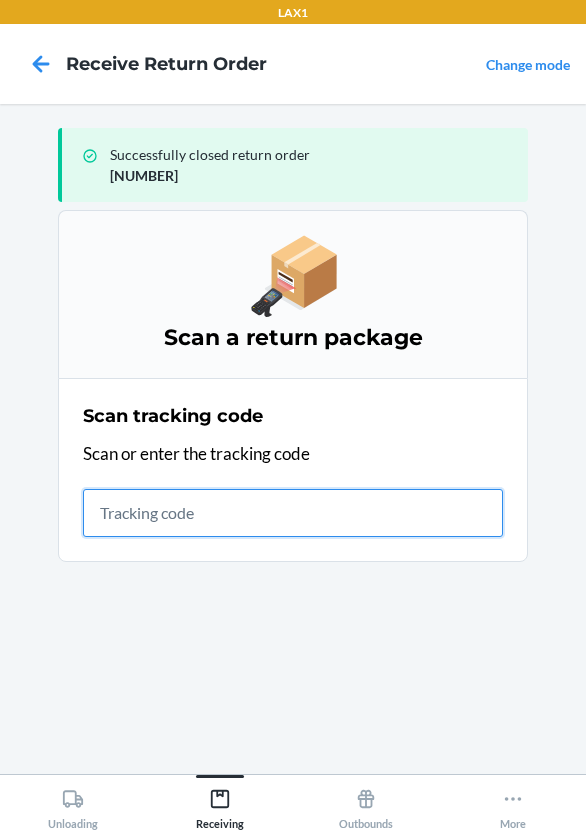 click at bounding box center [293, 513] 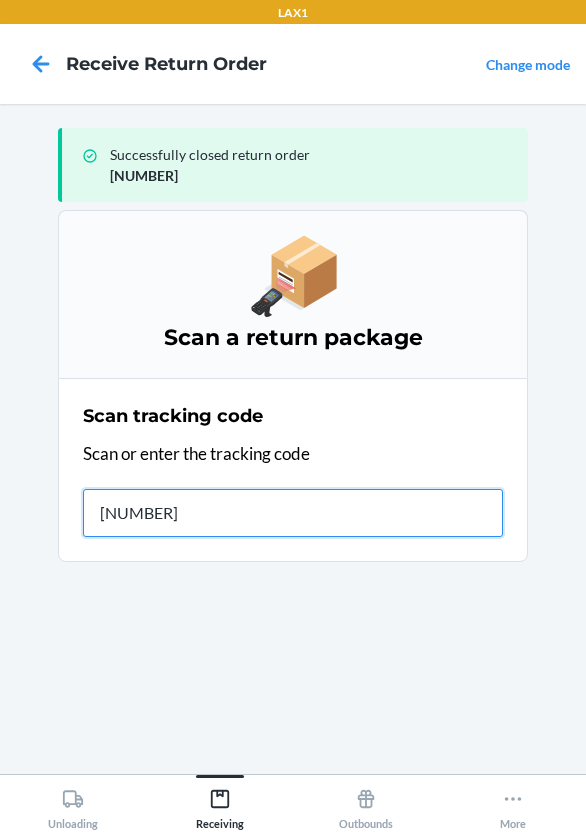 type on "[TRACKING_CODE]" 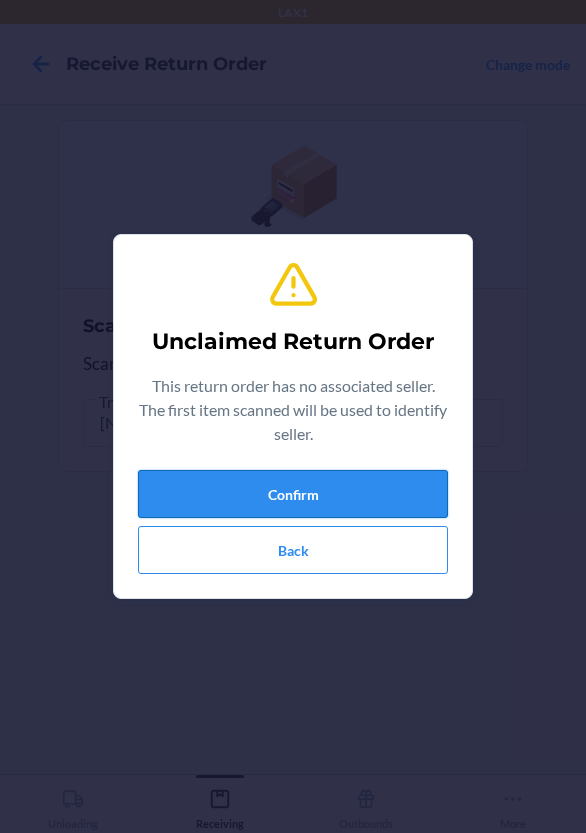 click on "Confirm" at bounding box center [293, 494] 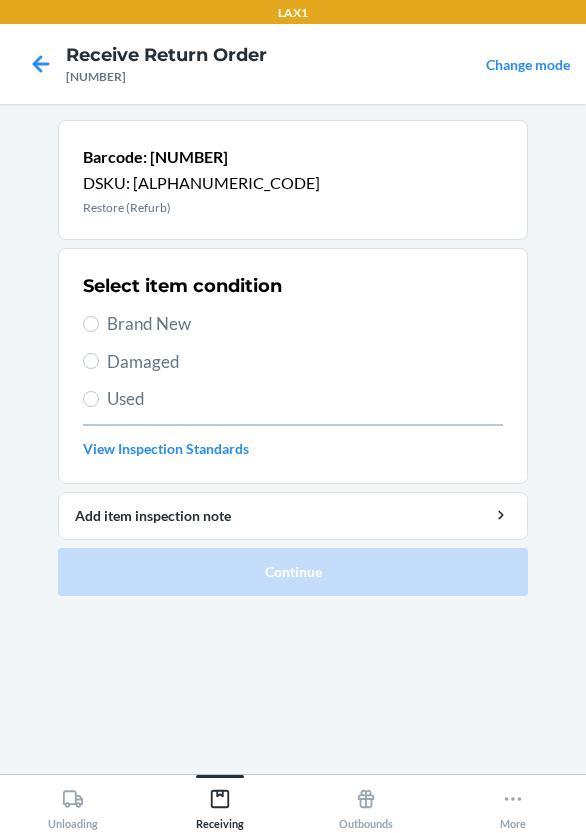 click on "Select item condition Brand New Damaged Used View Inspection Standards" at bounding box center [293, 366] 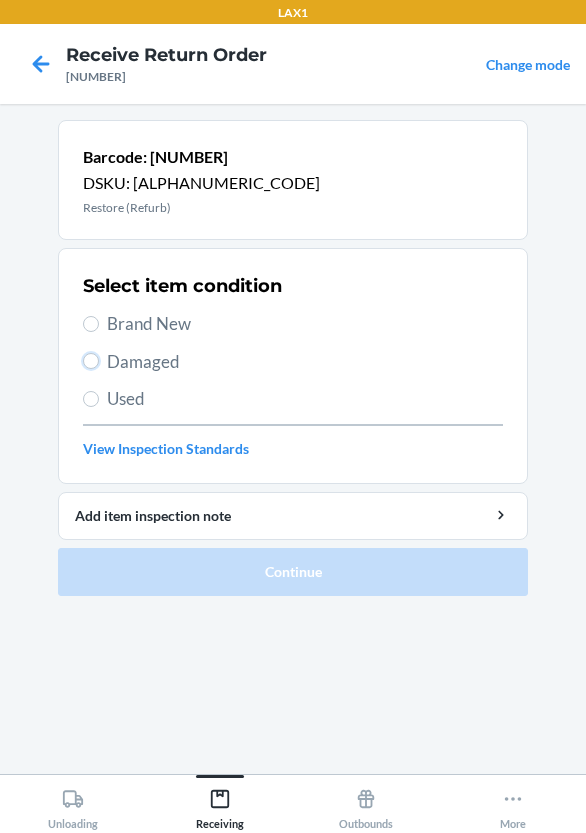 drag, startPoint x: 88, startPoint y: 365, endPoint x: 106, endPoint y: 364, distance: 18.027756 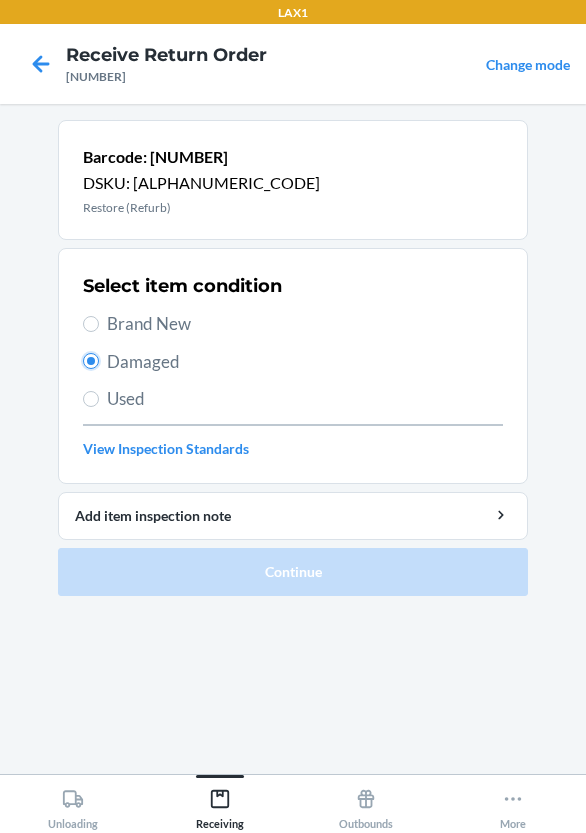 radio on "true" 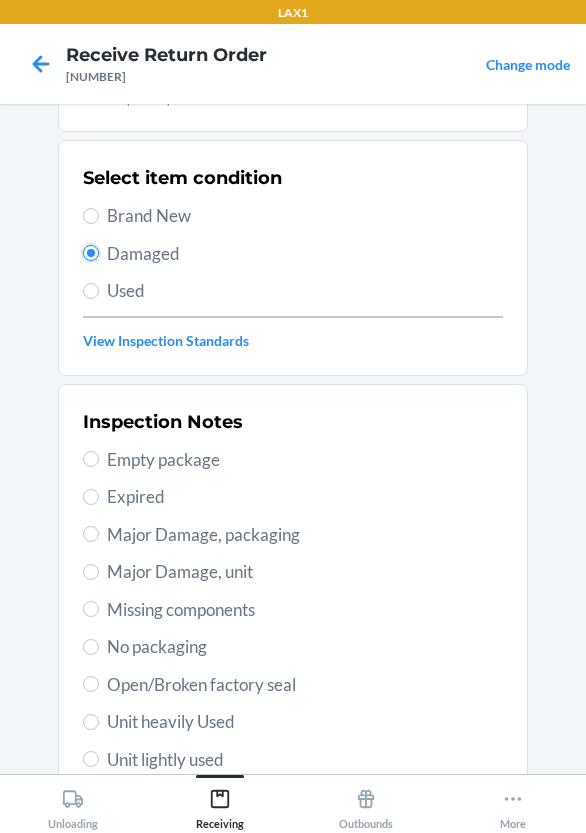 scroll, scrollTop: 200, scrollLeft: 0, axis: vertical 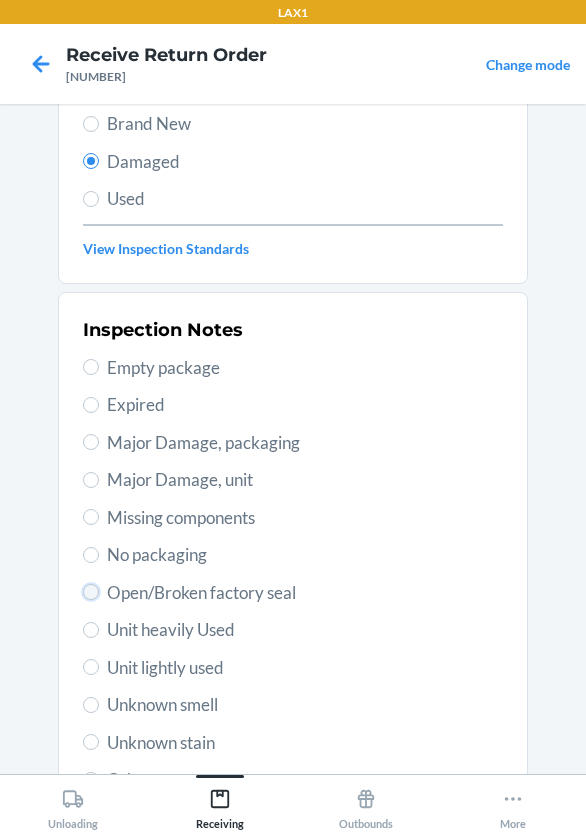 click on "Open/Broken factory seal" at bounding box center [91, 592] 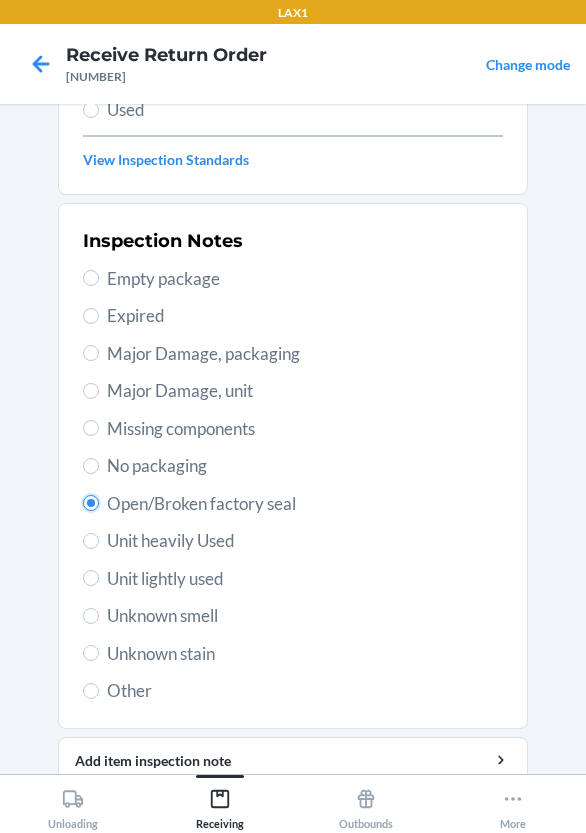 scroll, scrollTop: 372, scrollLeft: 0, axis: vertical 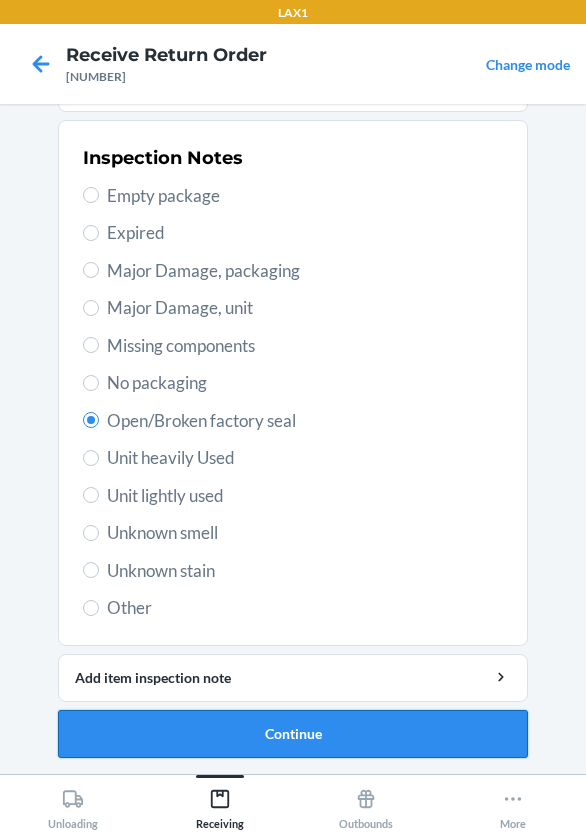 click on "Continue" at bounding box center (293, 734) 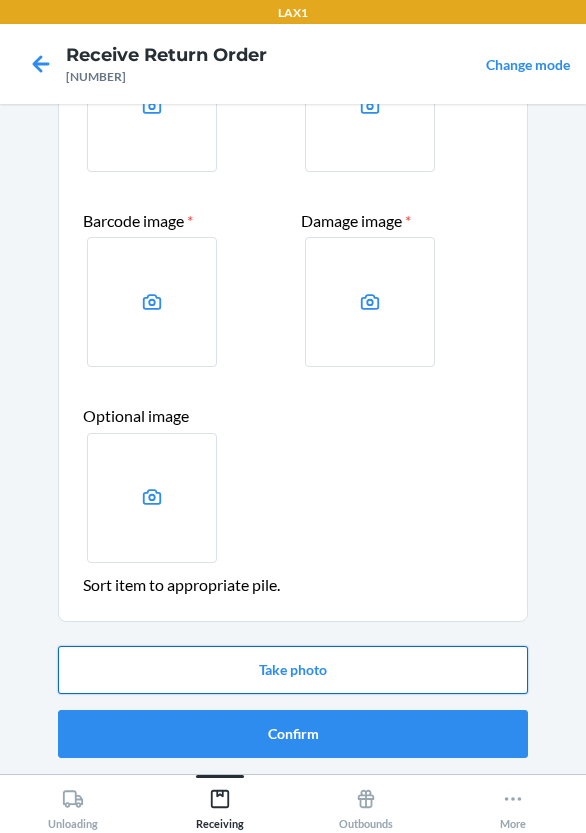 click on "Take photo" at bounding box center [293, 670] 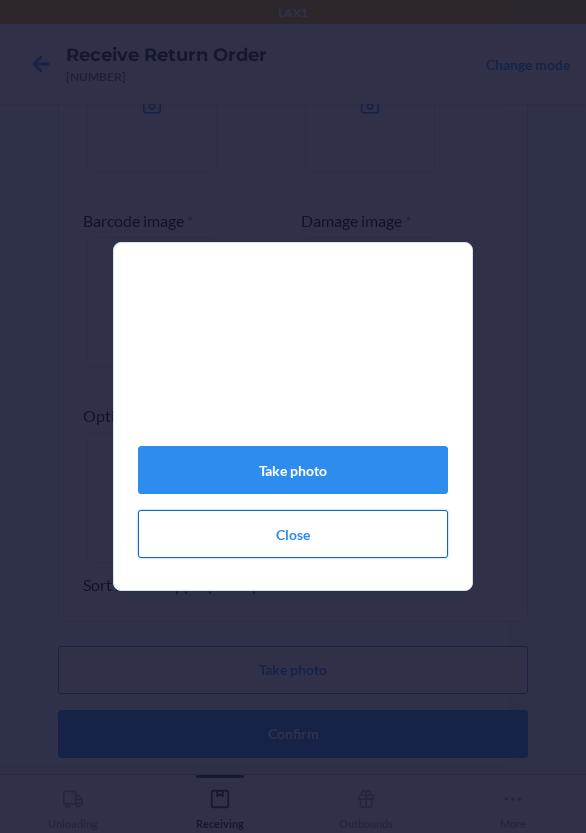 click on "Close" 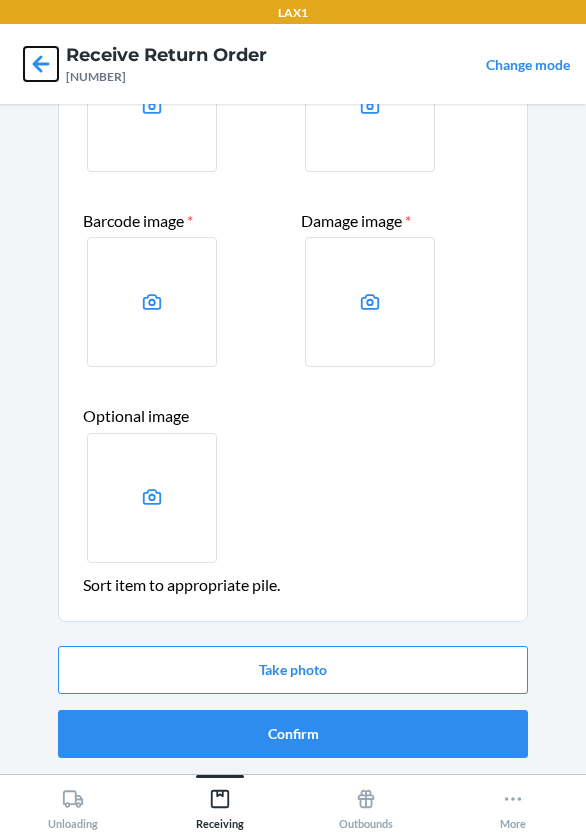 click 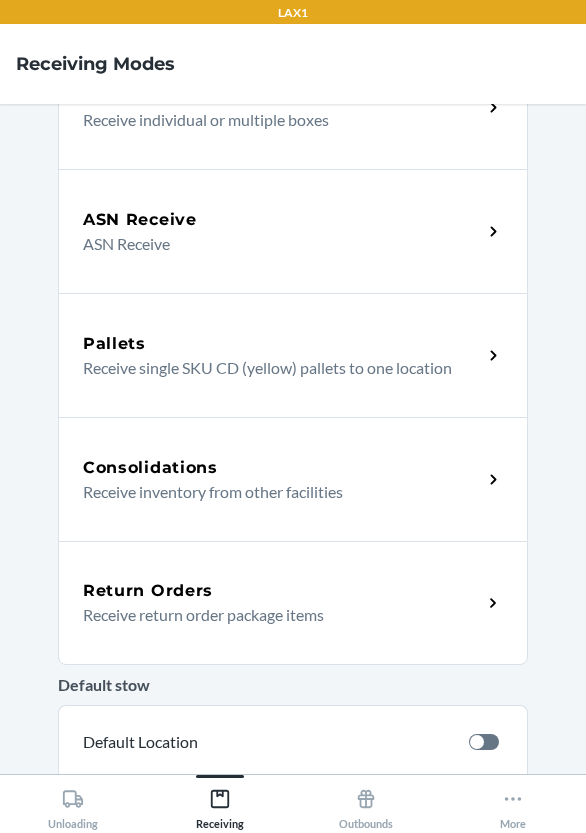 click on "Return Orders" at bounding box center [282, 591] 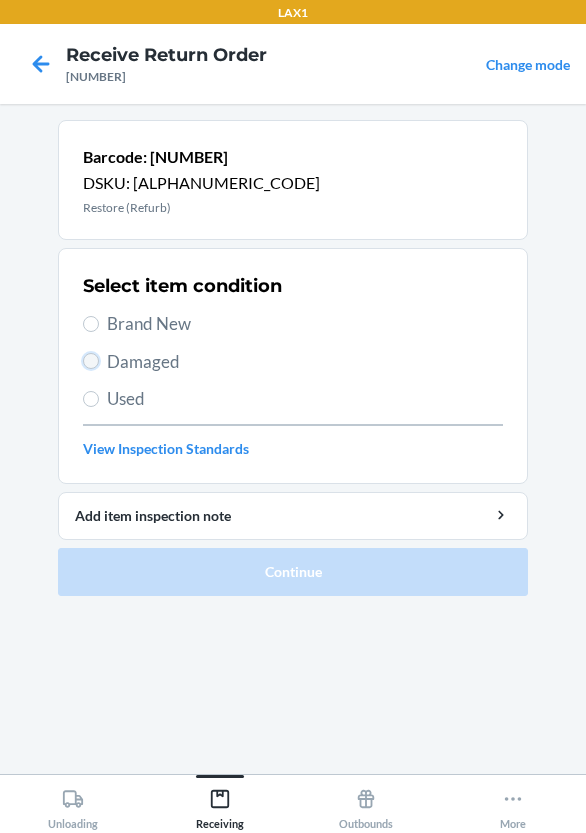 click on "Damaged" at bounding box center (91, 361) 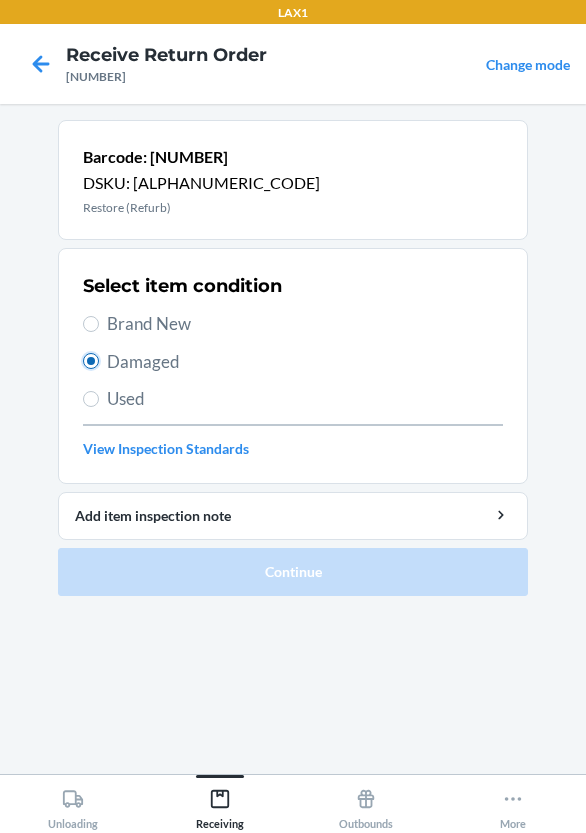 radio on "true" 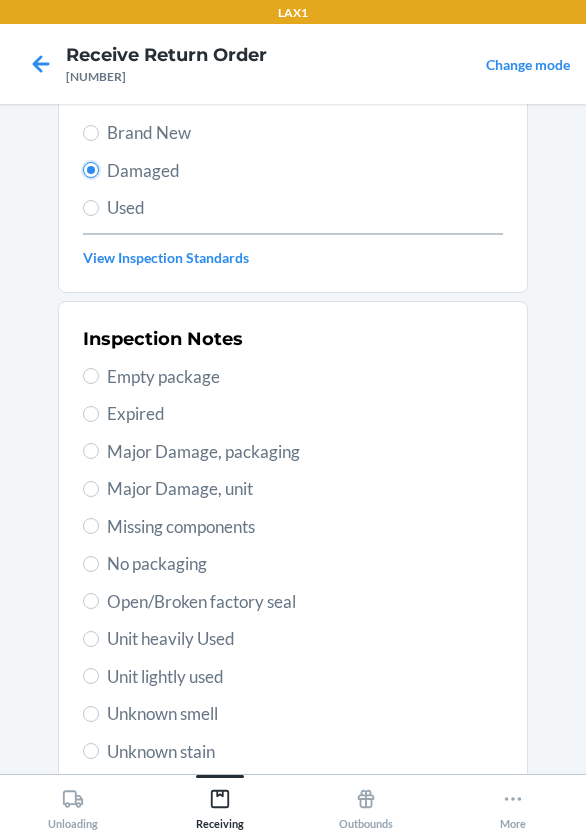 scroll, scrollTop: 200, scrollLeft: 0, axis: vertical 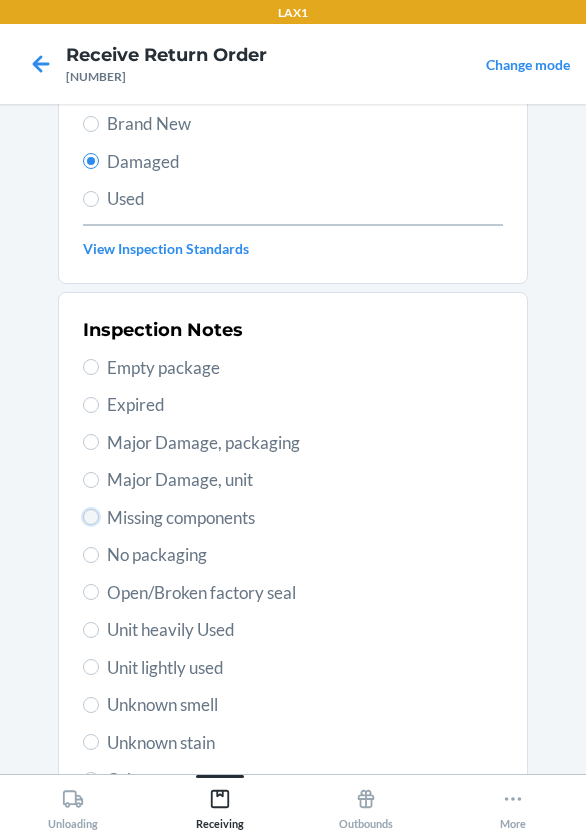 click on "Missing components" at bounding box center [91, 517] 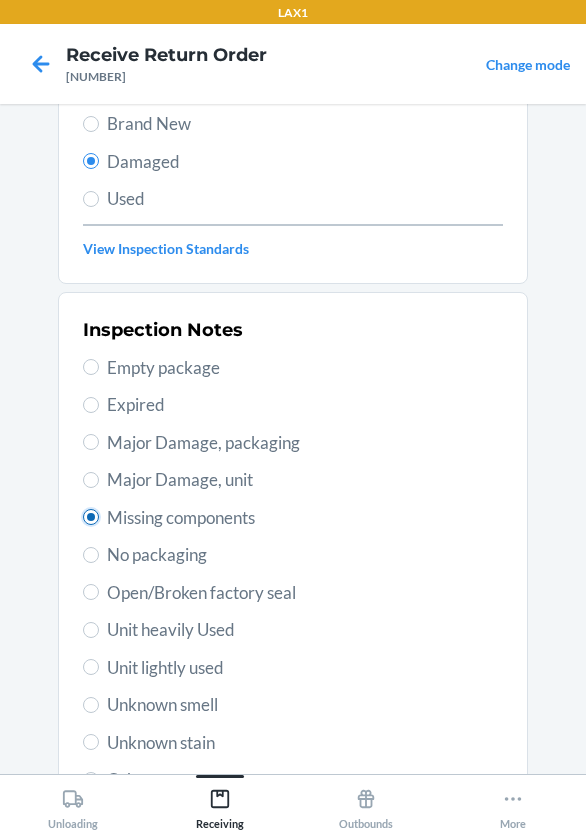 radio on "true" 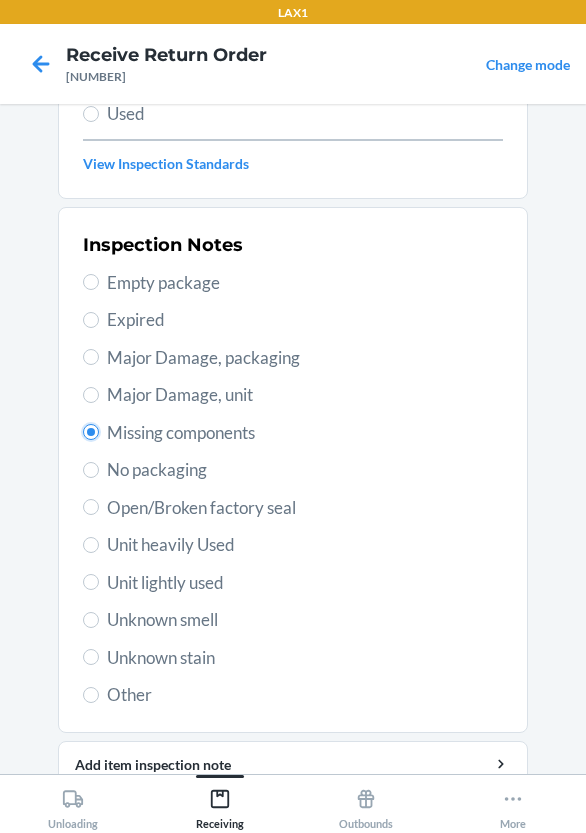 scroll, scrollTop: 372, scrollLeft: 0, axis: vertical 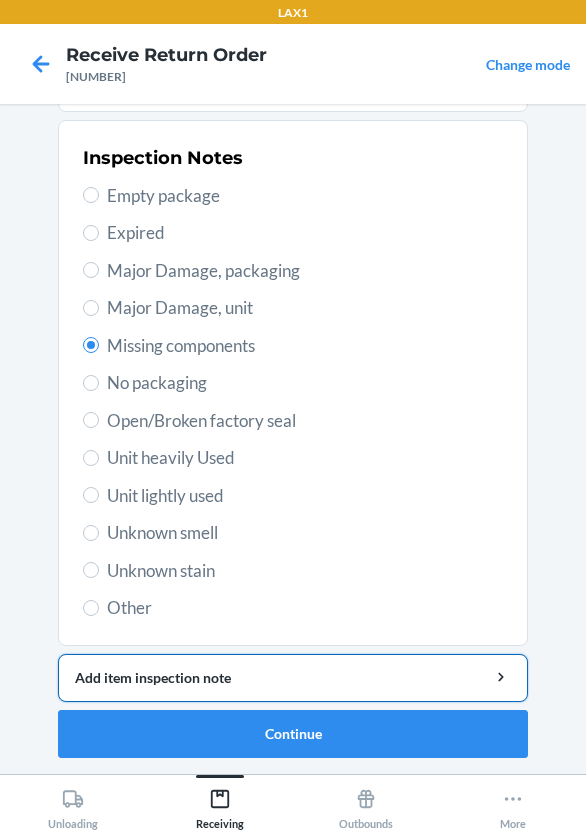 click on "Add item inspection note" at bounding box center [293, 677] 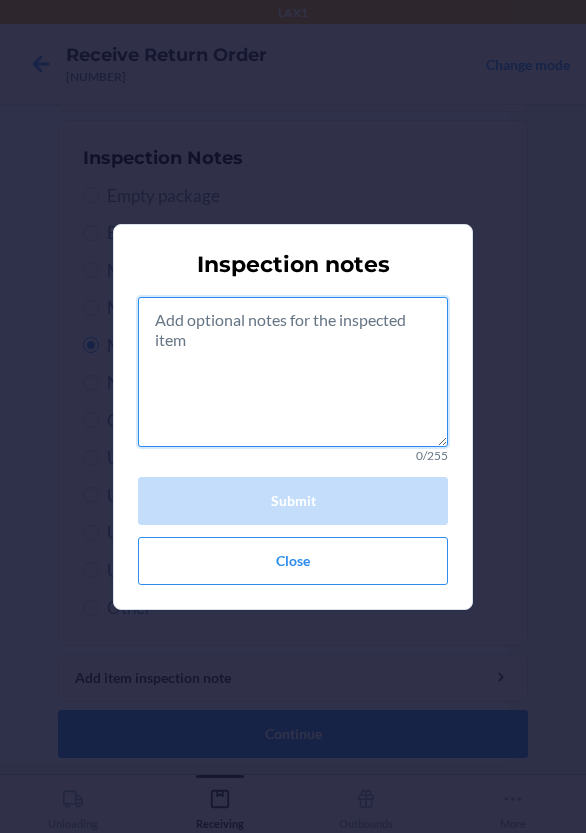 click at bounding box center [293, 372] 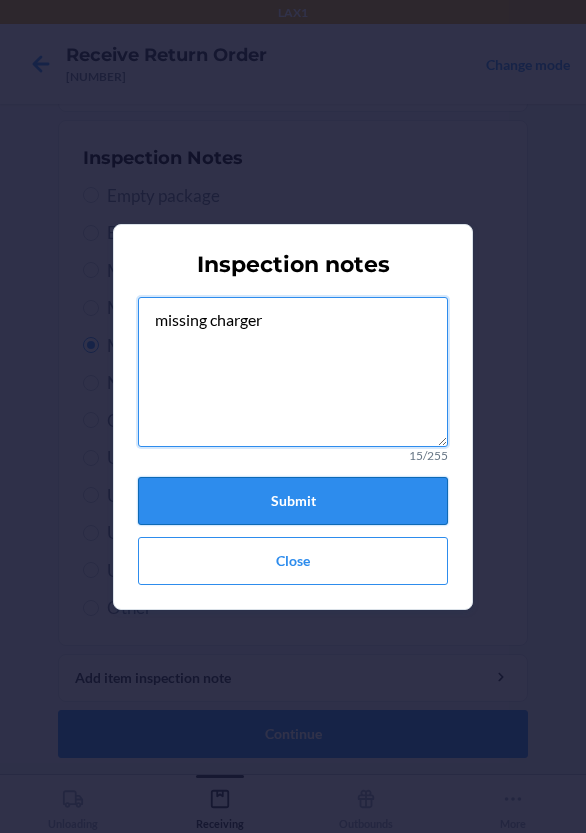 type on "missing charger" 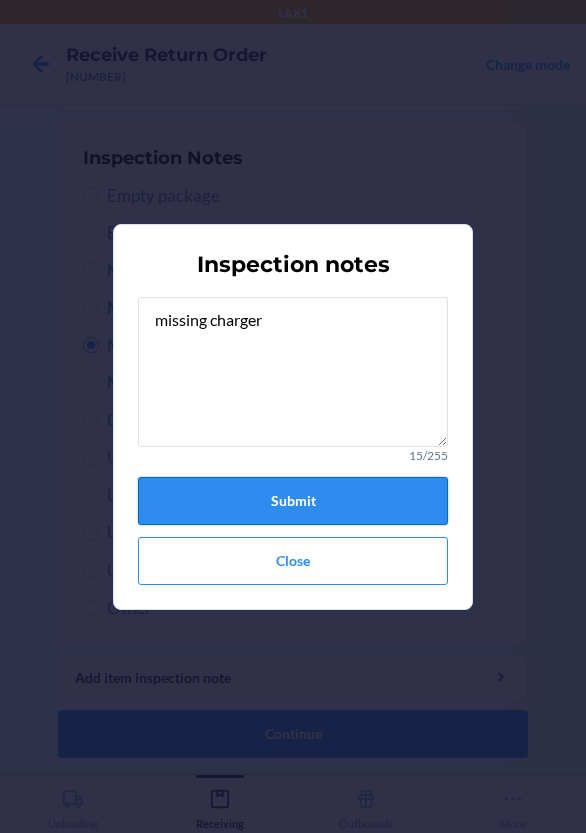 click on "Submit" at bounding box center (293, 501) 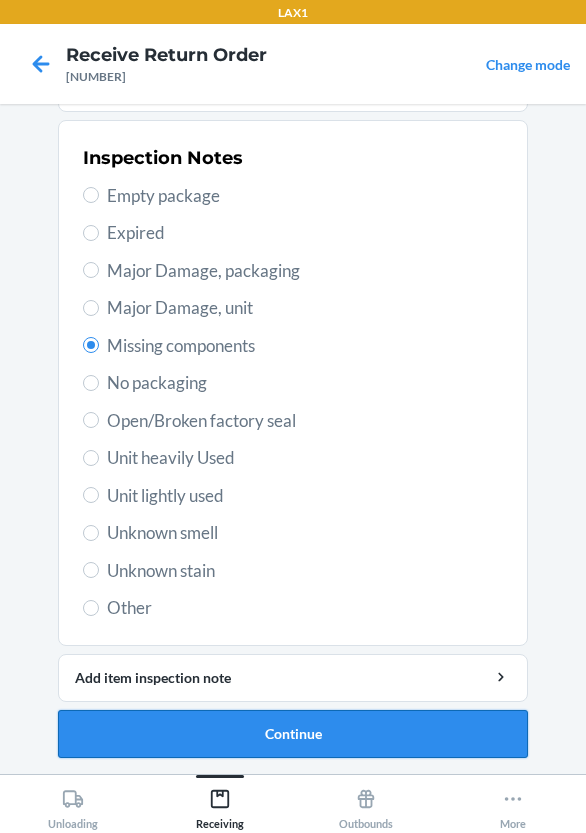 click on "Continue" at bounding box center (293, 734) 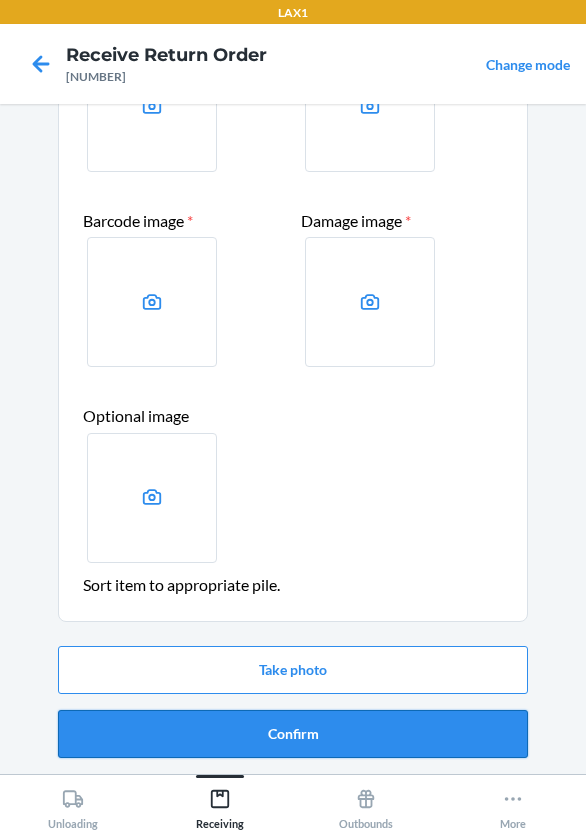 click on "Confirm" at bounding box center (293, 734) 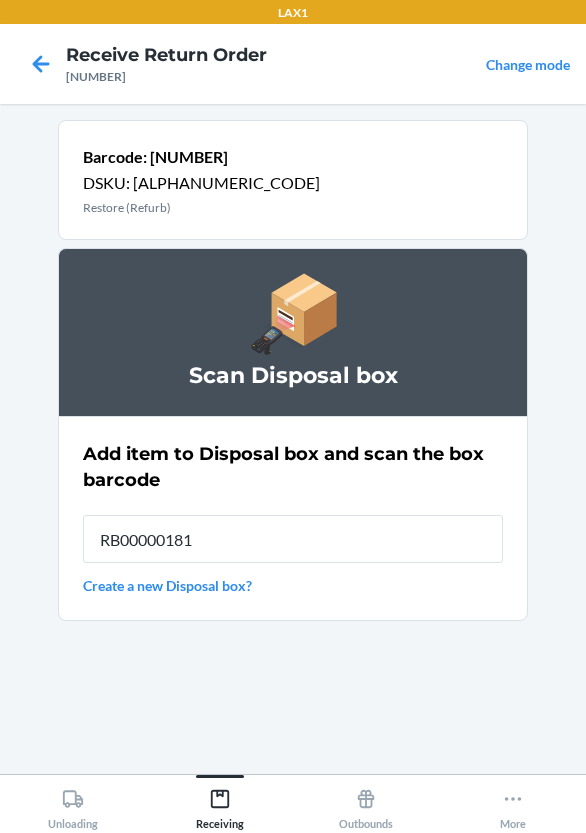 type on "RB000001819" 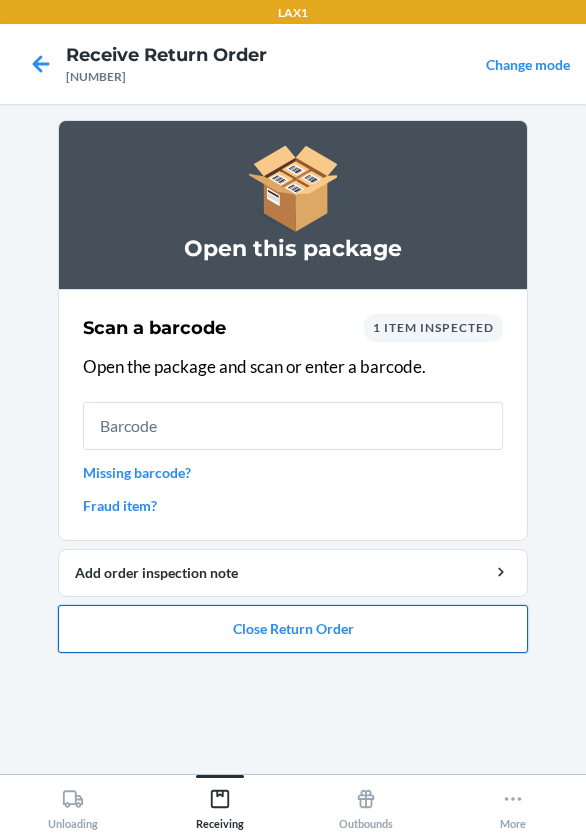 click on "Close Return Order" at bounding box center (293, 629) 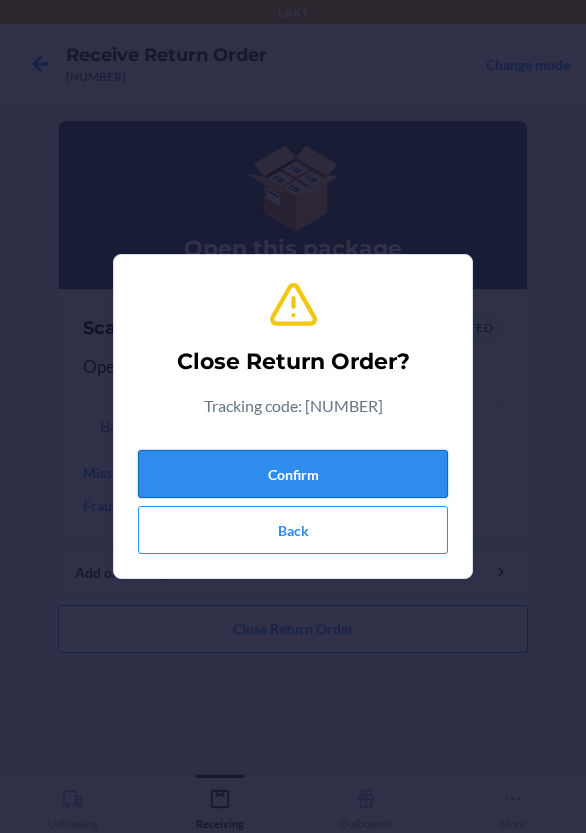 click on "Confirm" at bounding box center (293, 474) 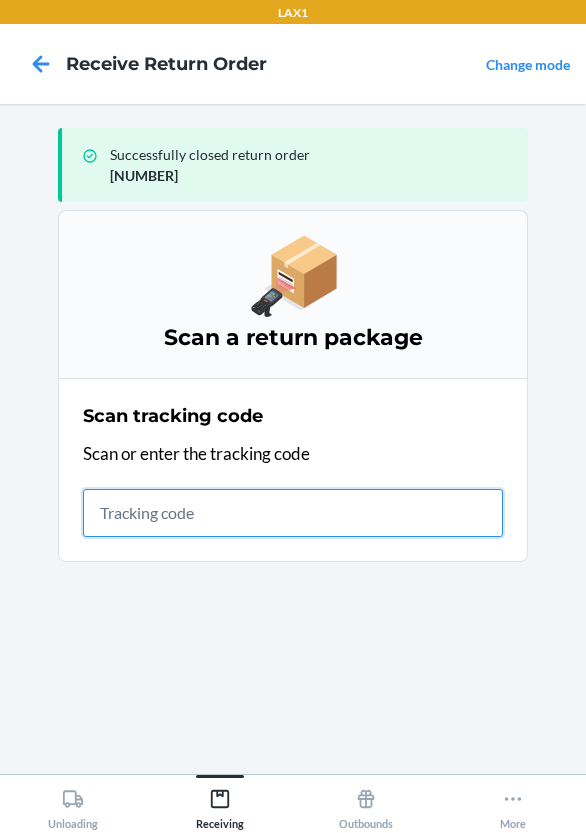 click at bounding box center [293, 513] 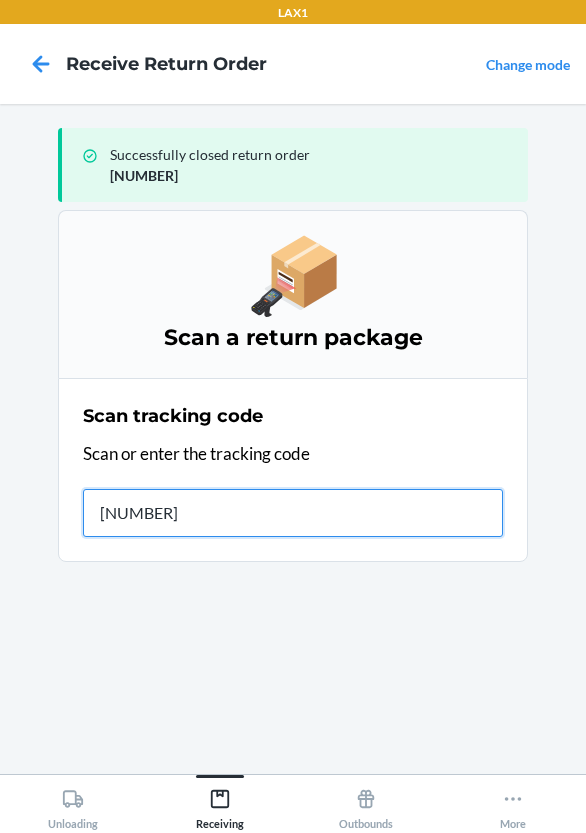 type on "[NUMBER]" 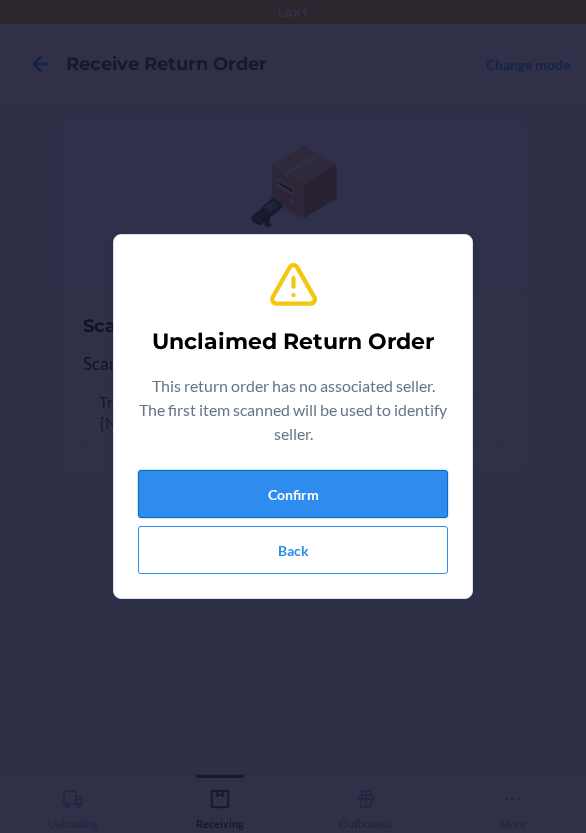click on "Confirm" at bounding box center (293, 494) 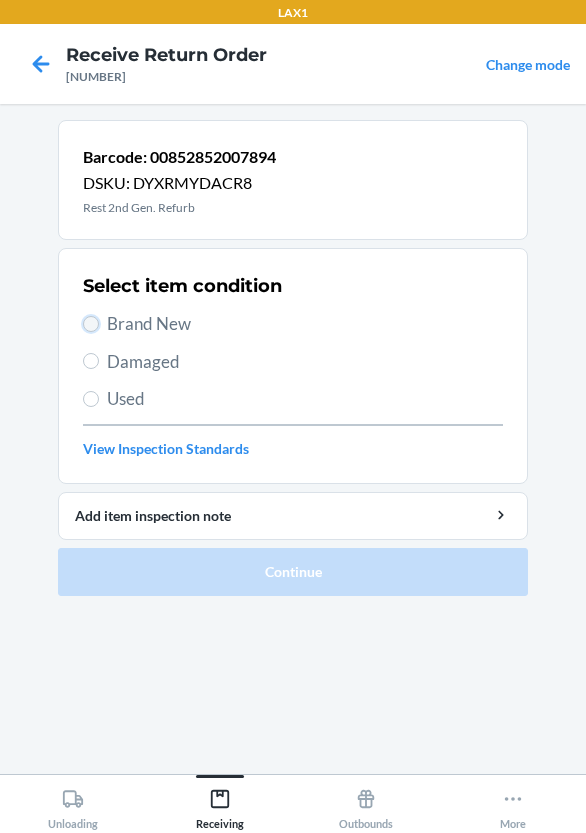 click on "Brand New" at bounding box center [91, 324] 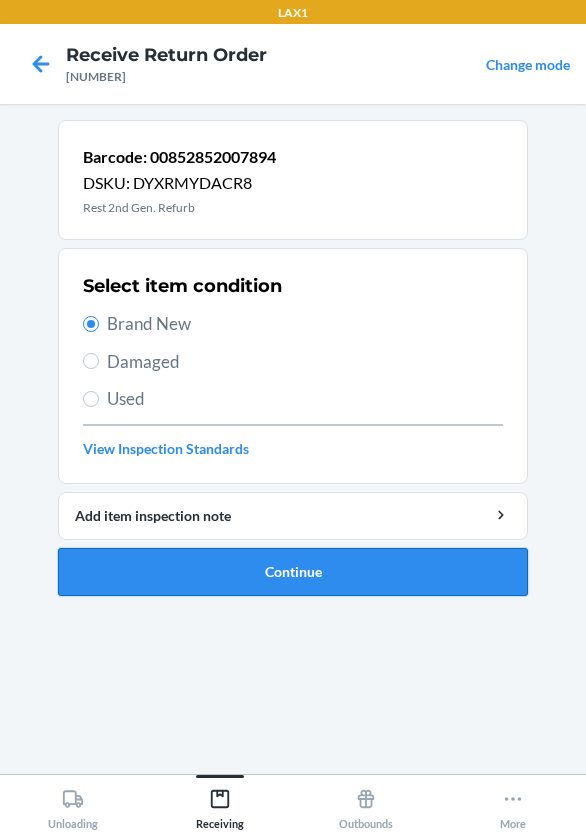 click on "Continue" at bounding box center [293, 572] 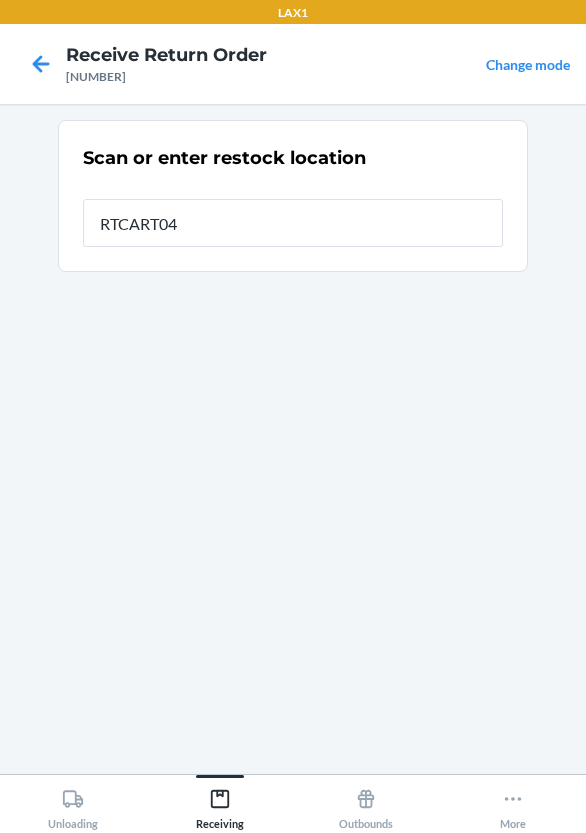 type on "RTCART047" 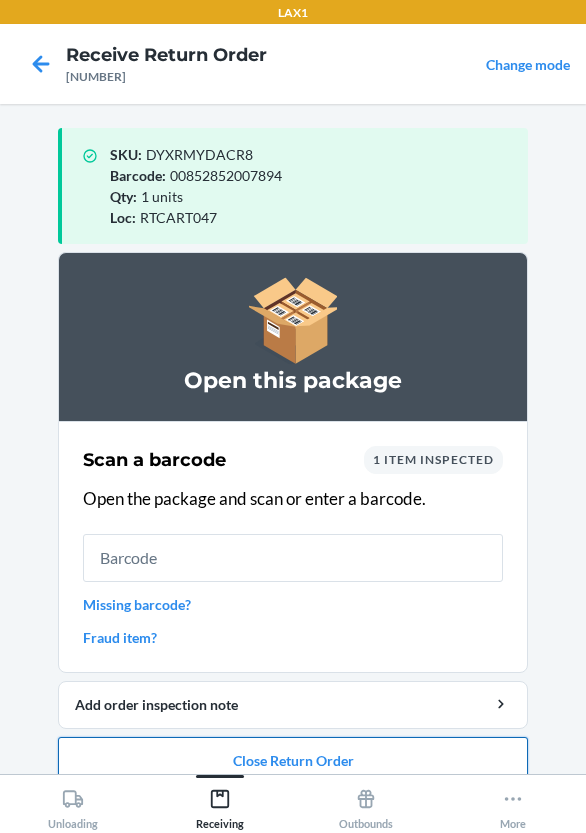 click on "Close Return Order" at bounding box center (293, 761) 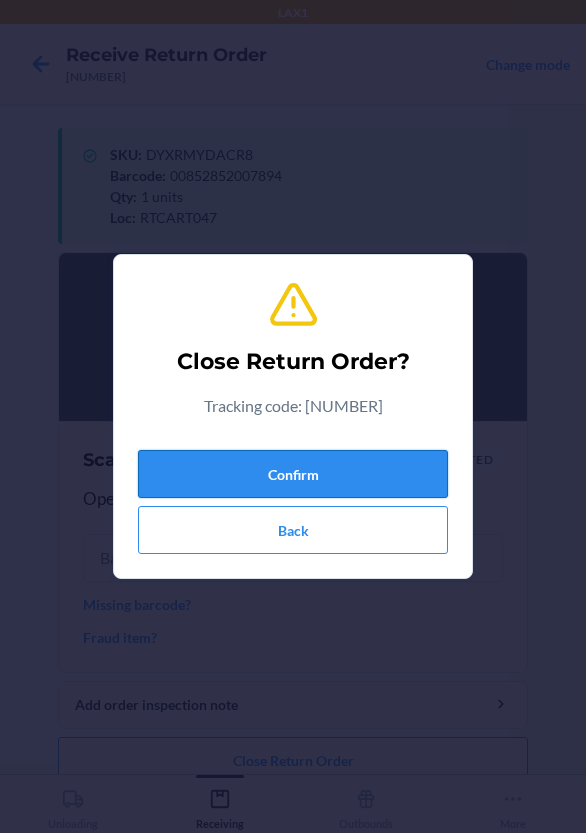 click on "Confirm" at bounding box center [293, 474] 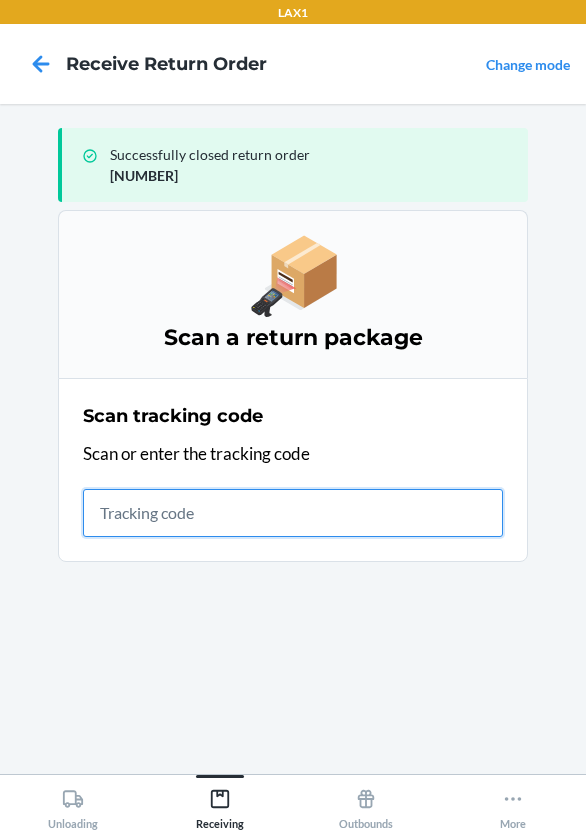 click at bounding box center [293, 513] 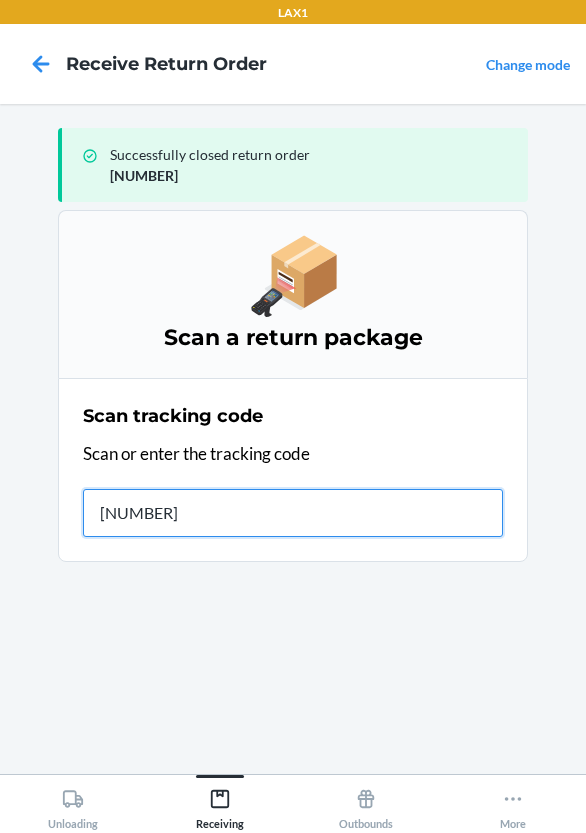 type on "[TRACKING]" 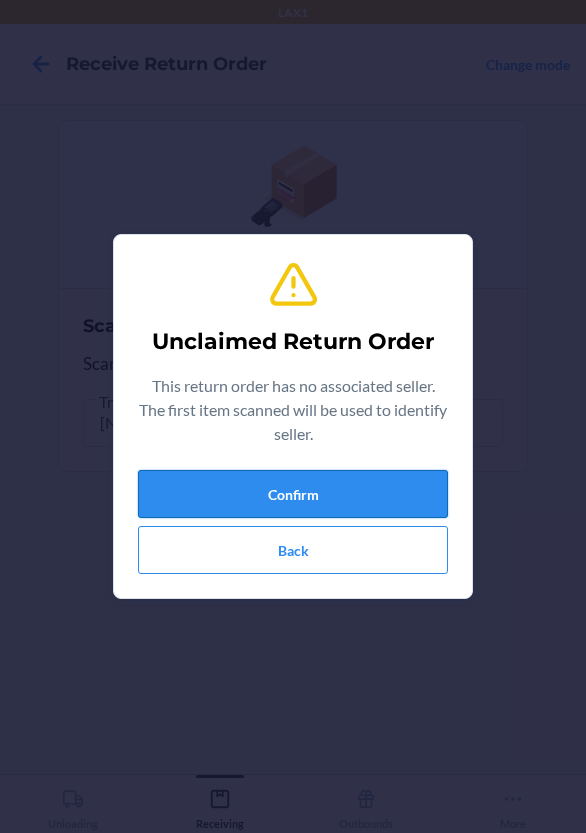 click on "Confirm" at bounding box center [293, 494] 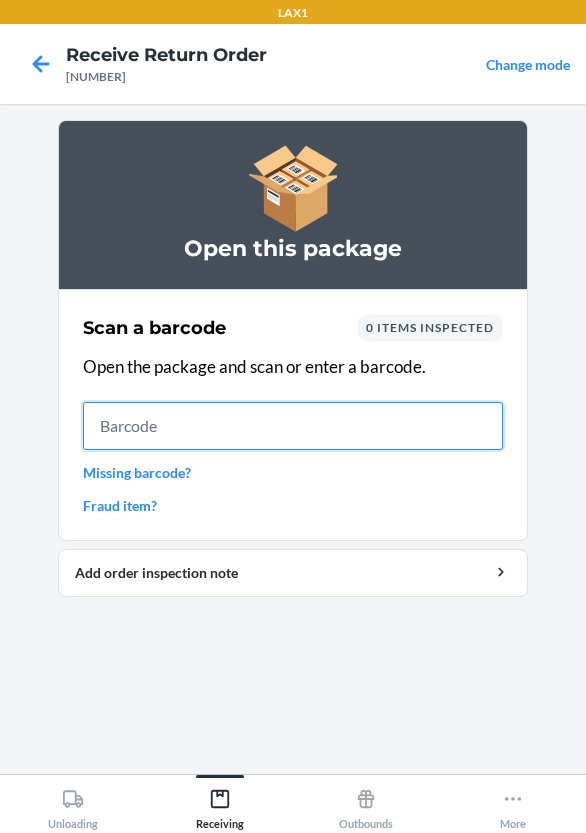 click at bounding box center [293, 426] 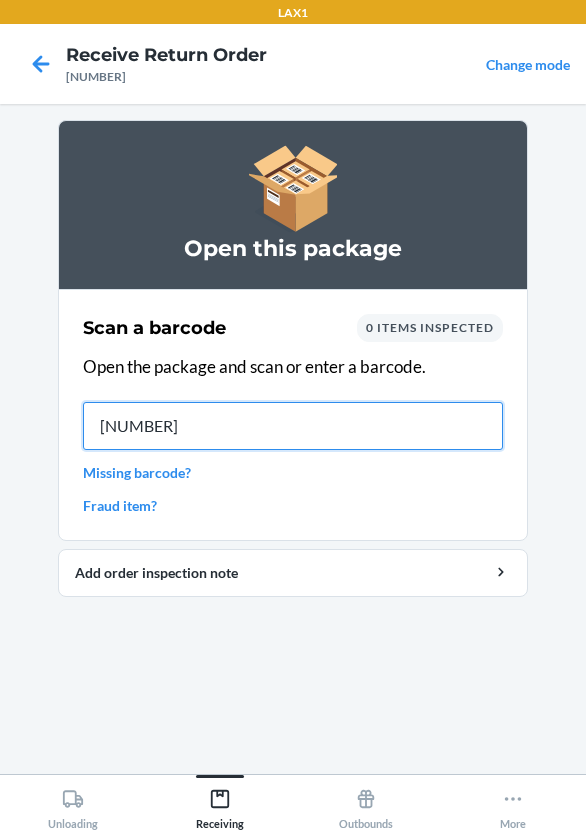 type on "[NUMBER]" 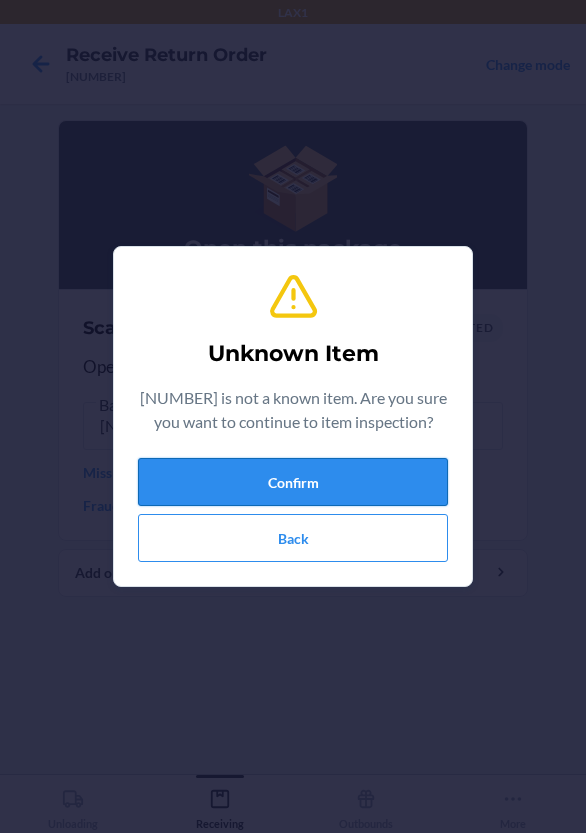 click on "Confirm" at bounding box center [293, 482] 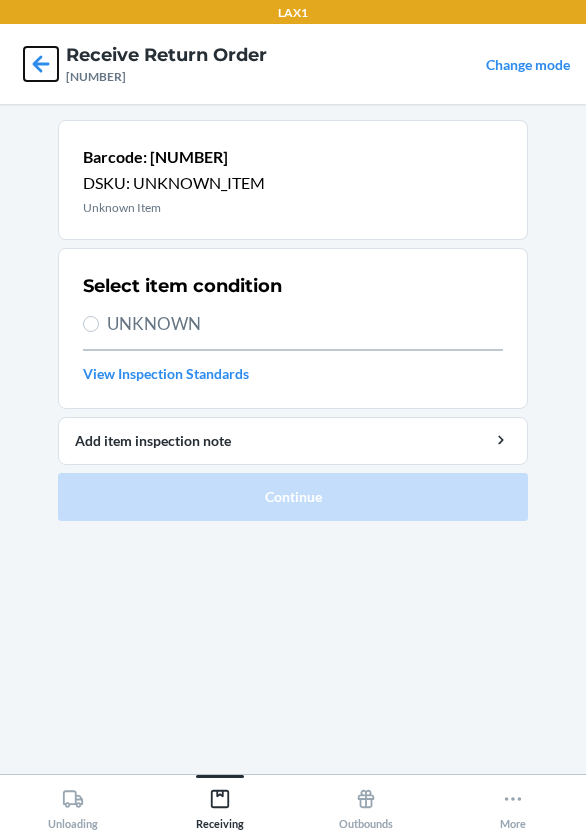 click 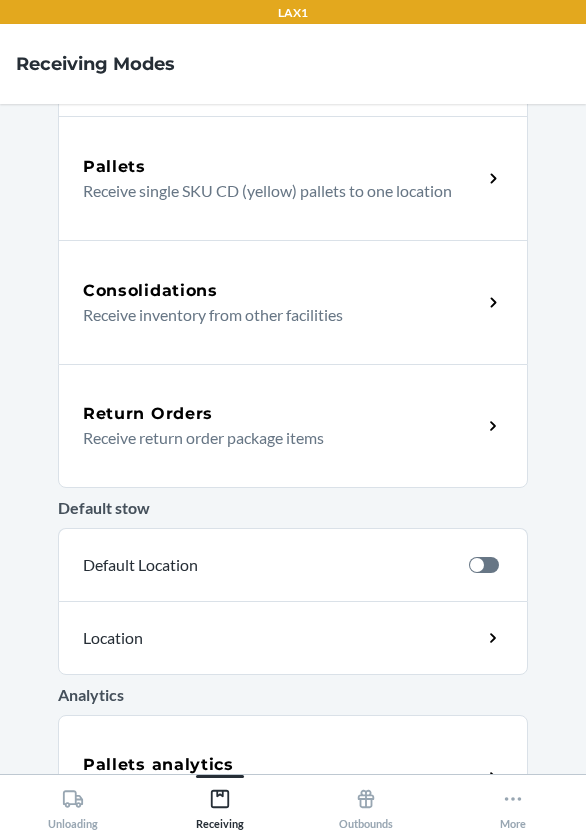 scroll, scrollTop: 437, scrollLeft: 0, axis: vertical 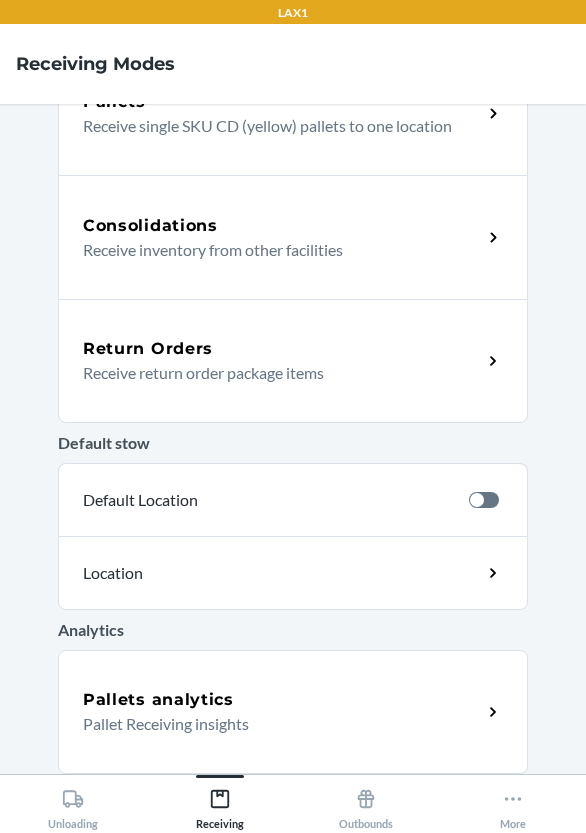 click on "Return Orders" at bounding box center (282, 349) 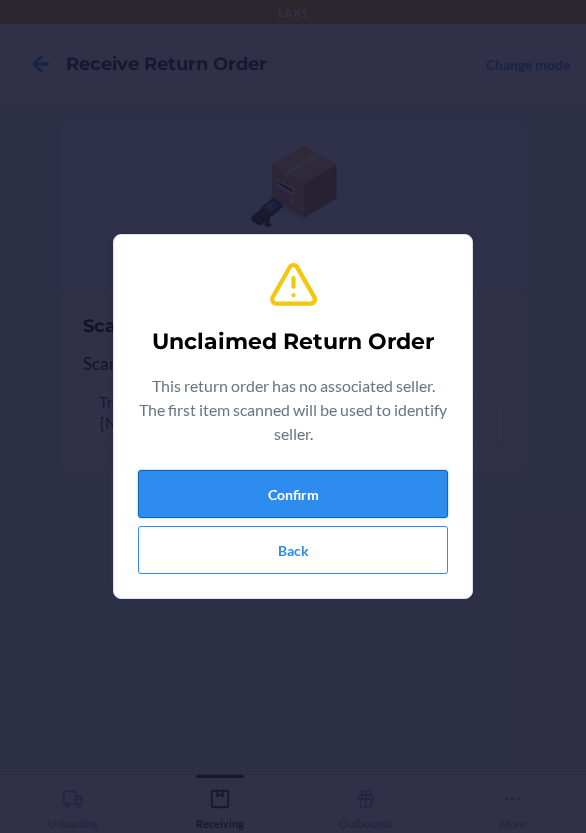 click on "Confirm" at bounding box center [293, 494] 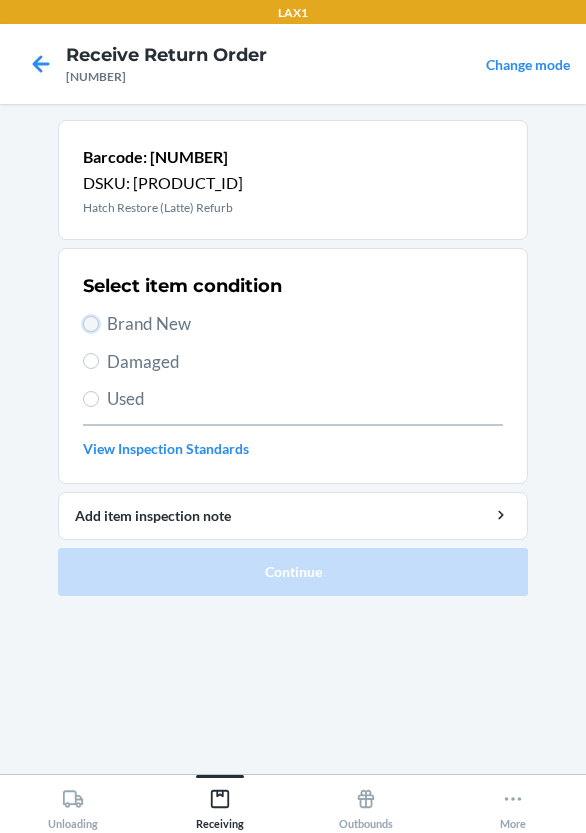 click on "Brand New" at bounding box center [91, 324] 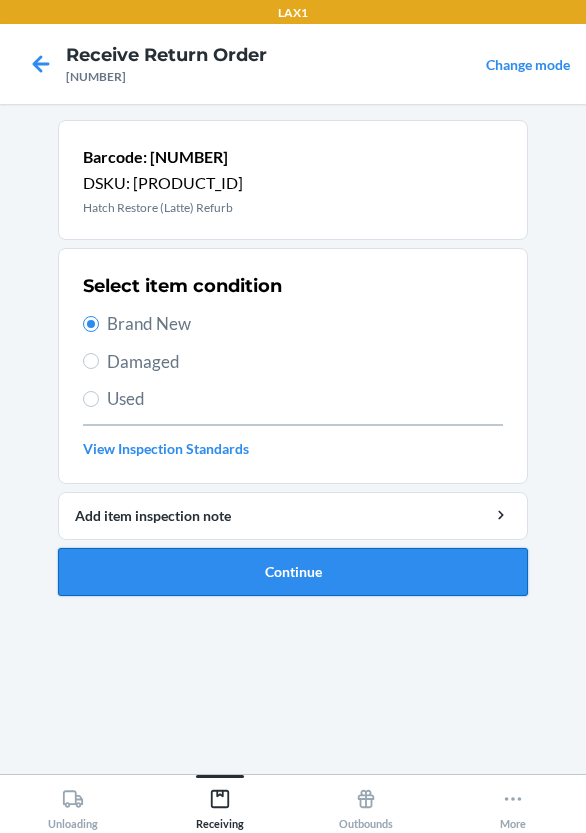 click on "Continue" at bounding box center (293, 572) 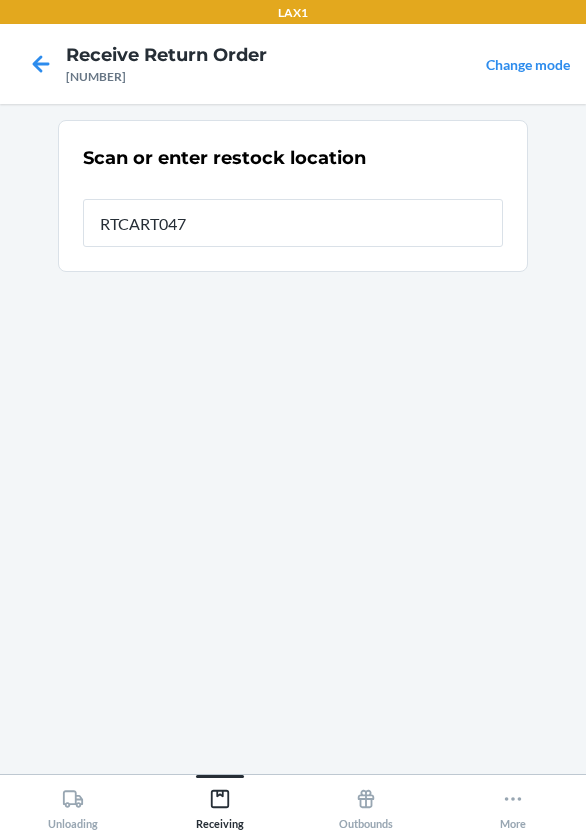 type on "RTCART047" 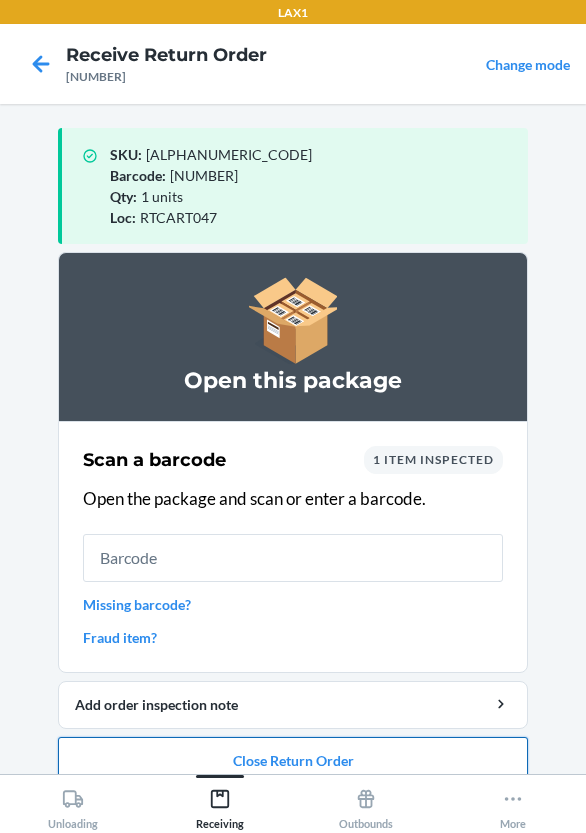 click on "Close Return Order" at bounding box center [293, 761] 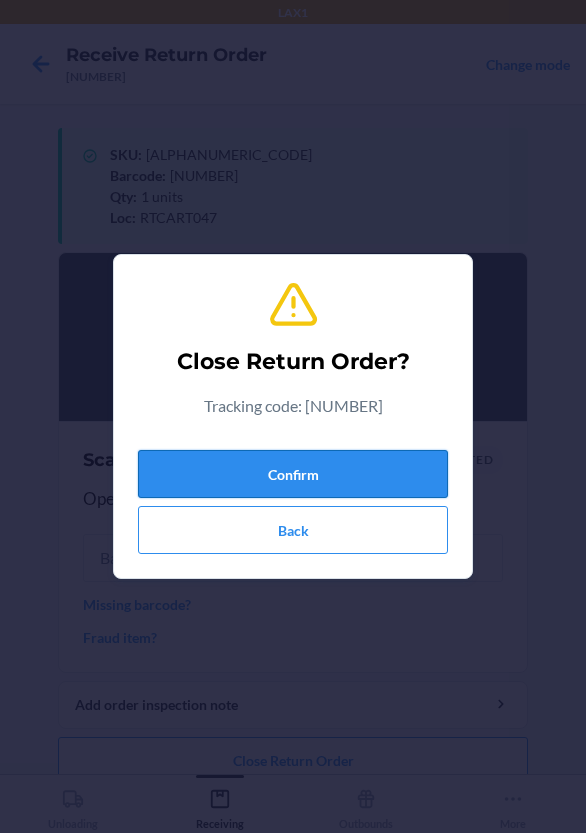 click on "Confirm" at bounding box center (293, 474) 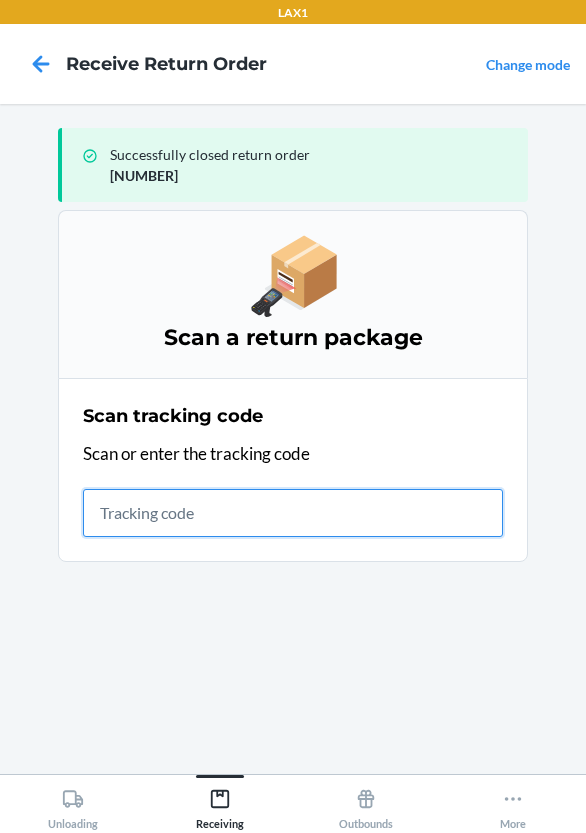 click at bounding box center [293, 513] 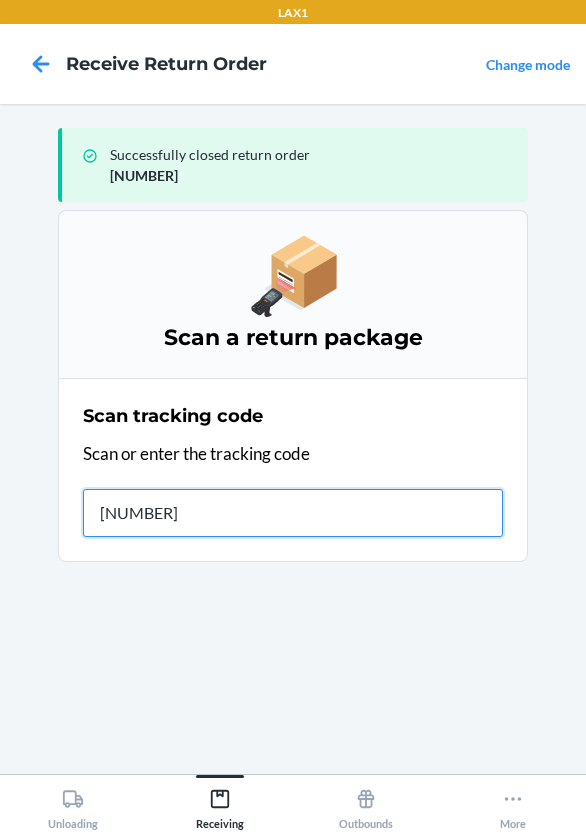 type on "[TRACKING]" 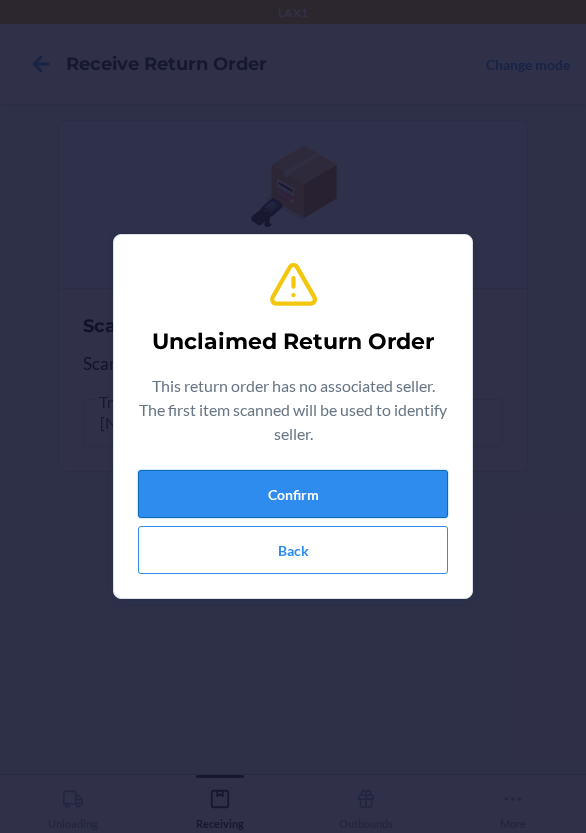 click on "Confirm" at bounding box center (293, 494) 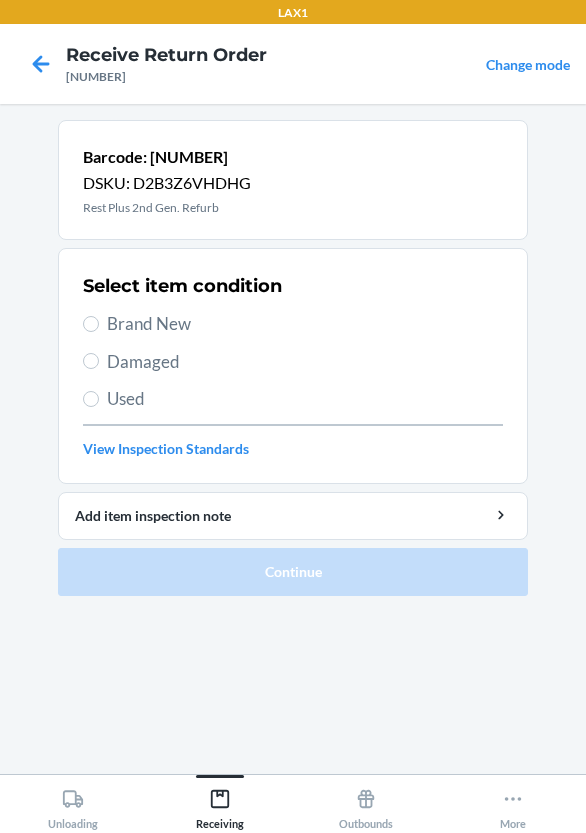 click on "Brand New" at bounding box center [305, 324] 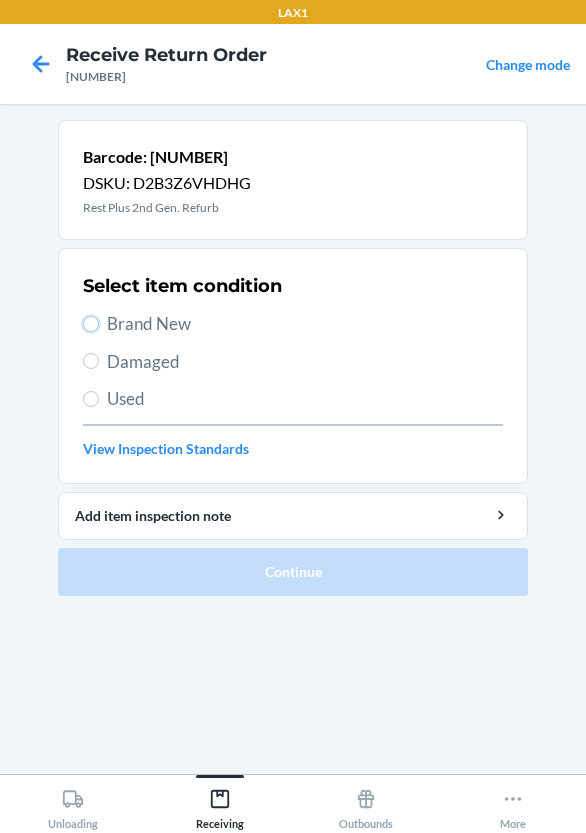 click on "Brand New" at bounding box center (91, 324) 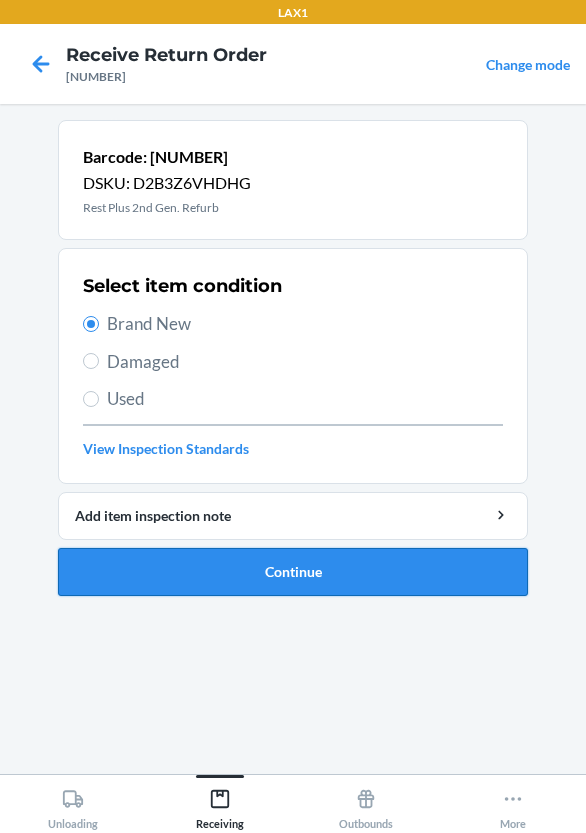 click on "Continue" at bounding box center [293, 572] 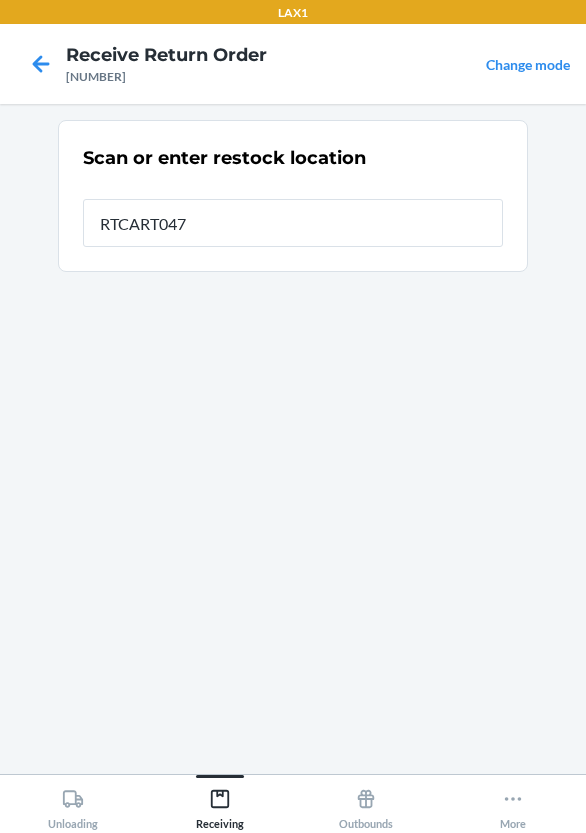 type on "RTCART047" 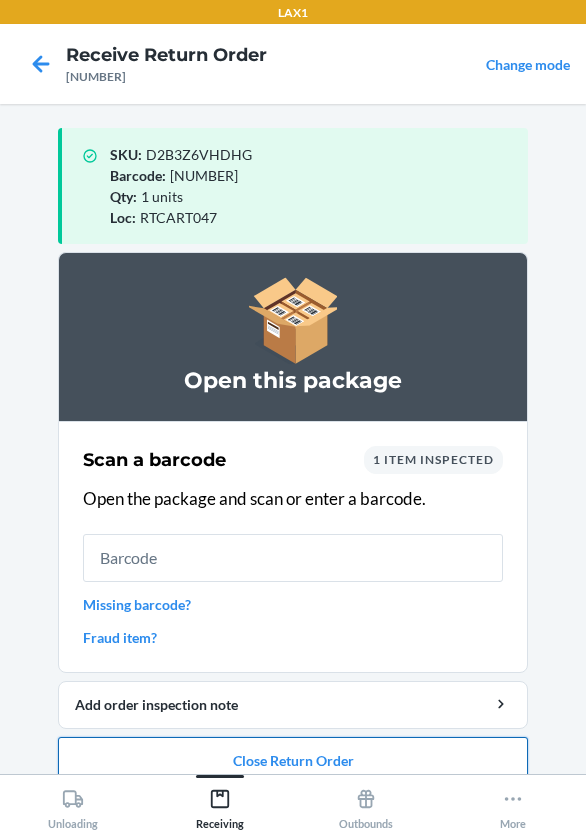 click on "Close Return Order" at bounding box center [293, 761] 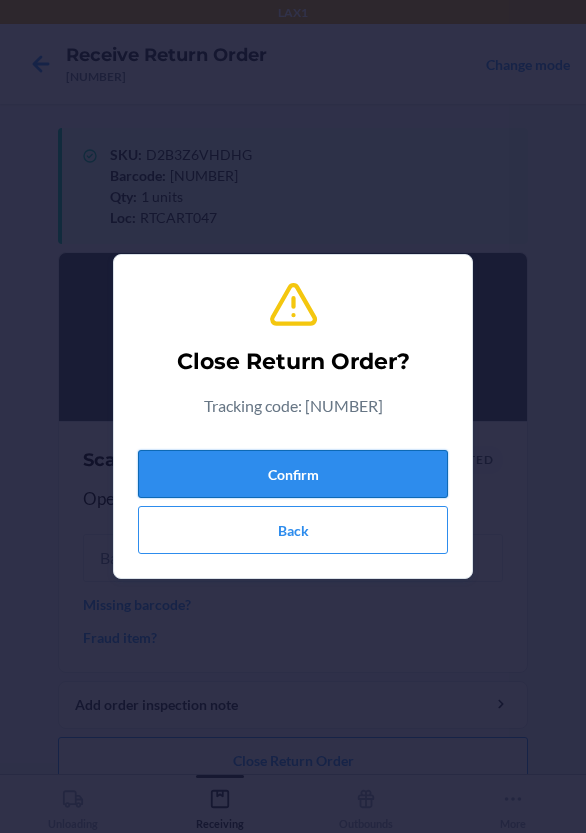 click on "Confirm" at bounding box center [293, 474] 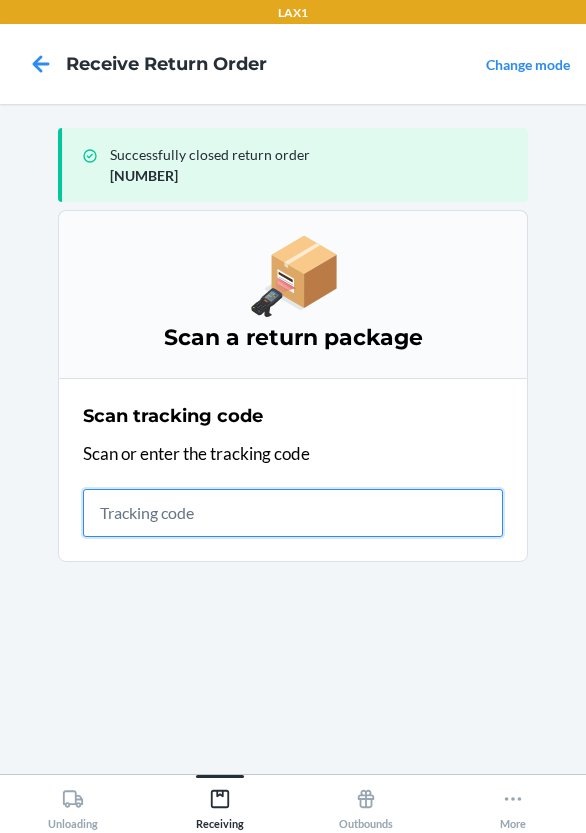 click at bounding box center [293, 513] 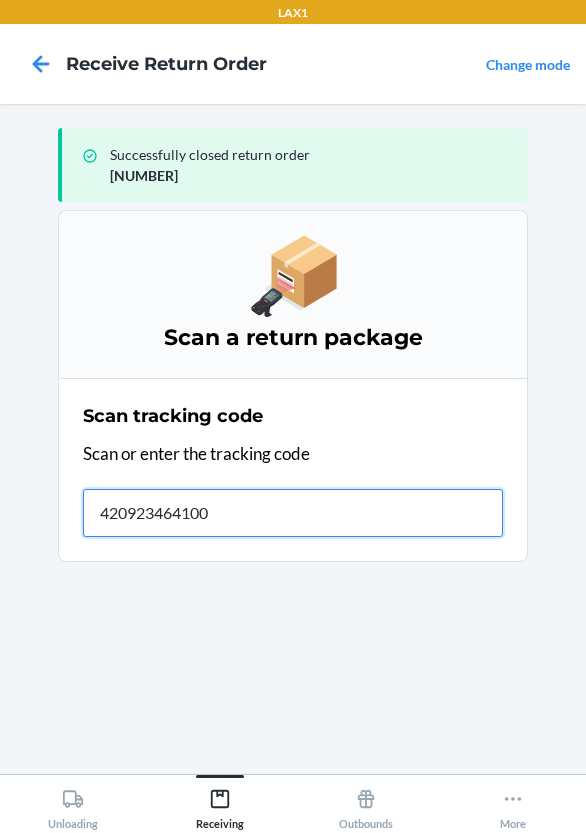 type on "4209234641009" 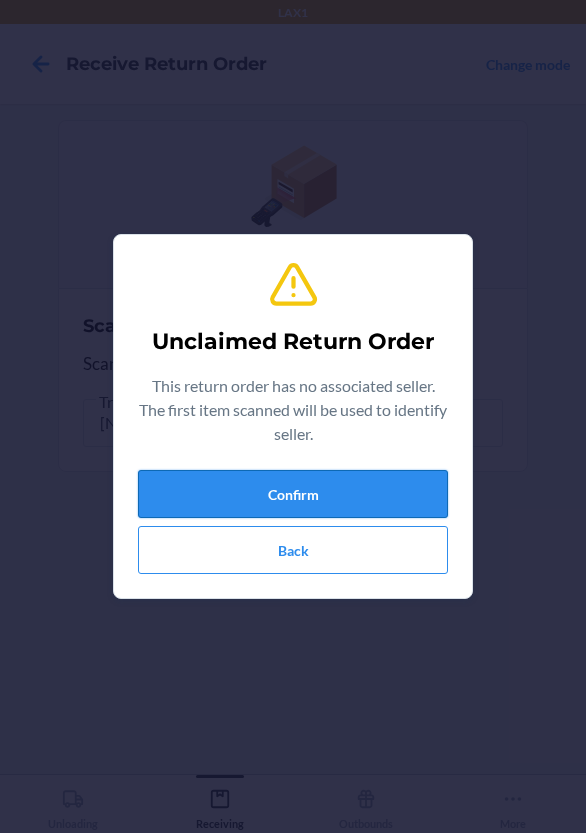 click on "Confirm" at bounding box center (293, 494) 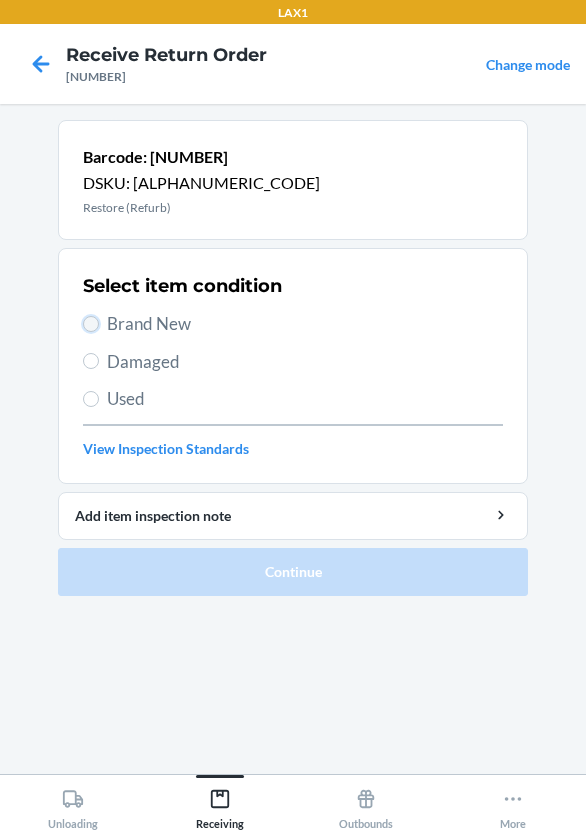 click on "Brand New" at bounding box center [91, 324] 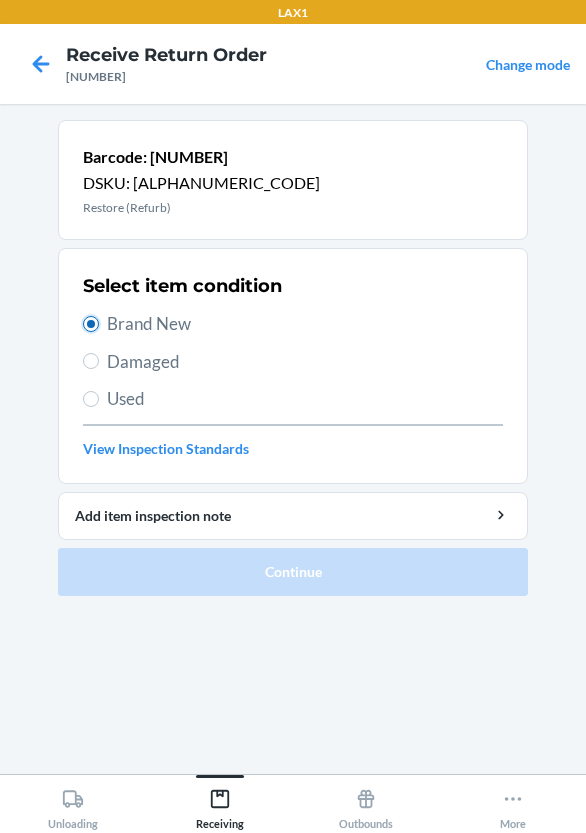 radio on "true" 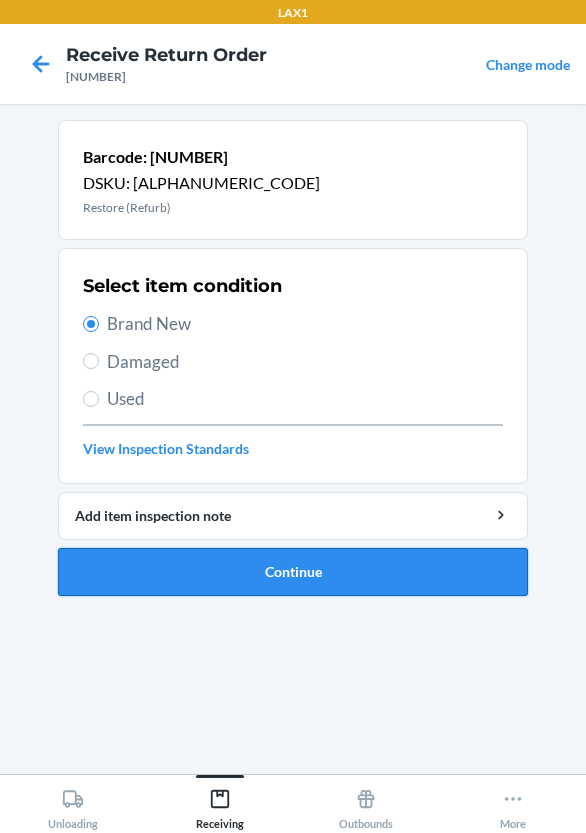 click on "Continue" at bounding box center [293, 572] 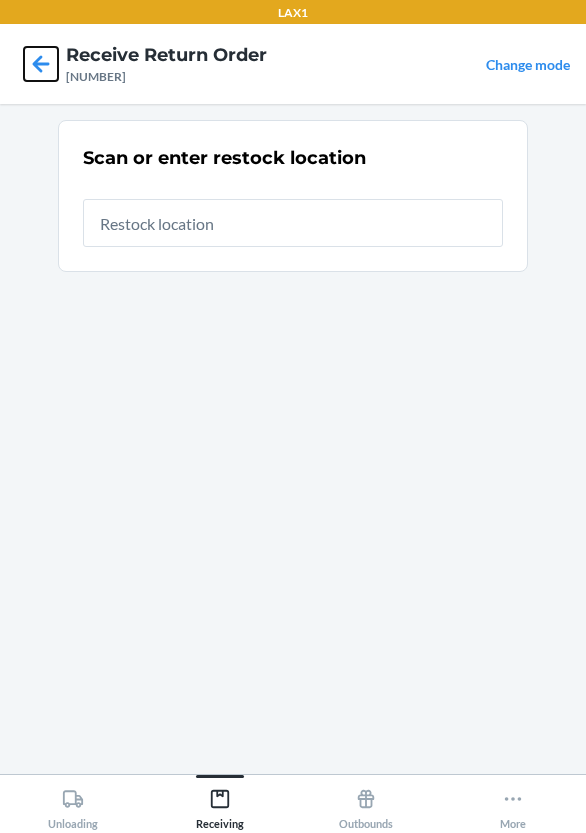 click 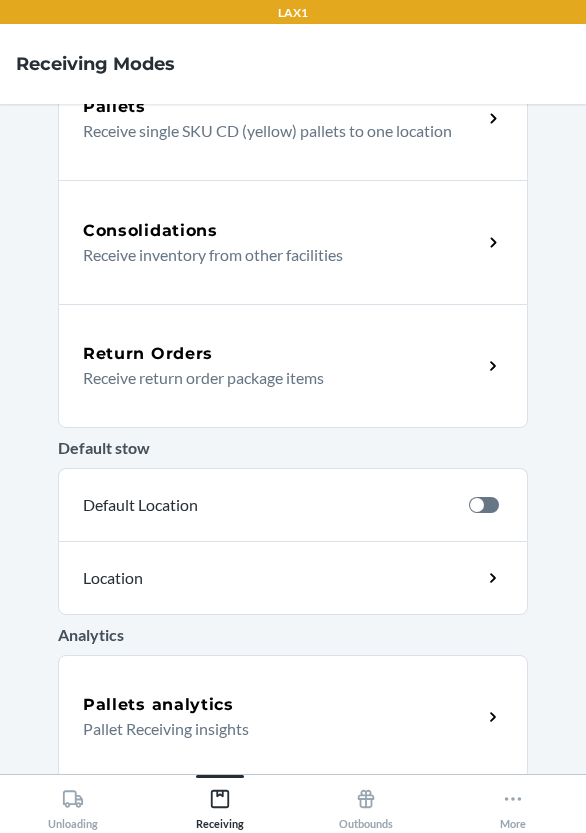 scroll, scrollTop: 437, scrollLeft: 0, axis: vertical 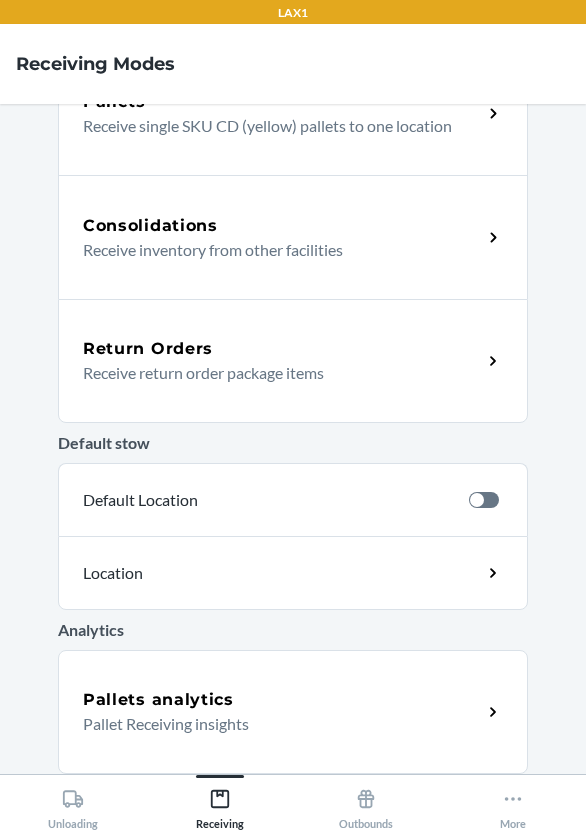 click on "Receive return order package items" at bounding box center (274, 373) 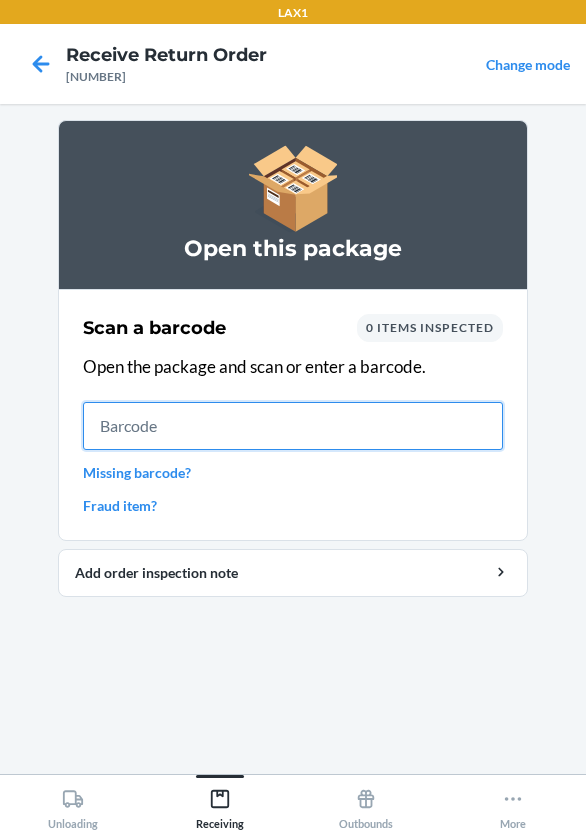 click at bounding box center (293, 426) 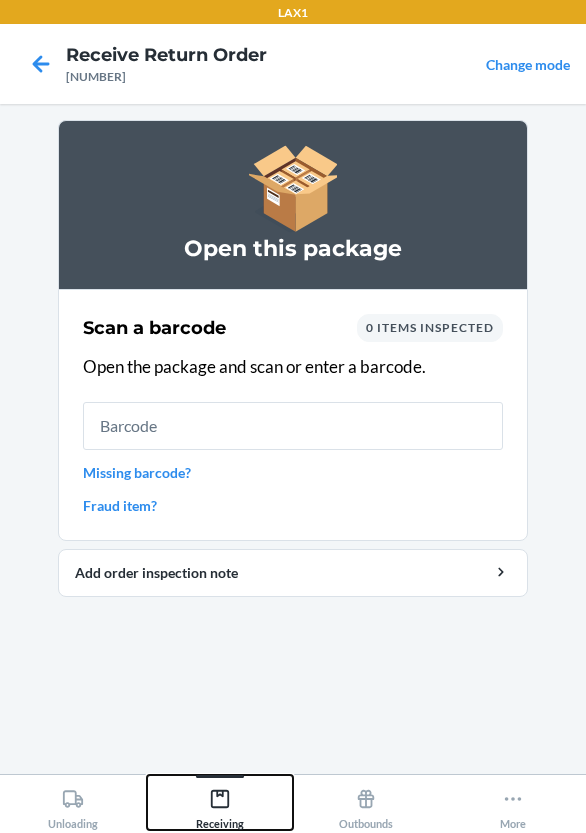 click 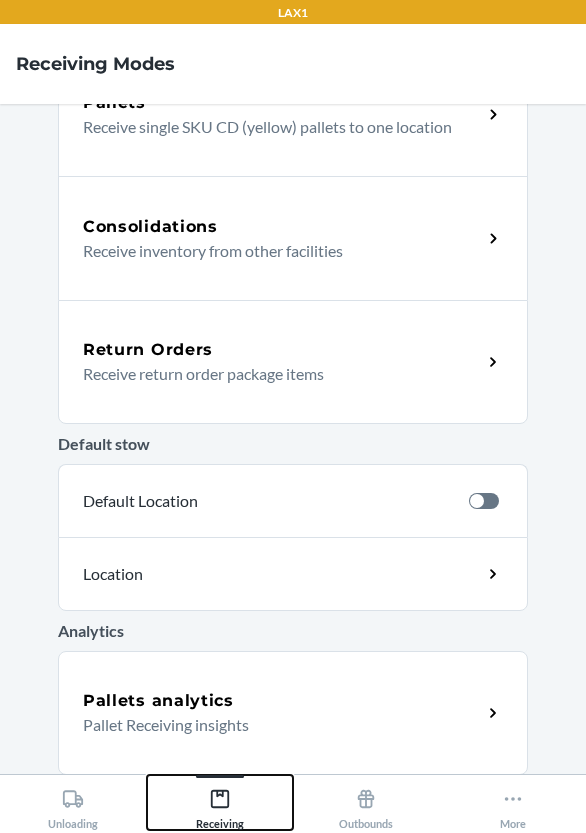 scroll, scrollTop: 437, scrollLeft: 0, axis: vertical 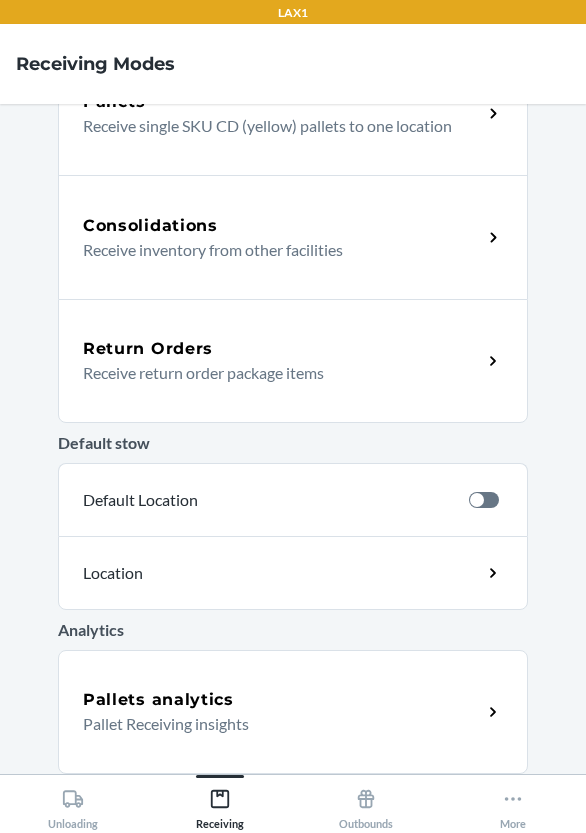click on "Receive return order package items" at bounding box center [274, 373] 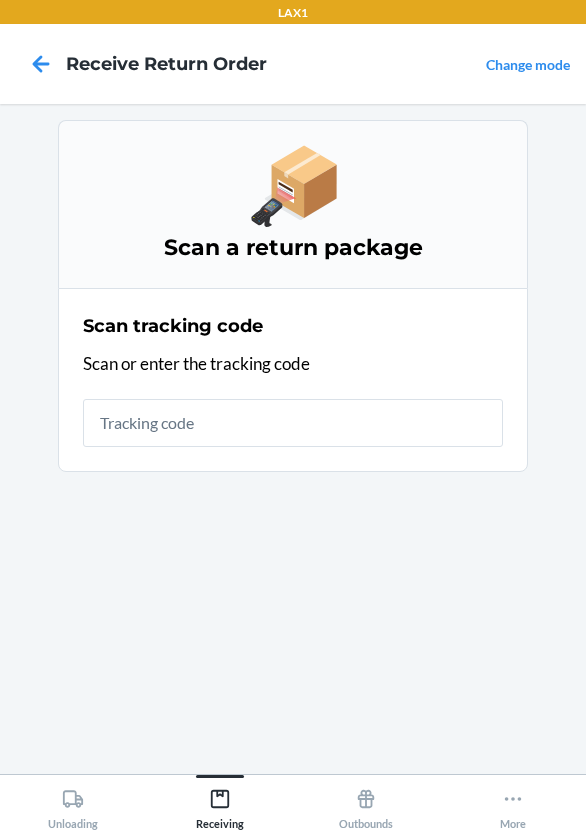 scroll, scrollTop: 0, scrollLeft: 0, axis: both 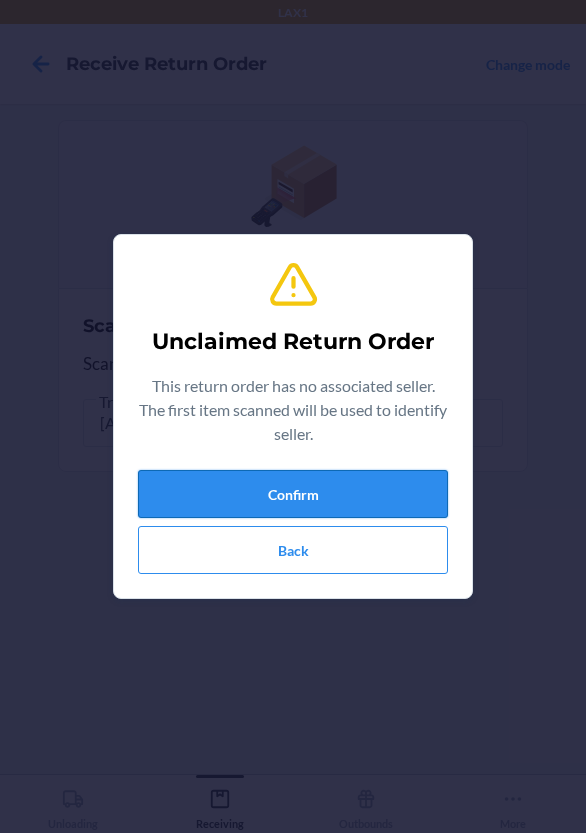 click on "Confirm" at bounding box center (293, 494) 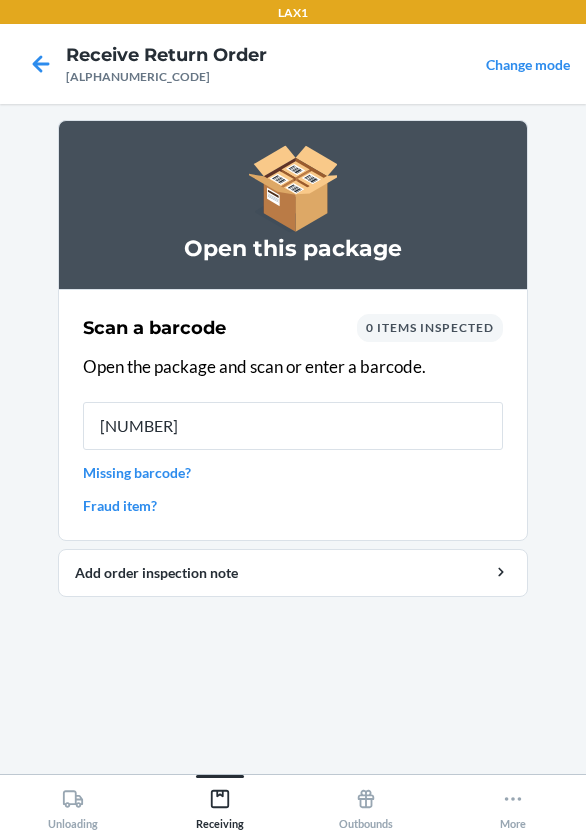 type on "00852852007962" 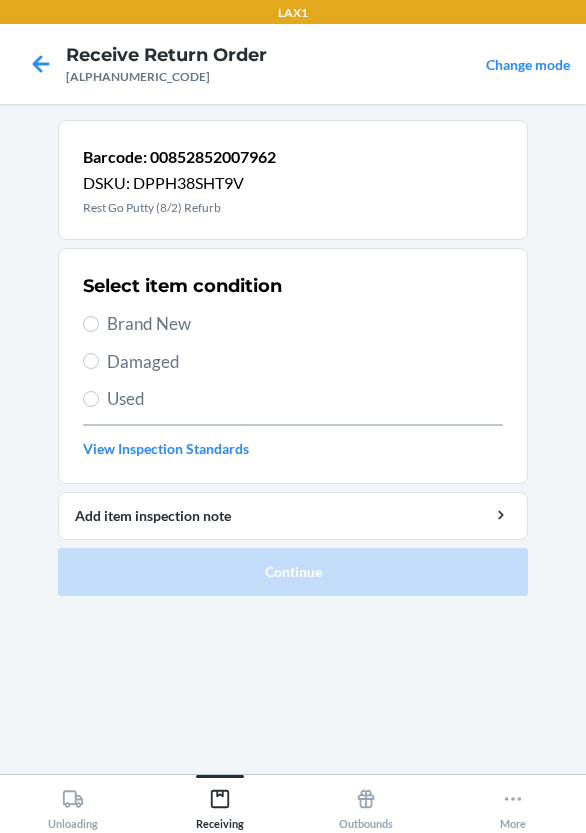 click on "Damaged" at bounding box center (293, 362) 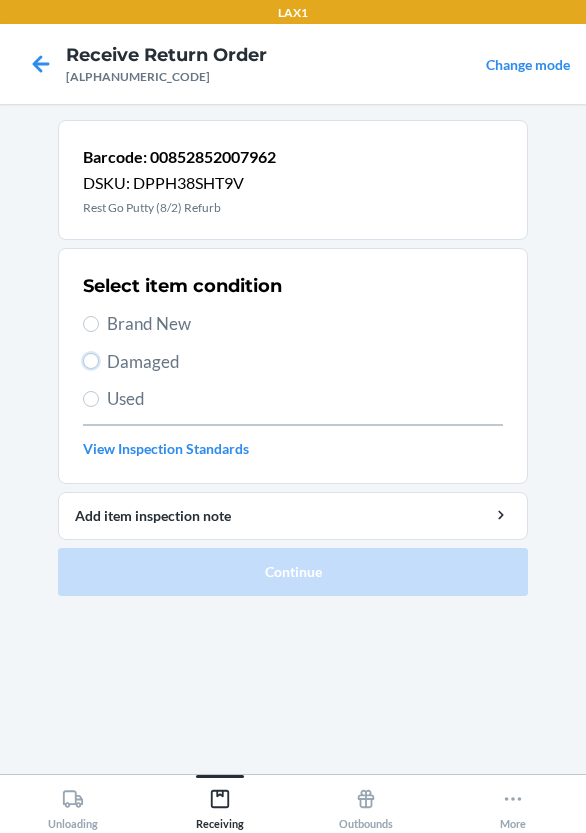 click on "Damaged" at bounding box center [91, 361] 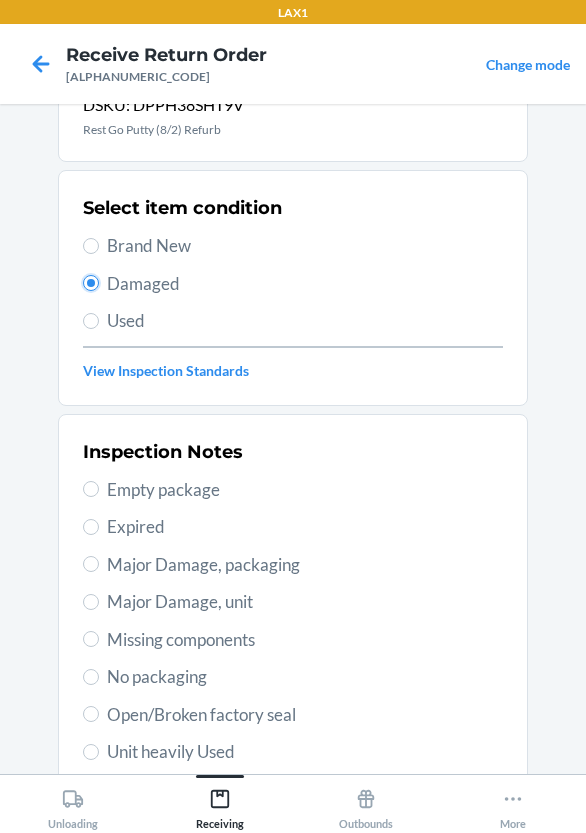 scroll, scrollTop: 200, scrollLeft: 0, axis: vertical 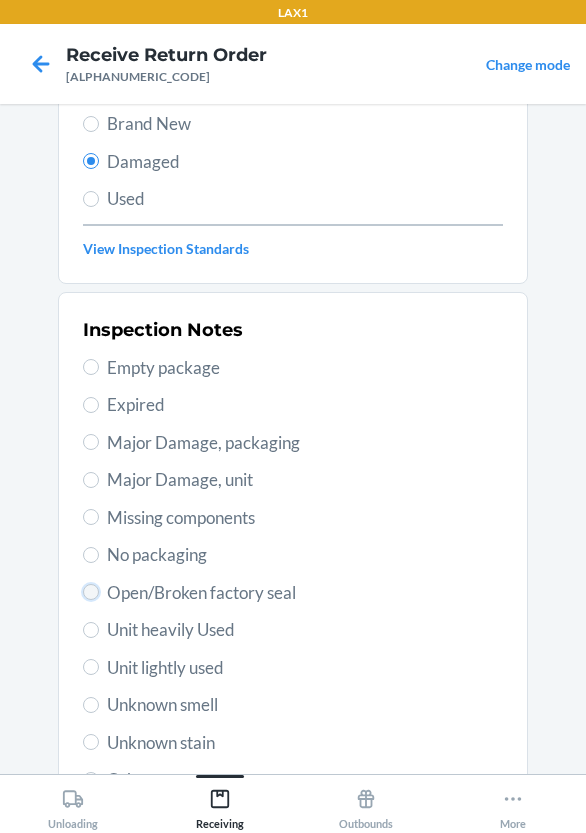 click on "Open/Broken factory seal" at bounding box center (91, 592) 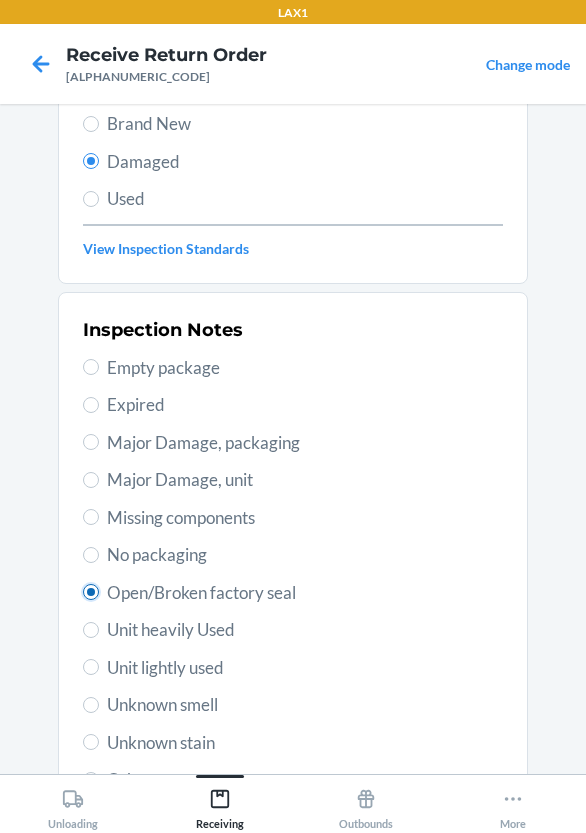 radio on "true" 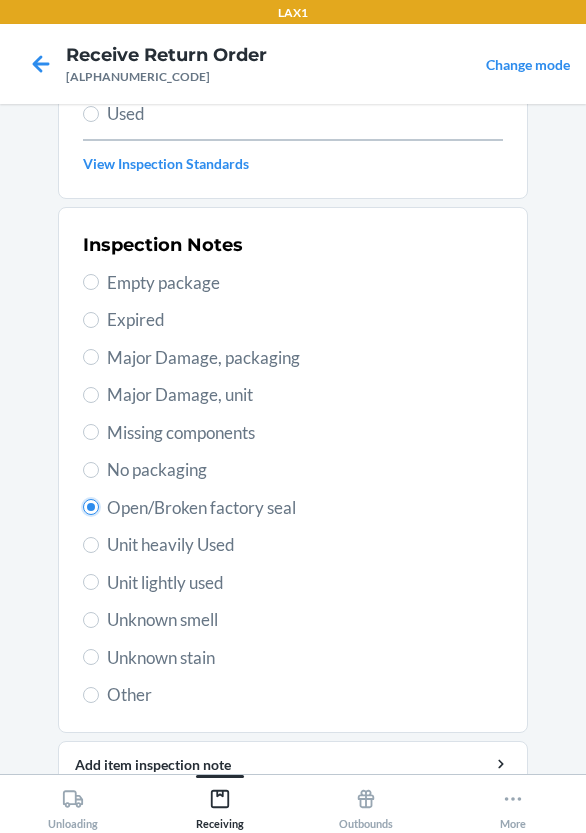 scroll, scrollTop: 372, scrollLeft: 0, axis: vertical 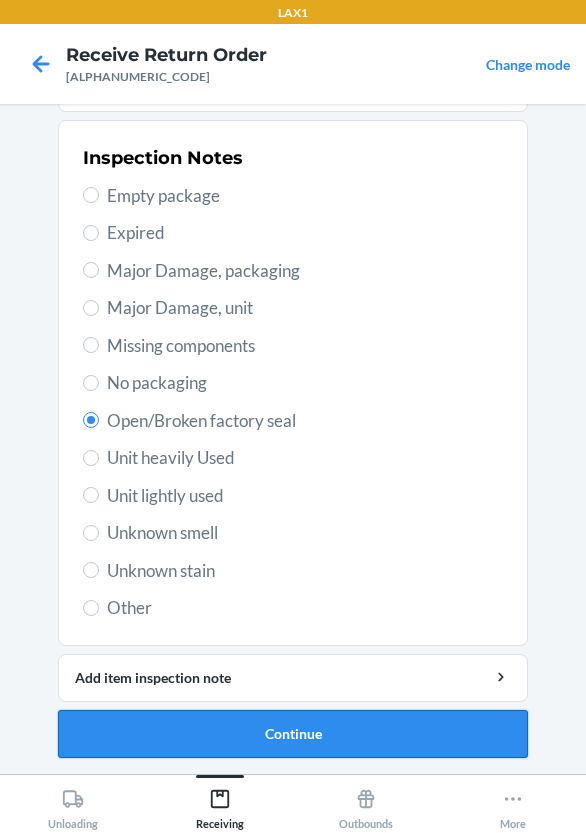 click on "Continue" at bounding box center [293, 734] 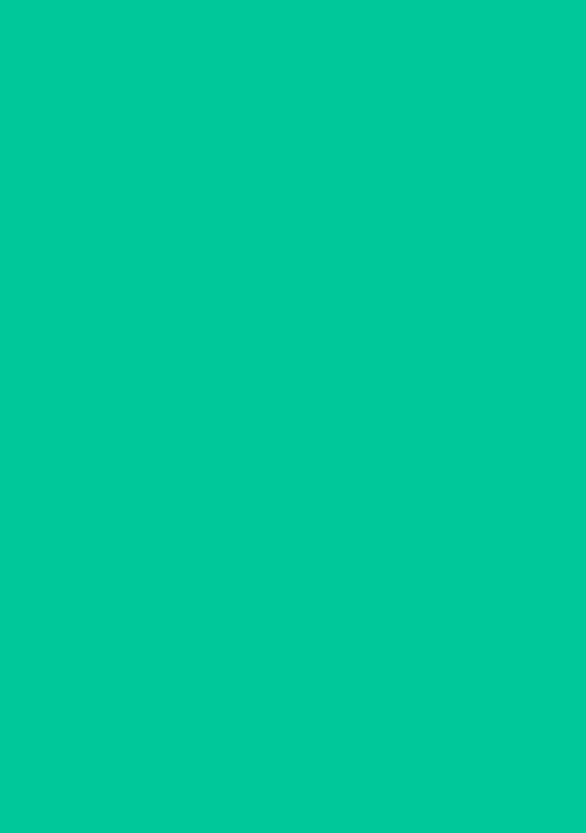 scroll, scrollTop: 195, scrollLeft: 0, axis: vertical 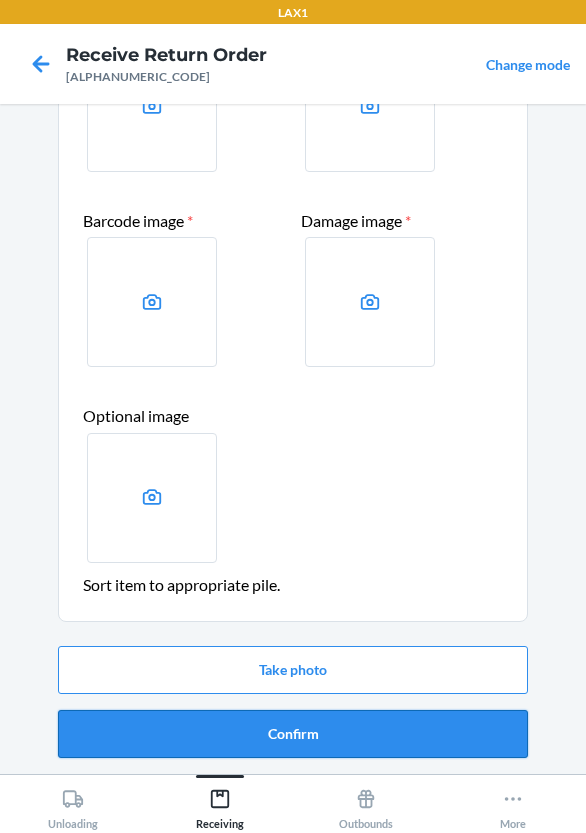 click on "Confirm" at bounding box center (293, 734) 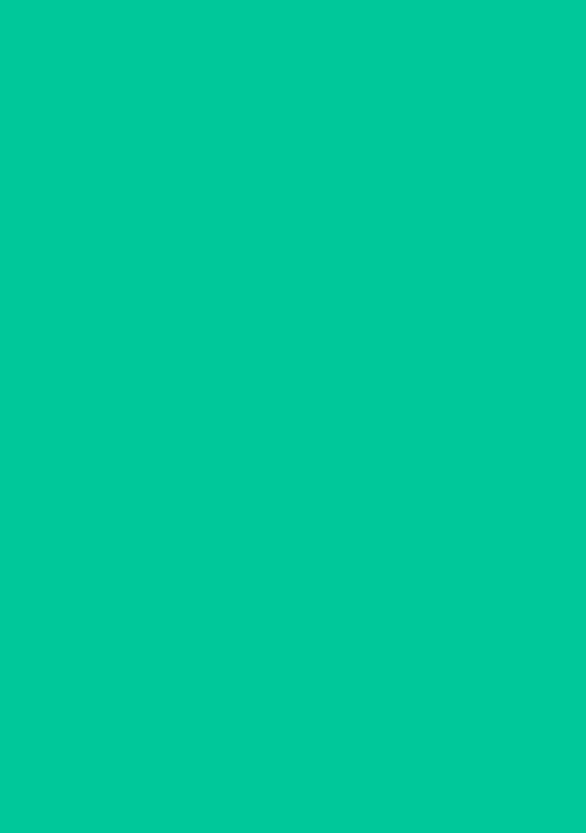 scroll, scrollTop: 0, scrollLeft: 0, axis: both 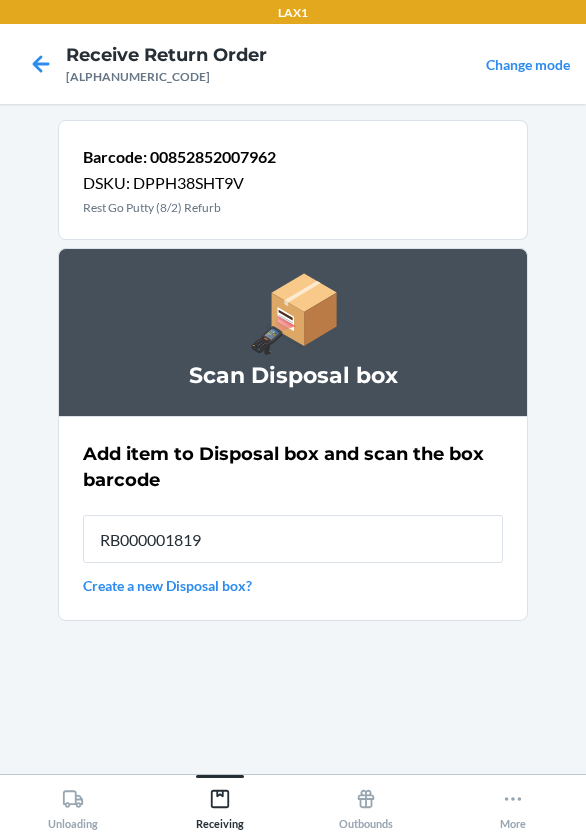 type on "RB000001819" 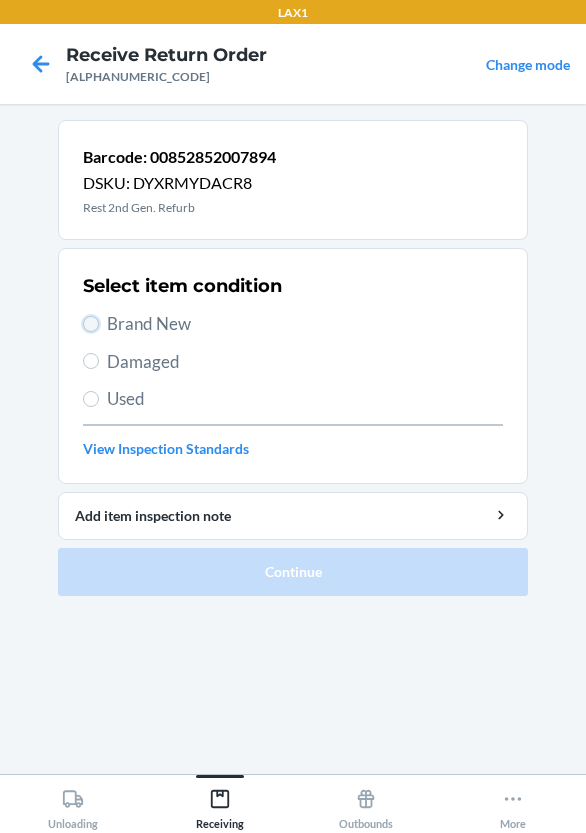 click on "Brand New" at bounding box center (91, 324) 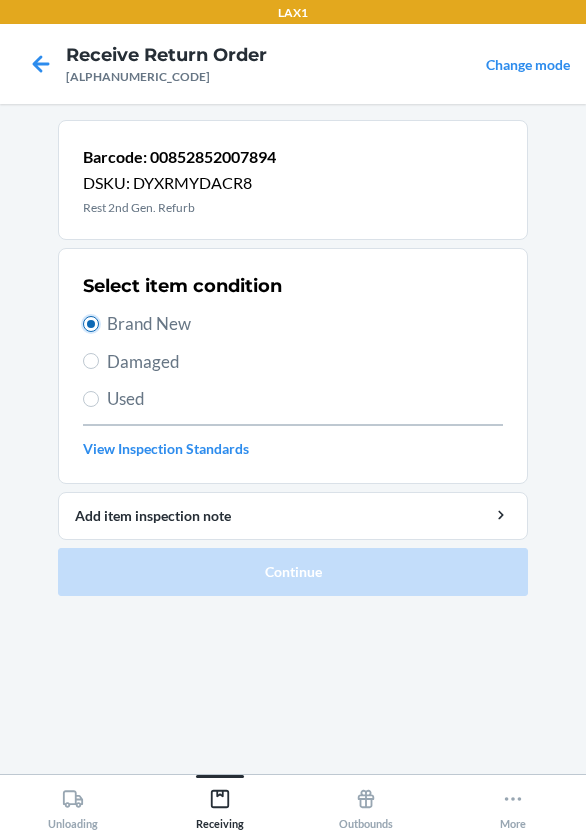 radio on "true" 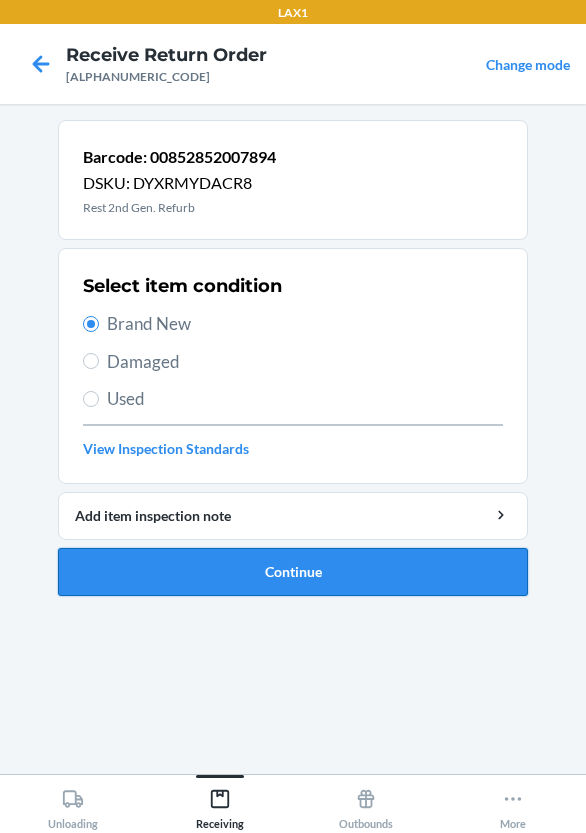 click on "Continue" at bounding box center (293, 572) 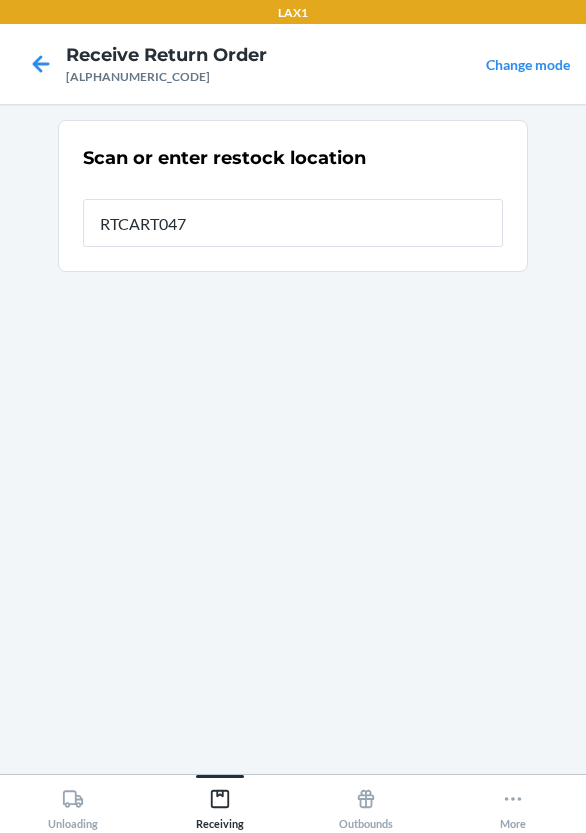 type on "RTCART047" 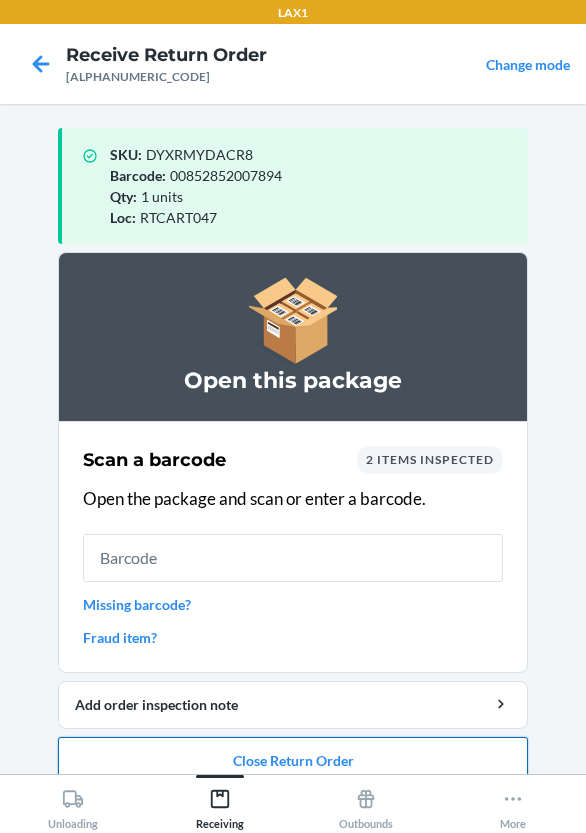 click on "Close Return Order" at bounding box center [293, 761] 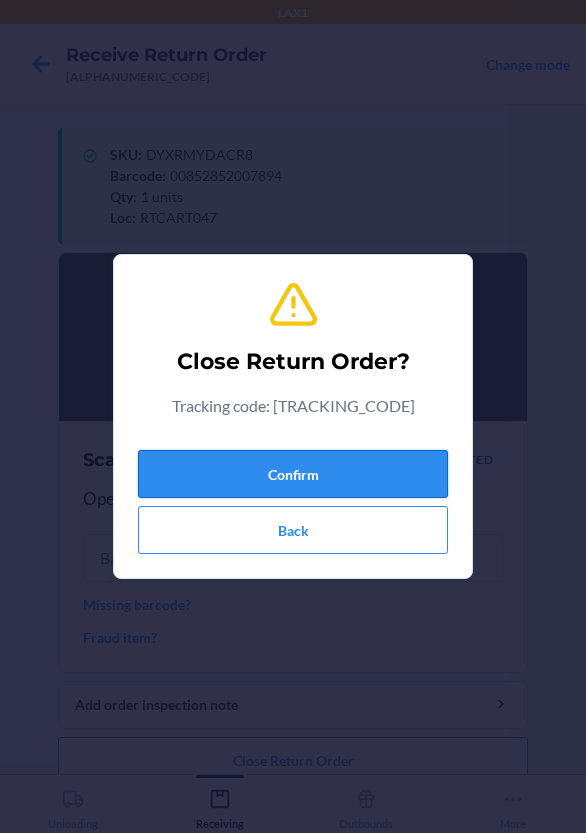 click on "Confirm" at bounding box center (293, 474) 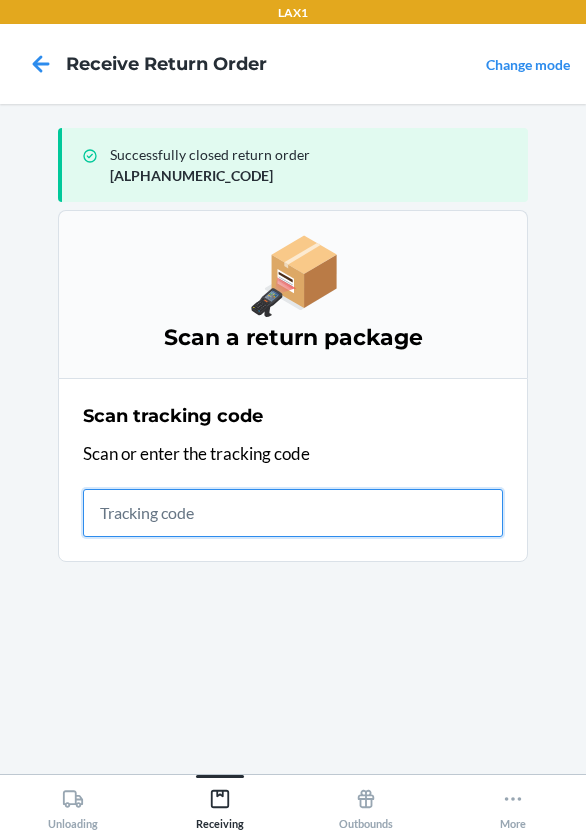 click at bounding box center [293, 513] 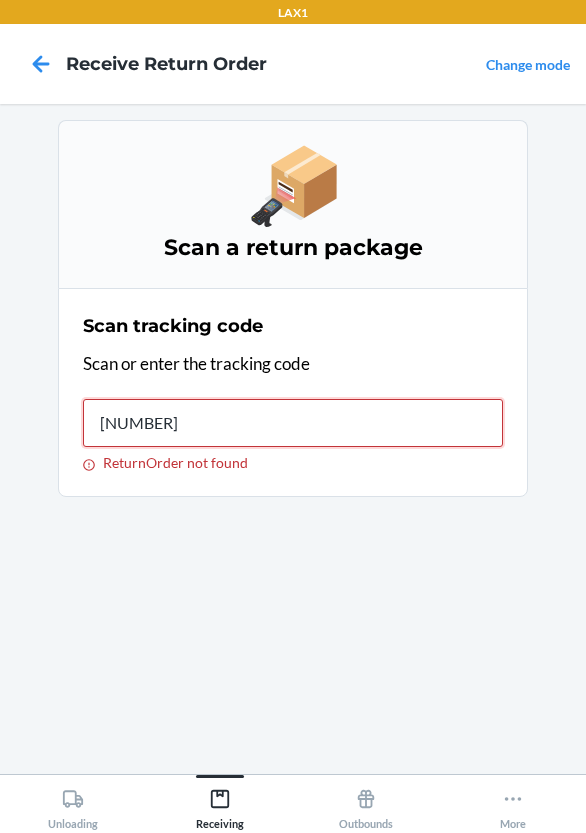 type on "[TRACKING]" 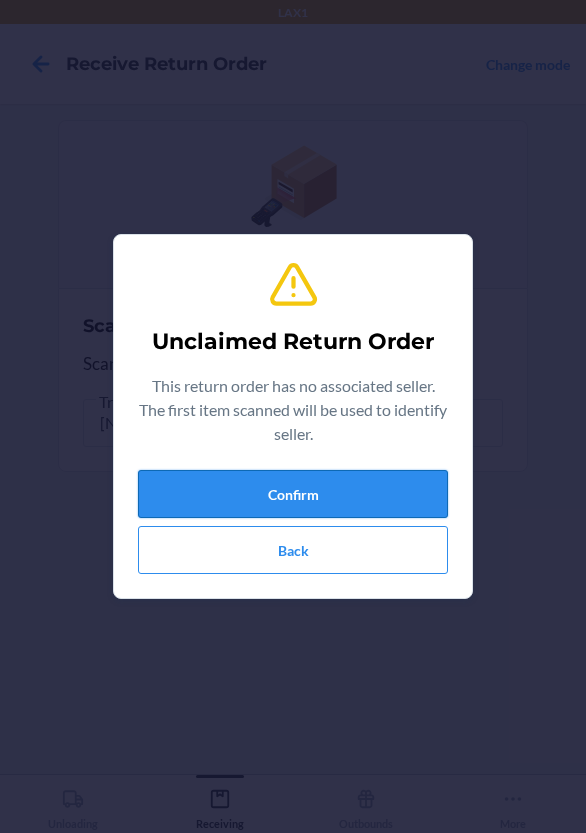 click on "Confirm" at bounding box center (293, 494) 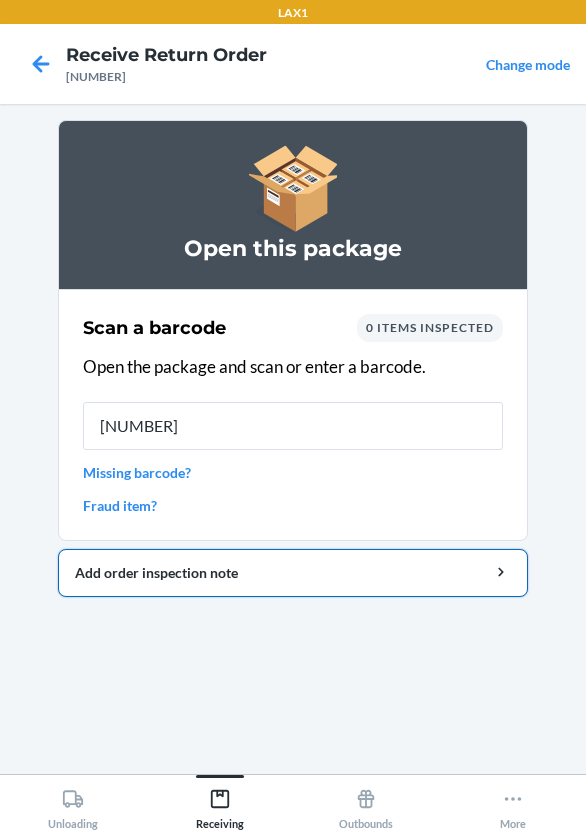type on "00852852007979" 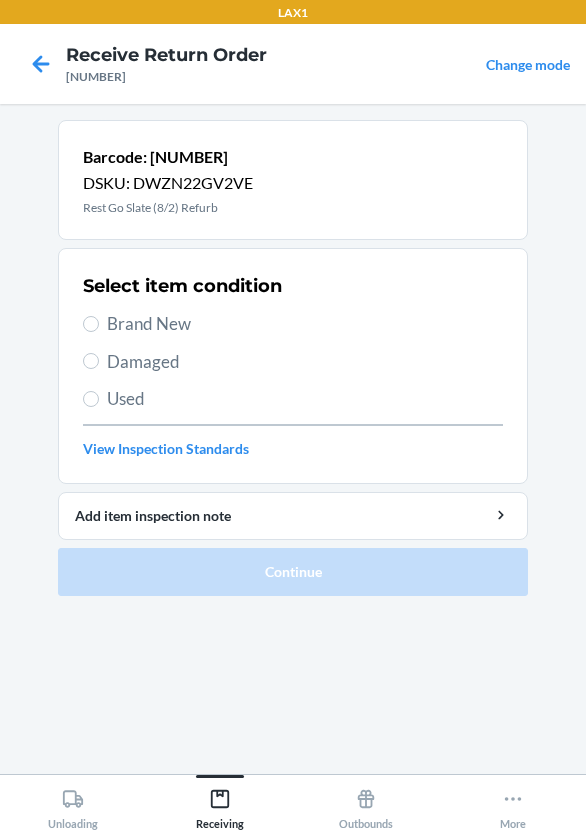 click on "Damaged" at bounding box center [305, 362] 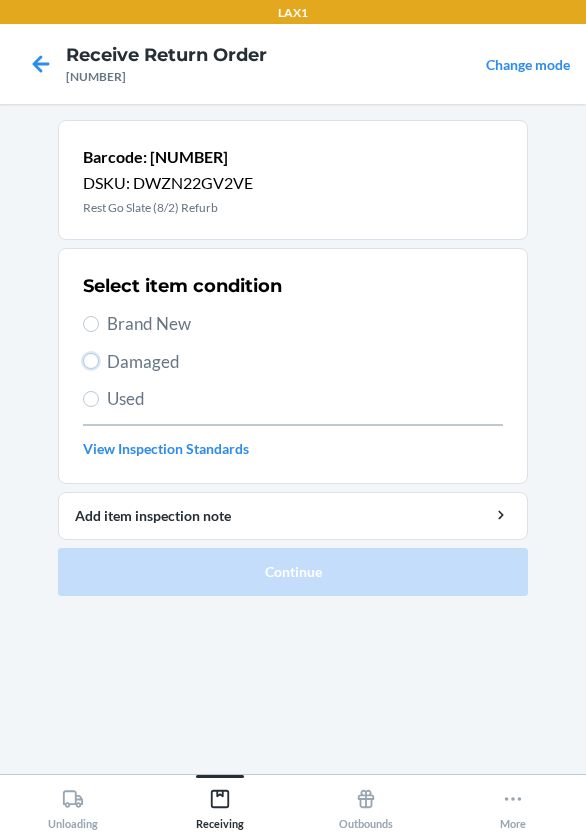 click on "Damaged" at bounding box center [91, 361] 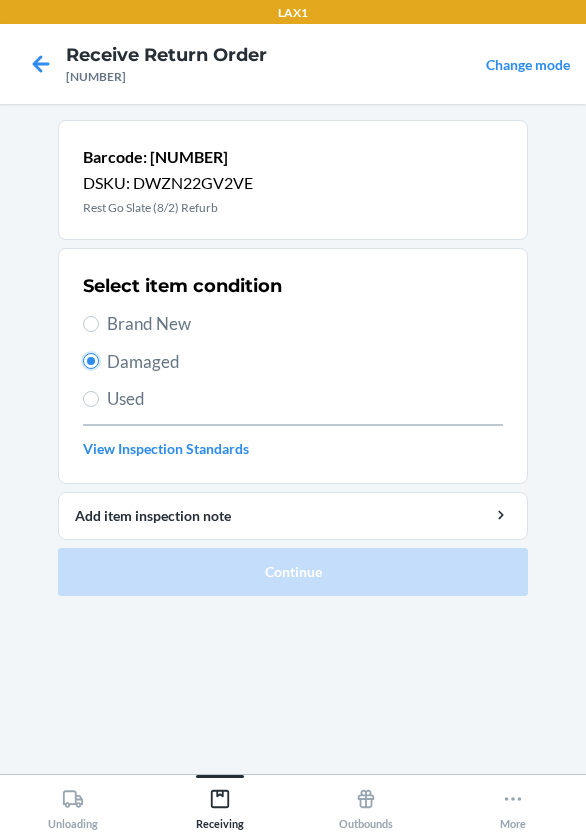 radio on "true" 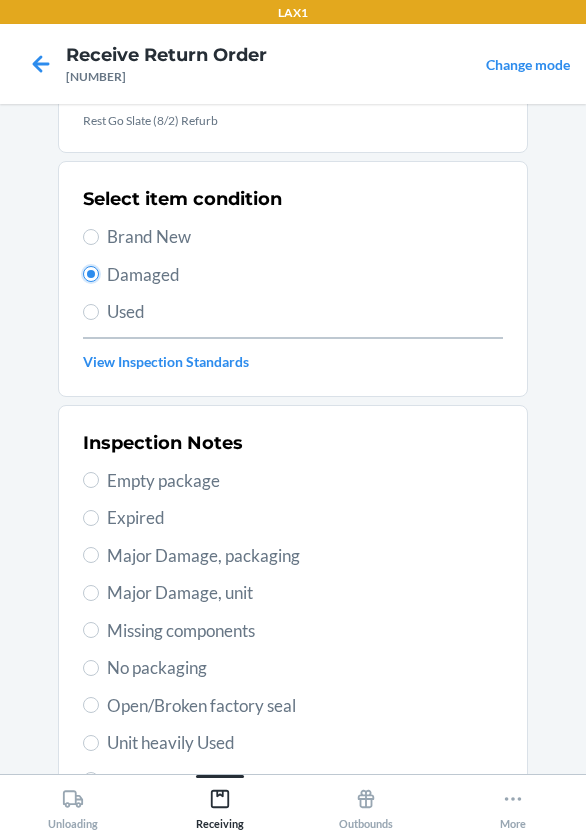 scroll, scrollTop: 200, scrollLeft: 0, axis: vertical 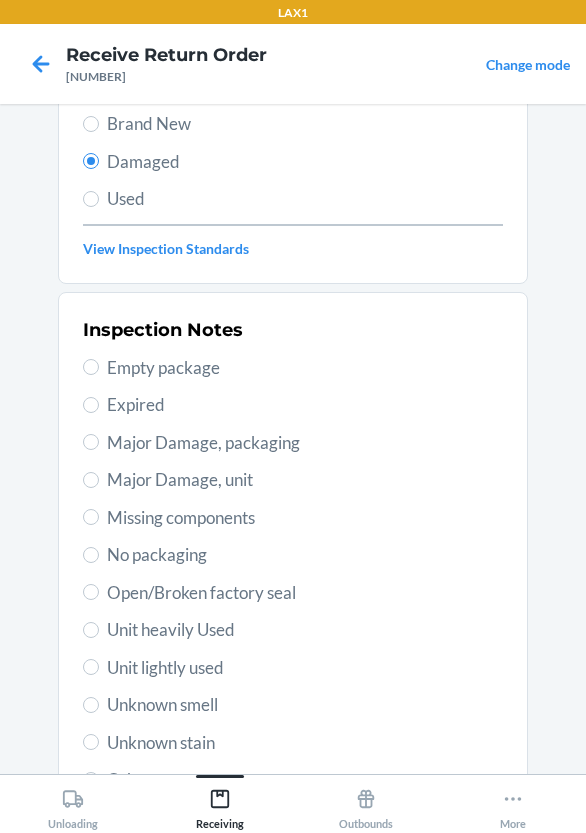 click on "Major Damage, packaging" at bounding box center (293, 443) 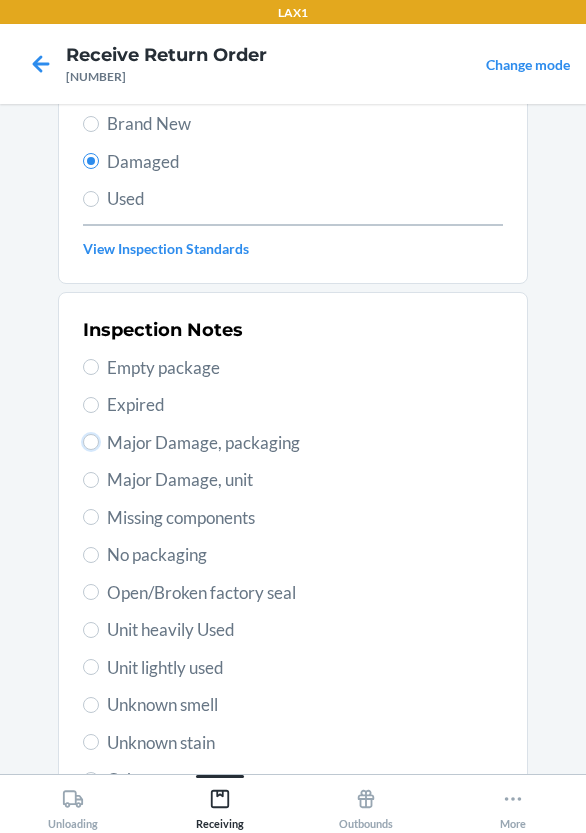 click on "Major Damage, packaging" at bounding box center [91, 442] 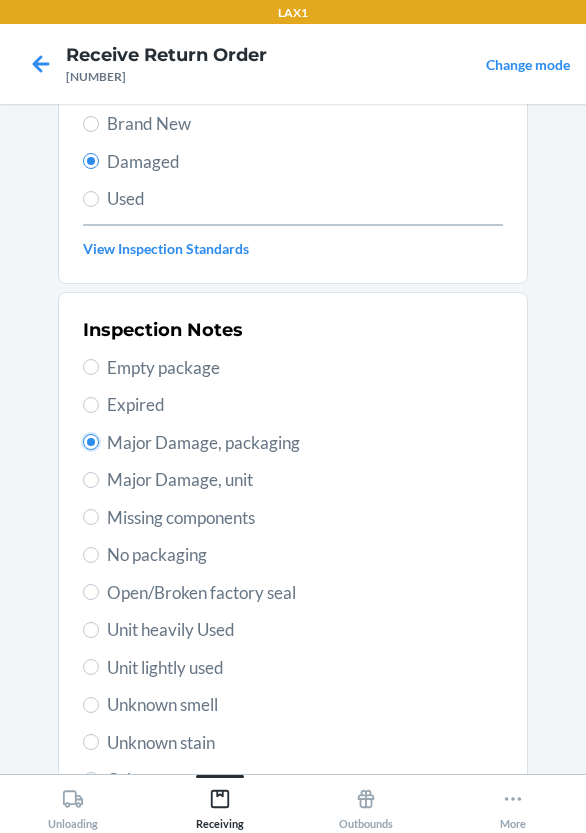radio on "true" 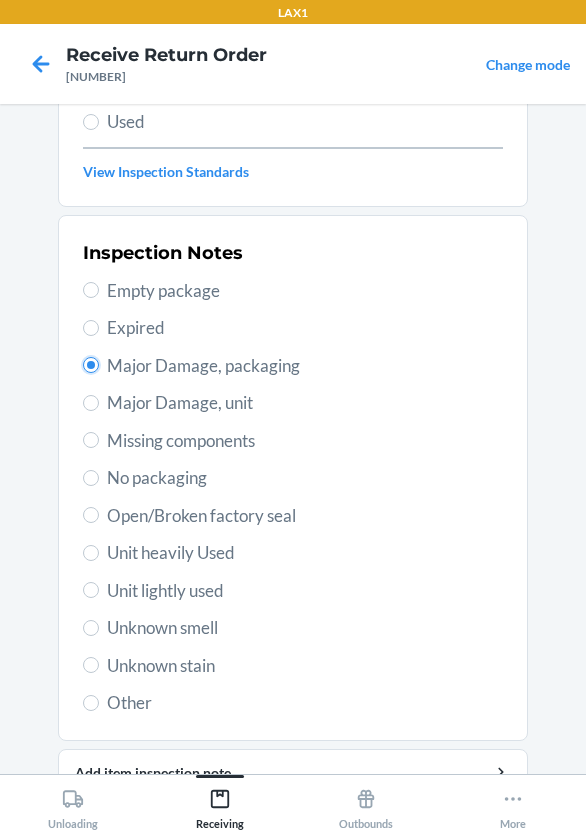 scroll, scrollTop: 372, scrollLeft: 0, axis: vertical 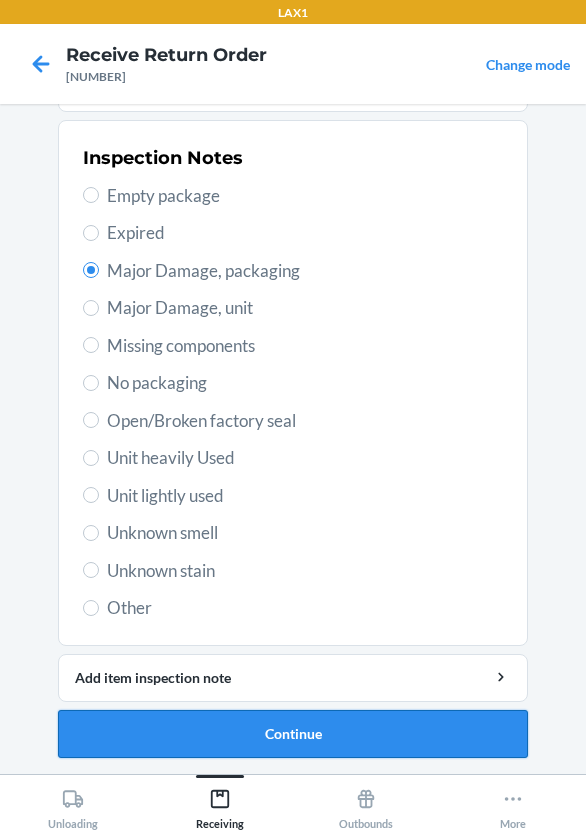 click on "Continue" at bounding box center (293, 734) 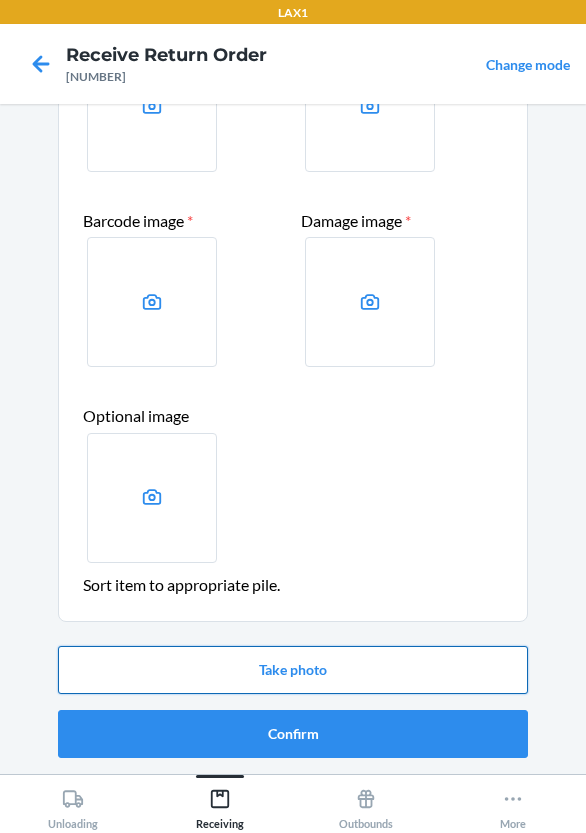 click on "Take photo" at bounding box center (293, 670) 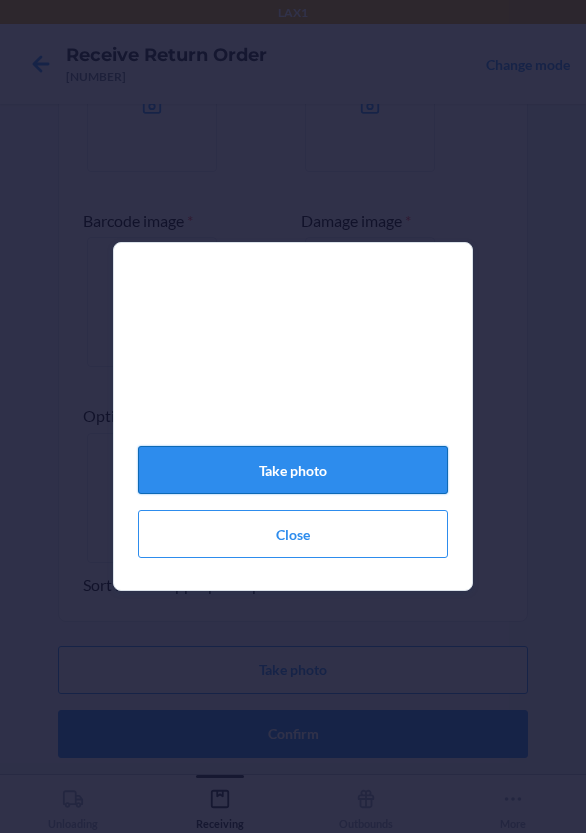 click on "Take photo" 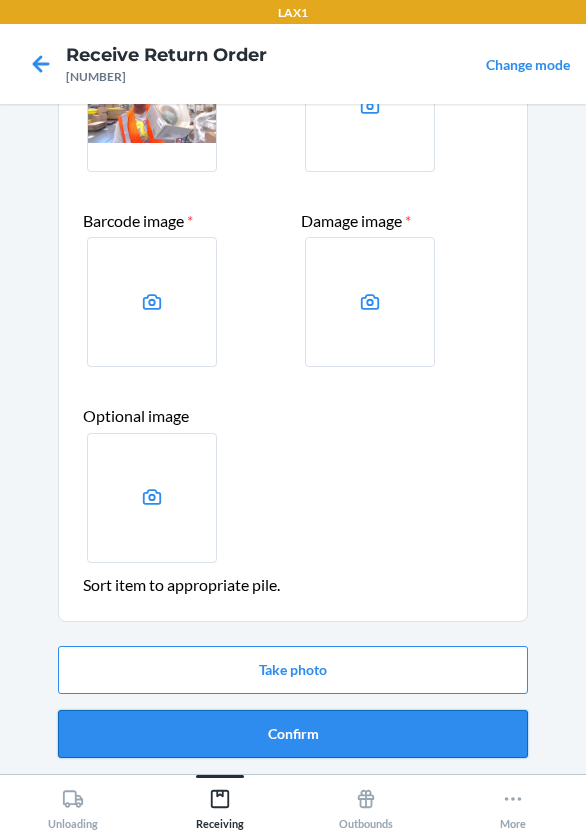 click on "Confirm" at bounding box center [293, 734] 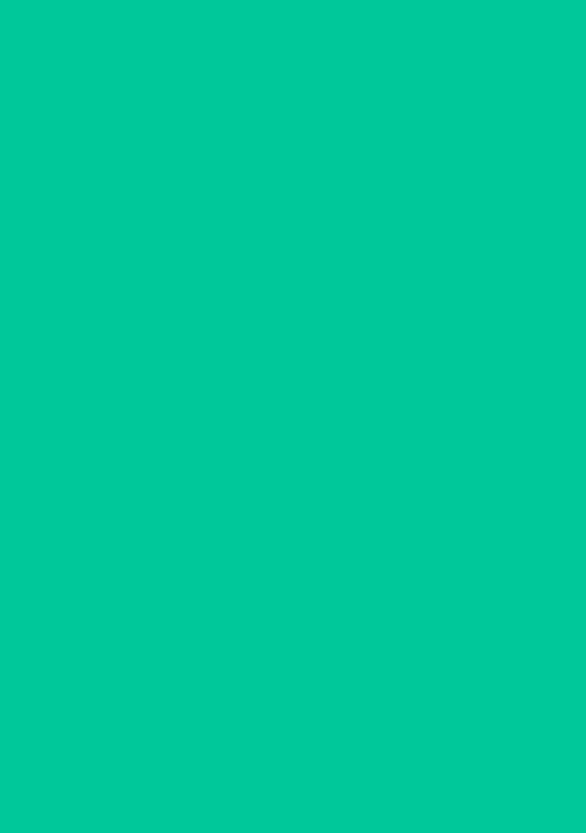 scroll, scrollTop: 0, scrollLeft: 0, axis: both 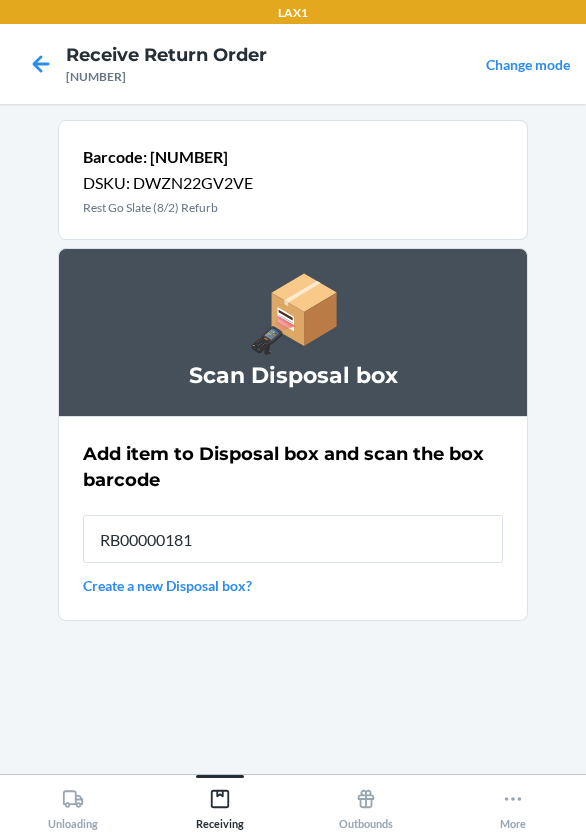 type on "RB000001819" 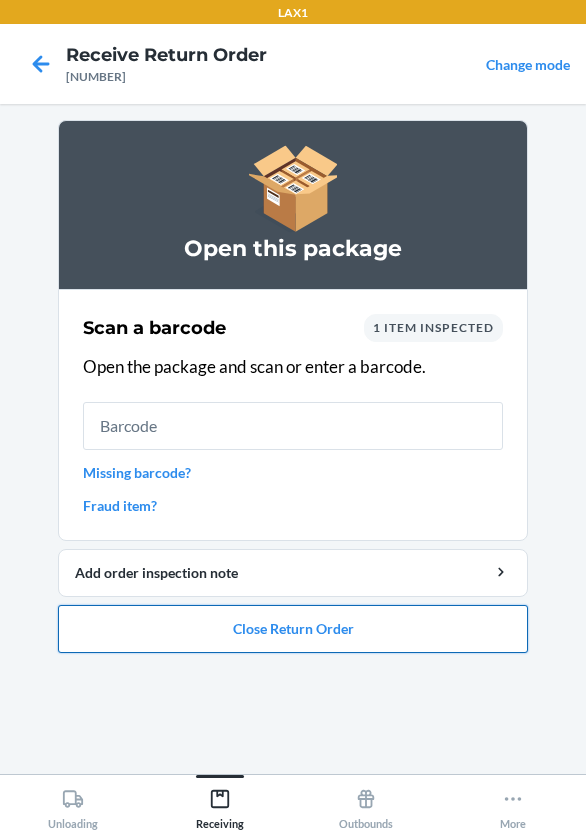 click on "Close Return Order" at bounding box center [293, 629] 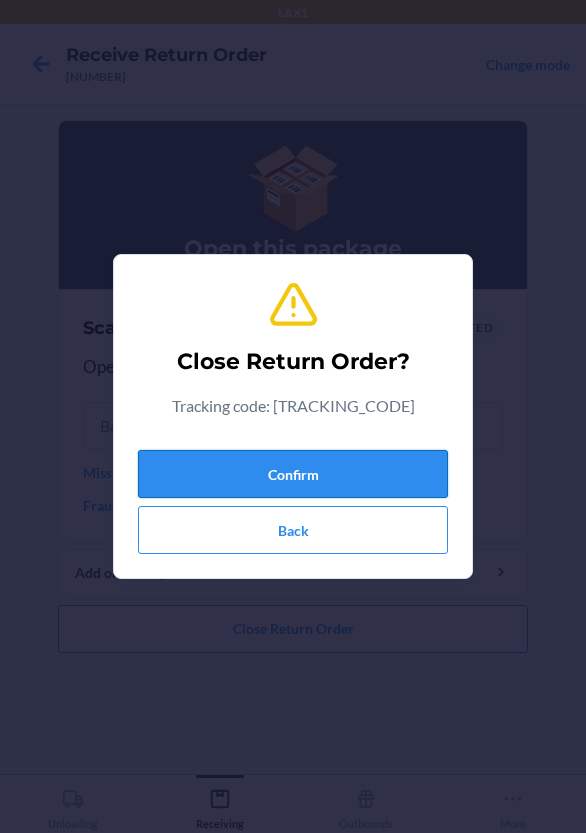 click on "Confirm" at bounding box center (293, 474) 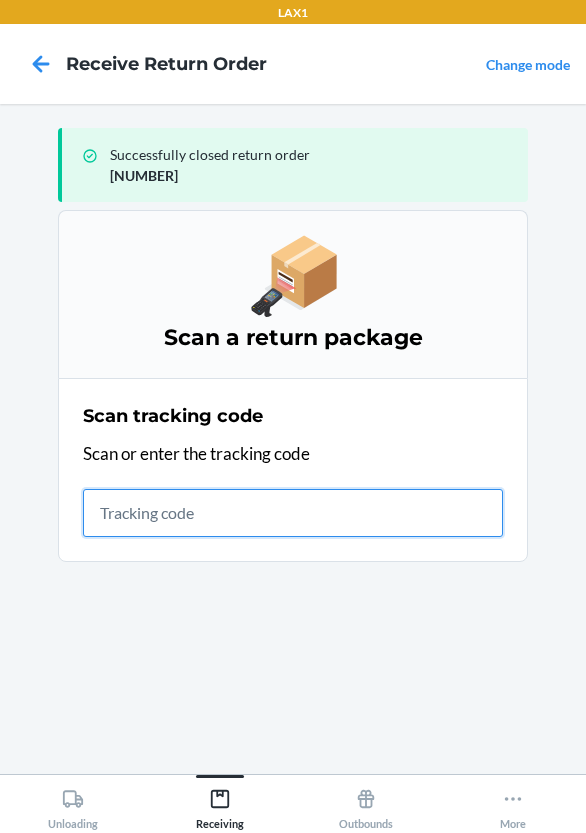 click at bounding box center [293, 513] 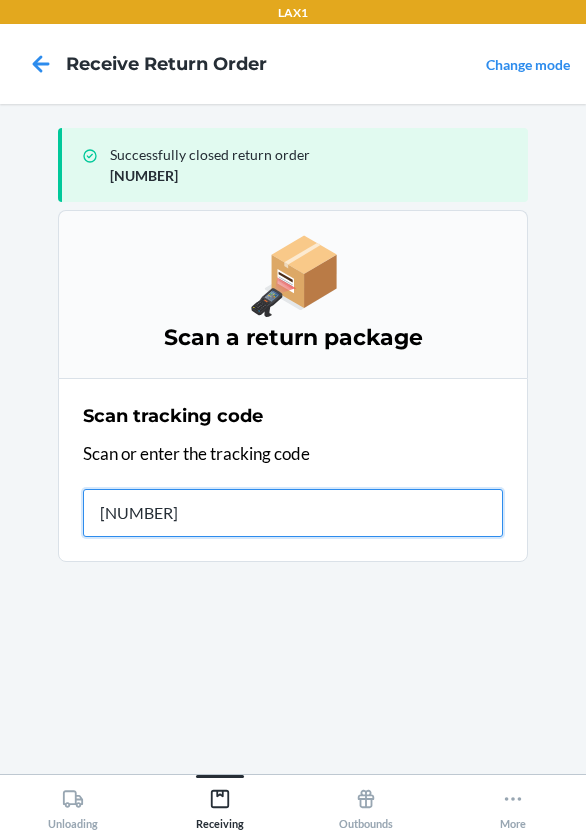 type on "[TRACKING_CODE]" 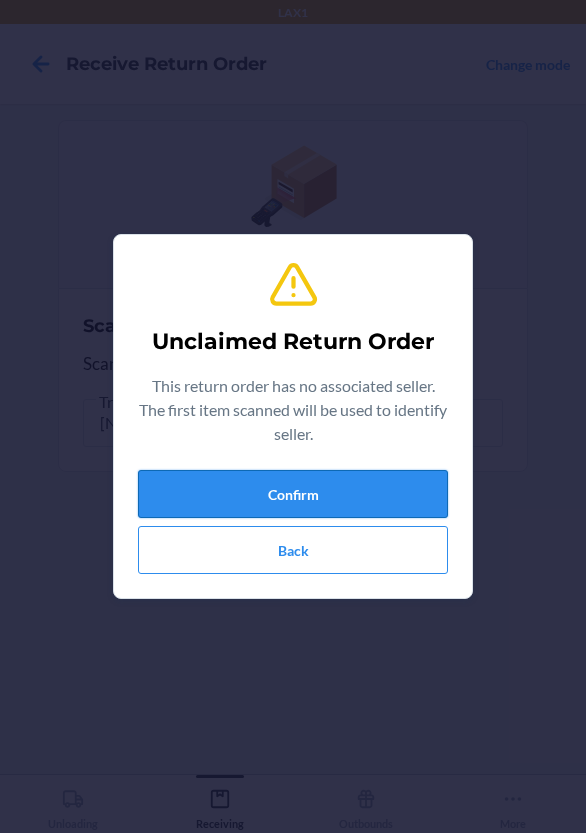click on "Confirm" at bounding box center (293, 494) 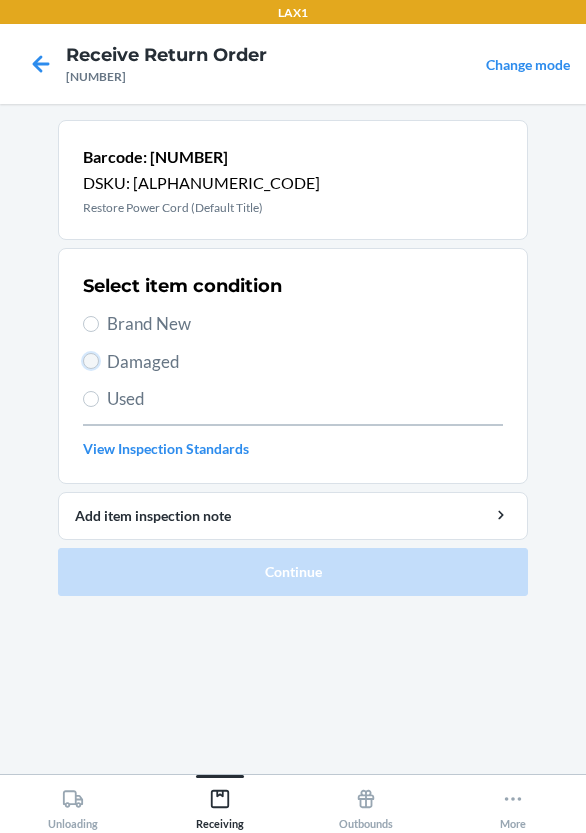 click on "Damaged" at bounding box center [91, 361] 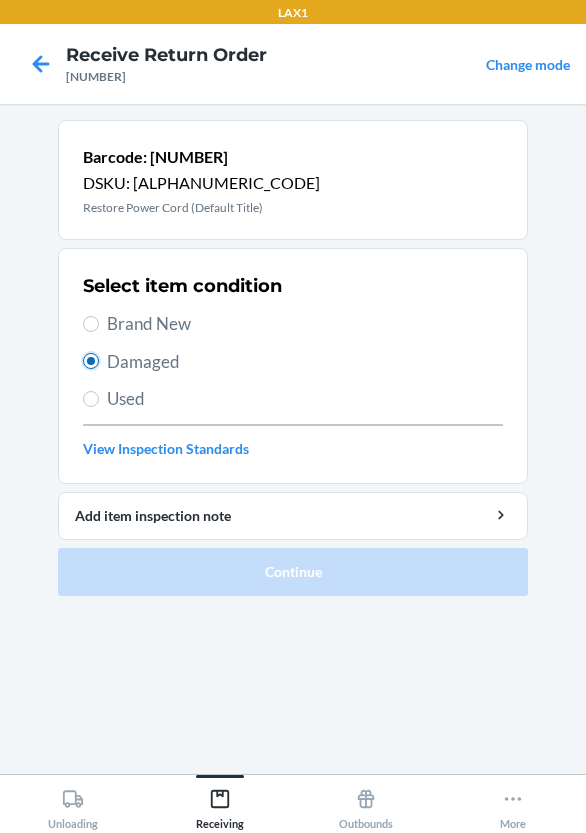 radio on "true" 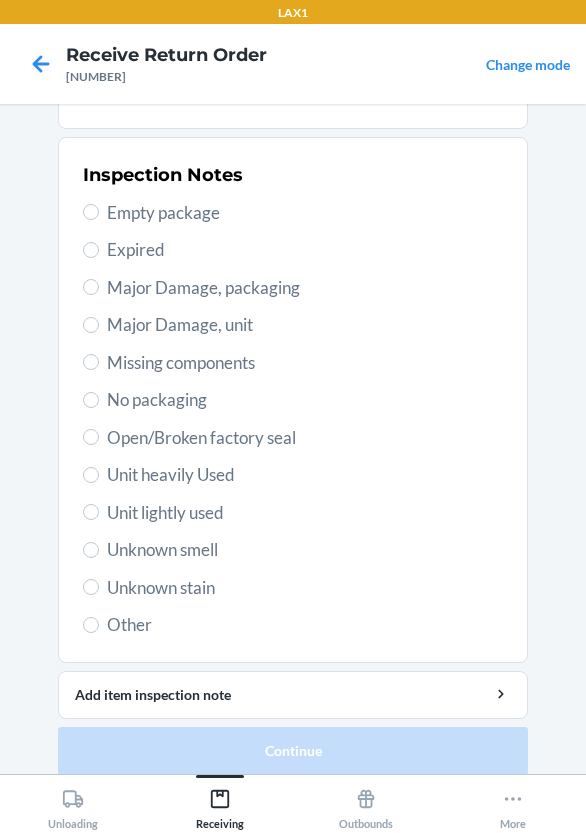 scroll, scrollTop: 372, scrollLeft: 0, axis: vertical 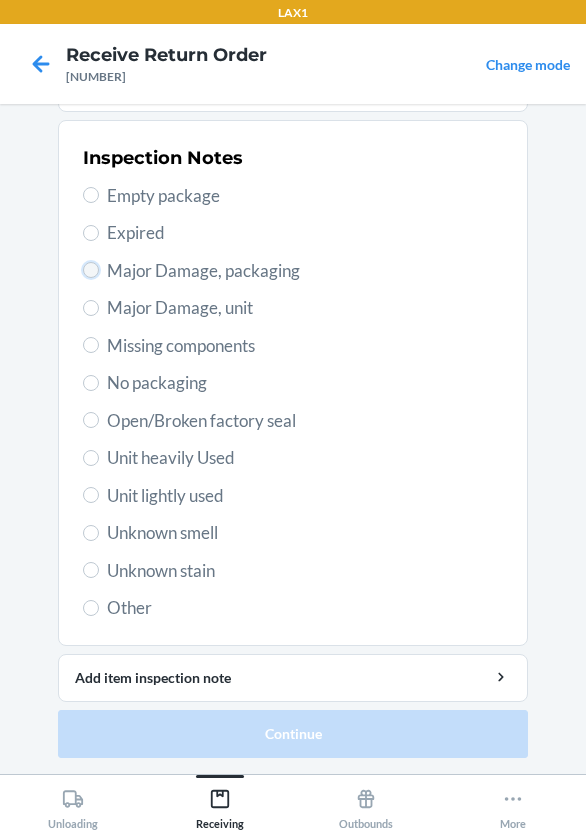 click on "Major Damage, packaging" at bounding box center [91, 270] 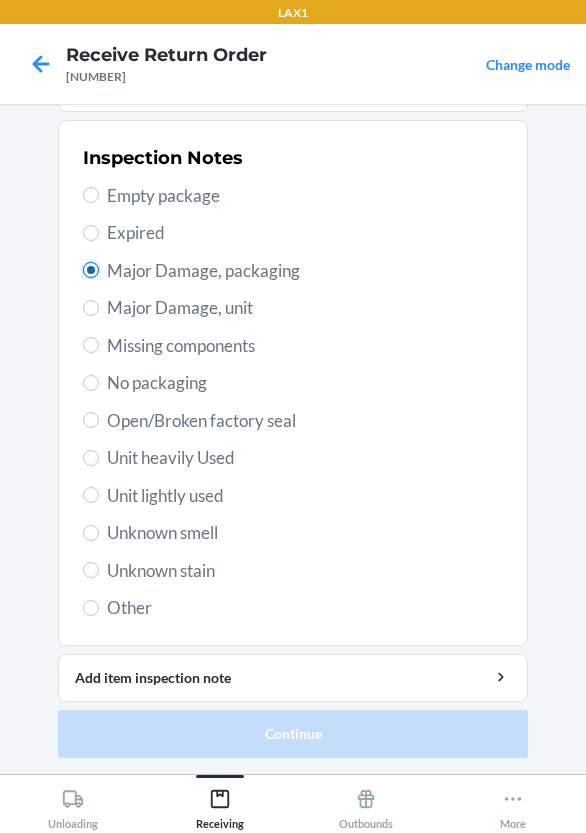 radio on "true" 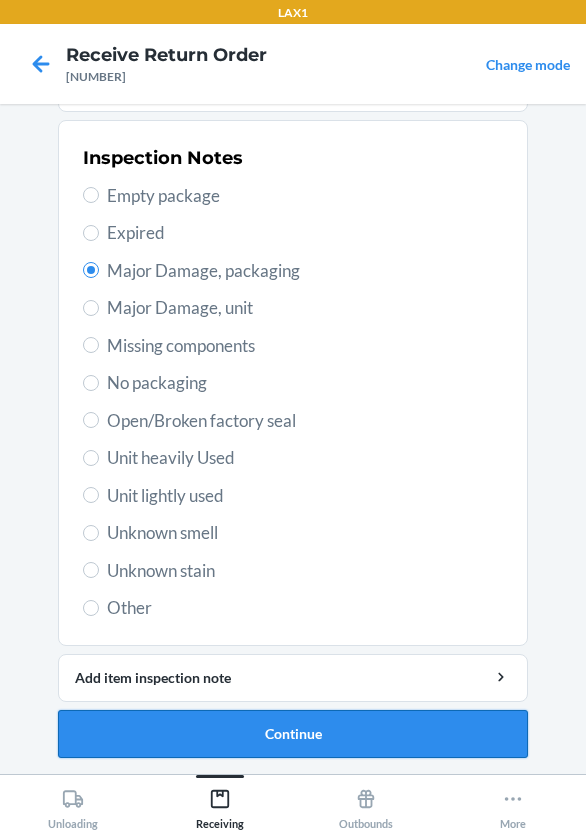 click on "Continue" at bounding box center (293, 734) 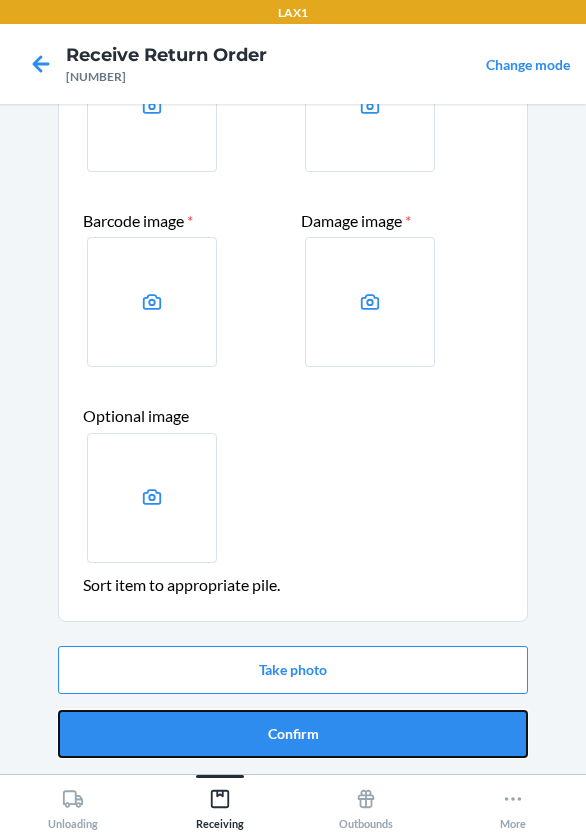 click on "Confirm" at bounding box center [293, 734] 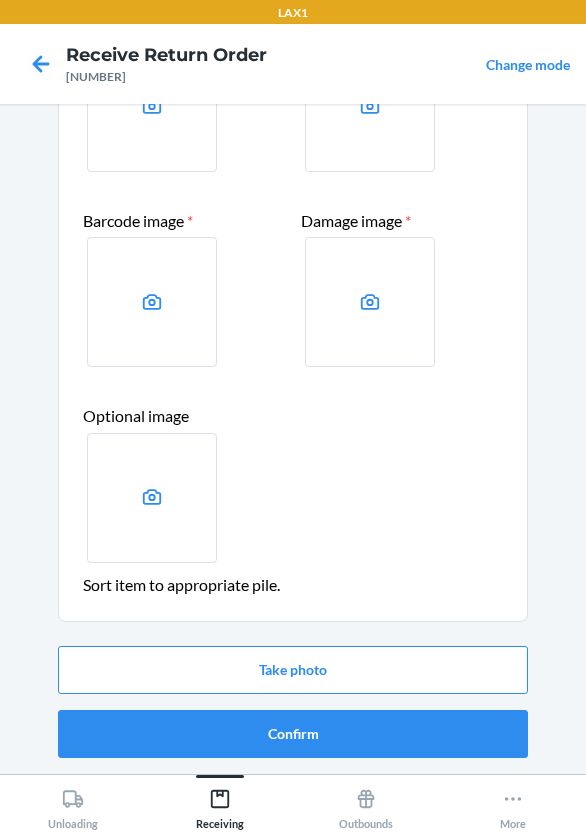 scroll, scrollTop: 0, scrollLeft: 0, axis: both 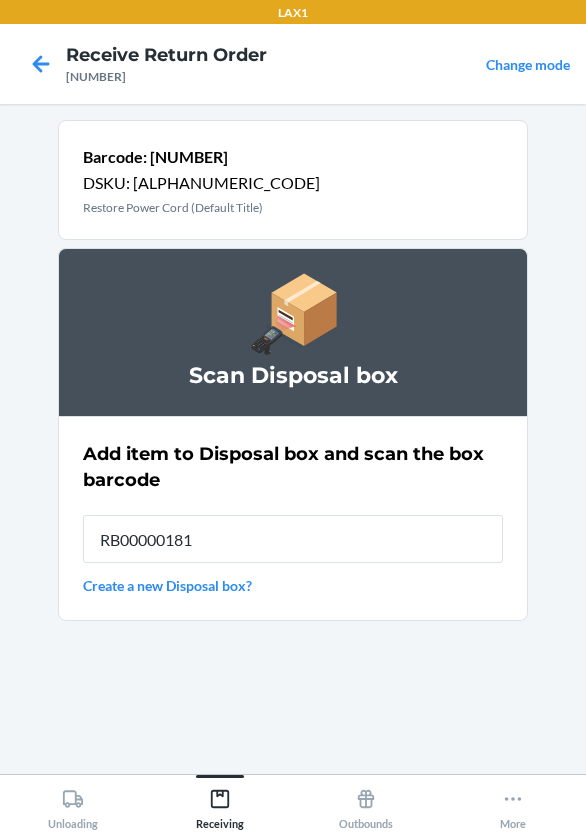 type on "RB000001819" 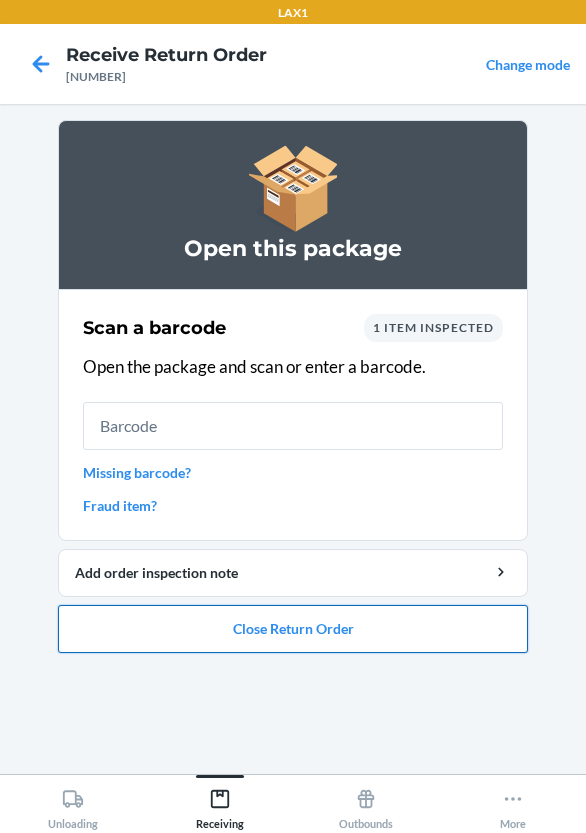 click on "Close Return Order" at bounding box center (293, 629) 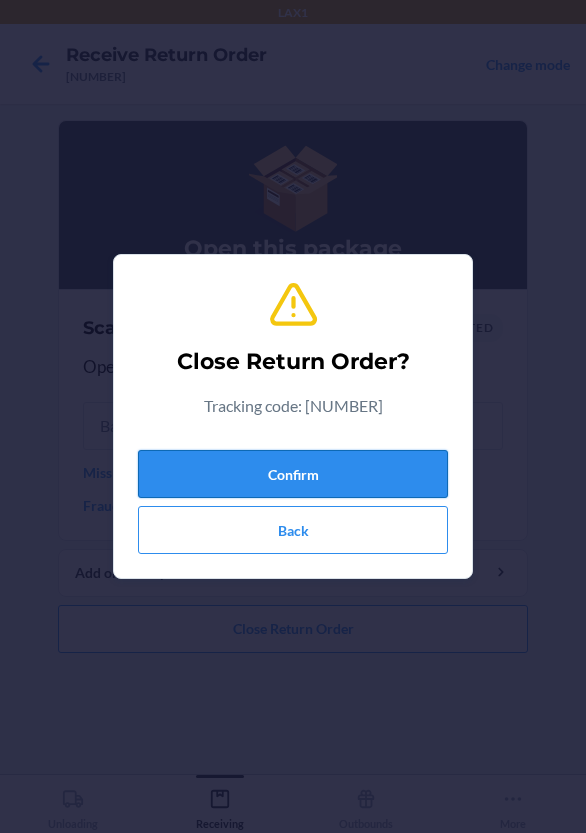 click on "Confirm" at bounding box center (293, 474) 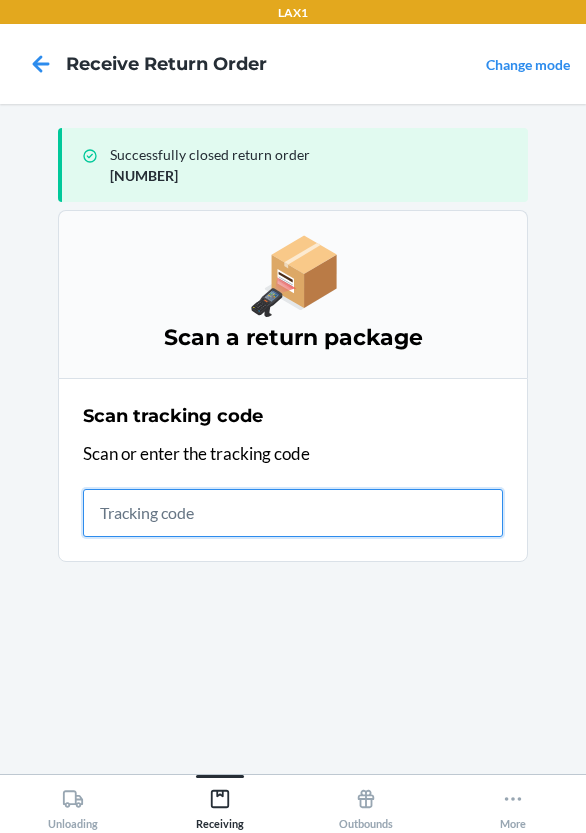 click at bounding box center (293, 513) 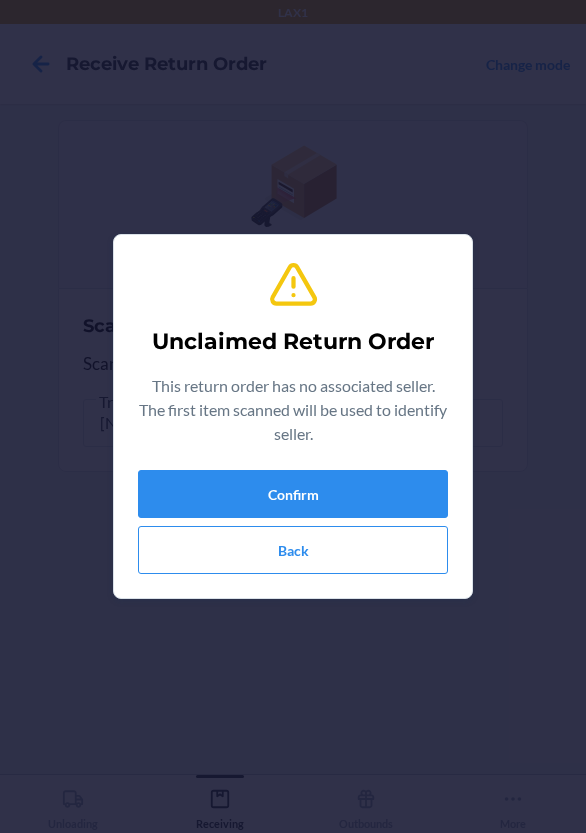 click on "Unclaimed Return Order This return order has no associated seller. The first item scanned will be used to identify seller. Confirm Back" at bounding box center [293, 416] 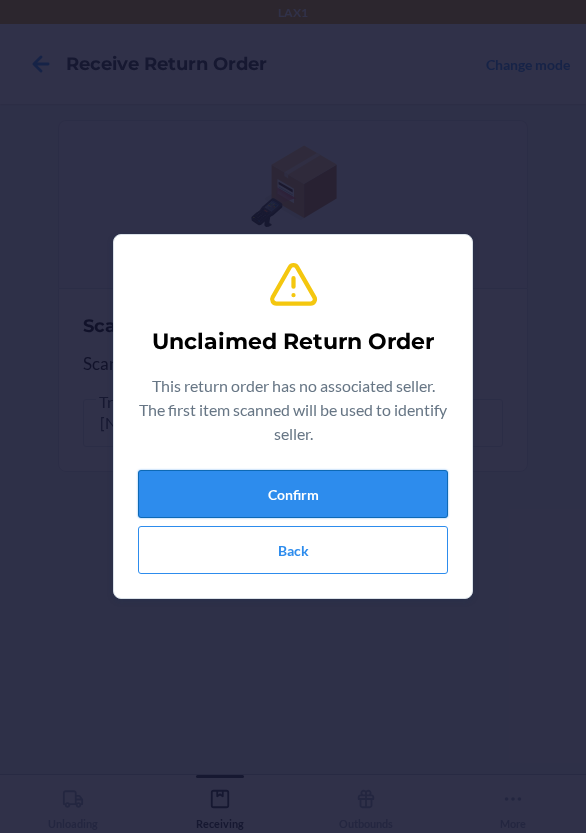 click on "Confirm" at bounding box center (293, 494) 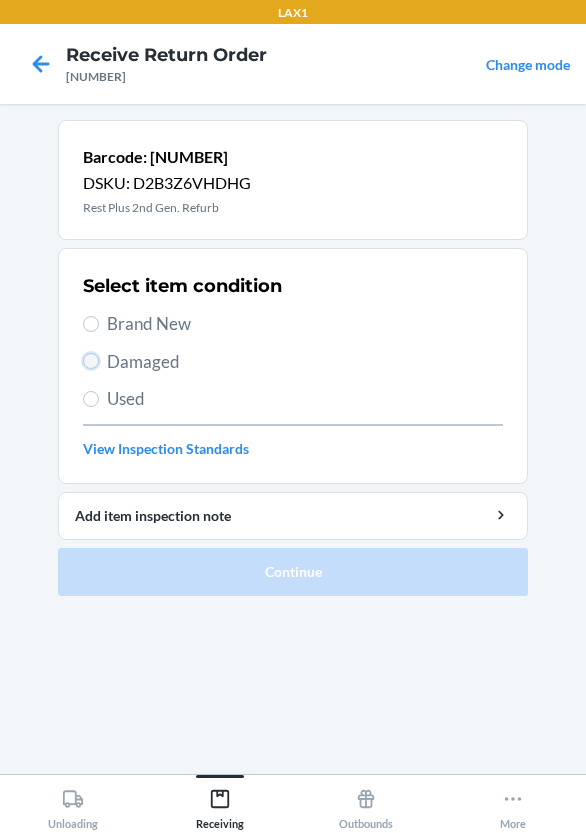 click on "Damaged" at bounding box center [91, 361] 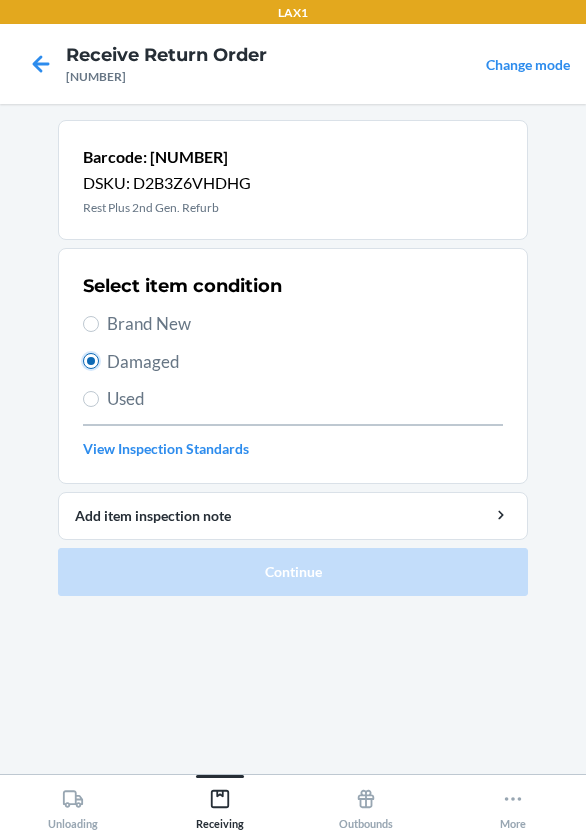 radio on "true" 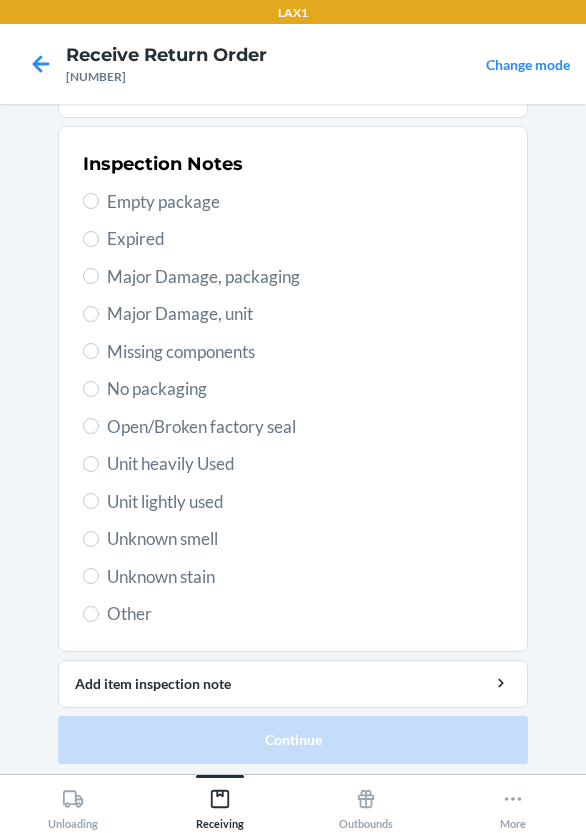 scroll, scrollTop: 372, scrollLeft: 0, axis: vertical 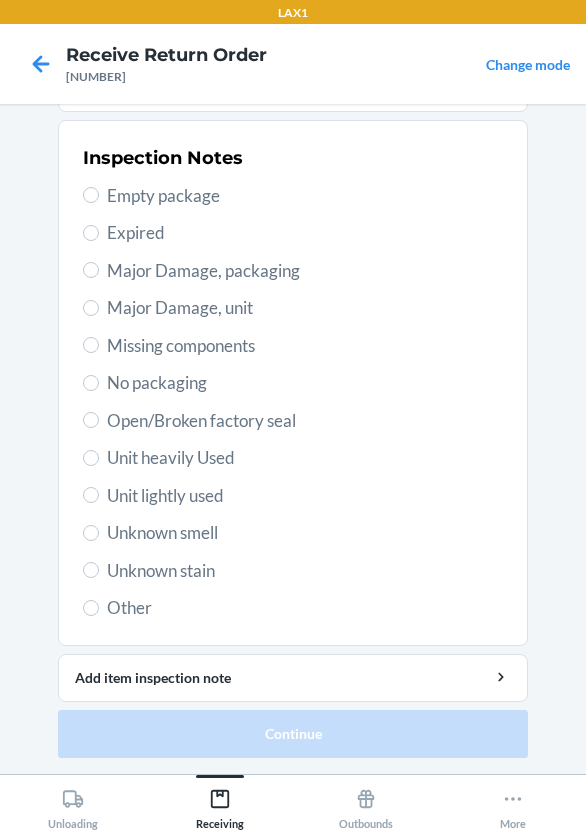 drag, startPoint x: 92, startPoint y: 310, endPoint x: 96, endPoint y: 321, distance: 11.7046995 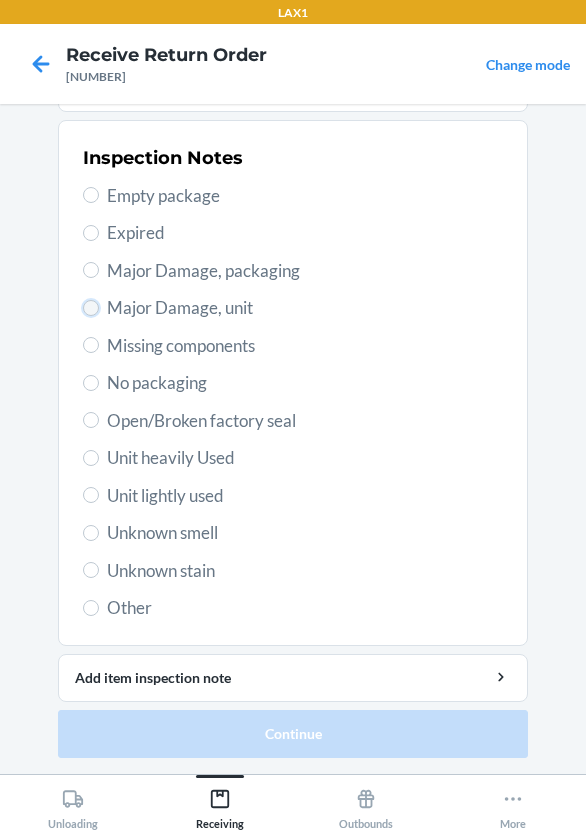 drag, startPoint x: 96, startPoint y: 321, endPoint x: 78, endPoint y: 310, distance: 21.095022 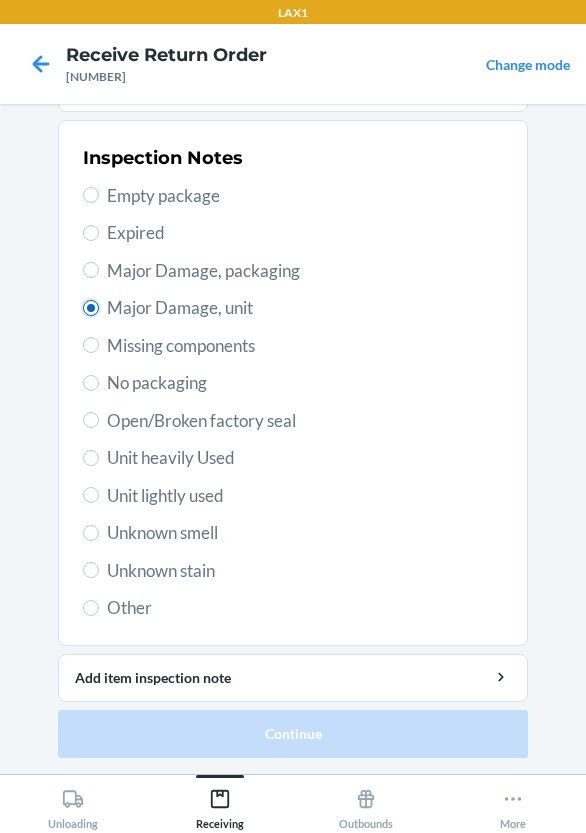 radio on "true" 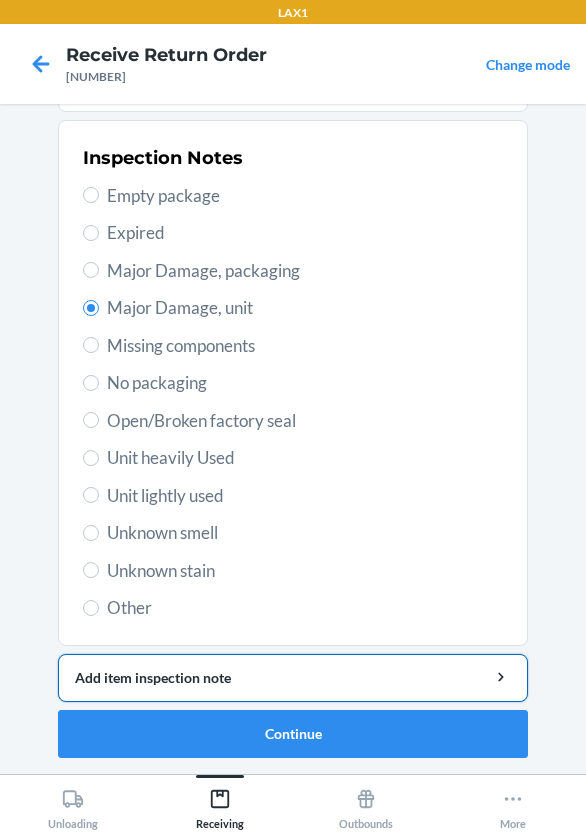 click on "Add item inspection note" at bounding box center [293, 677] 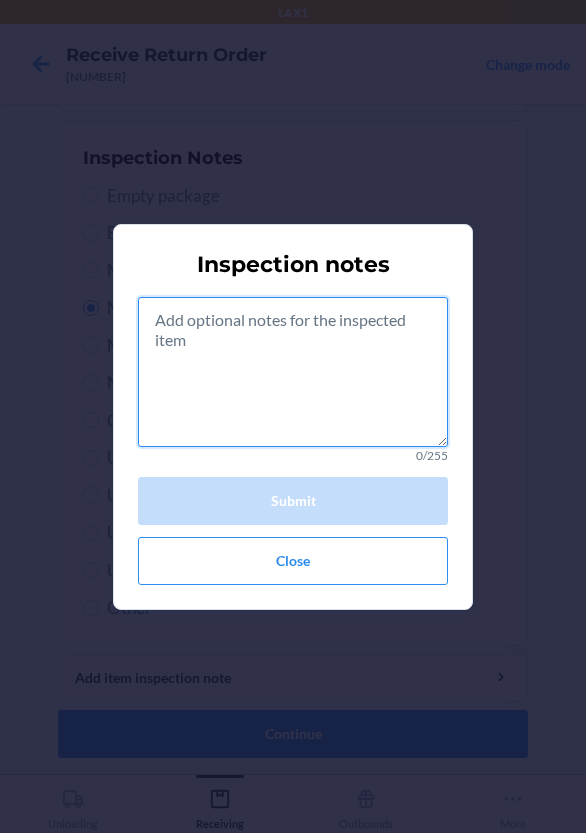 drag, startPoint x: 209, startPoint y: 370, endPoint x: 212, endPoint y: 358, distance: 12.369317 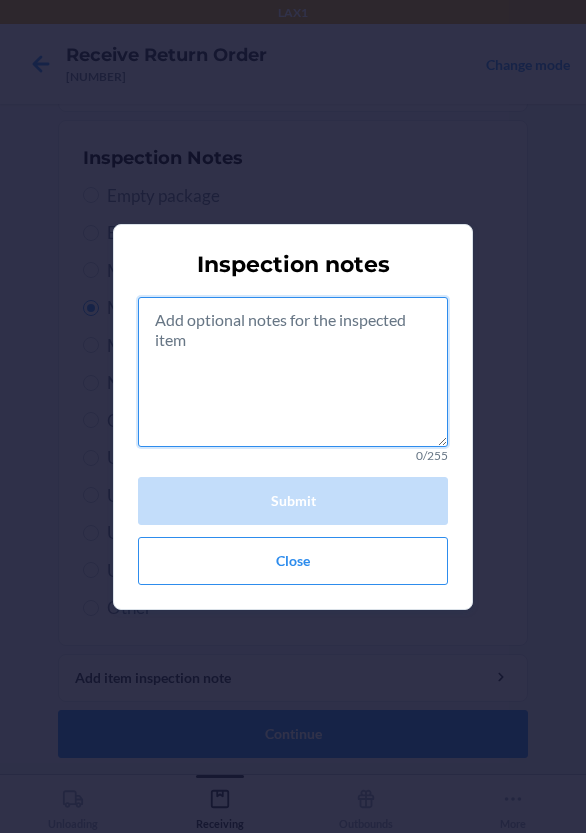 click at bounding box center [293, 372] 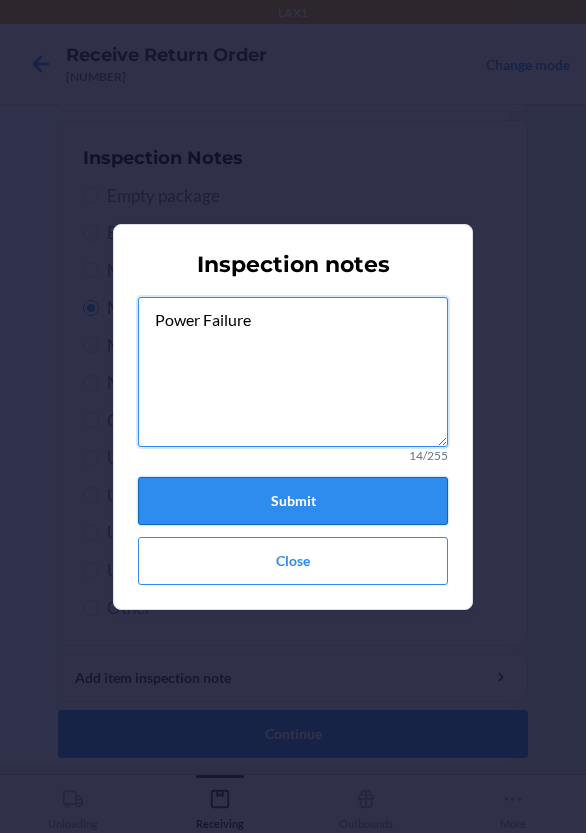 type on "Power Failure" 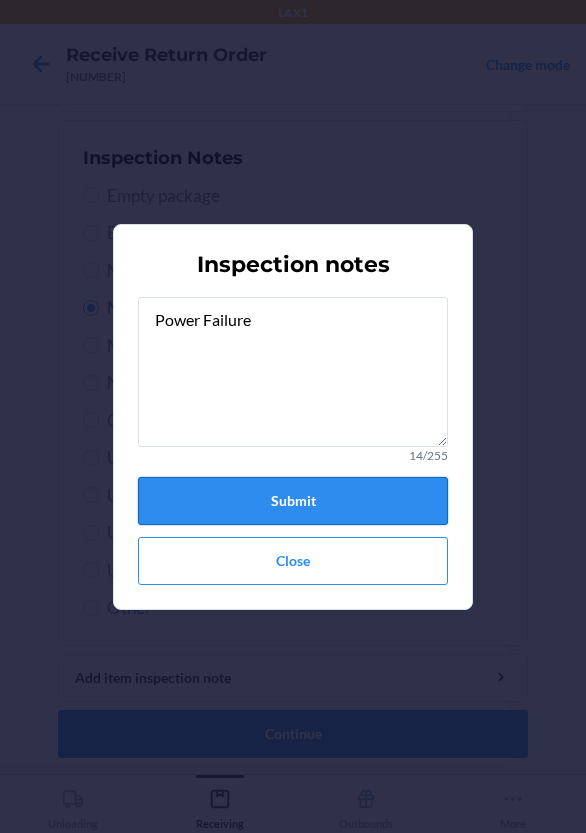click on "Submit" at bounding box center [293, 501] 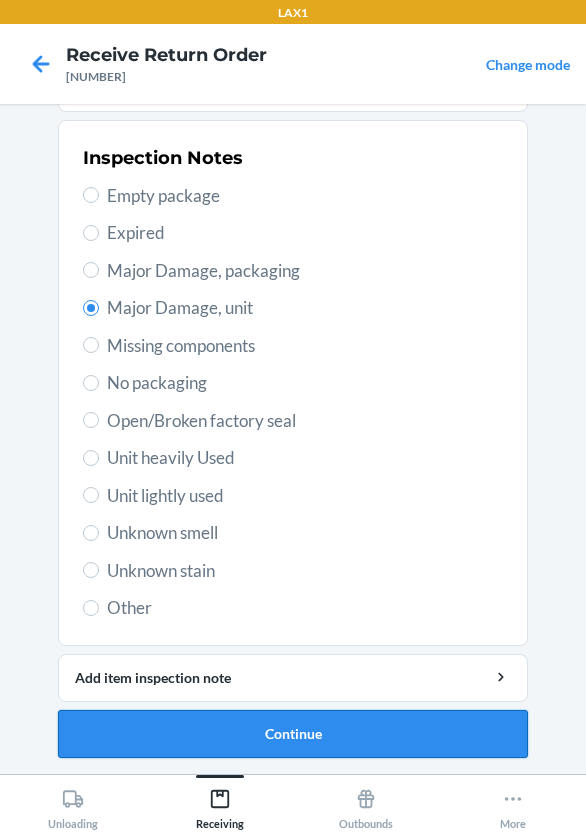click on "Continue" at bounding box center [293, 734] 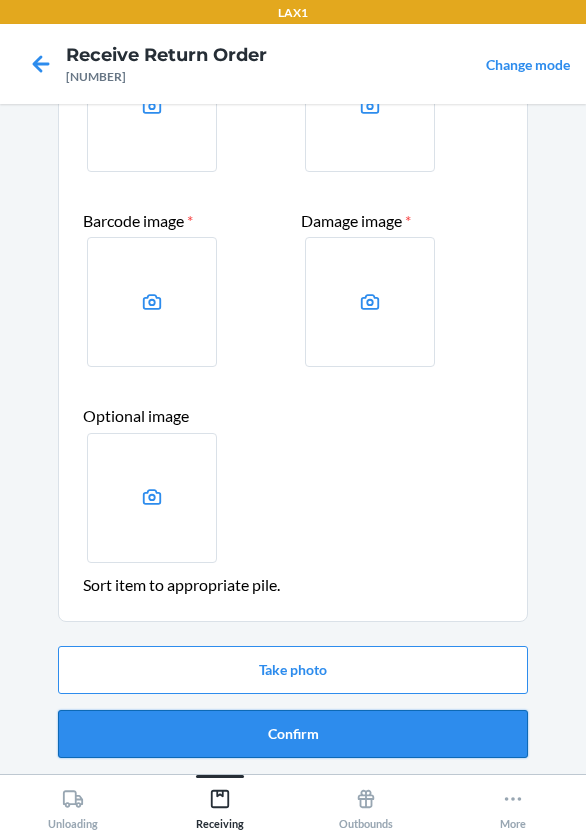 click on "Confirm" at bounding box center (293, 734) 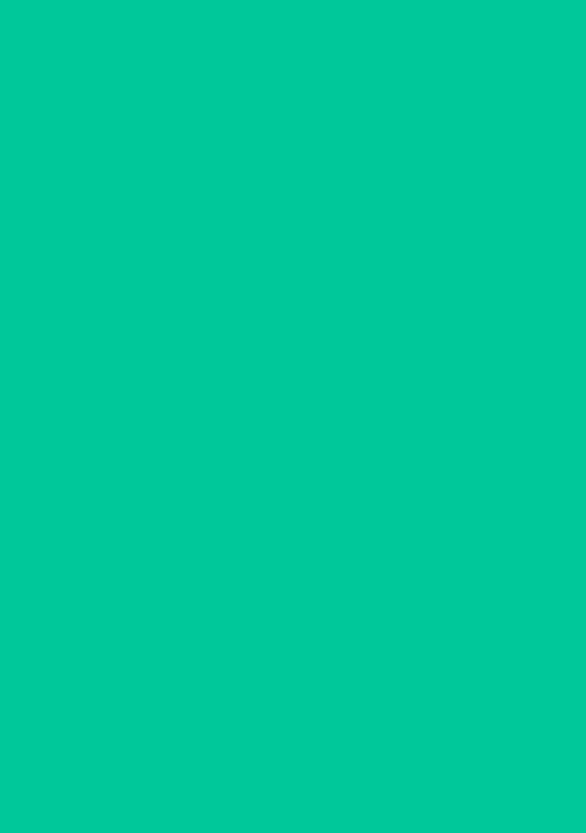 scroll, scrollTop: 0, scrollLeft: 0, axis: both 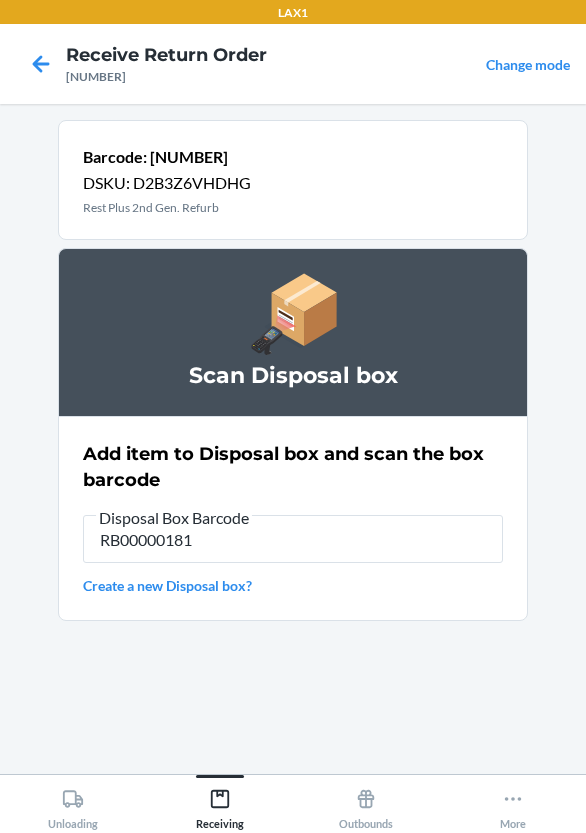 type on "RB000001819" 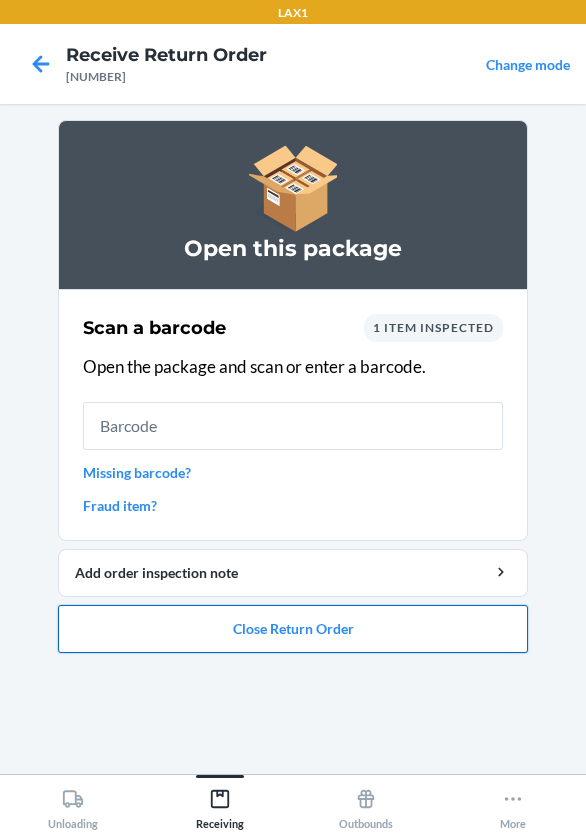 click on "Close Return Order" at bounding box center (293, 629) 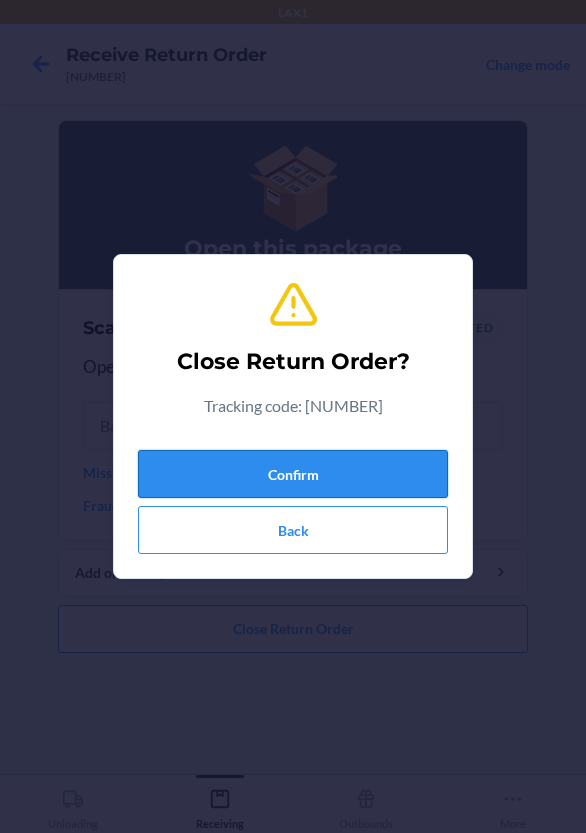 click on "Confirm" at bounding box center [293, 474] 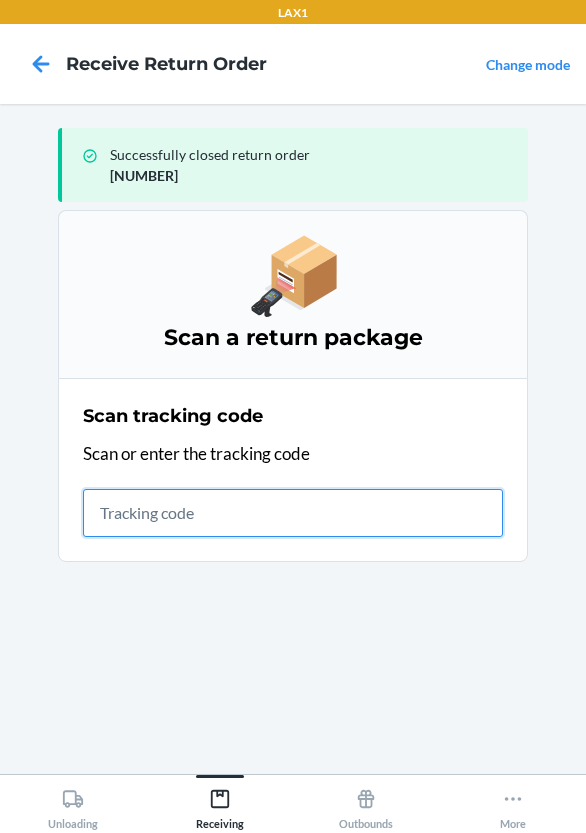 click at bounding box center (293, 513) 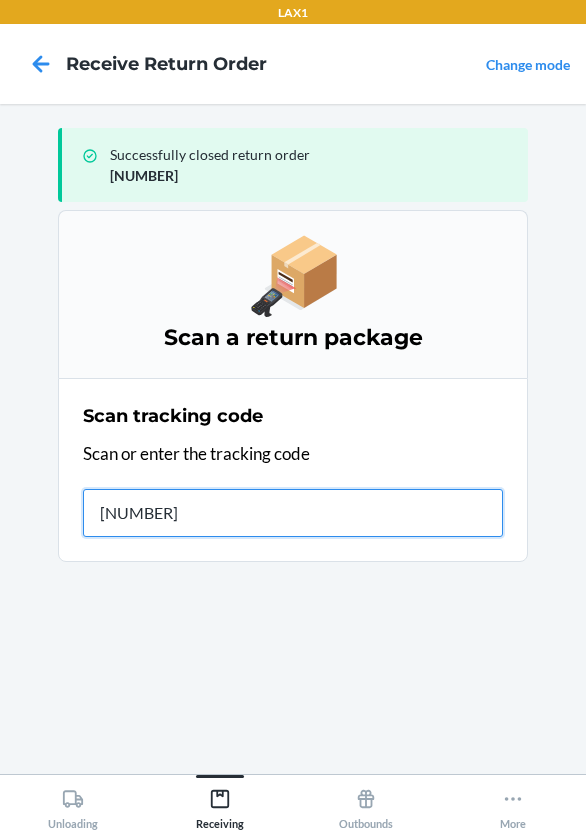 type on "[NUMBER]" 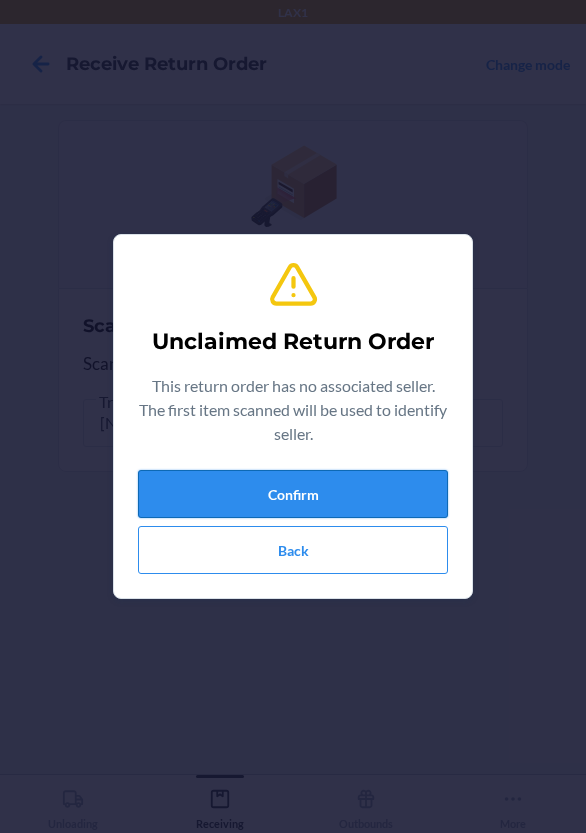 click on "Confirm" at bounding box center (293, 494) 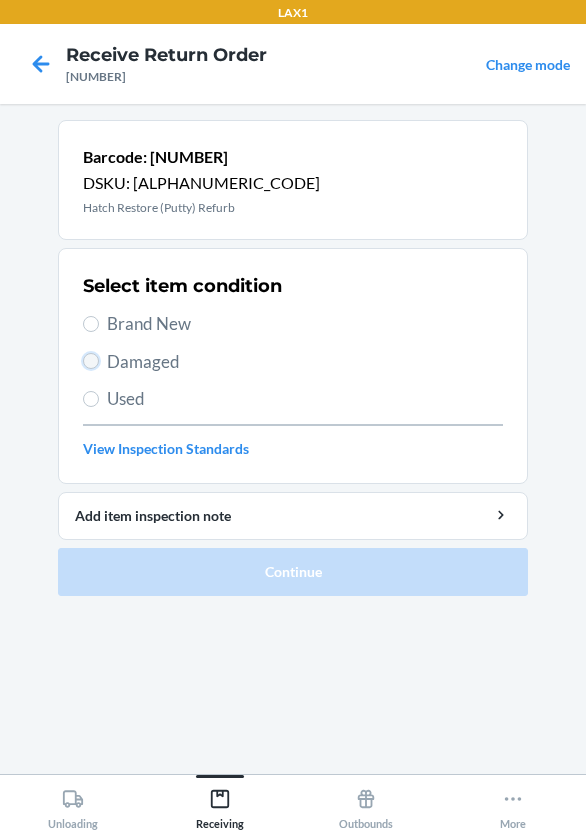 click on "Damaged" at bounding box center (91, 361) 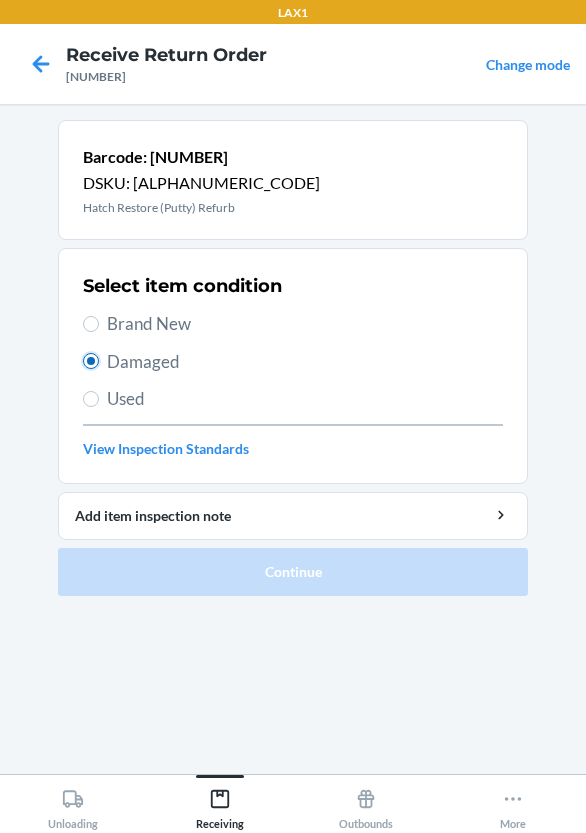 radio on "true" 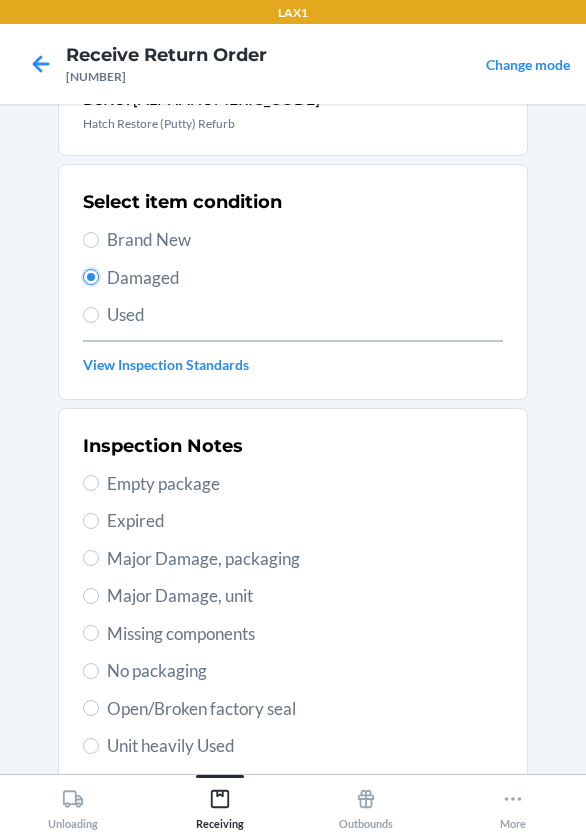 scroll, scrollTop: 200, scrollLeft: 0, axis: vertical 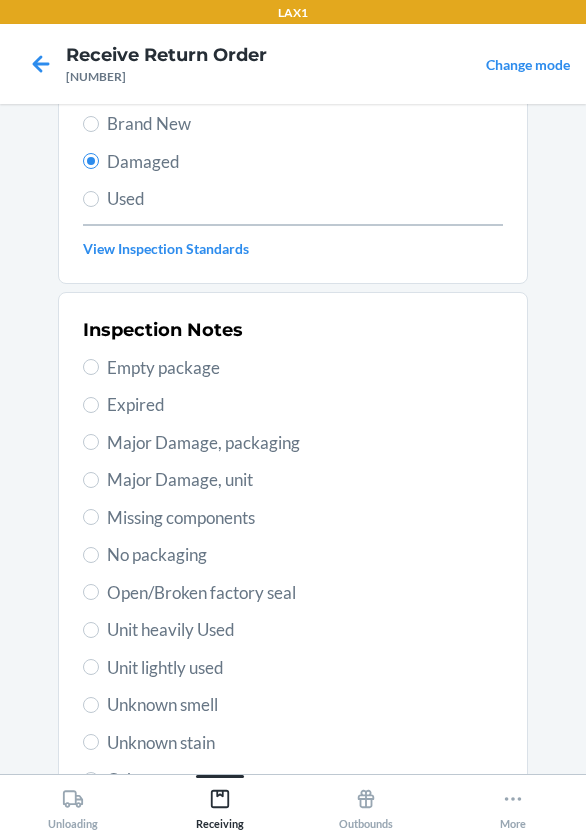 click on "Major Damage, unit" at bounding box center [293, 480] 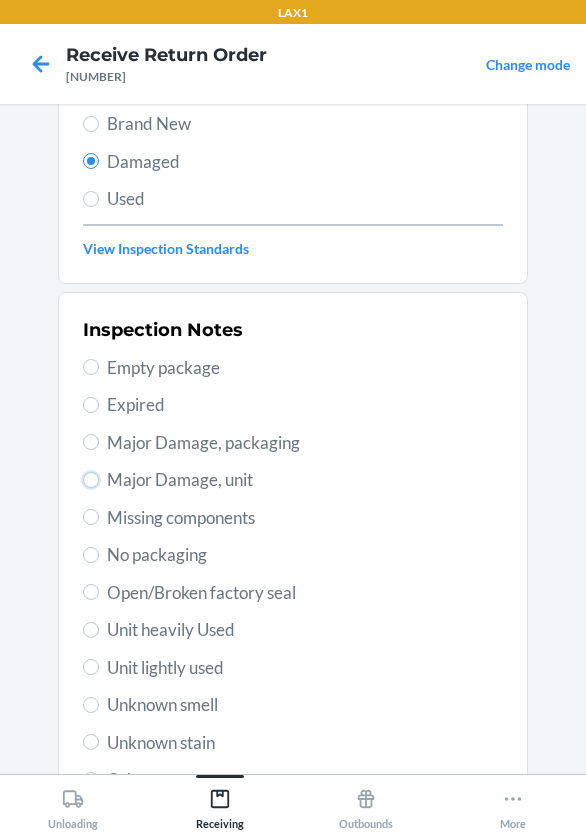 click on "Major Damage, unit" at bounding box center (91, 480) 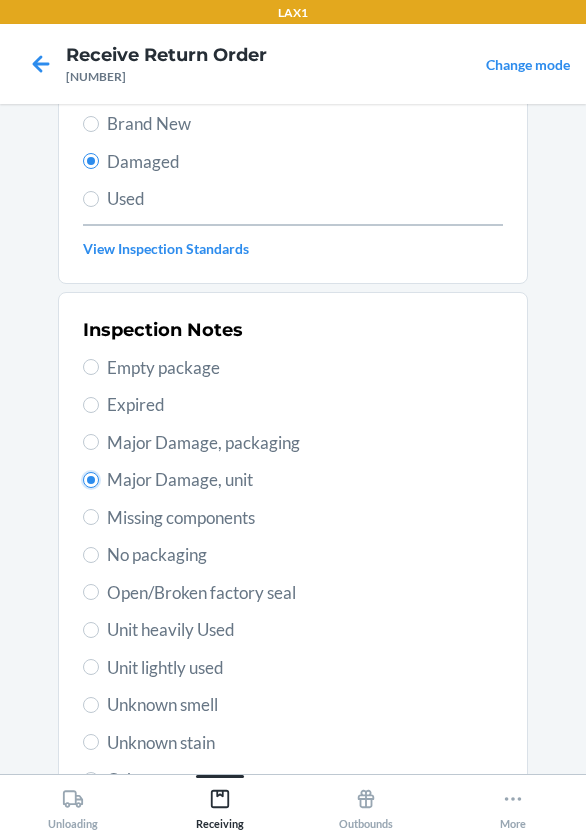 radio on "true" 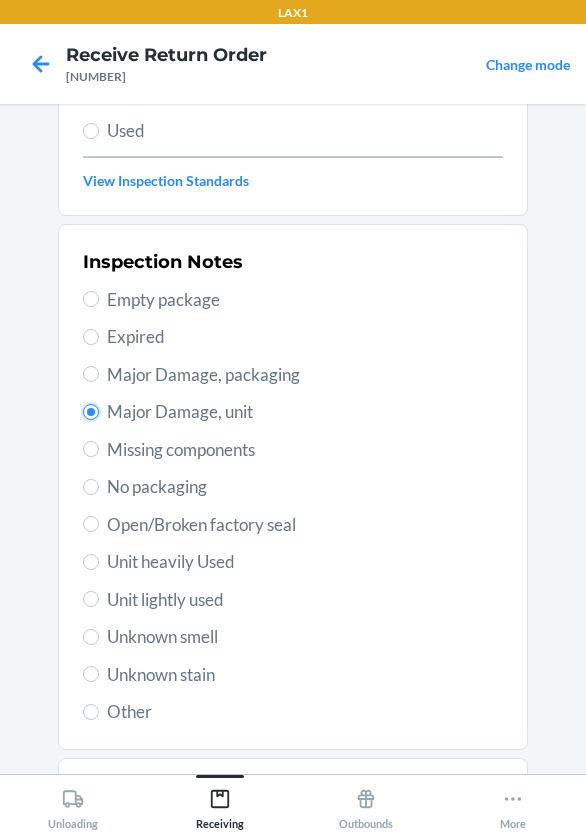 scroll, scrollTop: 372, scrollLeft: 0, axis: vertical 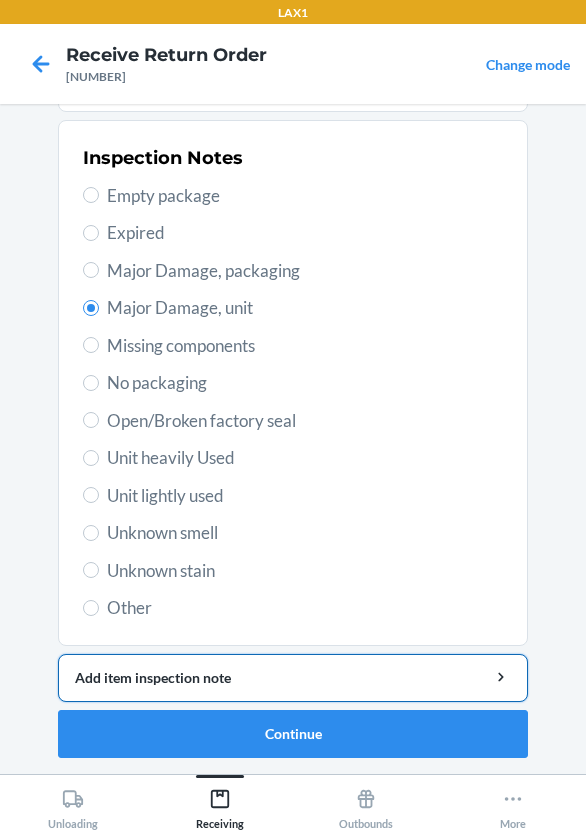 click on "Add item inspection note" at bounding box center (293, 678) 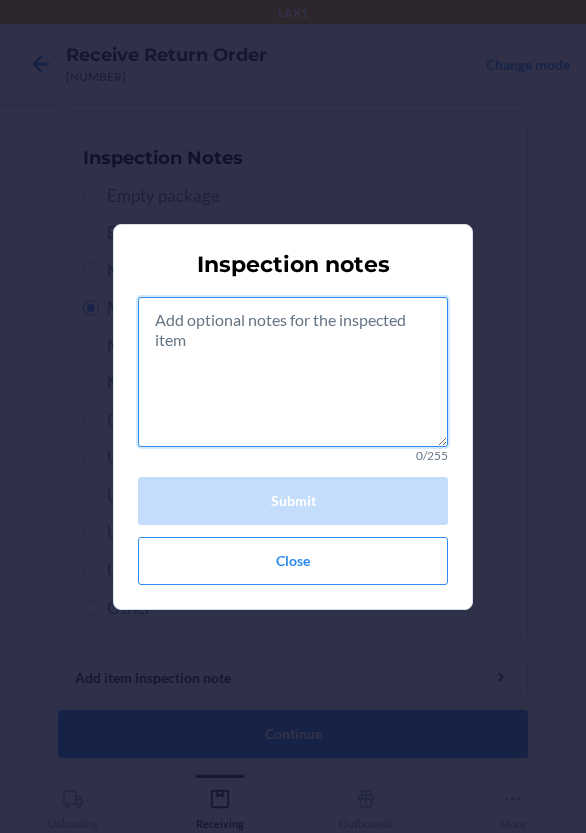 click at bounding box center (293, 372) 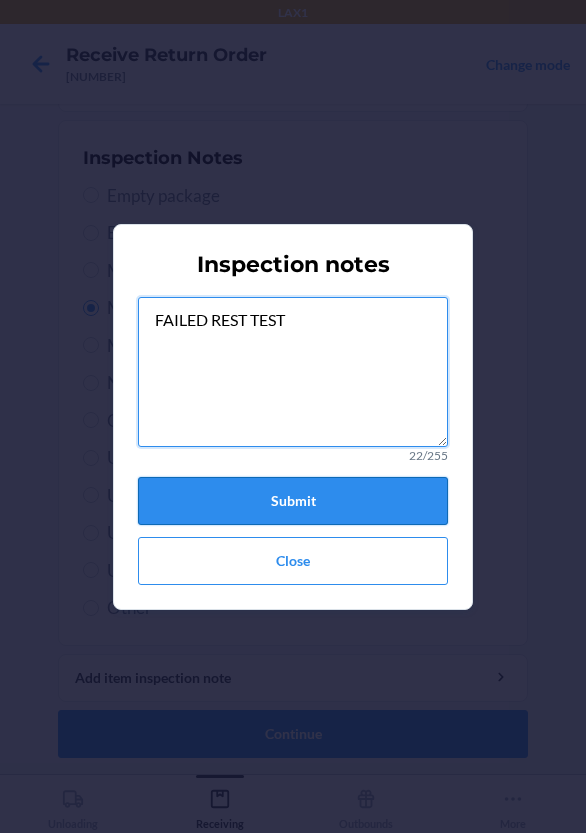 type on "FAILED REST TEST" 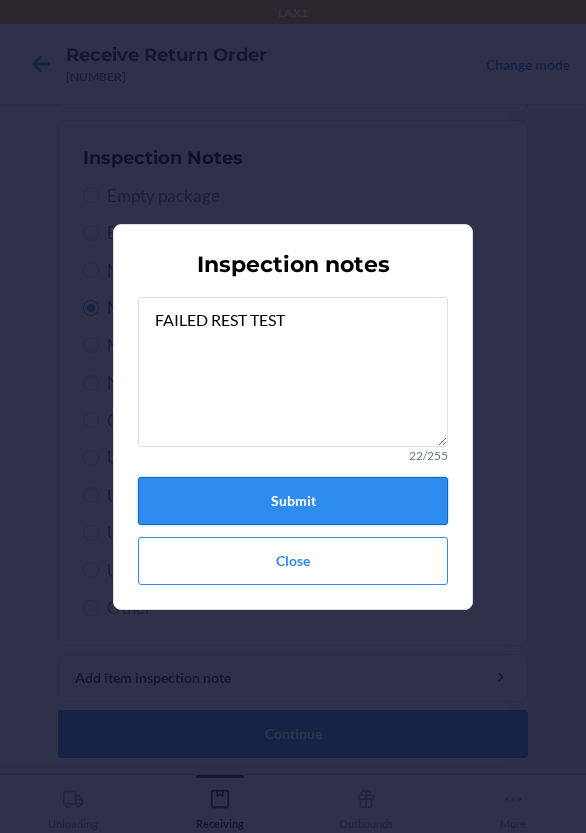 click on "Submit" at bounding box center (293, 501) 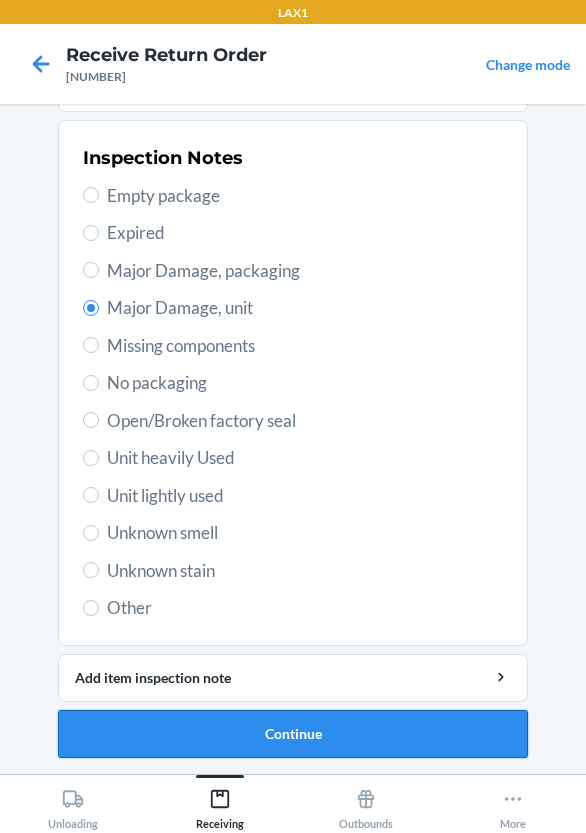 click on "Continue" at bounding box center [293, 734] 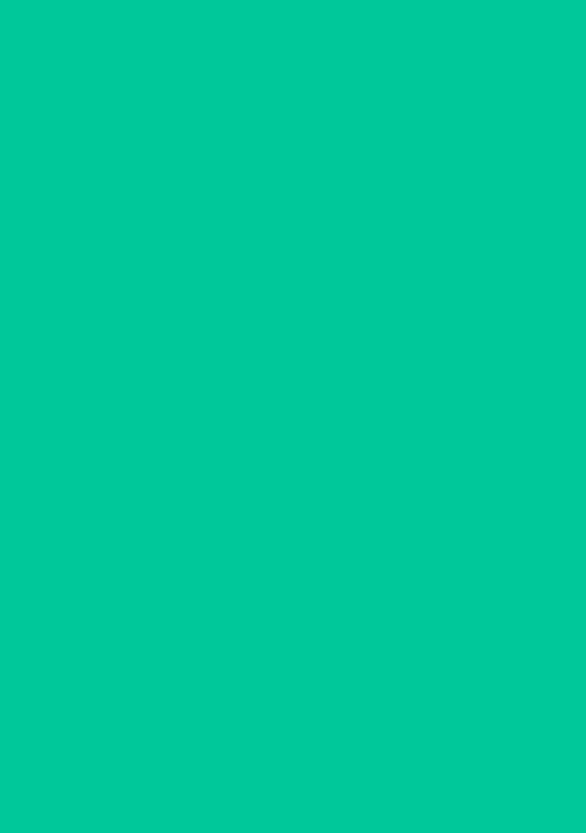 scroll, scrollTop: 195, scrollLeft: 0, axis: vertical 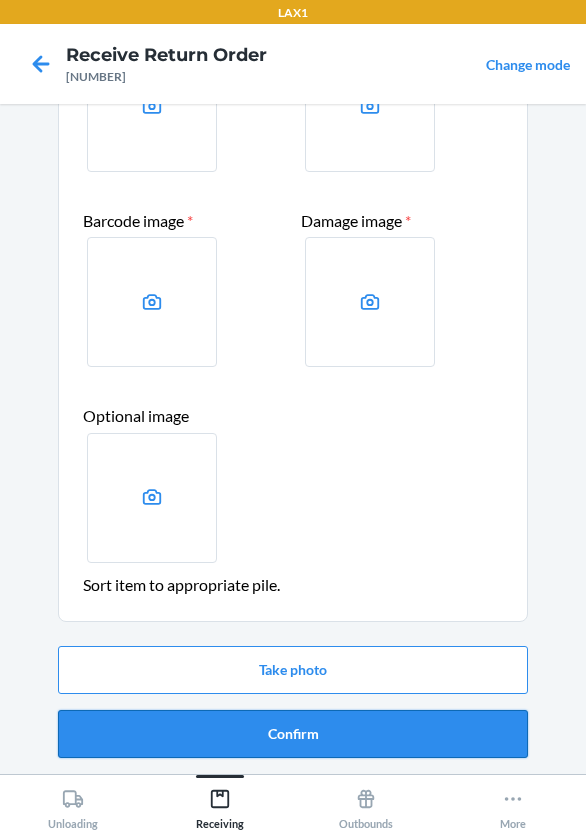 click on "Confirm" at bounding box center (293, 734) 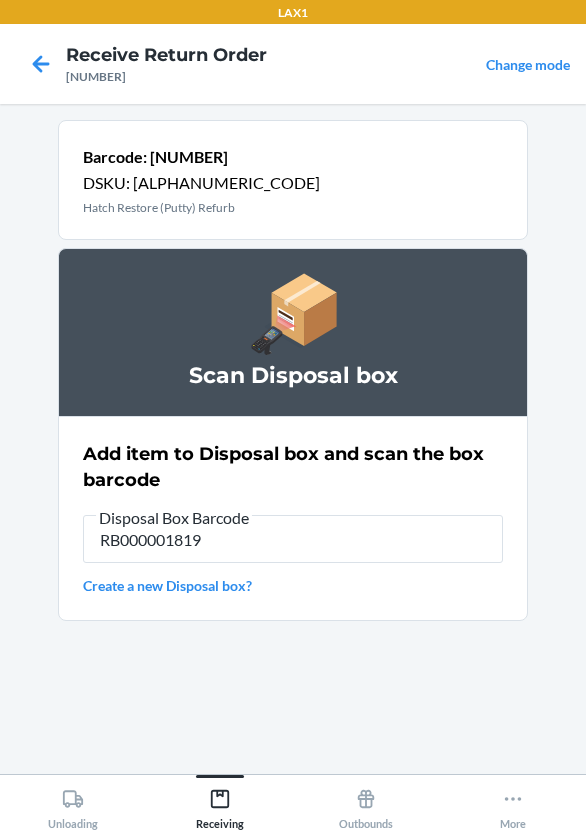 type on "RB000001819" 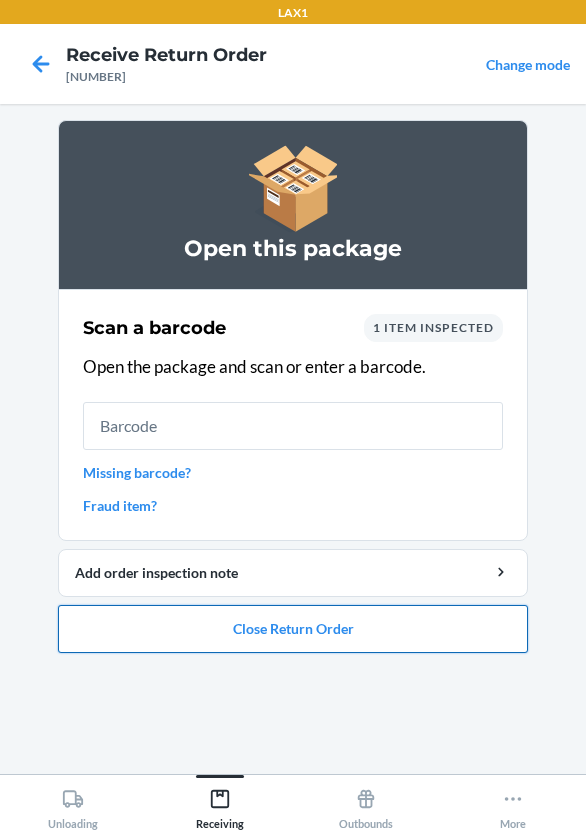 click on "Close Return Order" at bounding box center [293, 629] 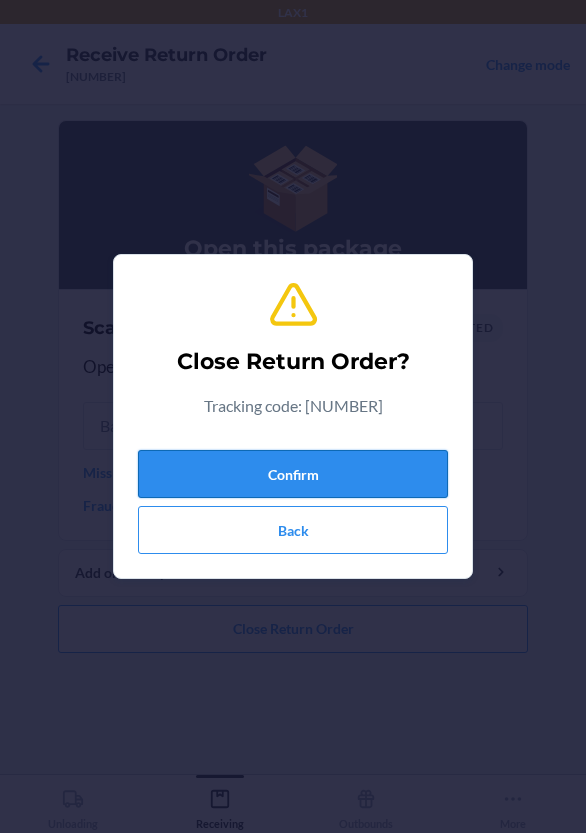 click on "Confirm" at bounding box center (293, 474) 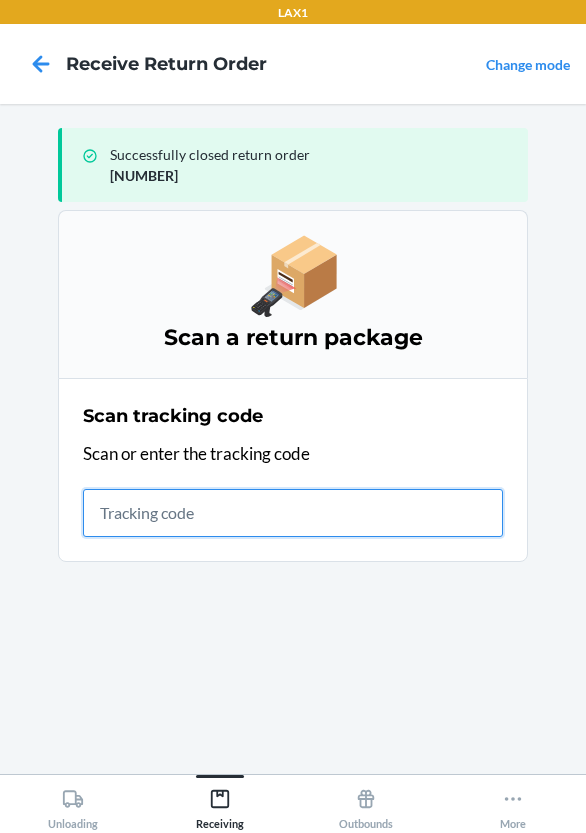 click at bounding box center (293, 513) 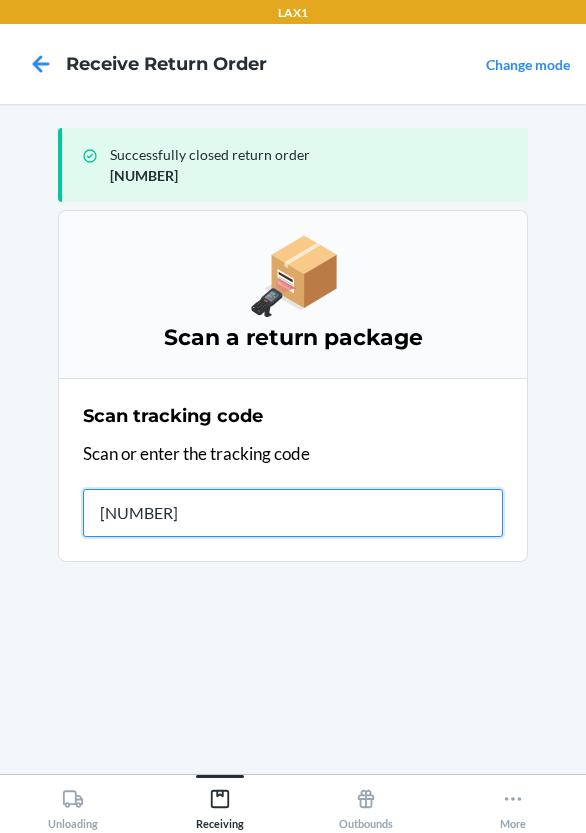 type on "[NUMBER]" 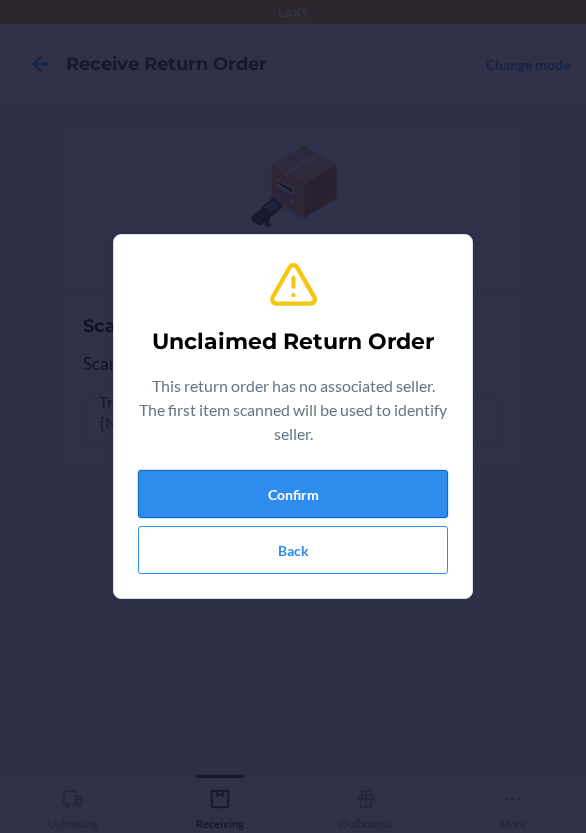 click on "Confirm" at bounding box center [293, 494] 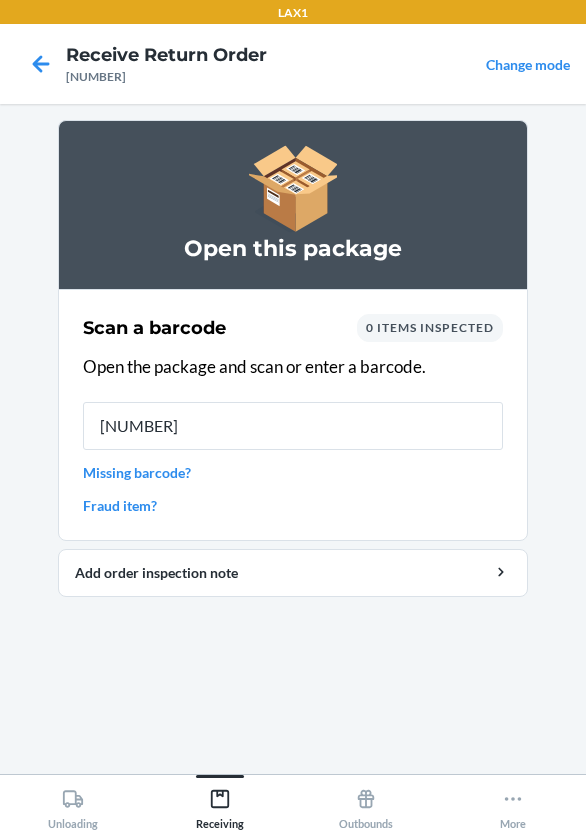 type on "00852852007979" 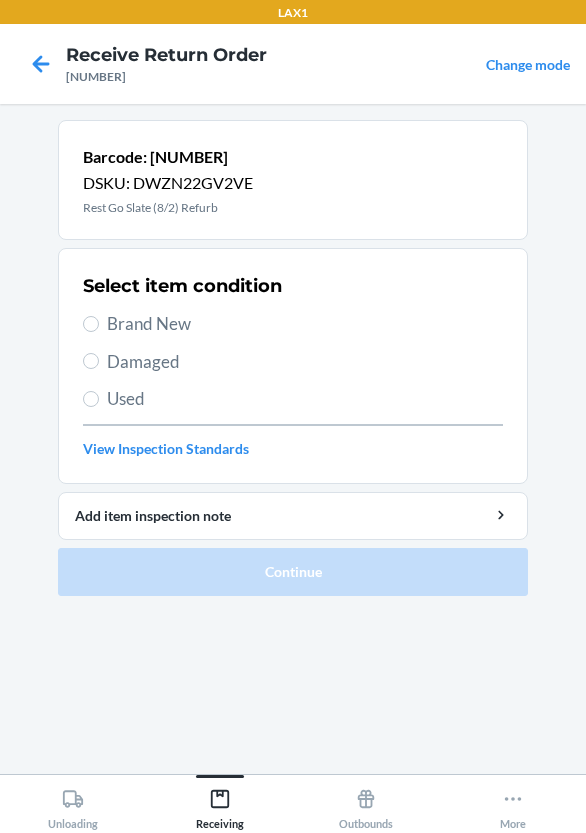 click on "Select item condition Brand New Damaged Used View Inspection Standards" at bounding box center (293, 366) 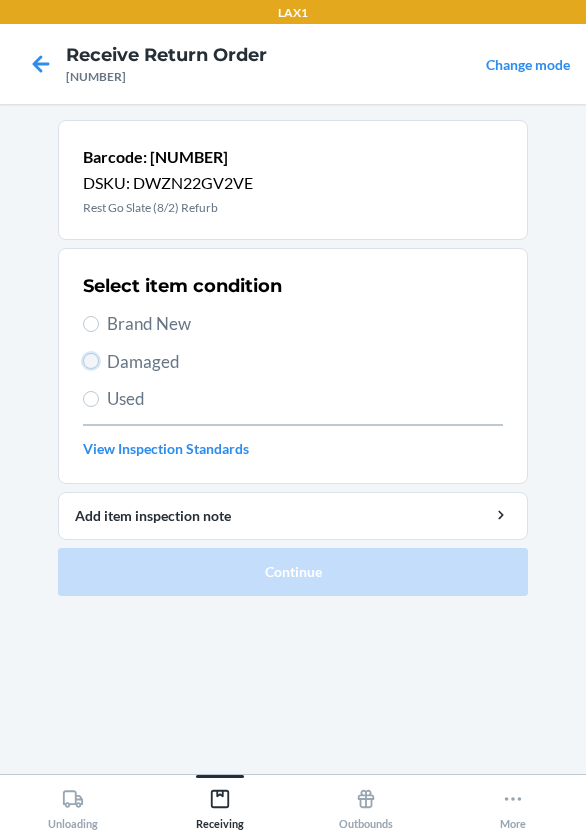 click on "Damaged" at bounding box center (91, 361) 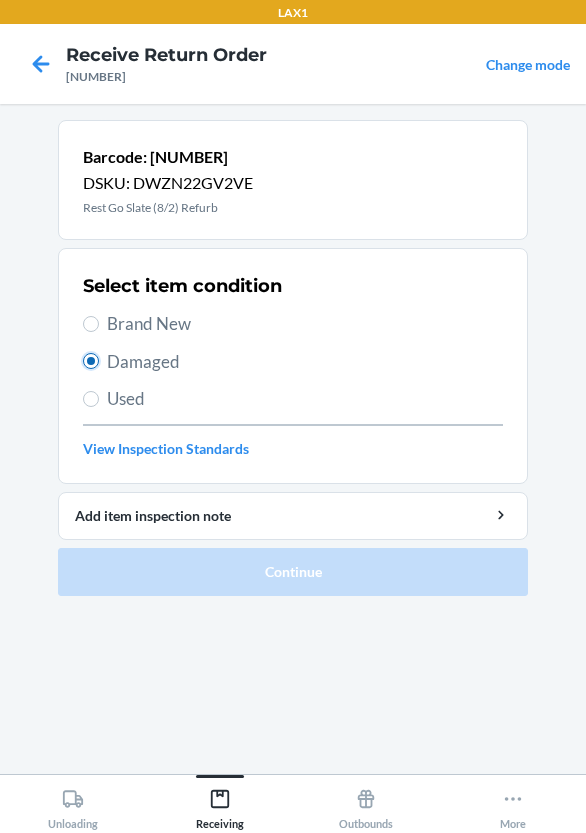 radio on "true" 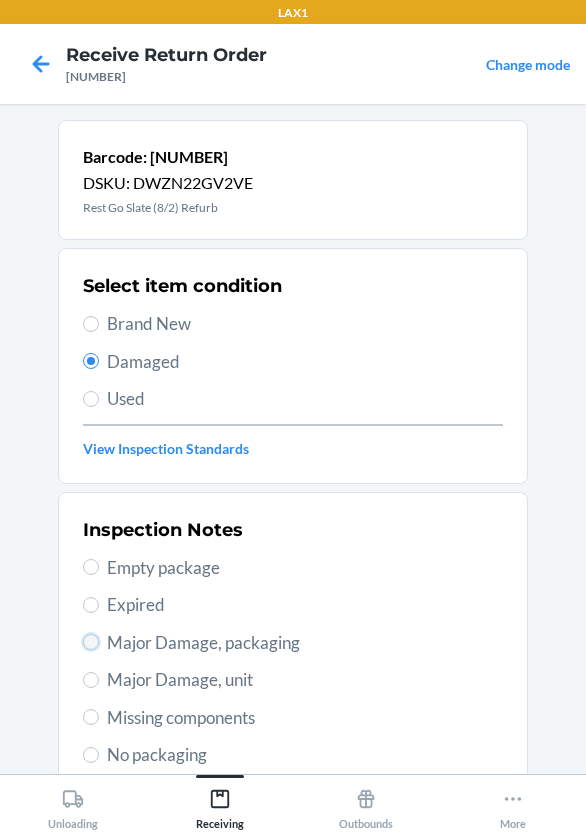 click on "Major Damage, packaging" at bounding box center [91, 642] 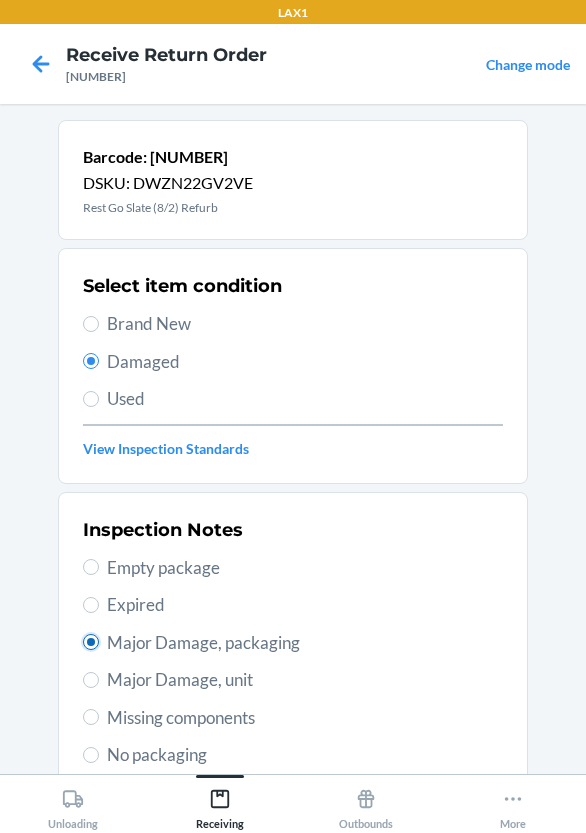 radio on "true" 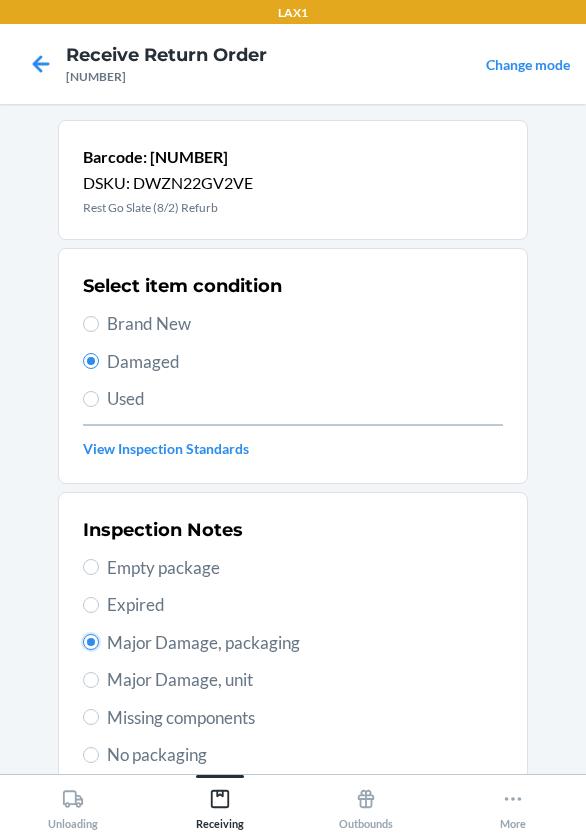 scroll, scrollTop: 372, scrollLeft: 0, axis: vertical 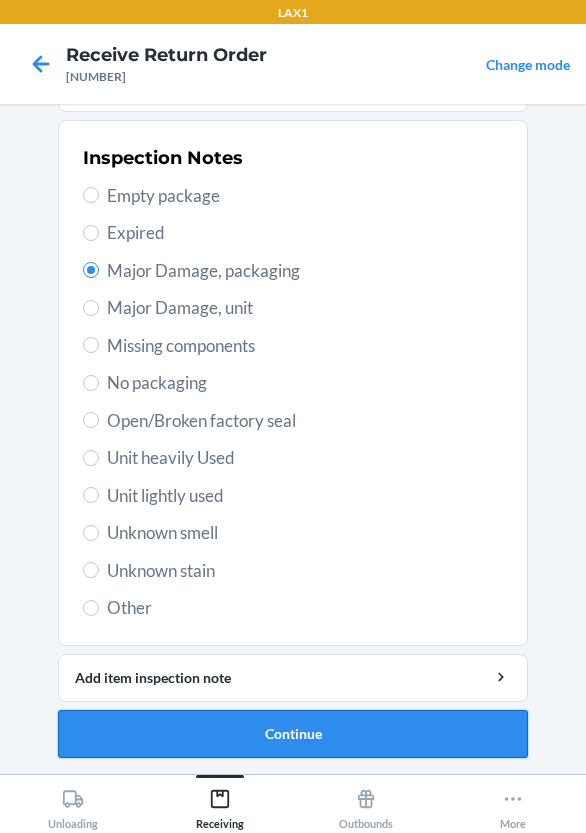 click on "Continue" at bounding box center [293, 734] 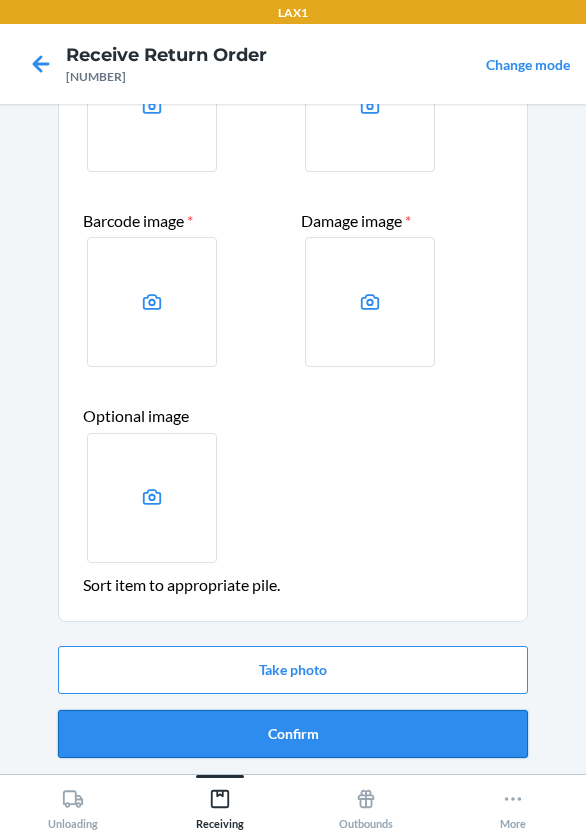 click on "Confirm" at bounding box center (293, 734) 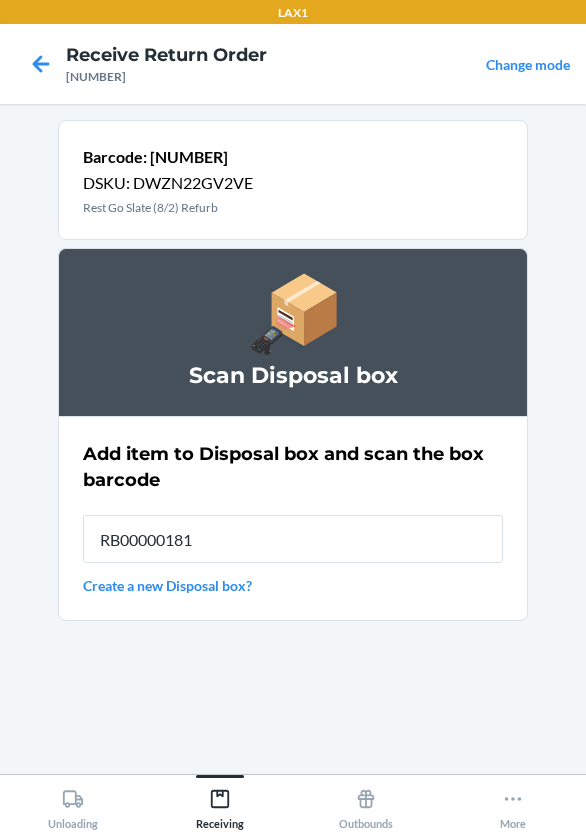 type on "RB000001819" 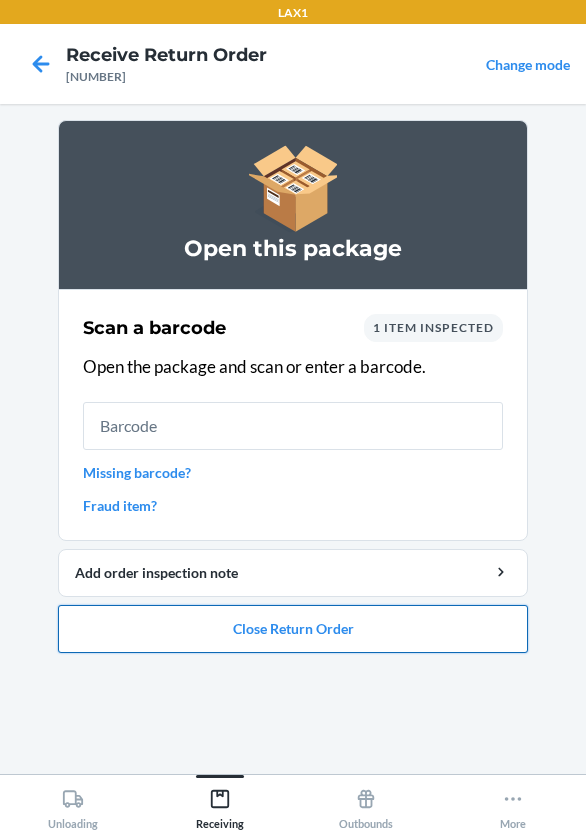 click on "Close Return Order" at bounding box center [293, 629] 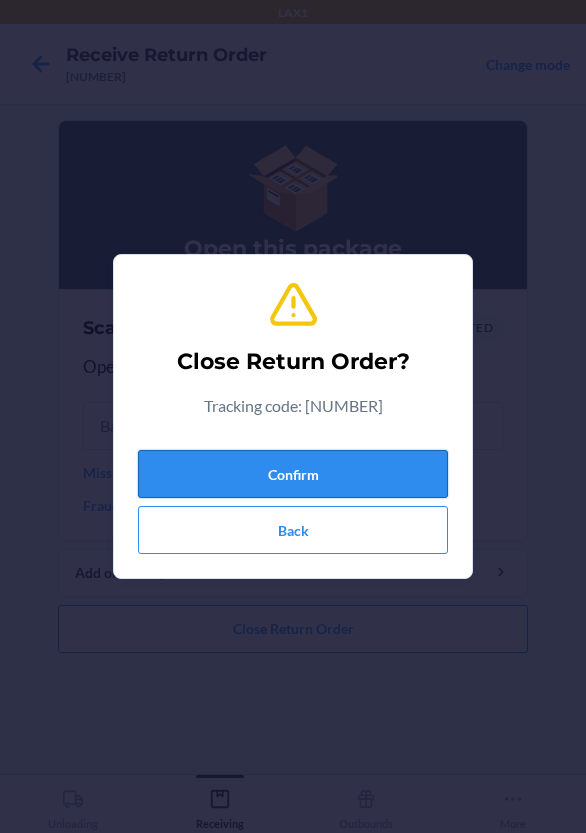click on "Confirm" at bounding box center [293, 474] 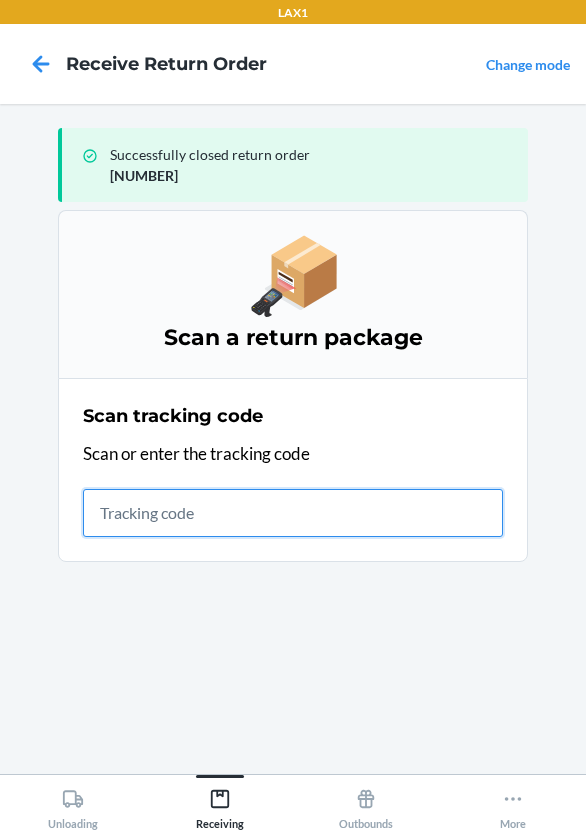 click at bounding box center (293, 513) 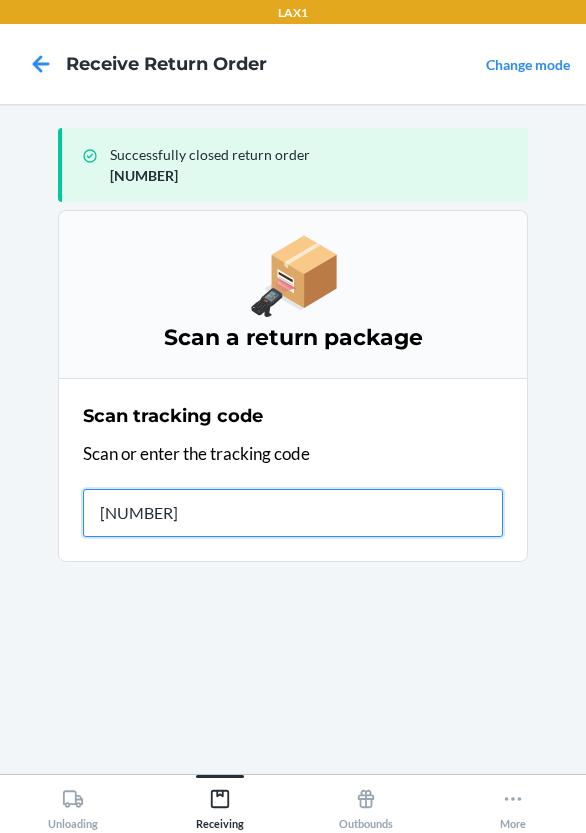 type on "[TRACKING]" 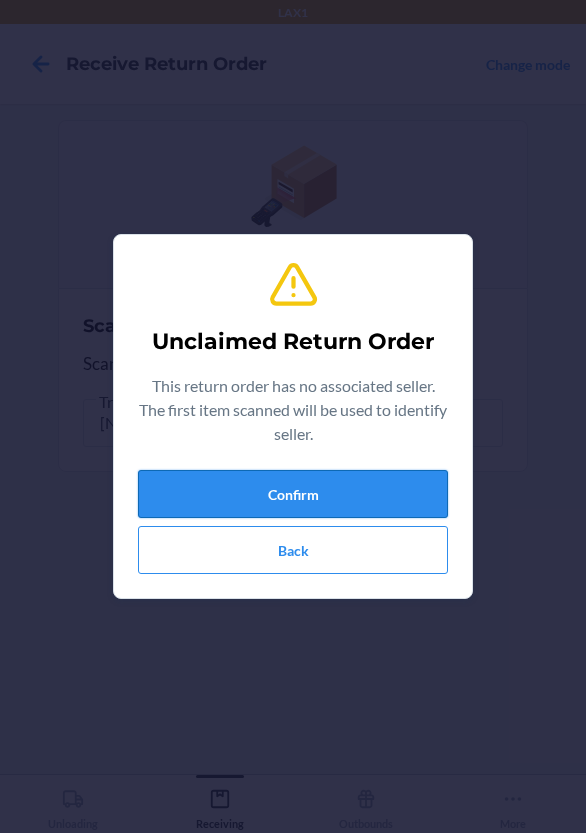 click on "Confirm" at bounding box center (293, 494) 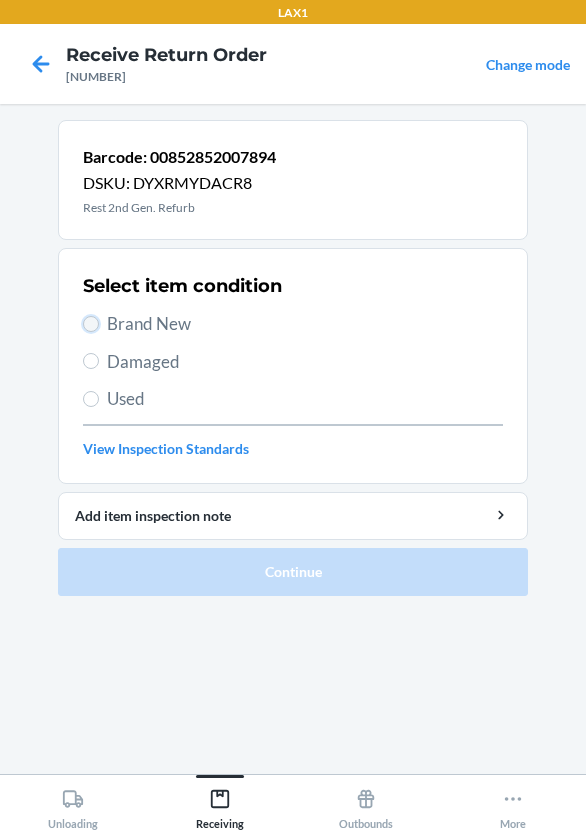 click on "Brand New" at bounding box center [91, 324] 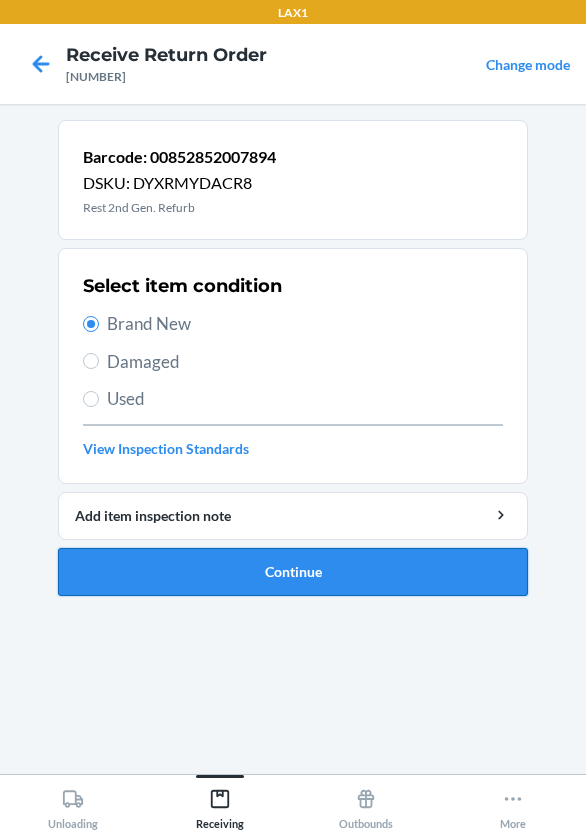 click on "Continue" at bounding box center [293, 572] 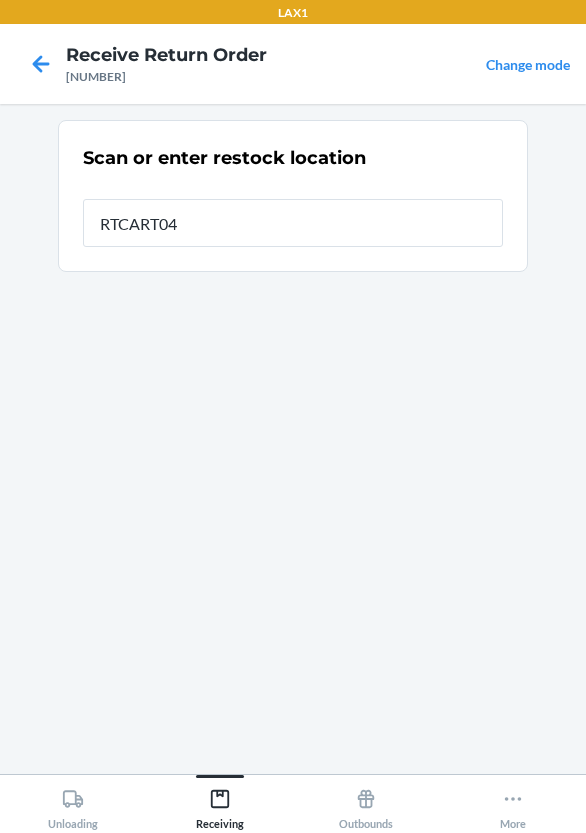 type on "RTCART047" 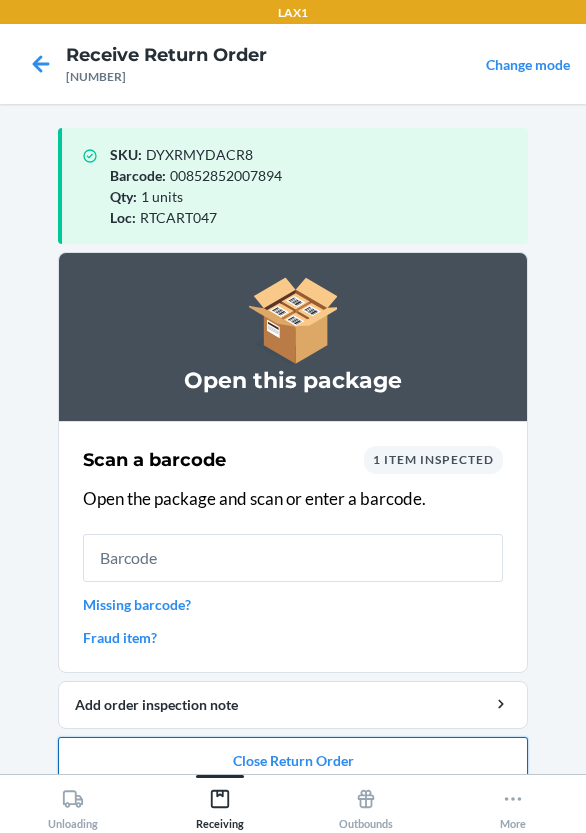 click on "Close Return Order" at bounding box center (293, 761) 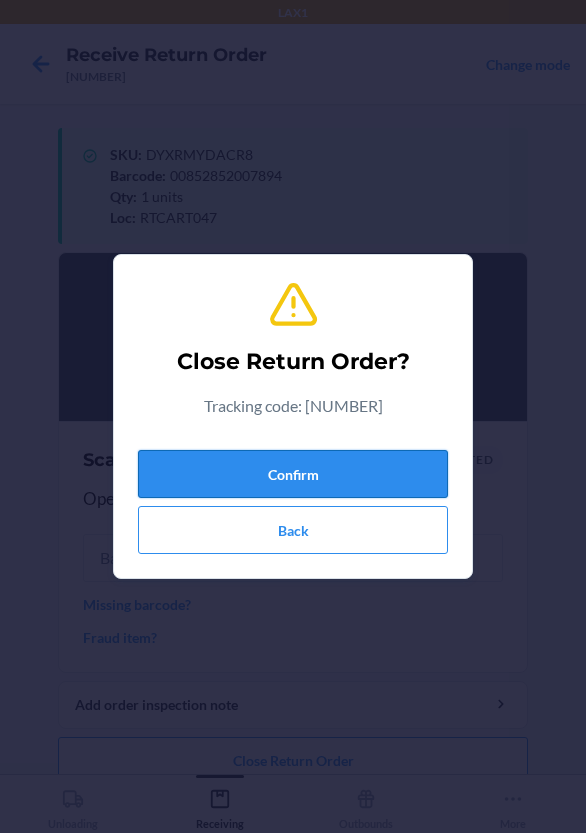 click on "Confirm" at bounding box center (293, 474) 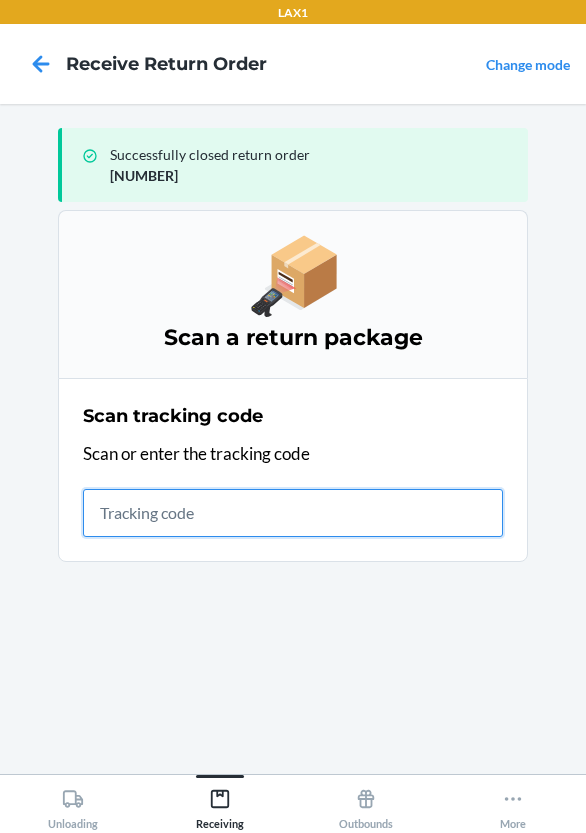 click at bounding box center (293, 513) 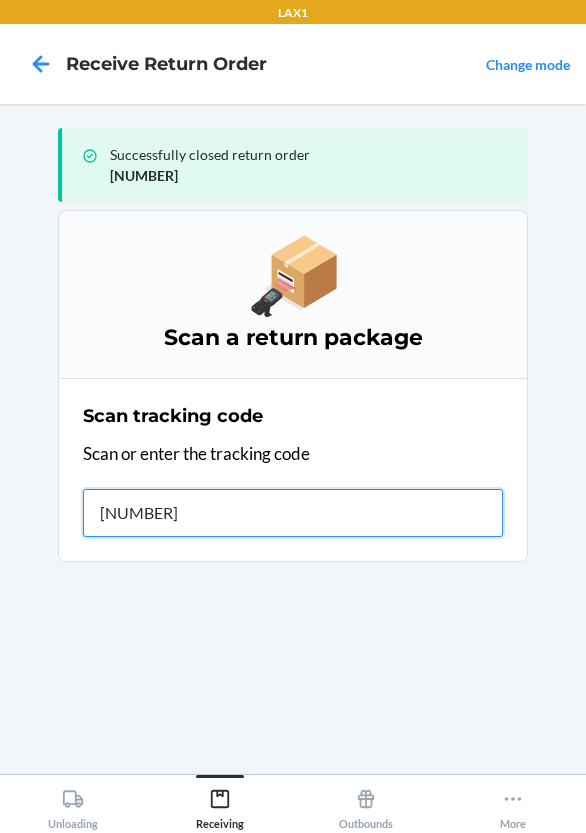 type on "[TRACKING]" 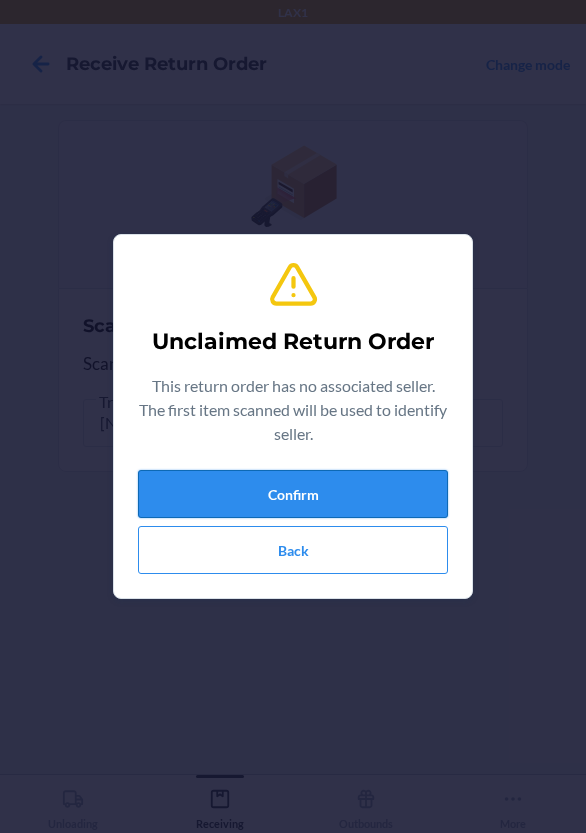click on "Confirm" at bounding box center [293, 494] 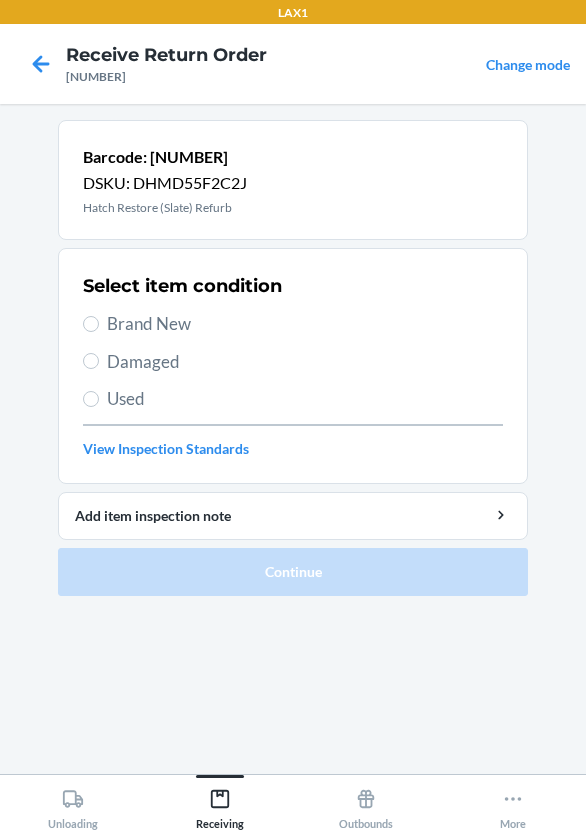 click on "Damaged" at bounding box center [293, 362] 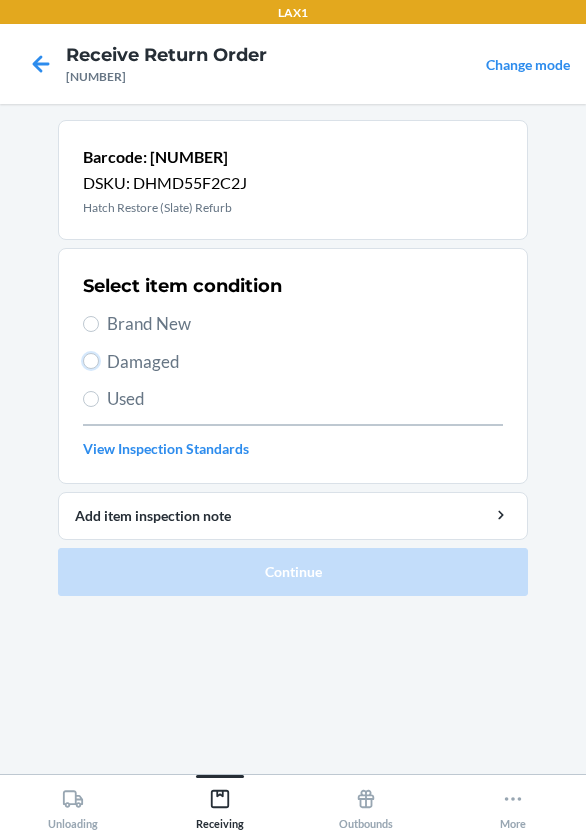 click on "Damaged" at bounding box center (91, 361) 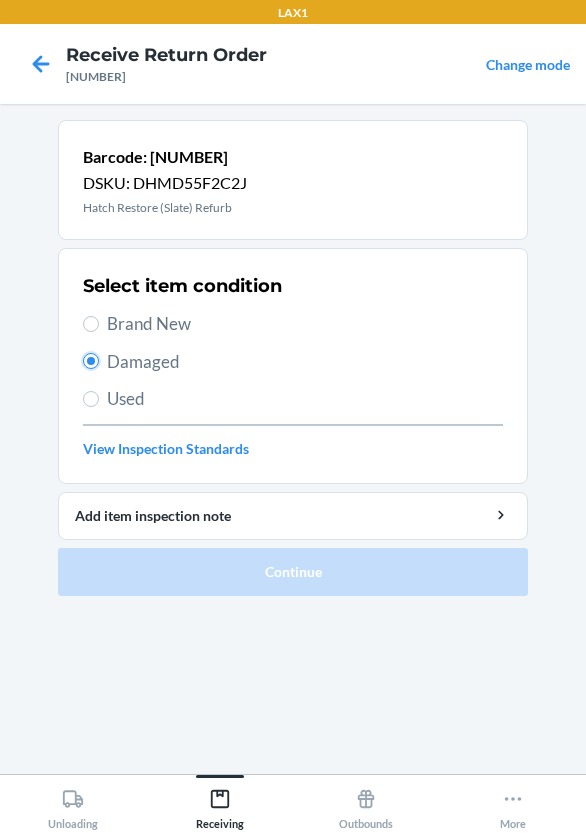 radio on "true" 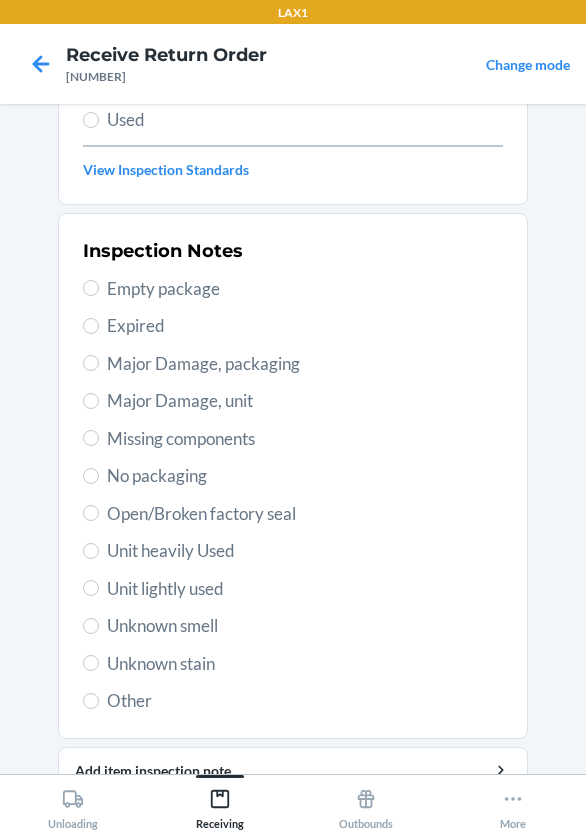 scroll, scrollTop: 372, scrollLeft: 0, axis: vertical 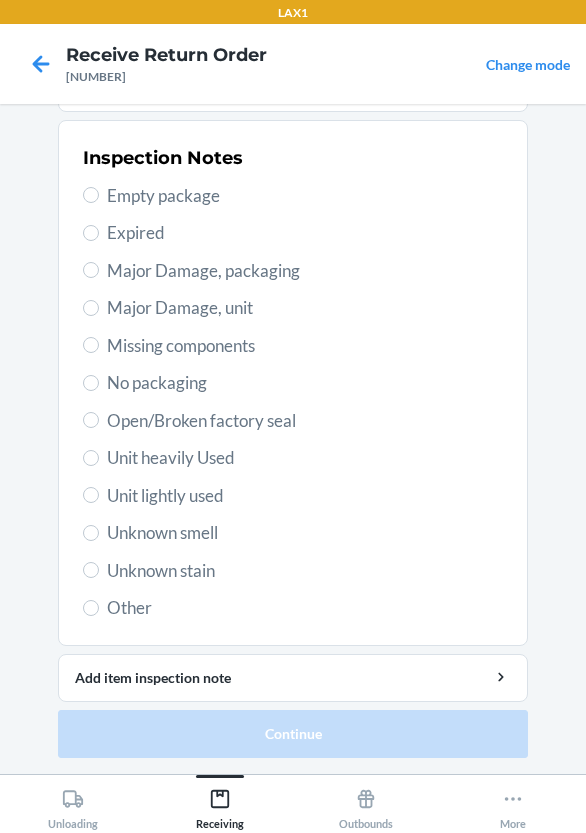 drag, startPoint x: 92, startPoint y: 570, endPoint x: 116, endPoint y: 566, distance: 24.33105 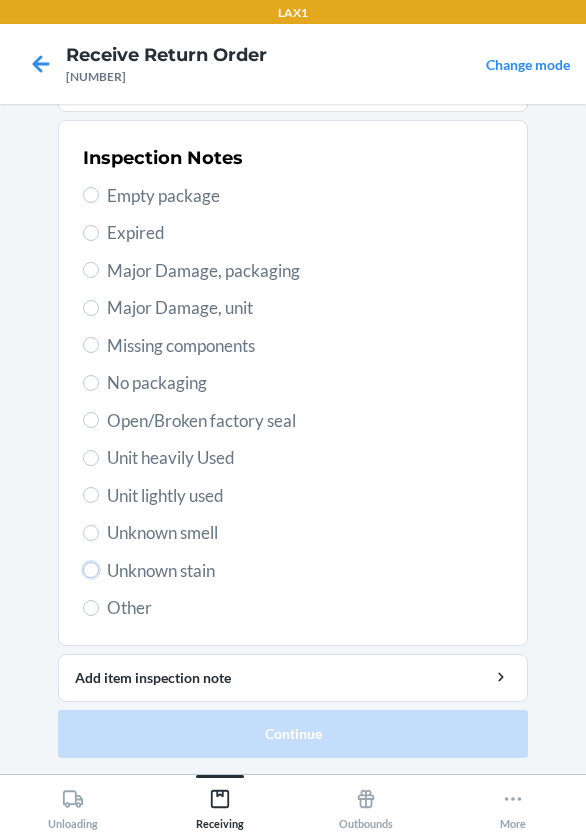 click on "Unknown stain" at bounding box center [91, 570] 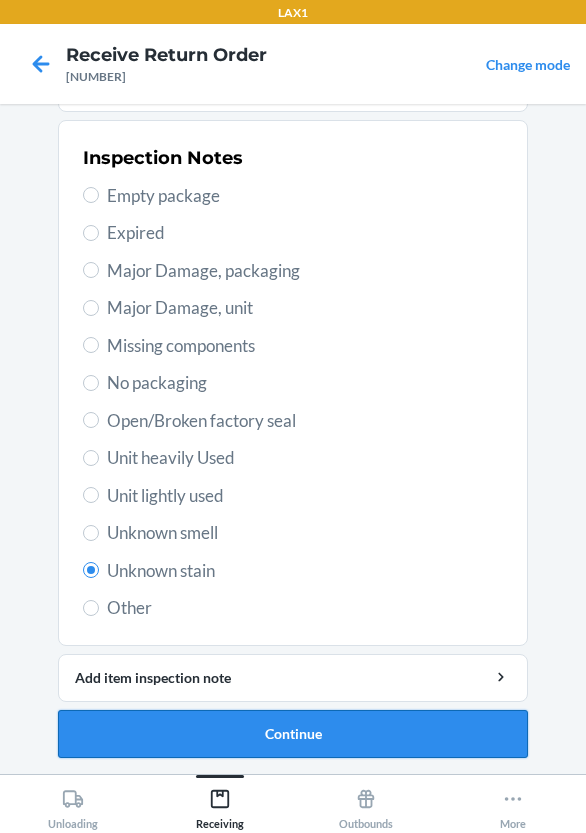 click on "Continue" at bounding box center [293, 734] 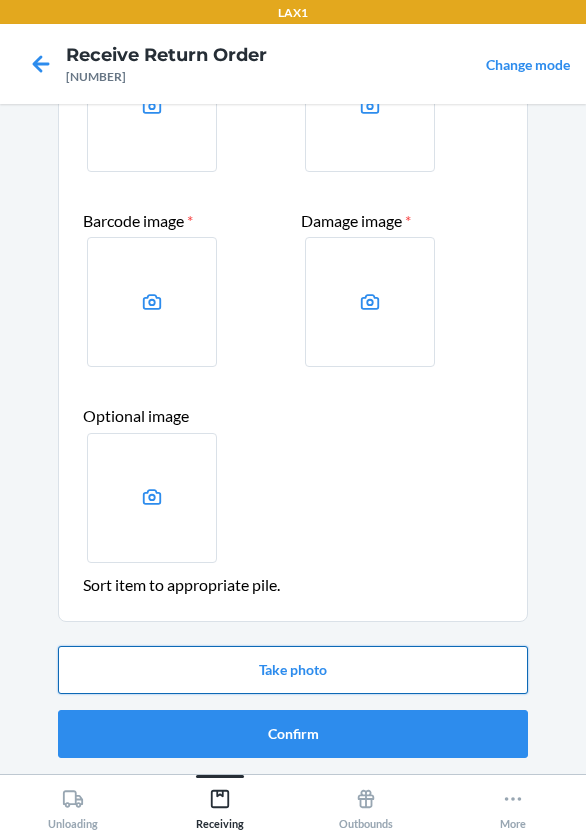 click on "Take photo" at bounding box center [293, 670] 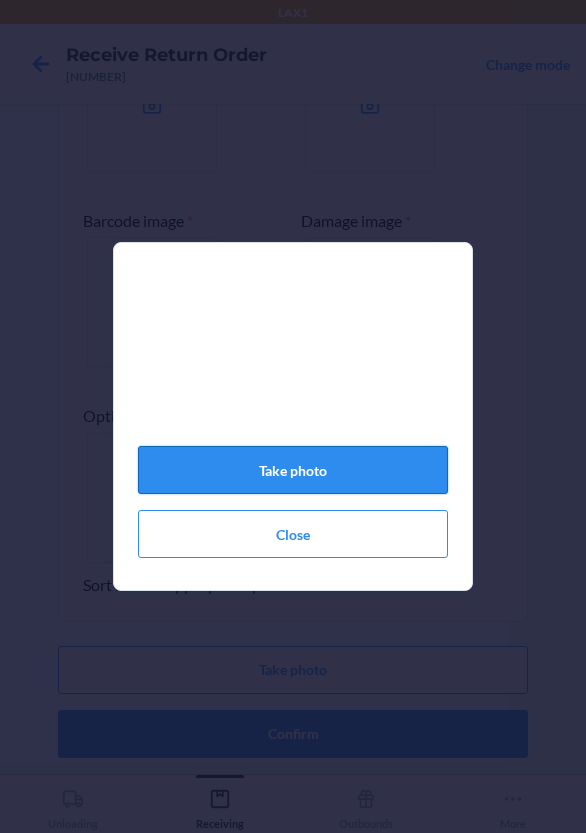 click on "Take photo" 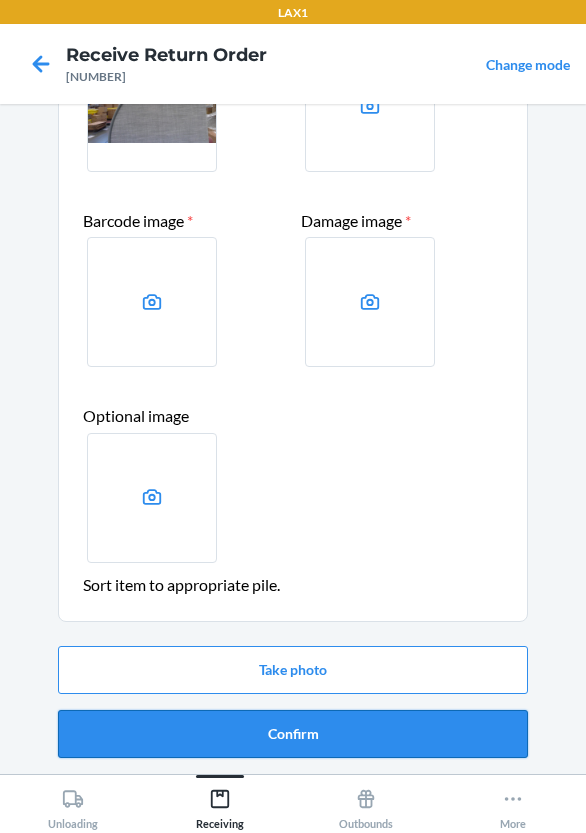 click on "Confirm" at bounding box center [293, 734] 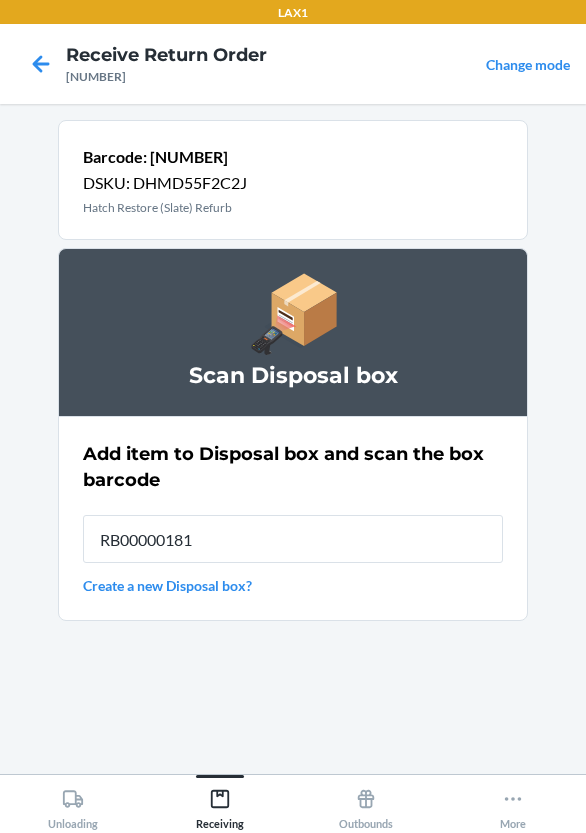 type on "RB000001819" 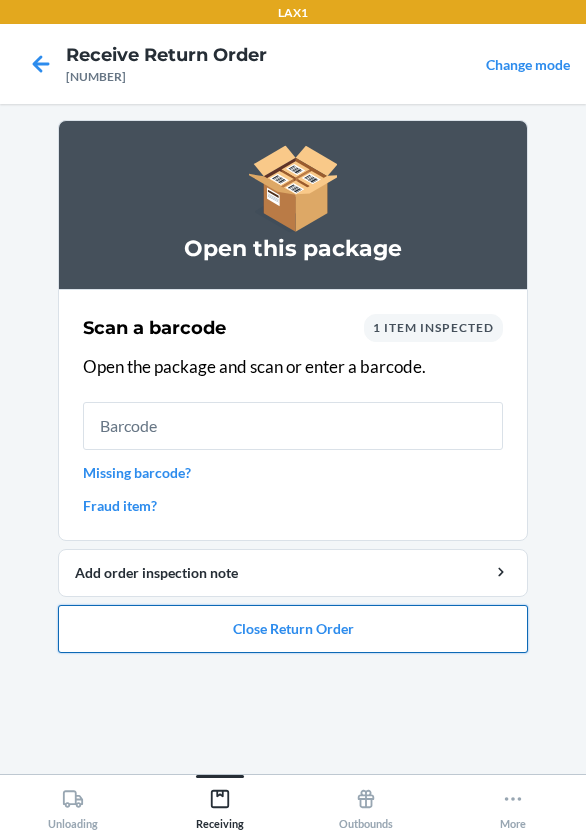 click on "Close Return Order" at bounding box center (293, 629) 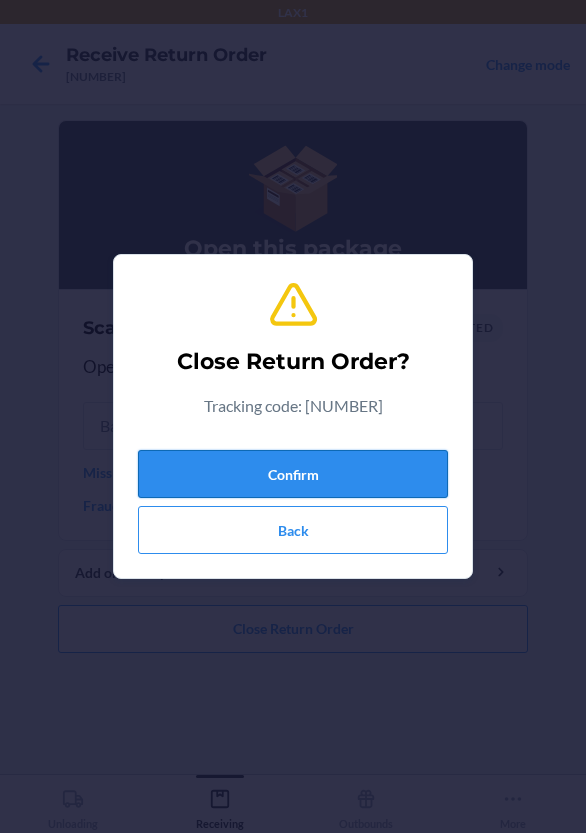 click on "Confirm" at bounding box center (293, 474) 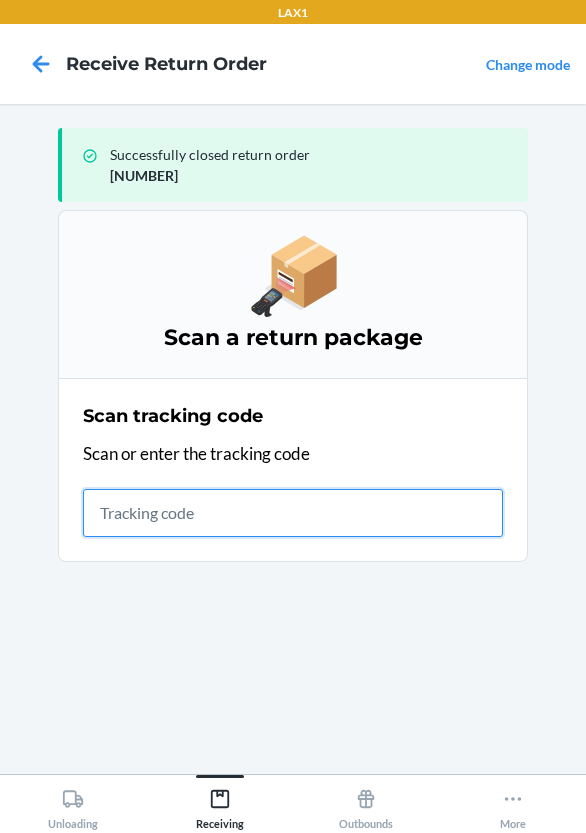 click at bounding box center [293, 513] 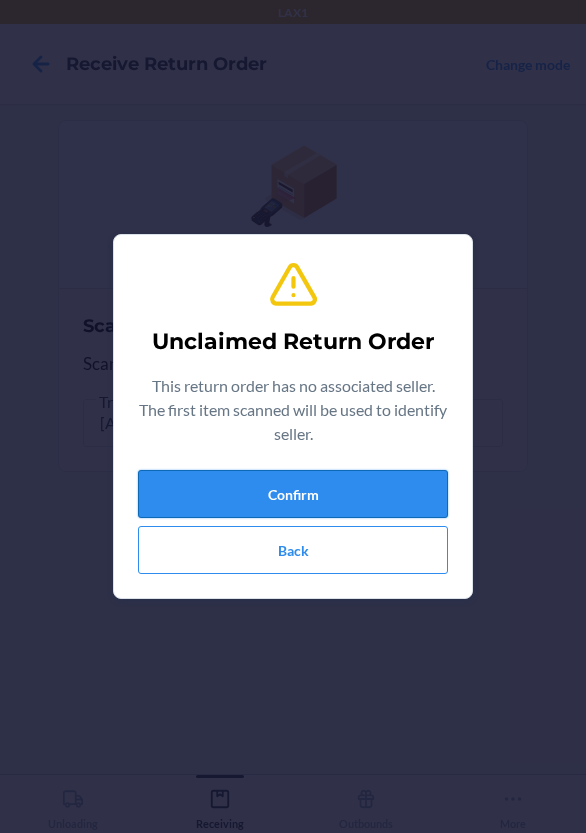 click on "Confirm" at bounding box center [293, 494] 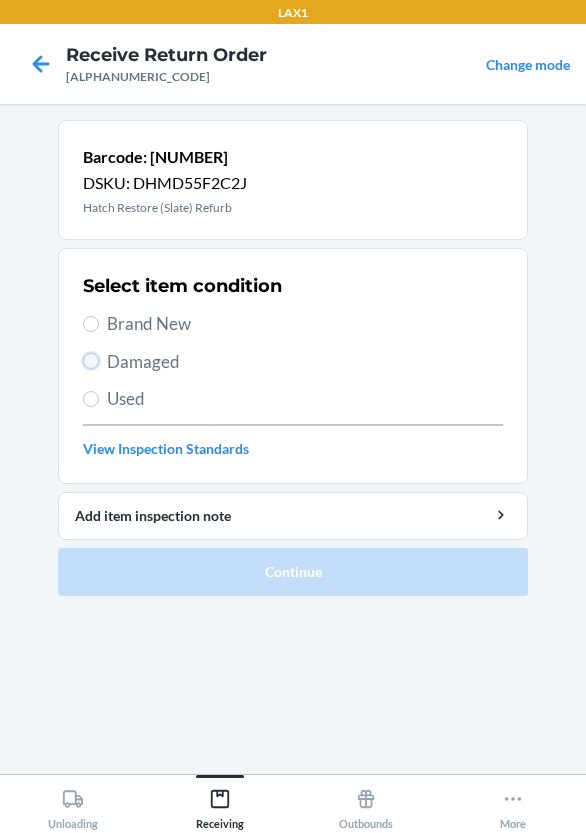 click on "Damaged" at bounding box center (91, 361) 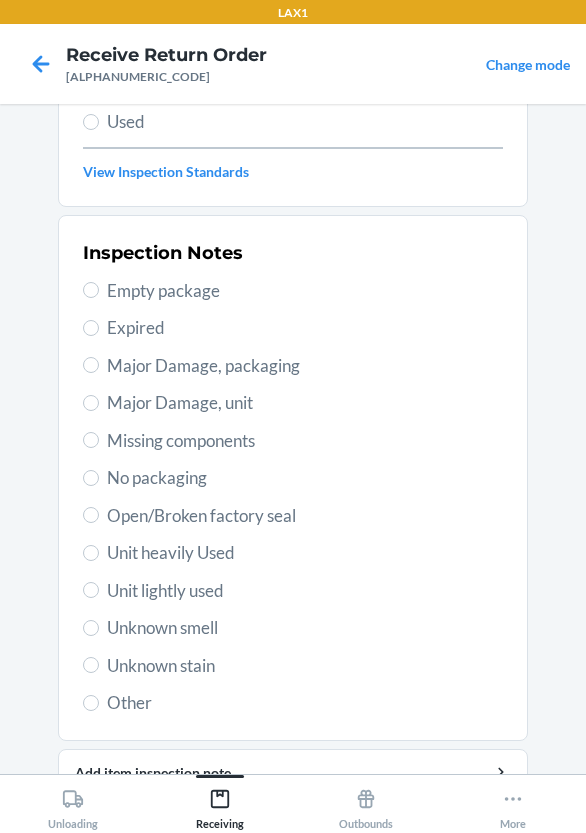 scroll, scrollTop: 300, scrollLeft: 0, axis: vertical 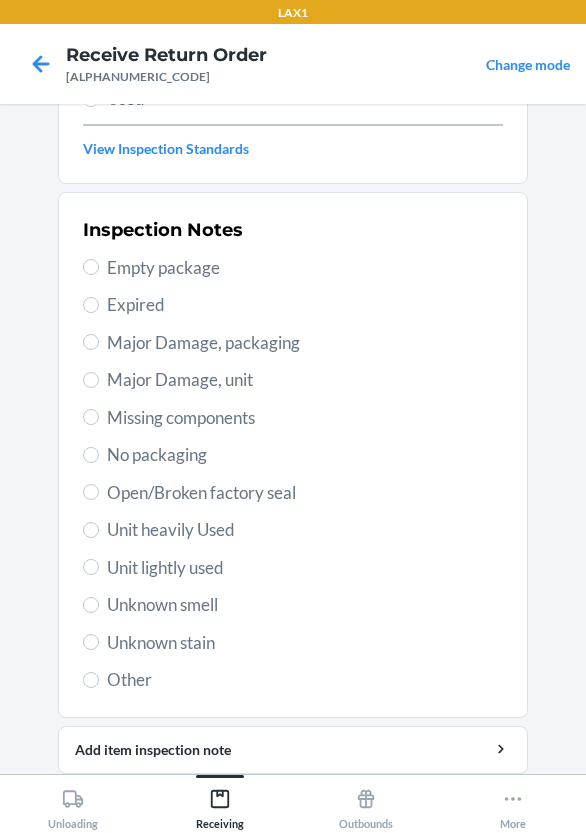 click on "Major Damage, unit" at bounding box center [293, 380] 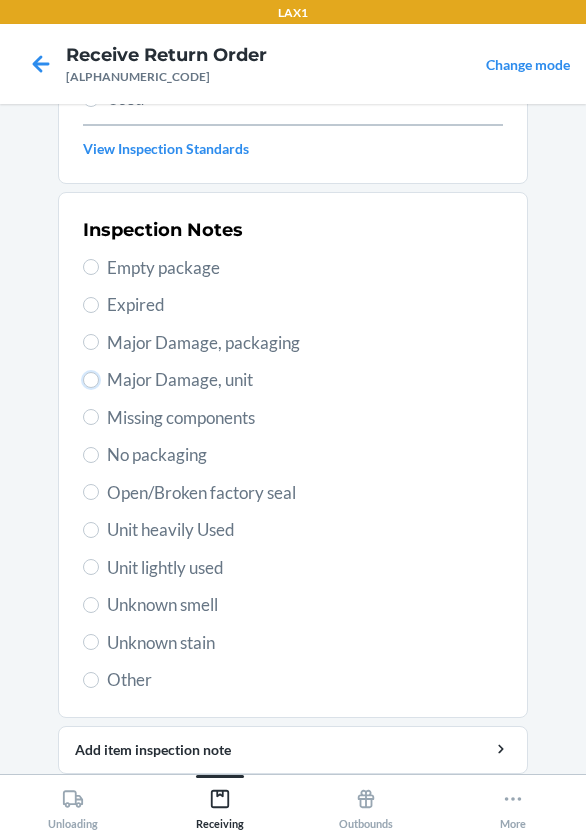 click on "Major Damage, unit" at bounding box center (91, 380) 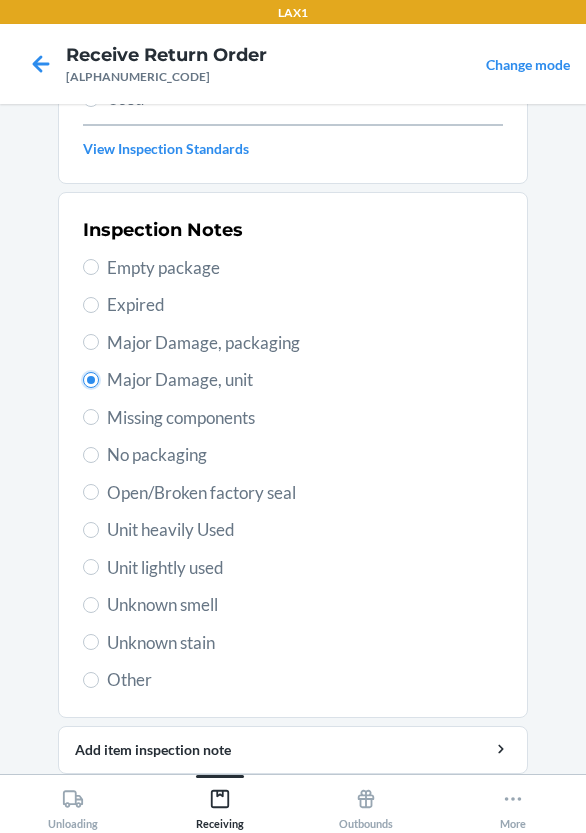 radio on "true" 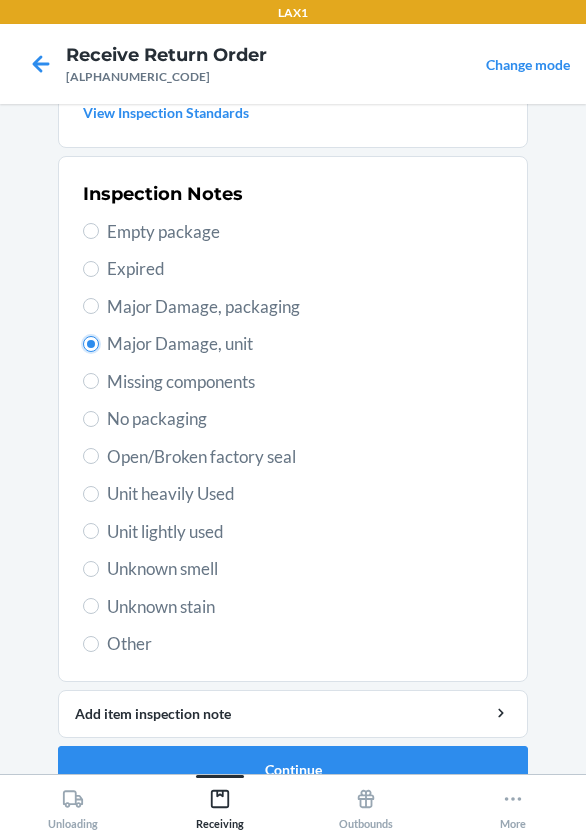 scroll, scrollTop: 372, scrollLeft: 0, axis: vertical 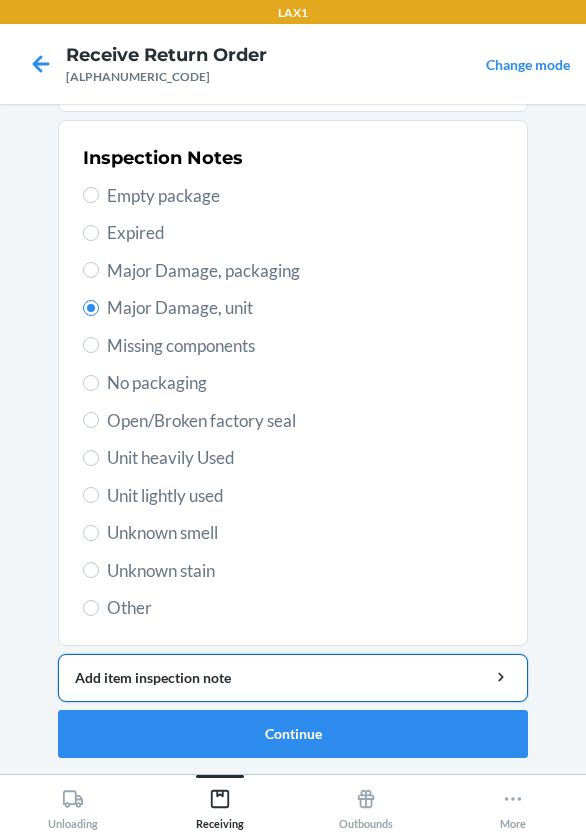 click on "Add item inspection note" at bounding box center (293, 677) 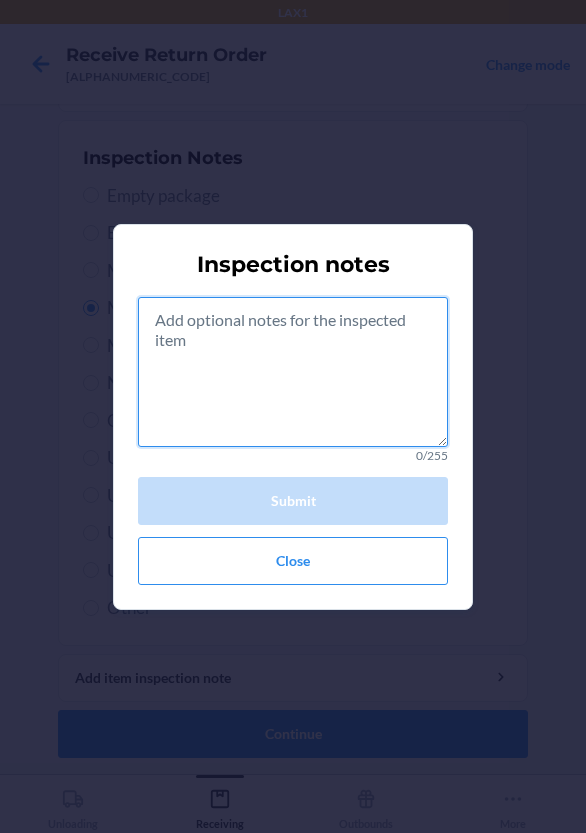 click at bounding box center [293, 372] 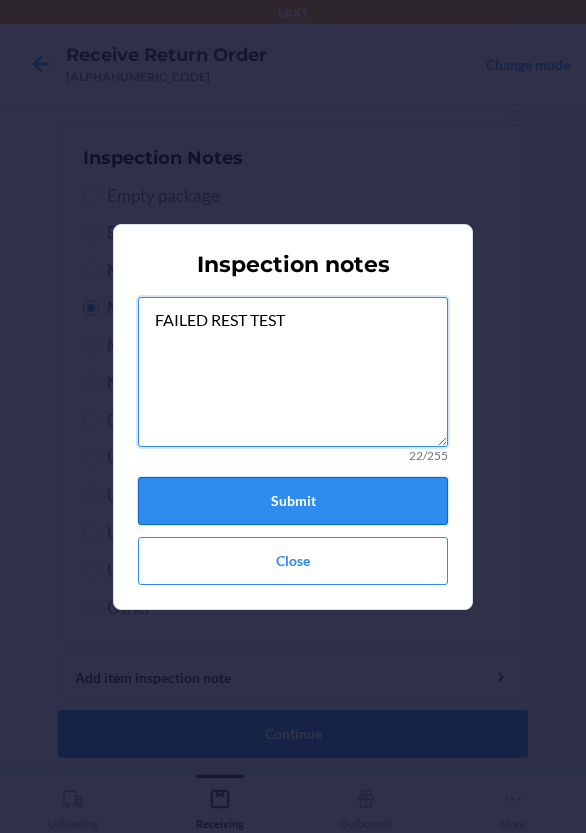 type on "FAILED REST TEST" 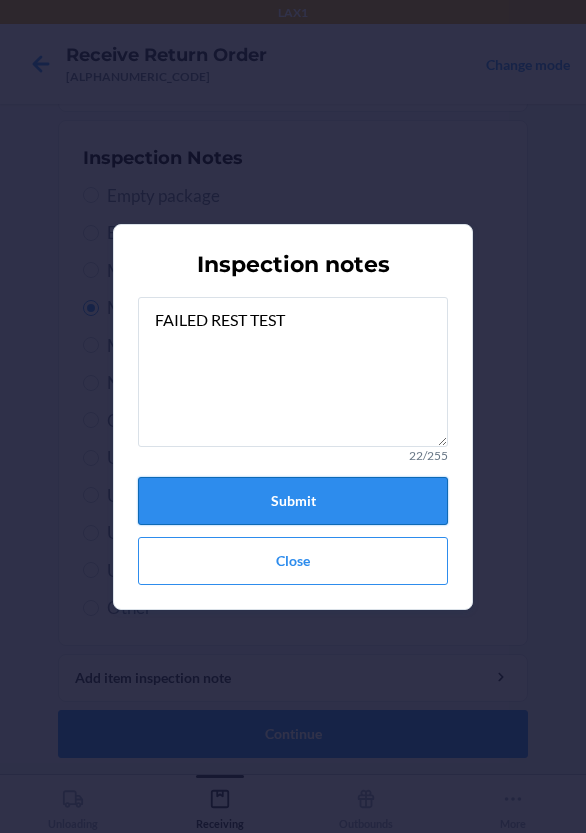 click on "Submit" at bounding box center (293, 501) 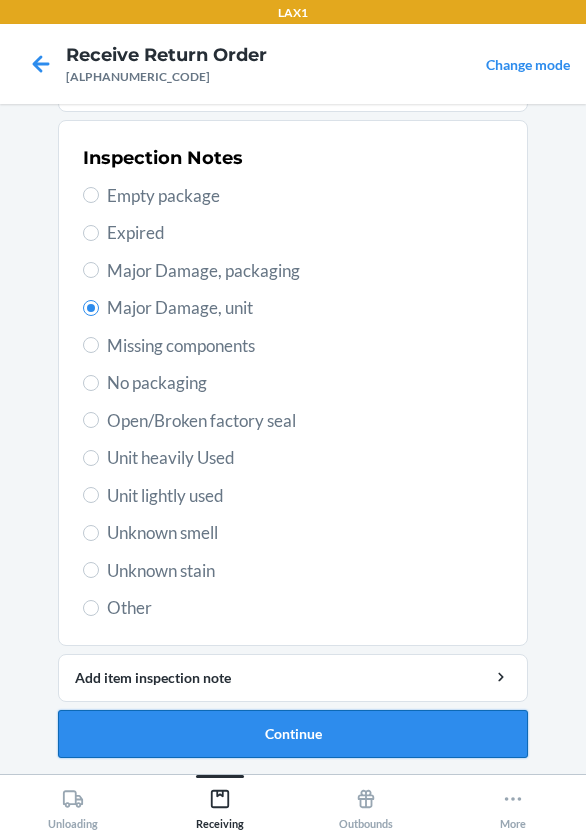 click on "Continue" at bounding box center (293, 734) 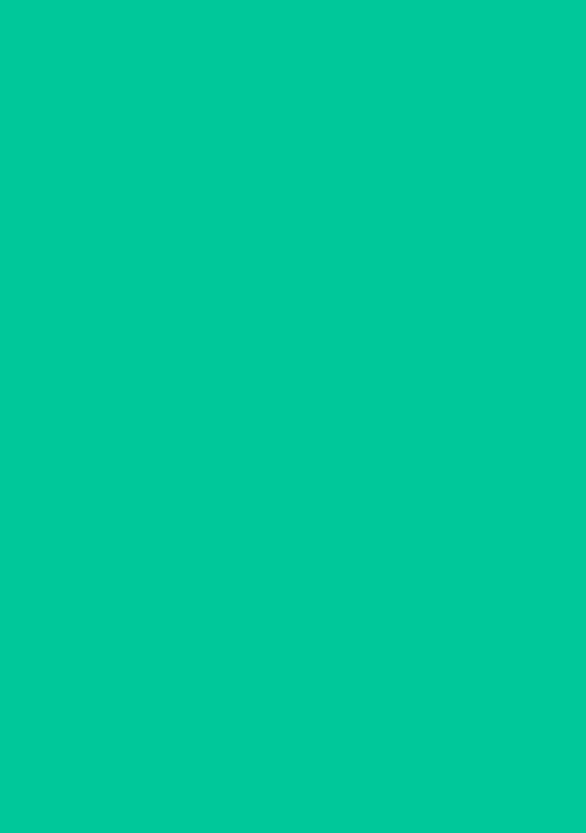 scroll, scrollTop: 195, scrollLeft: 0, axis: vertical 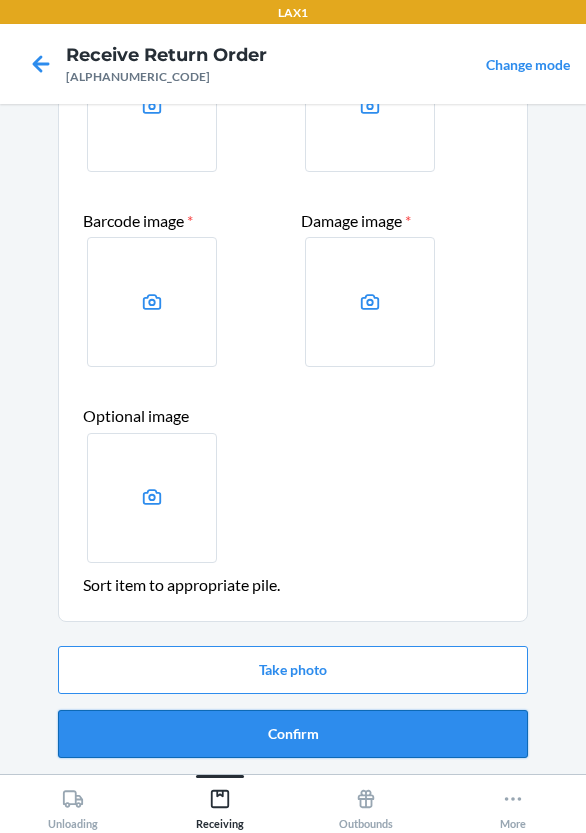click on "Confirm" at bounding box center (293, 734) 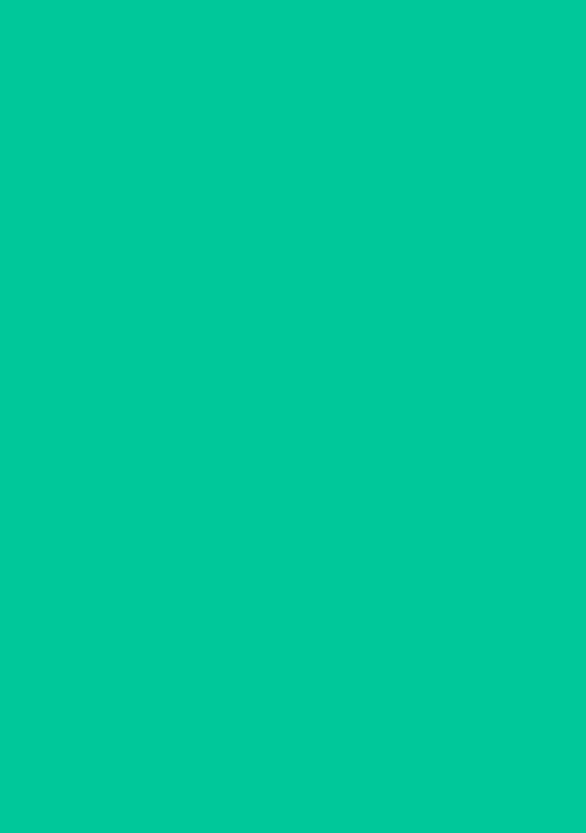 scroll, scrollTop: 0, scrollLeft: 0, axis: both 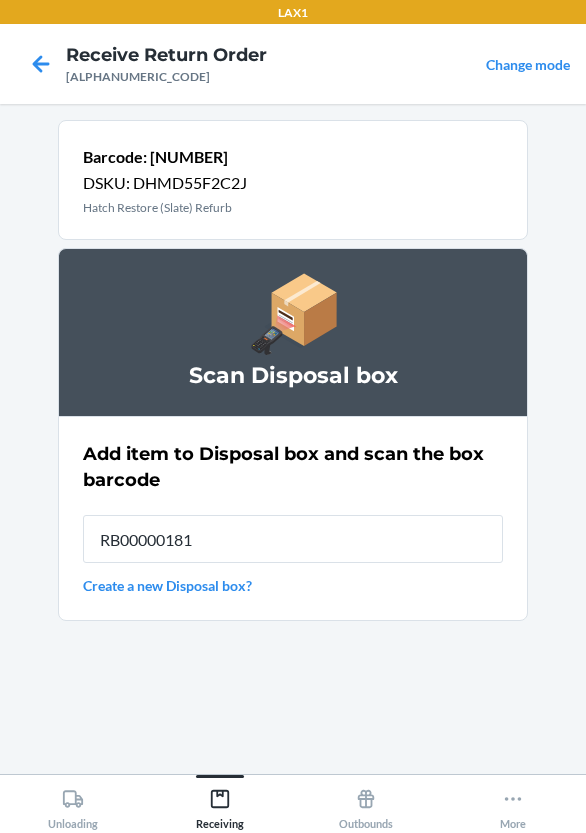 type on "RB000001819" 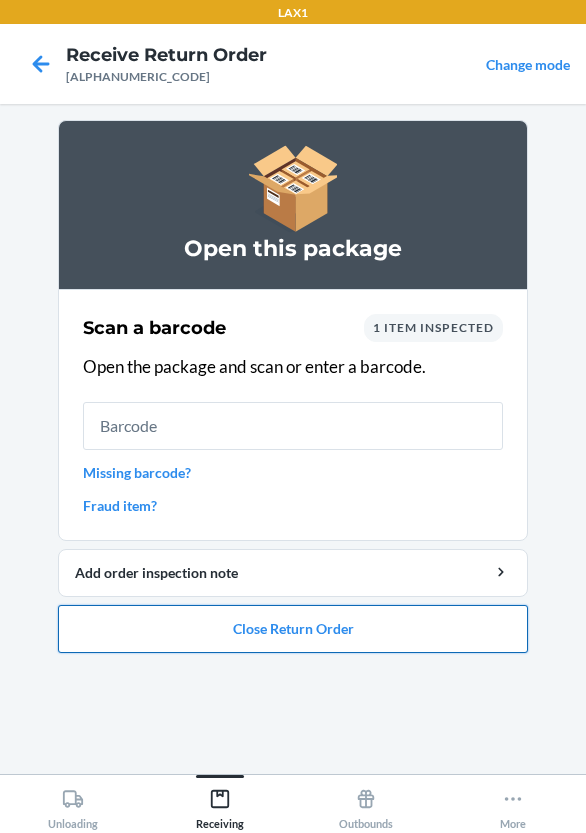 click on "Close Return Order" at bounding box center [293, 629] 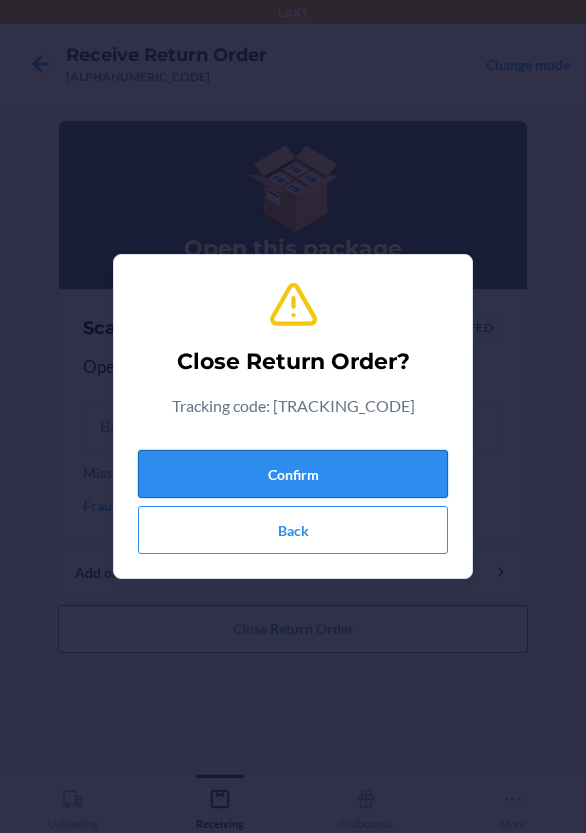 click on "Confirm" at bounding box center [293, 474] 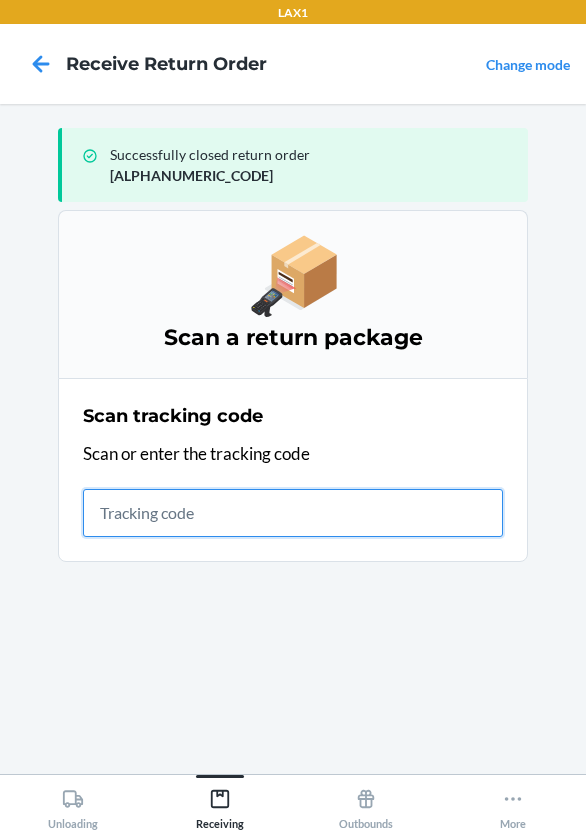 click at bounding box center [293, 513] 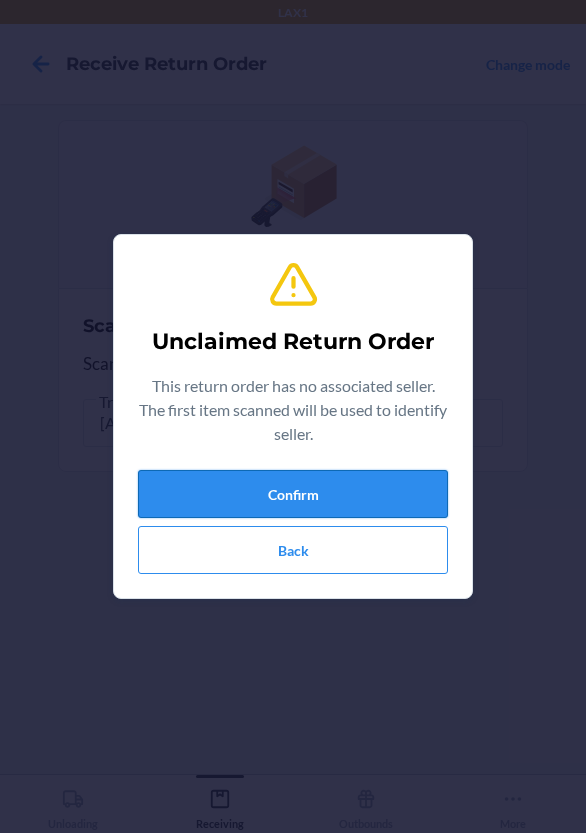 click on "Confirm" at bounding box center [293, 494] 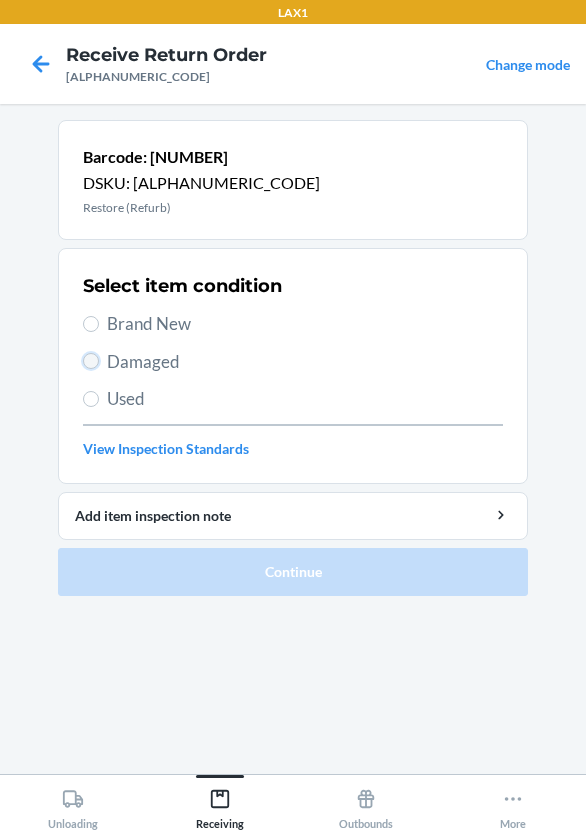click on "Damaged" at bounding box center [91, 361] 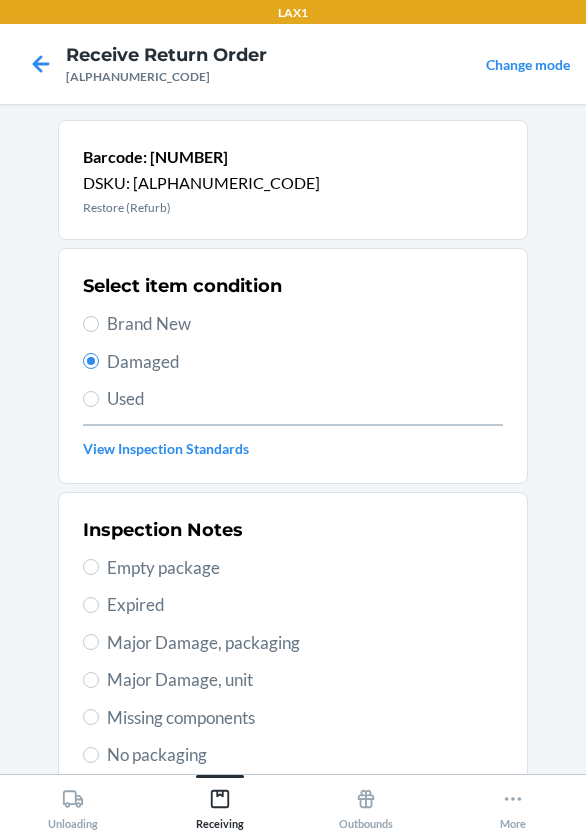 click on "Major Damage, unit" at bounding box center [293, 680] 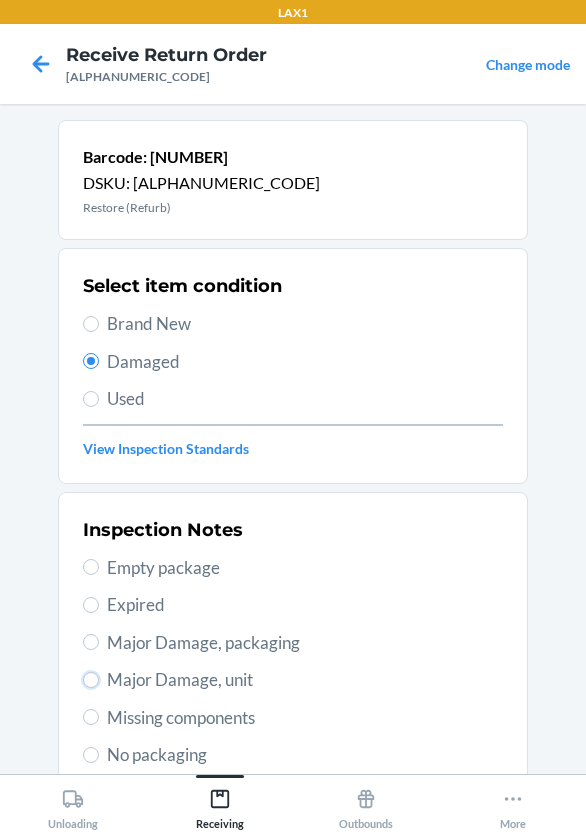 click on "Major Damage, unit" at bounding box center (91, 680) 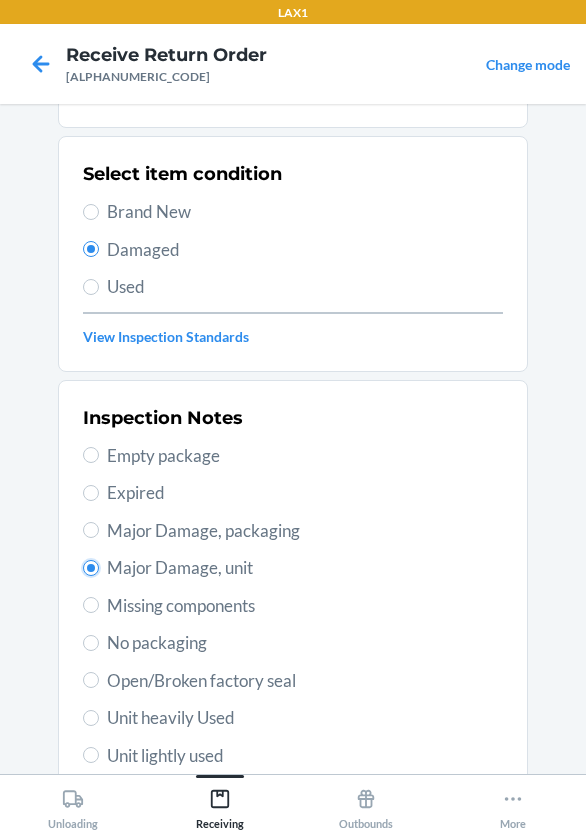 scroll, scrollTop: 372, scrollLeft: 0, axis: vertical 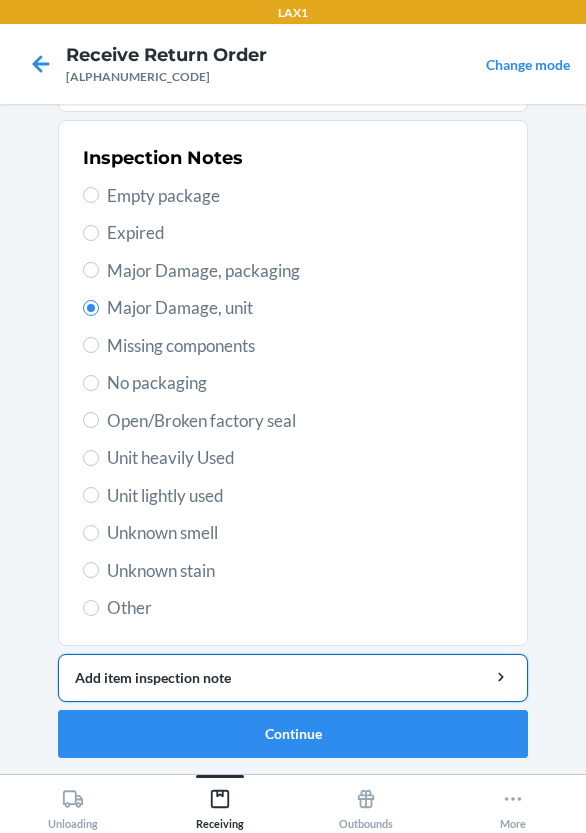 click on "Add item inspection note" at bounding box center [293, 677] 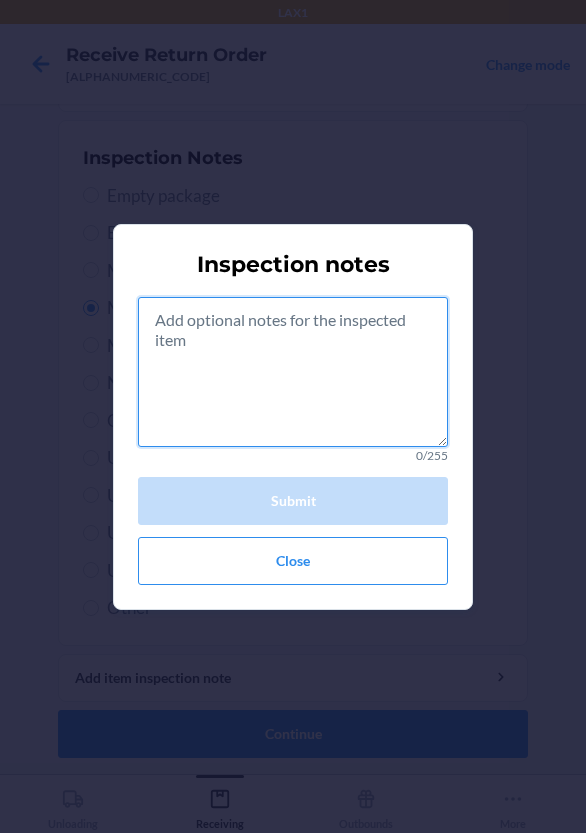 click at bounding box center (293, 372) 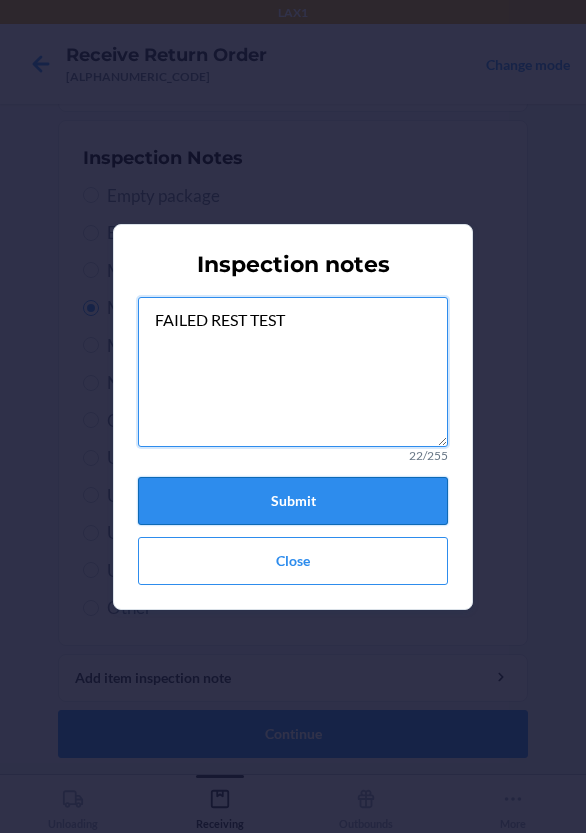 type on "FAILED REST TEST" 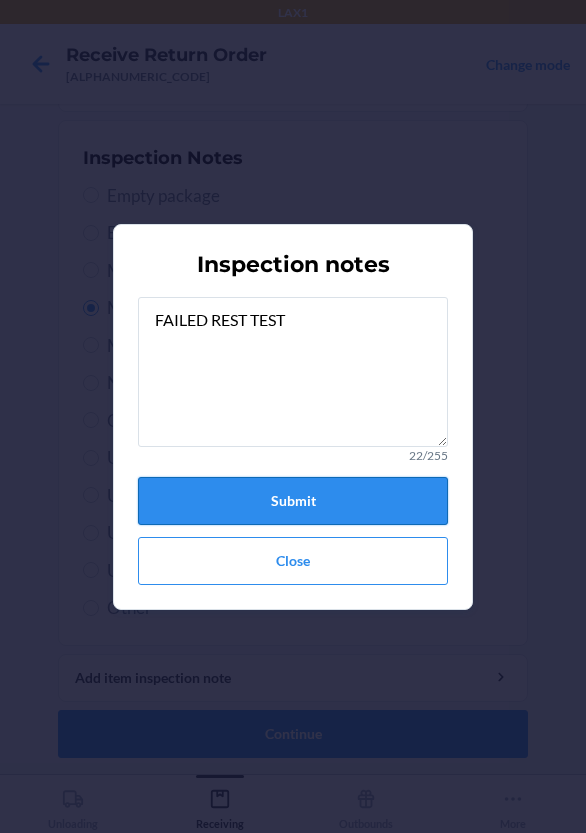 click on "Submit" at bounding box center [293, 501] 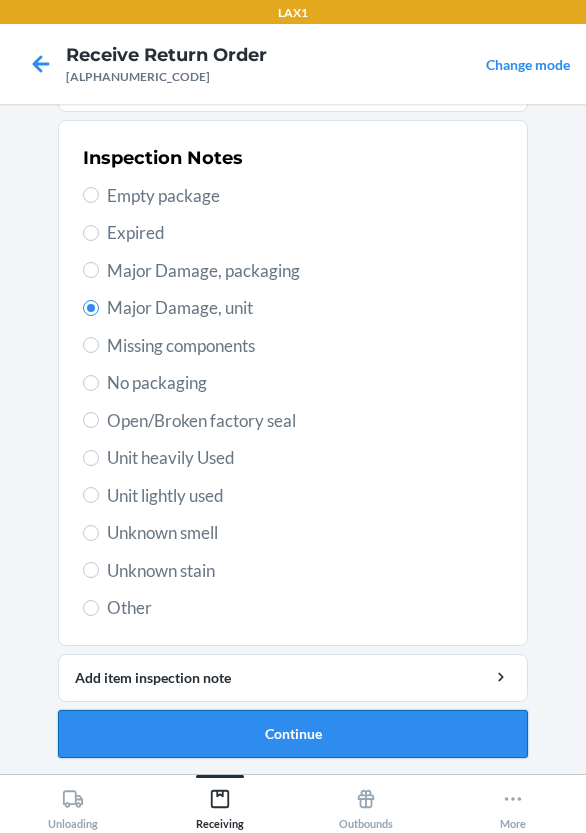 click on "Continue" at bounding box center (293, 734) 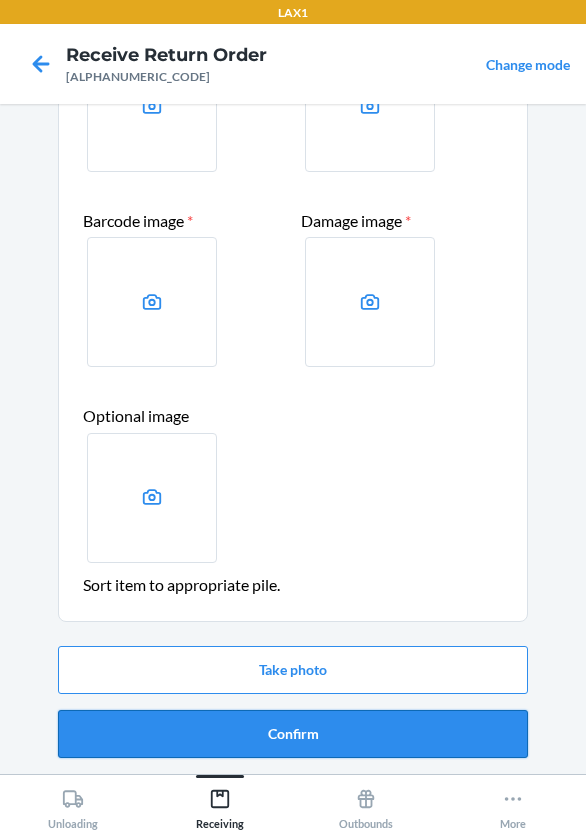 click on "Confirm" at bounding box center [293, 734] 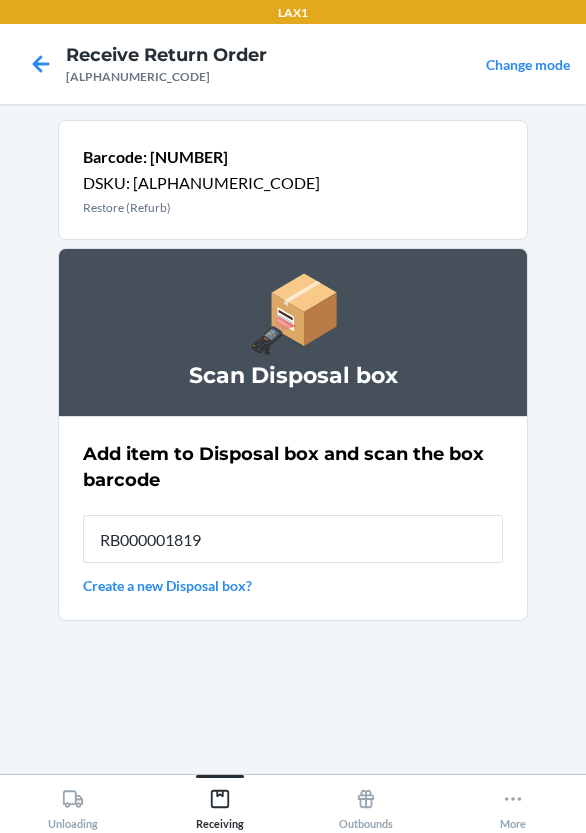 type on "RB000001819" 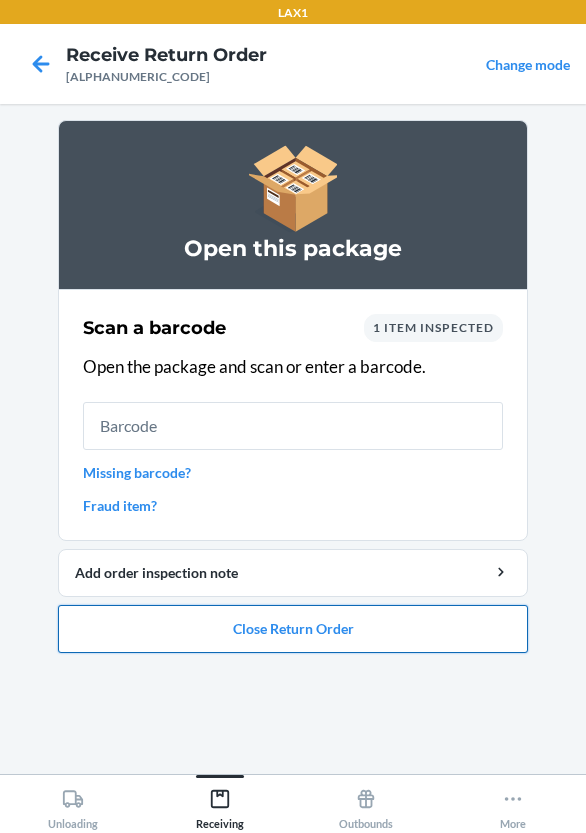 click on "Close Return Order" at bounding box center [293, 629] 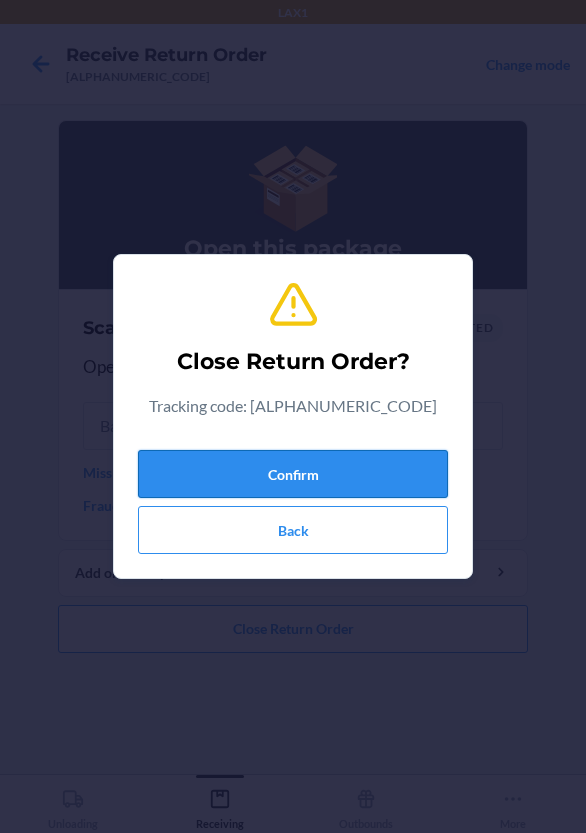 click on "Confirm" at bounding box center [293, 474] 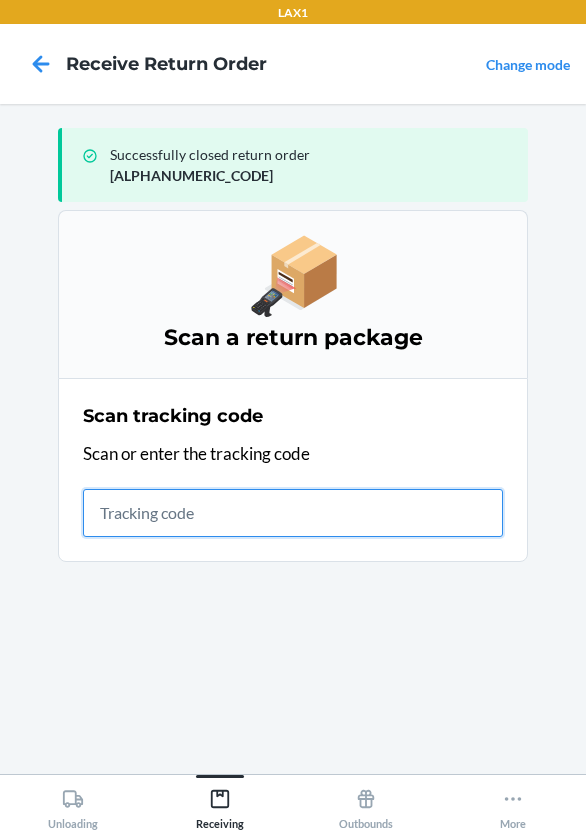 click at bounding box center (293, 513) 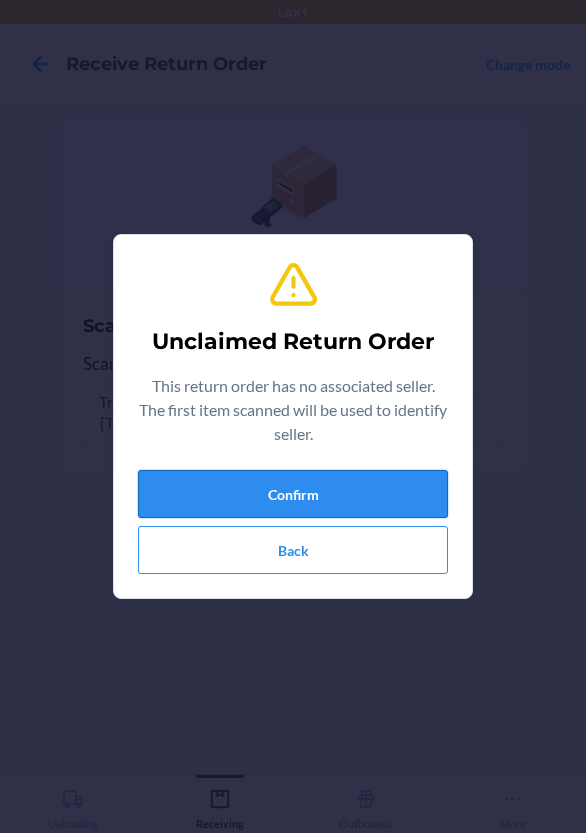 click on "Confirm" at bounding box center (293, 494) 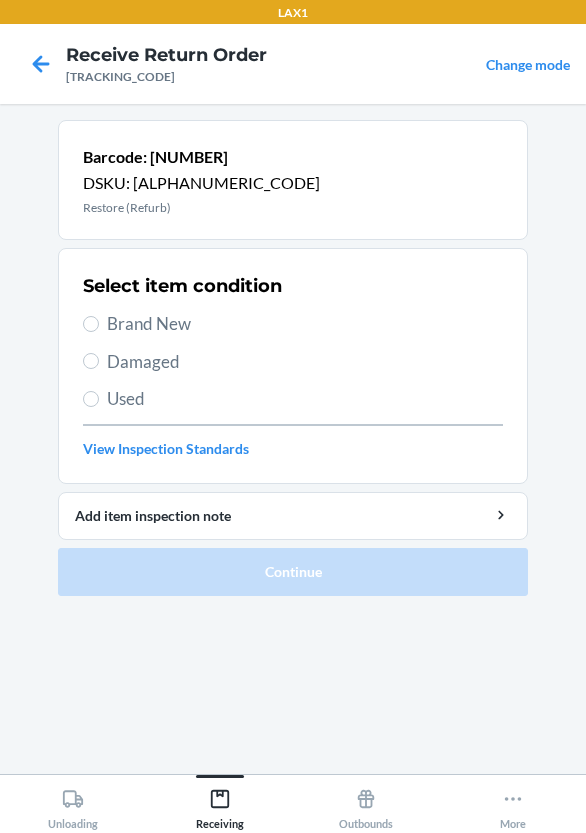 click on "Damaged" at bounding box center (305, 362) 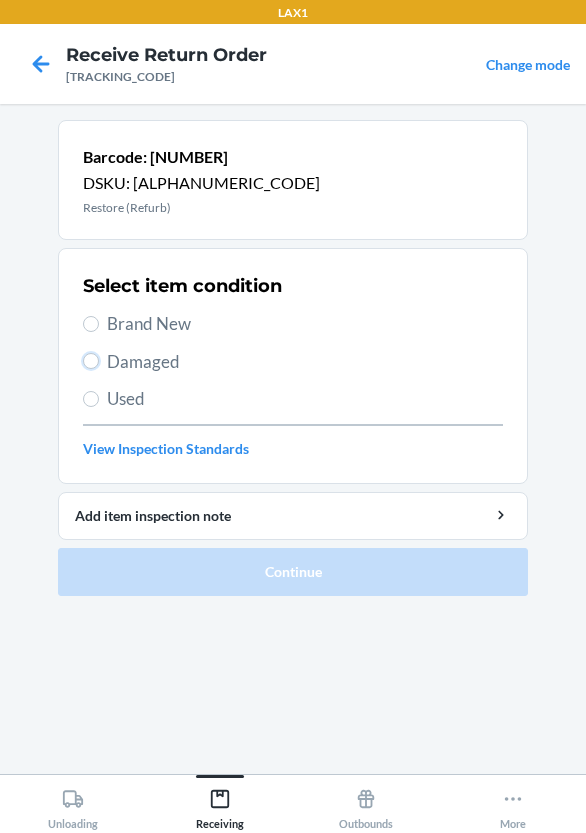 click on "Damaged" at bounding box center (91, 361) 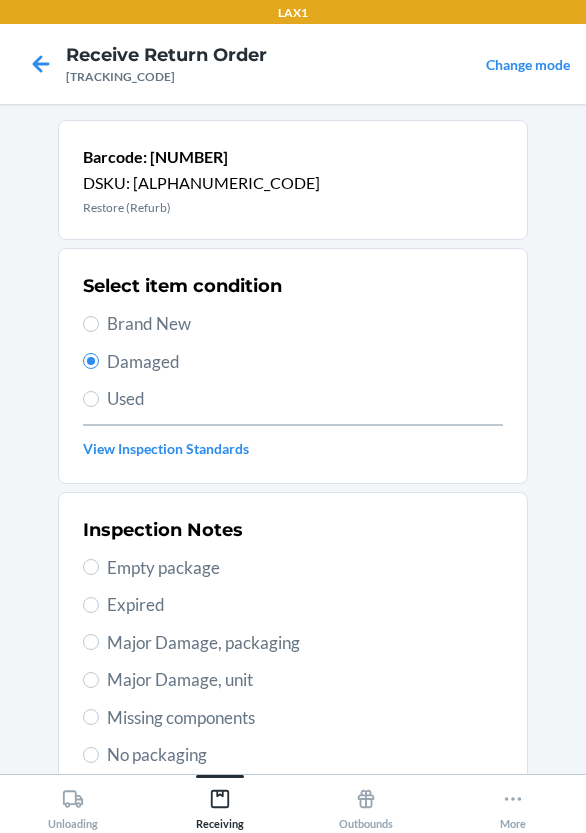 click on "Major Damage, unit" at bounding box center (293, 680) 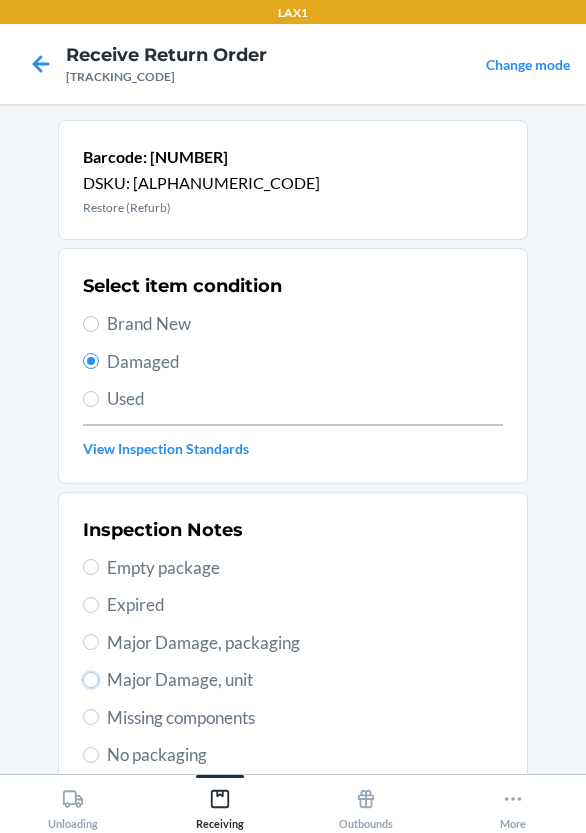 click on "Major Damage, unit" at bounding box center (91, 680) 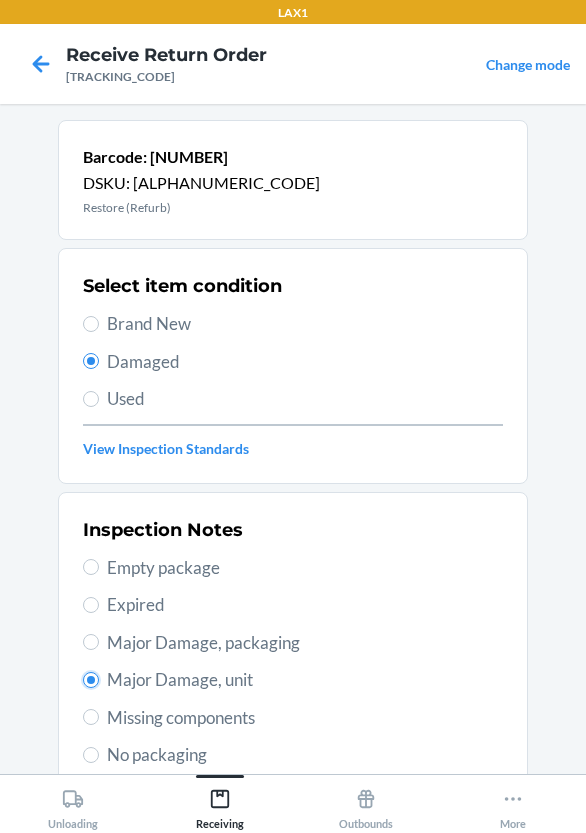 radio on "true" 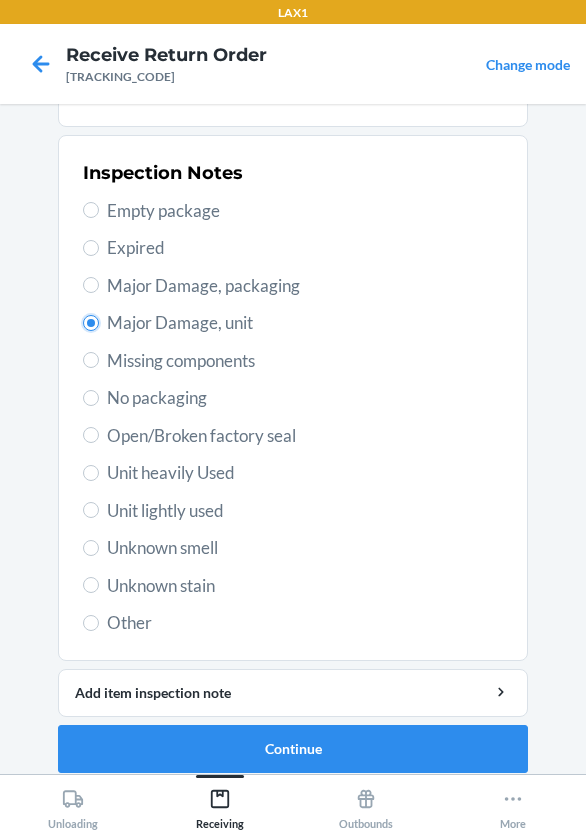 scroll, scrollTop: 372, scrollLeft: 0, axis: vertical 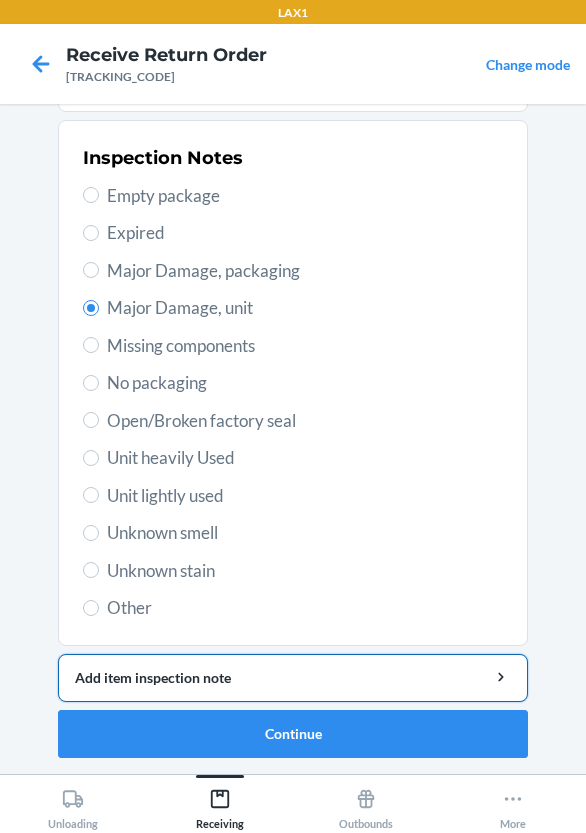 click on "Add item inspection note" at bounding box center [293, 677] 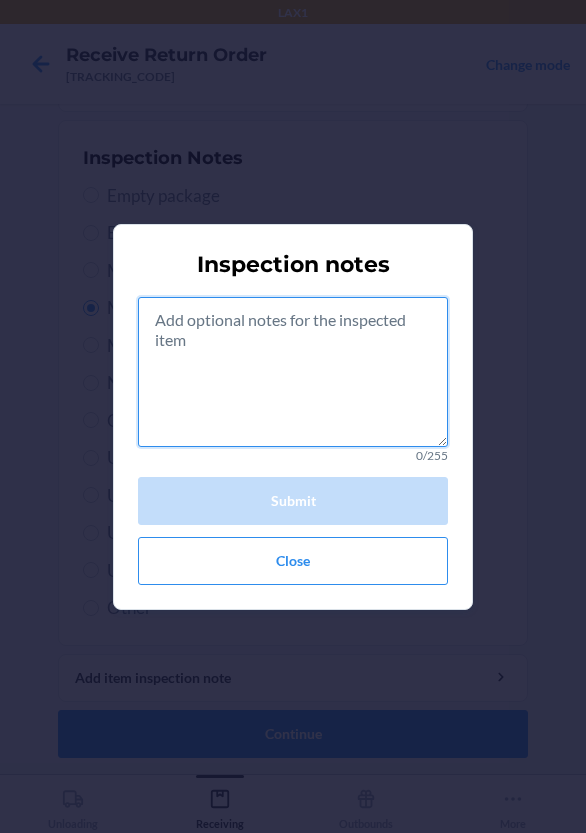click at bounding box center [293, 372] 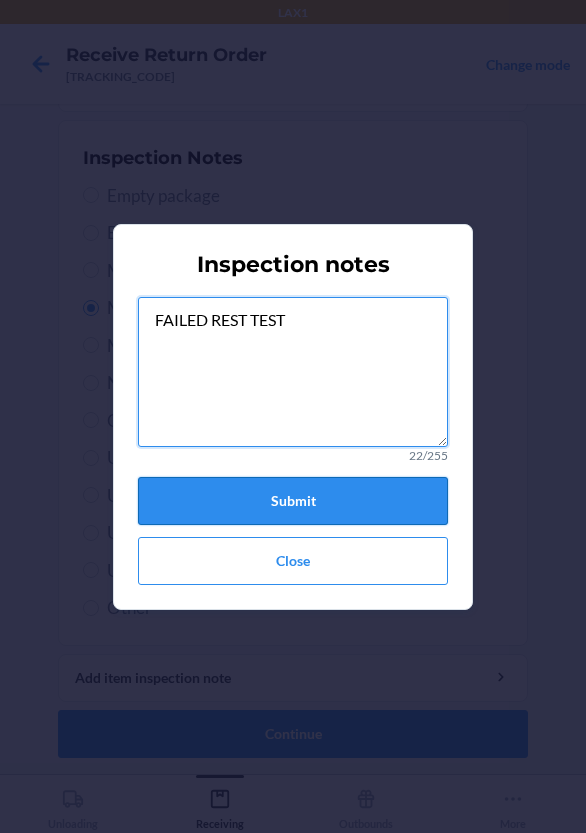 type on "FAILED REST TEST" 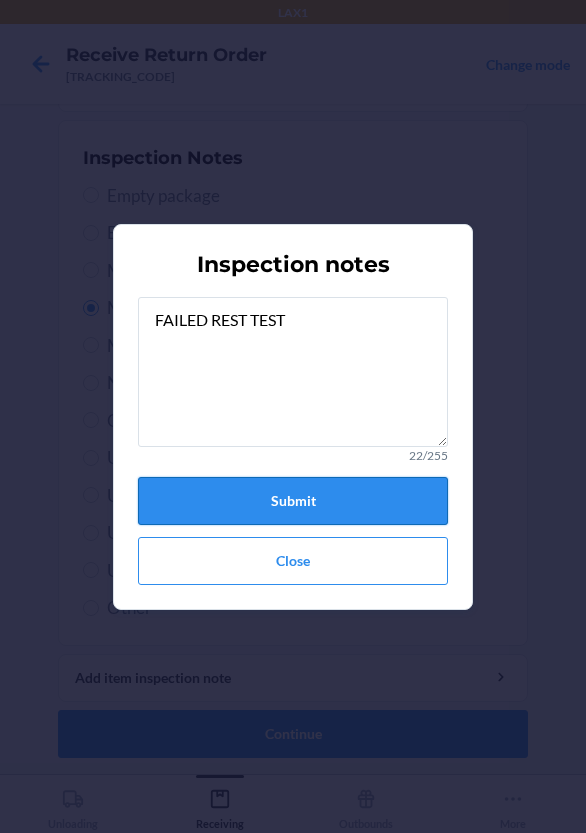 click on "Submit" at bounding box center (293, 501) 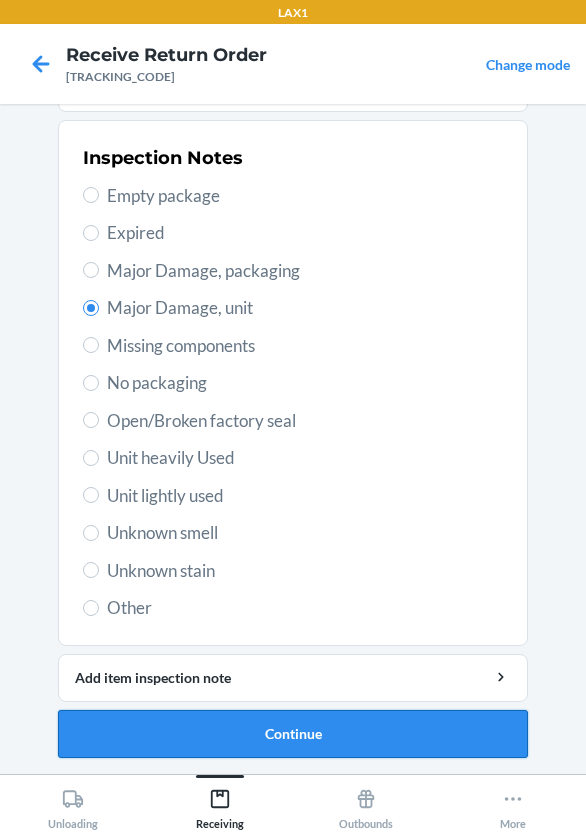 click on "Continue" at bounding box center (293, 734) 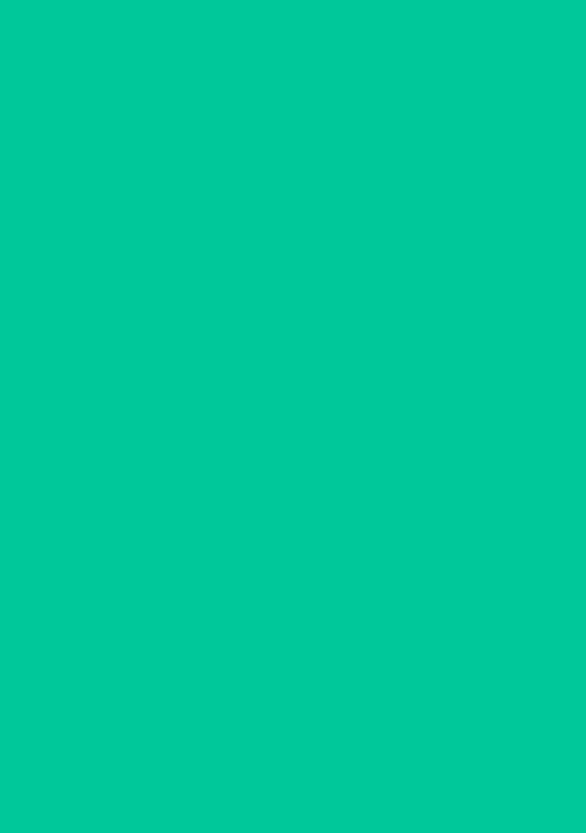 scroll, scrollTop: 195, scrollLeft: 0, axis: vertical 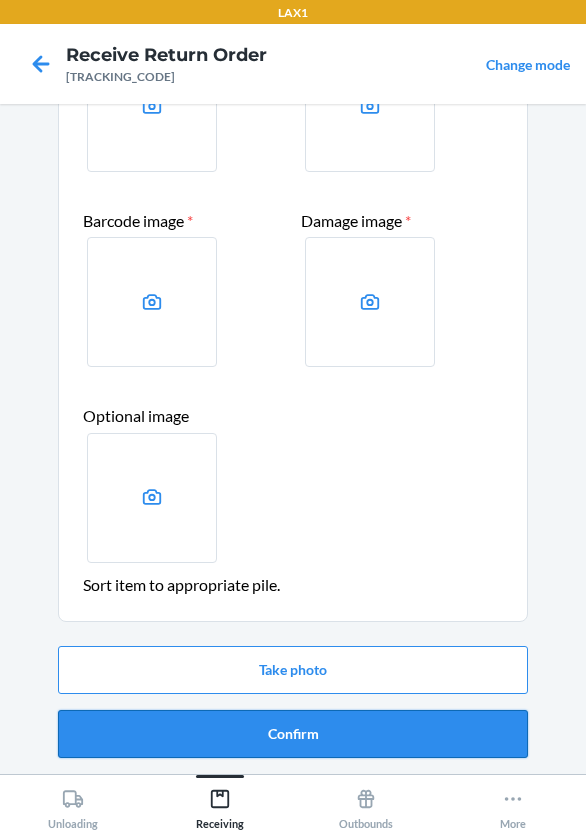 click on "Confirm" at bounding box center (293, 734) 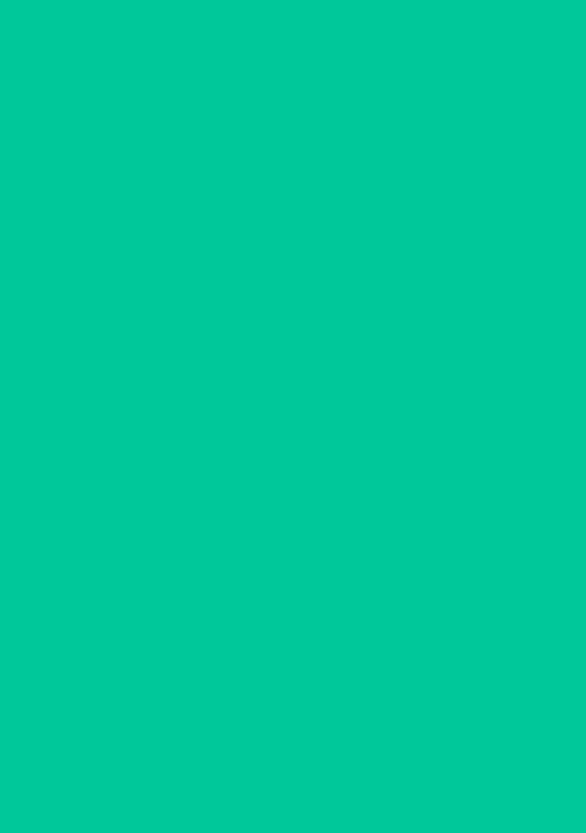 scroll, scrollTop: 0, scrollLeft: 0, axis: both 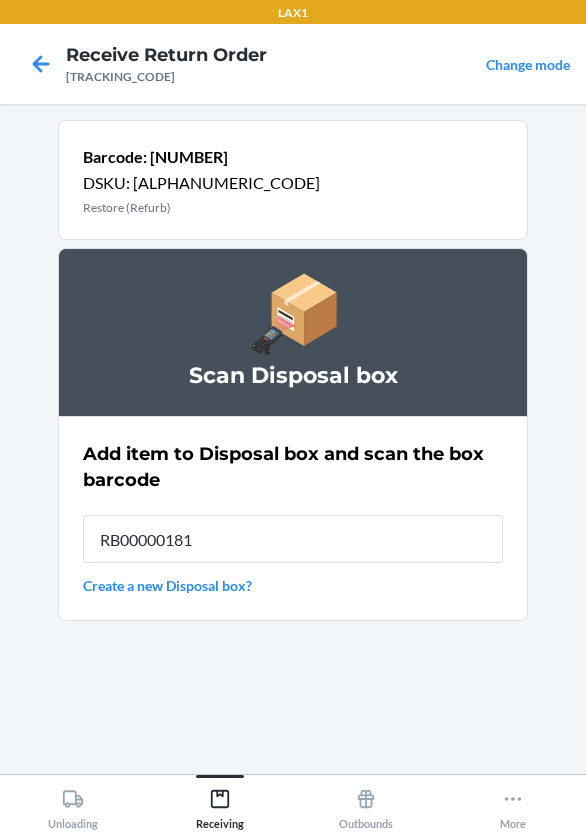 type on "RB000001819" 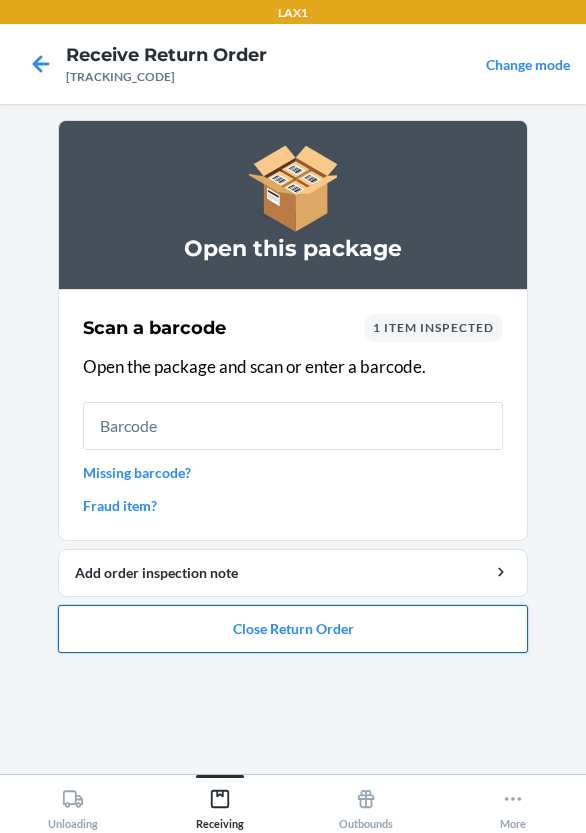 click on "Close Return Order" at bounding box center (293, 629) 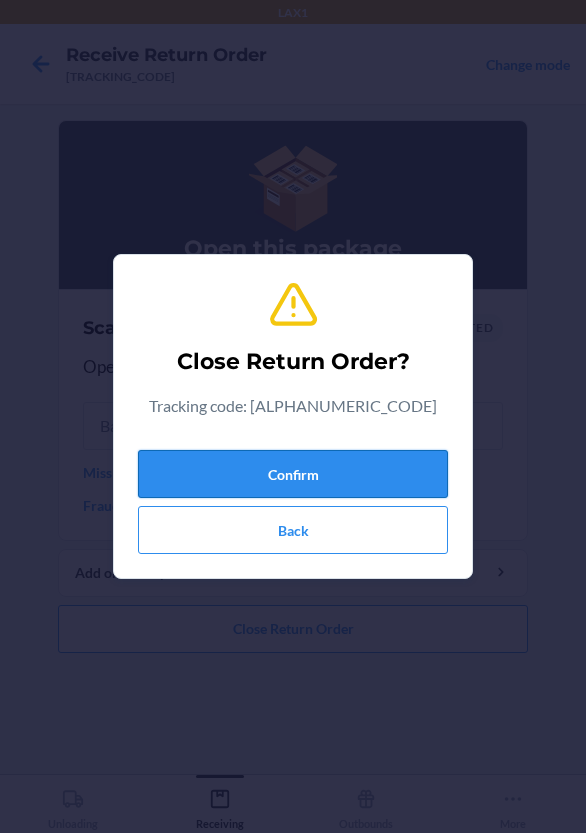 click on "Confirm" at bounding box center (293, 474) 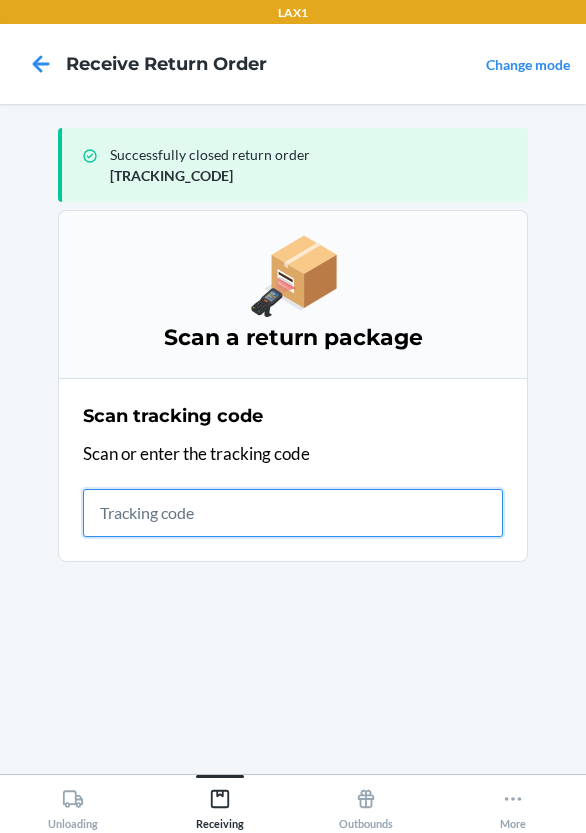 click at bounding box center [293, 513] 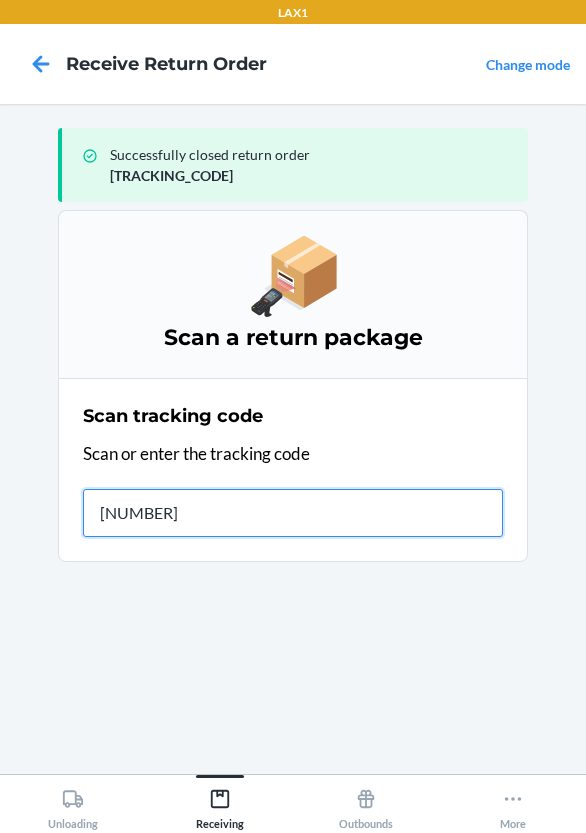 type on "[TRACKING_CODE]" 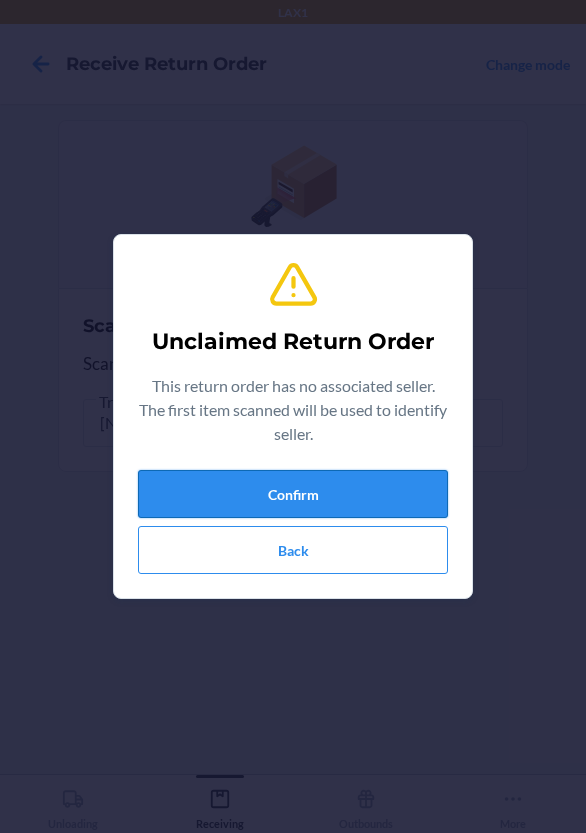 click on "Confirm" at bounding box center [293, 494] 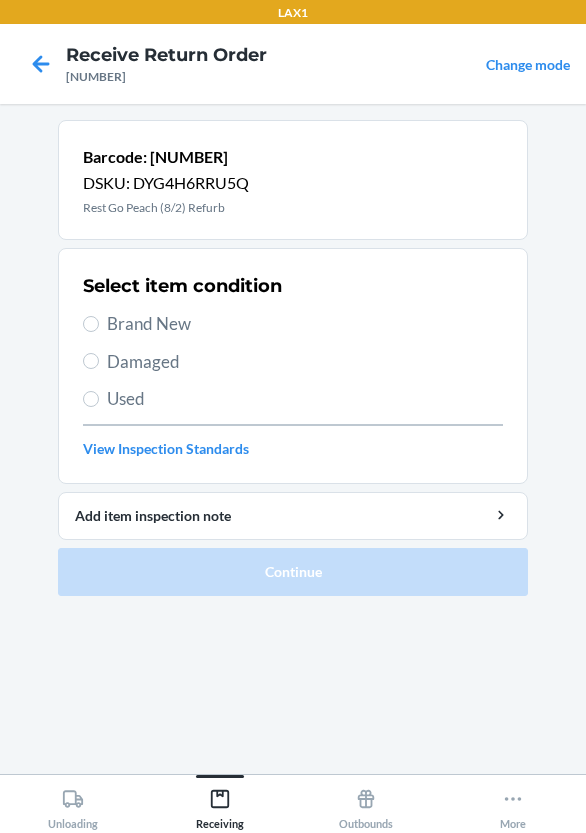 click on "Damaged" at bounding box center [305, 362] 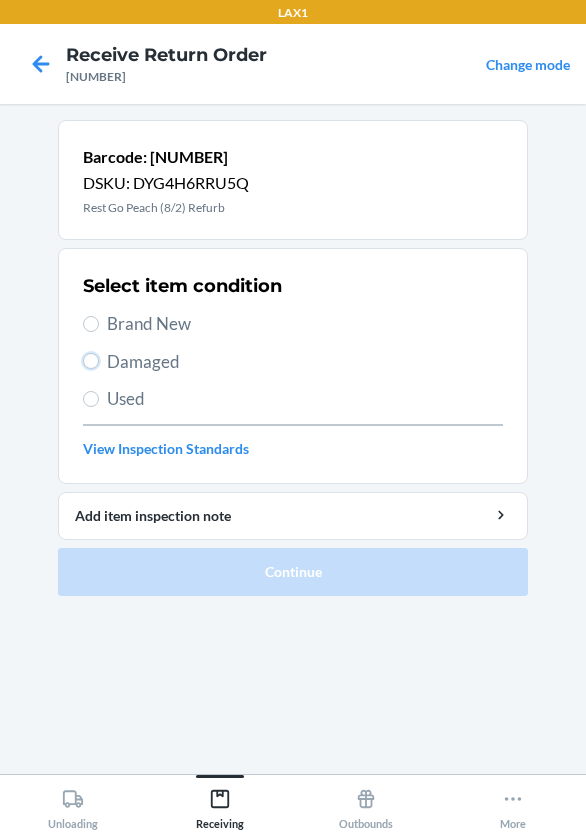 click on "Damaged" at bounding box center (91, 361) 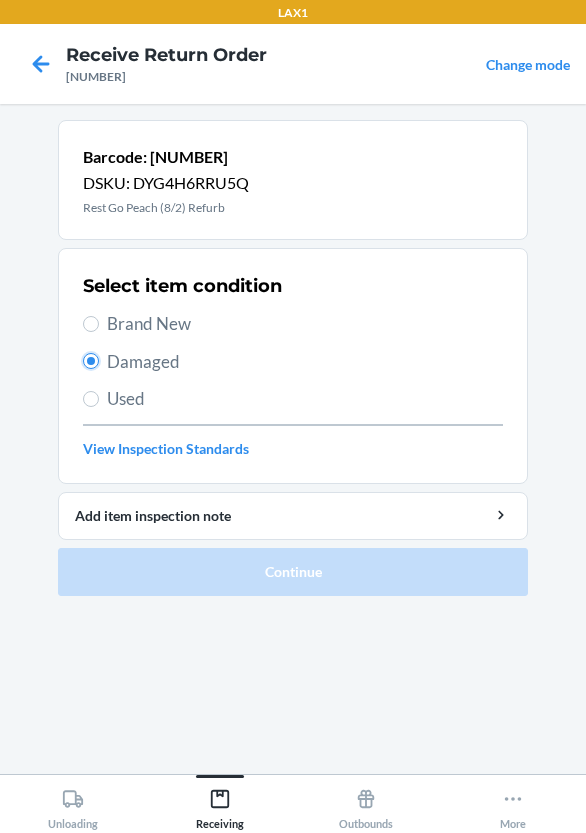 radio on "true" 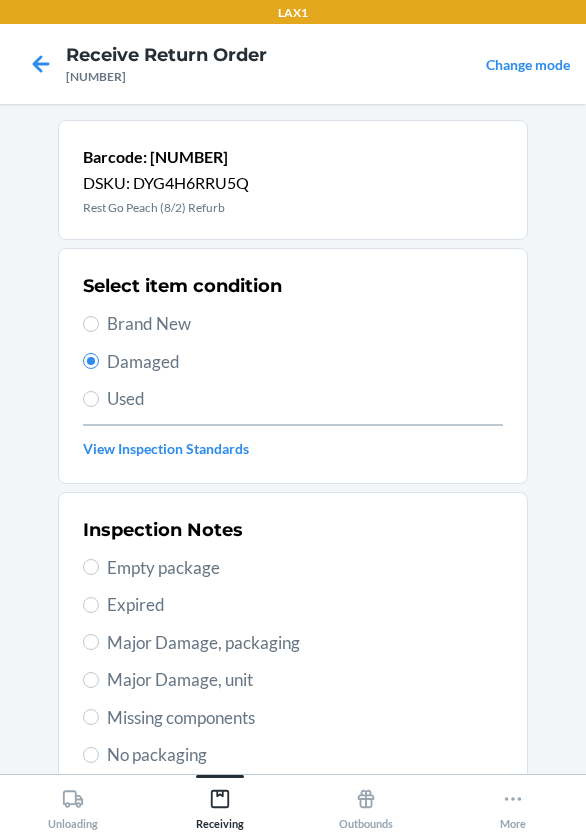 click on "Major Damage, unit" at bounding box center [293, 680] 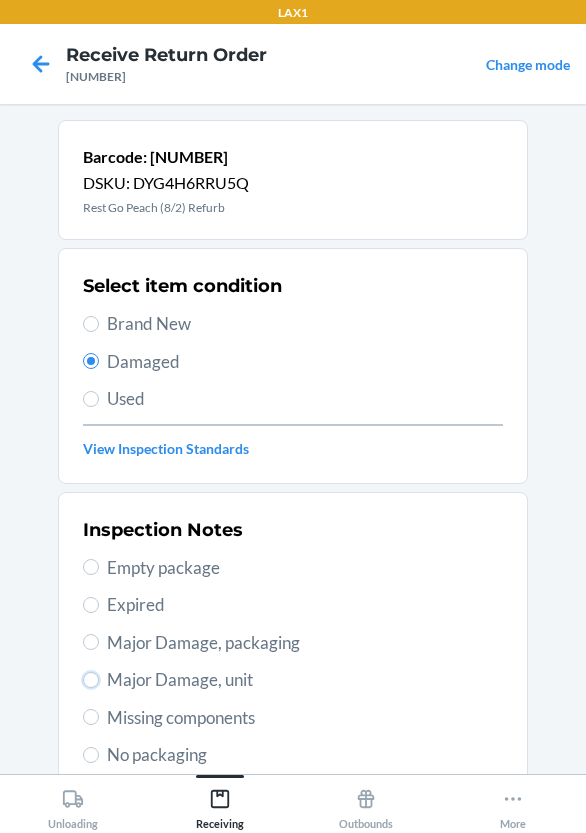 click on "Major Damage, unit" at bounding box center [91, 680] 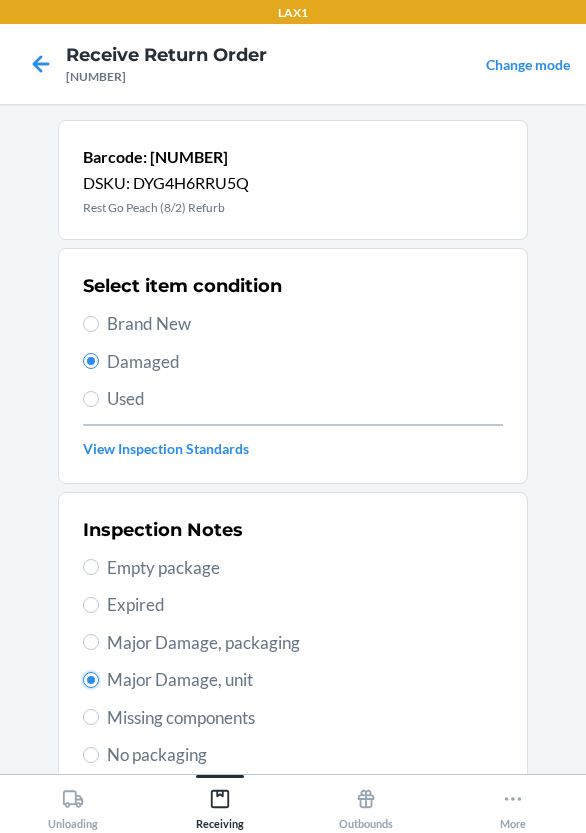 radio on "true" 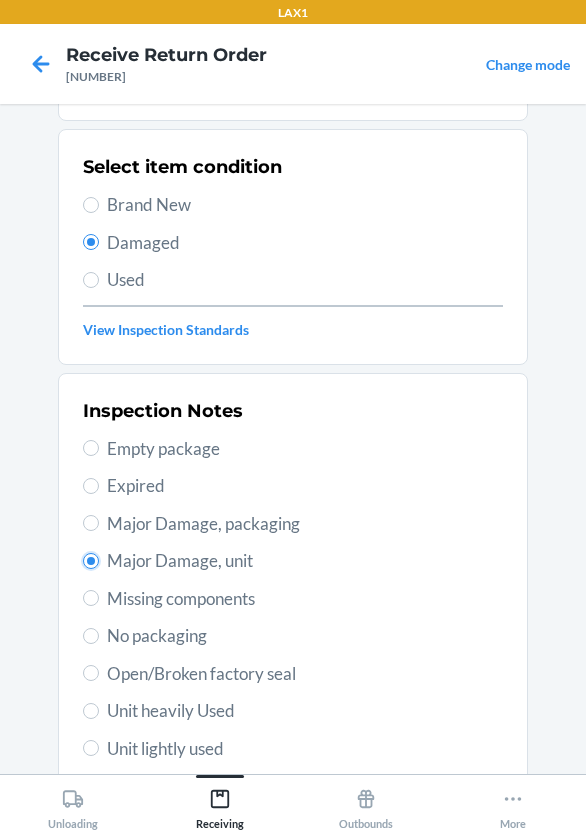 scroll, scrollTop: 372, scrollLeft: 0, axis: vertical 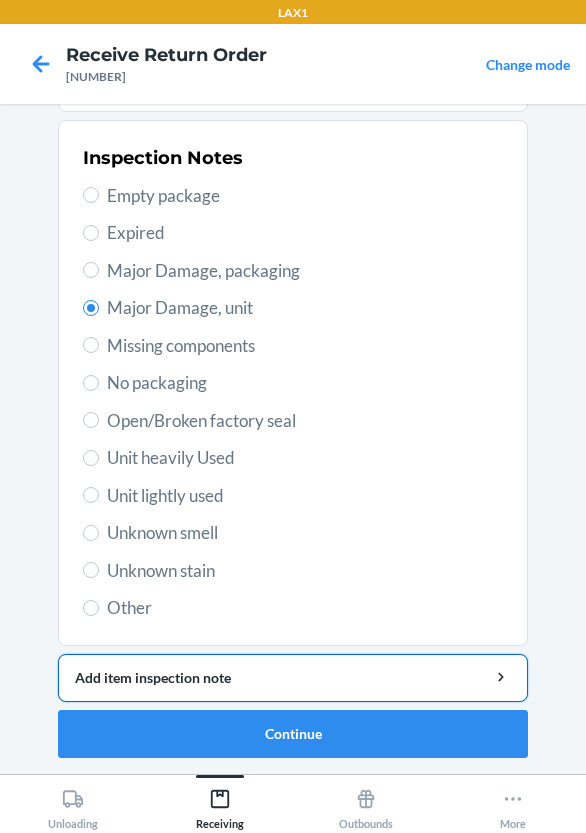 click on "Add item inspection note" at bounding box center [293, 677] 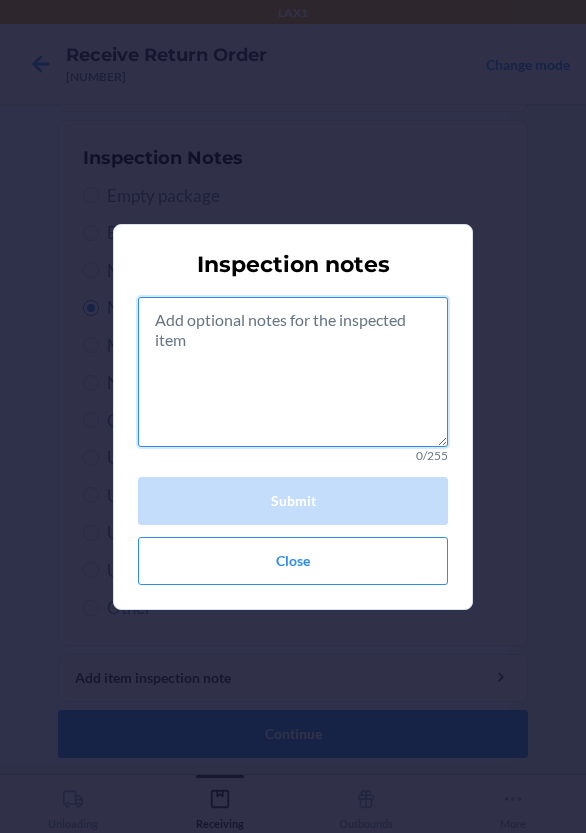 click at bounding box center (293, 372) 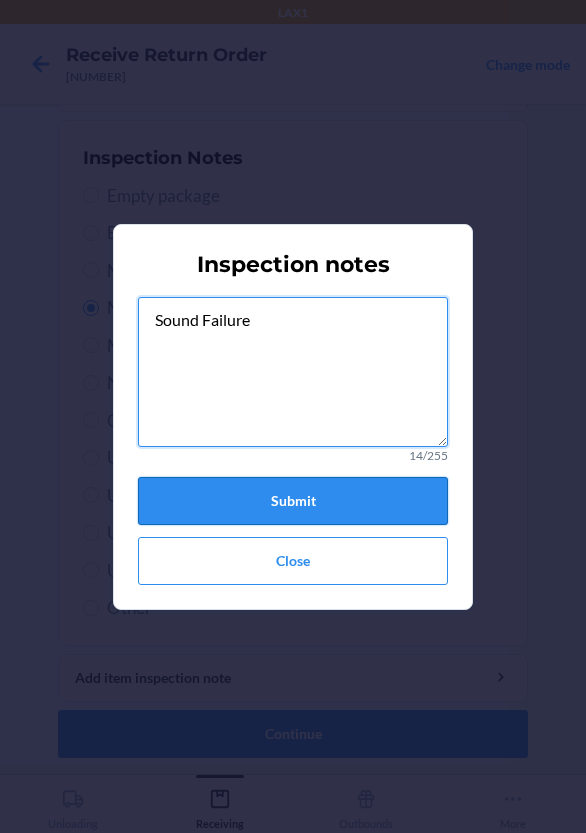 type on "Sound Failure" 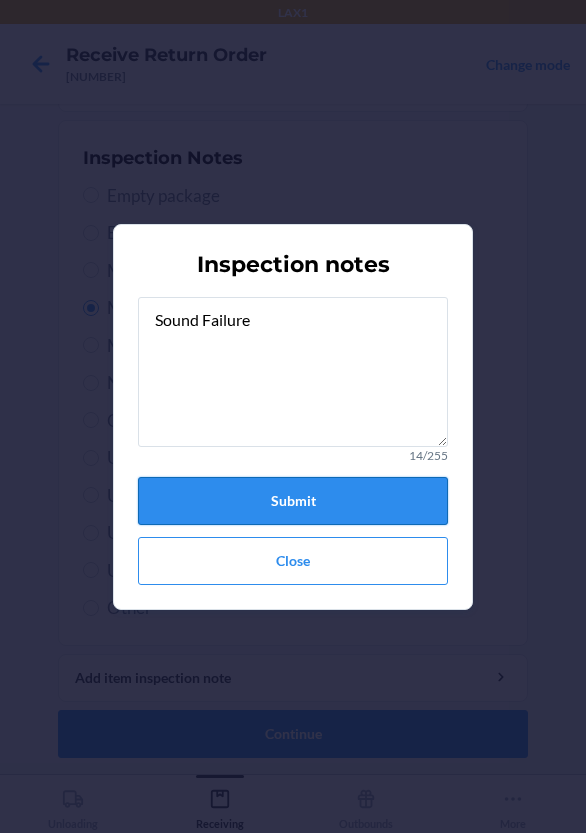 click on "Submit" at bounding box center [293, 501] 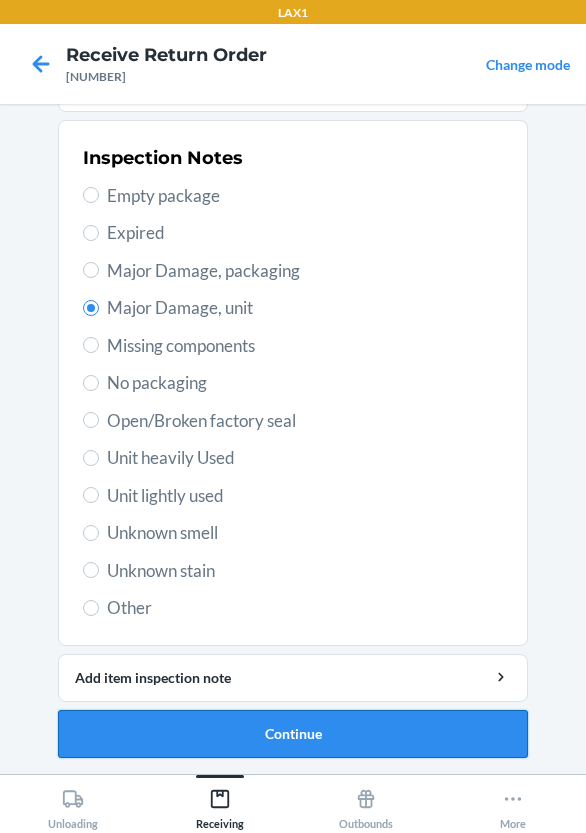 click on "Continue" at bounding box center (293, 734) 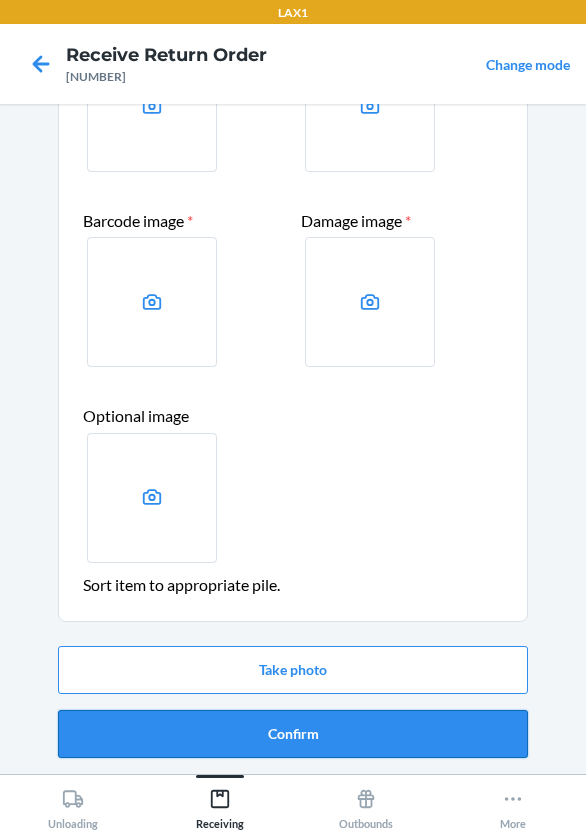 click on "Confirm" at bounding box center (293, 734) 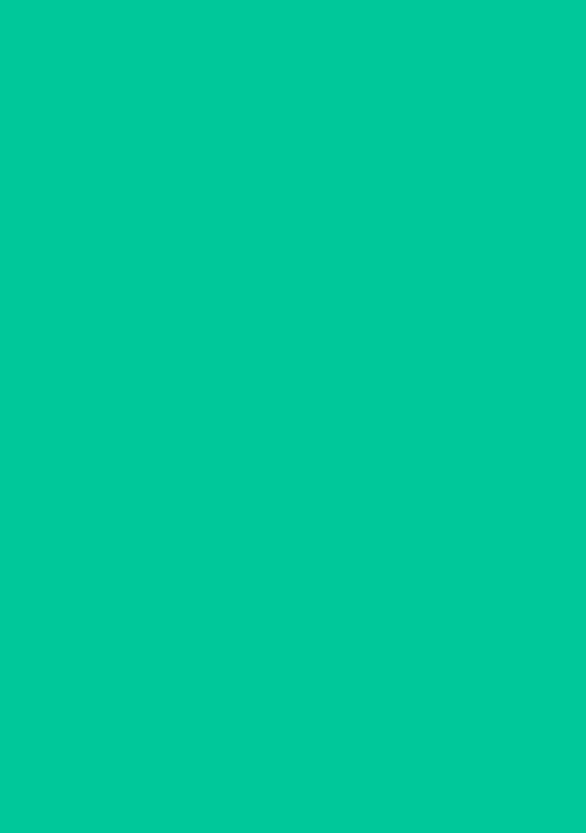 scroll, scrollTop: 0, scrollLeft: 0, axis: both 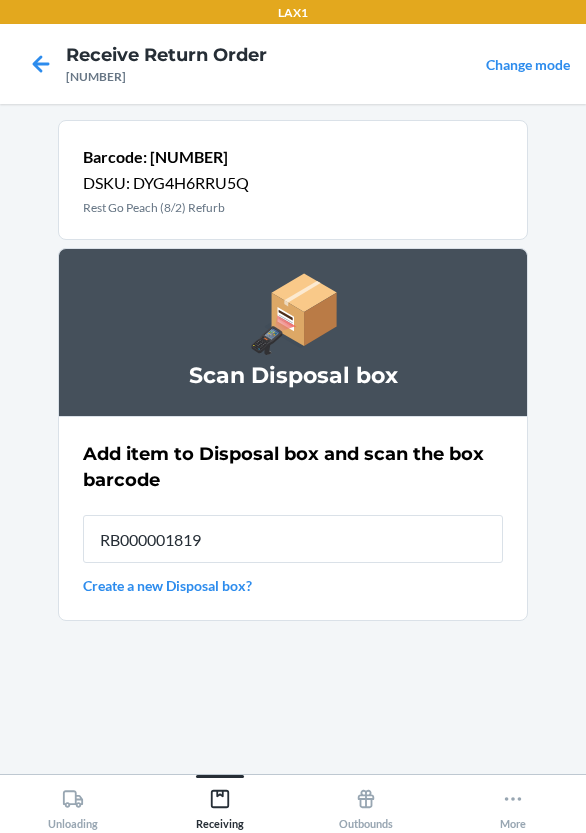 type on "RB000001819" 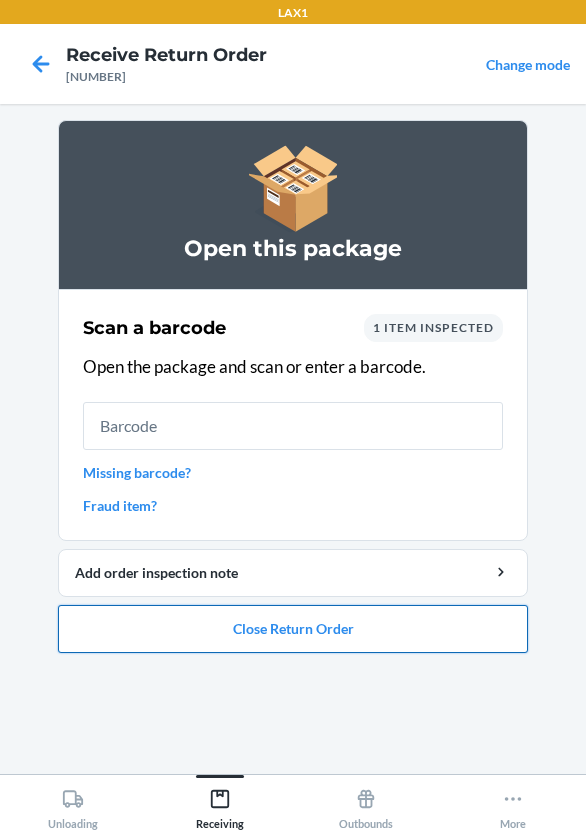 click on "Close Return Order" at bounding box center (293, 629) 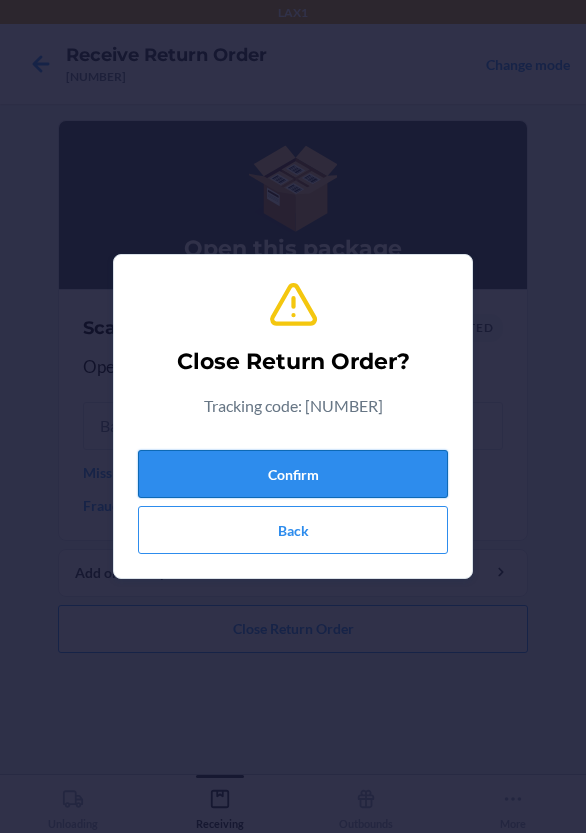 click on "Confirm" at bounding box center [293, 474] 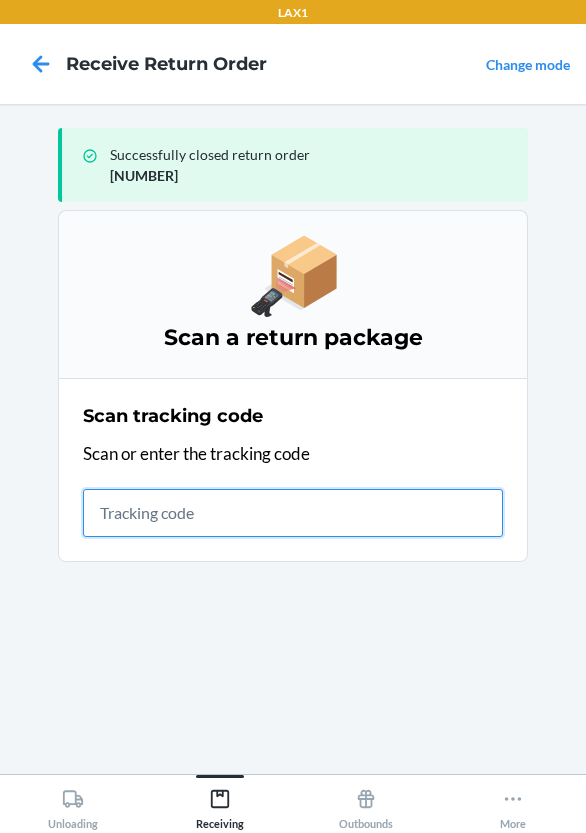 click at bounding box center (293, 513) 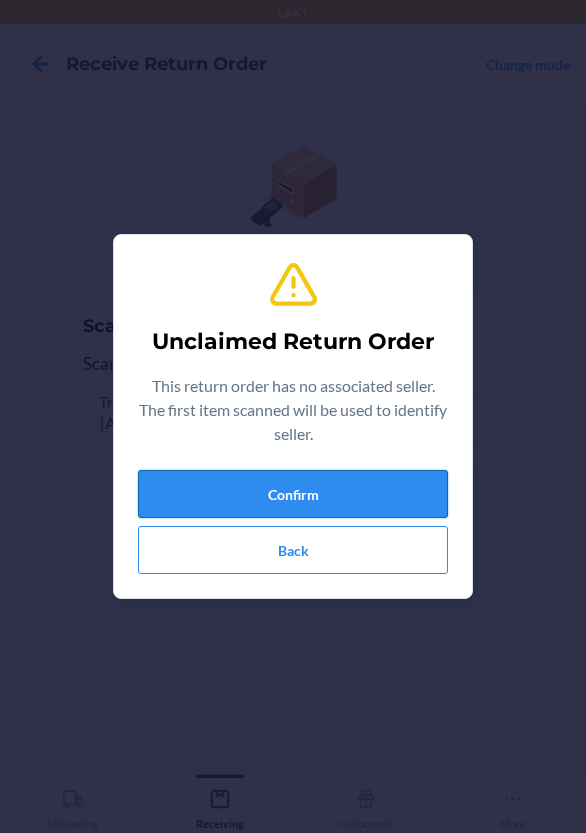 click on "Confirm" at bounding box center (293, 494) 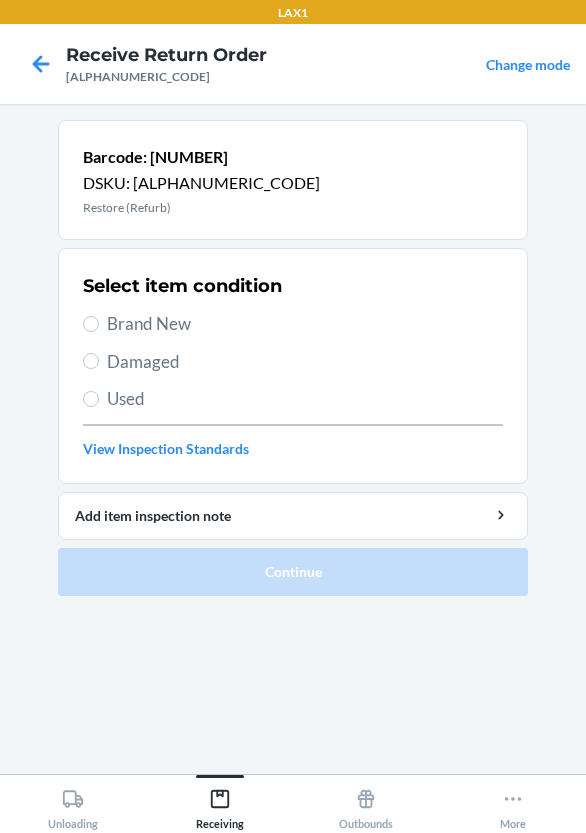 click on "Select item condition Brand New Damaged Used View Inspection Standards" at bounding box center (293, 366) 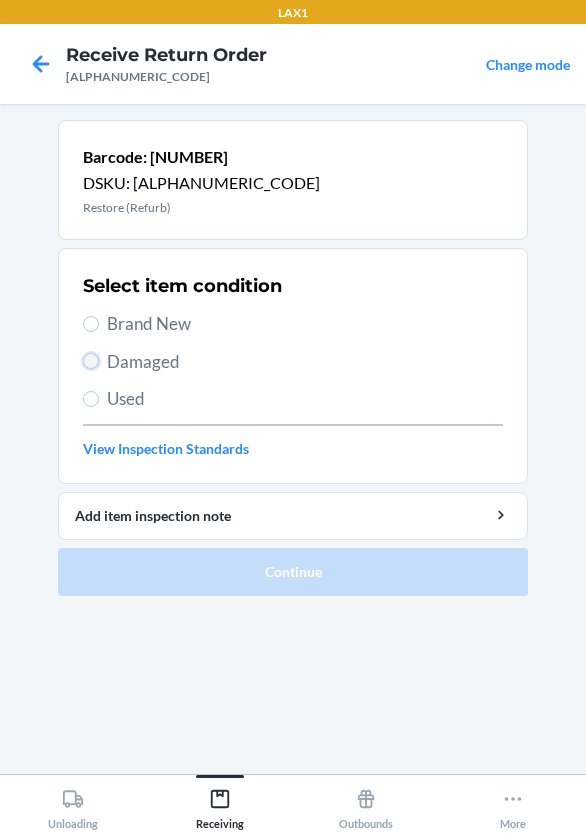 click on "Damaged" at bounding box center [91, 361] 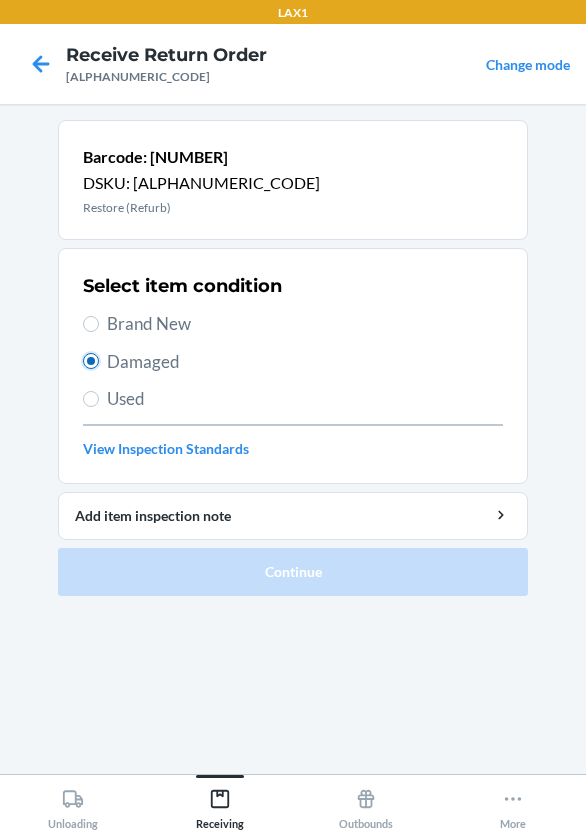 radio on "true" 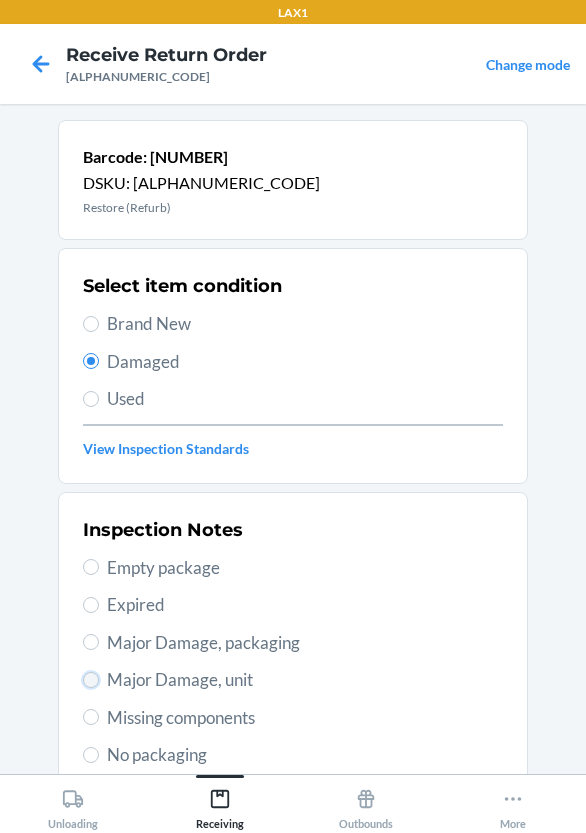 click on "Major Damage, unit" at bounding box center (91, 680) 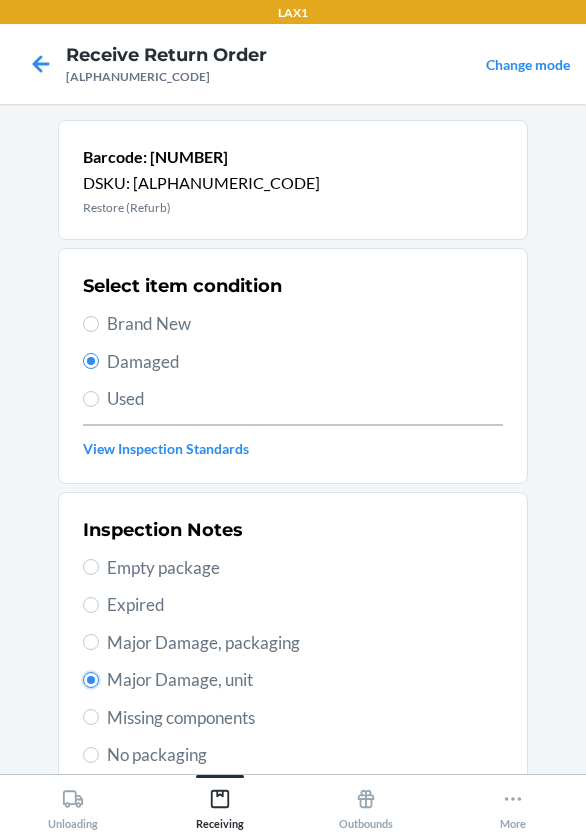 scroll, scrollTop: 372, scrollLeft: 0, axis: vertical 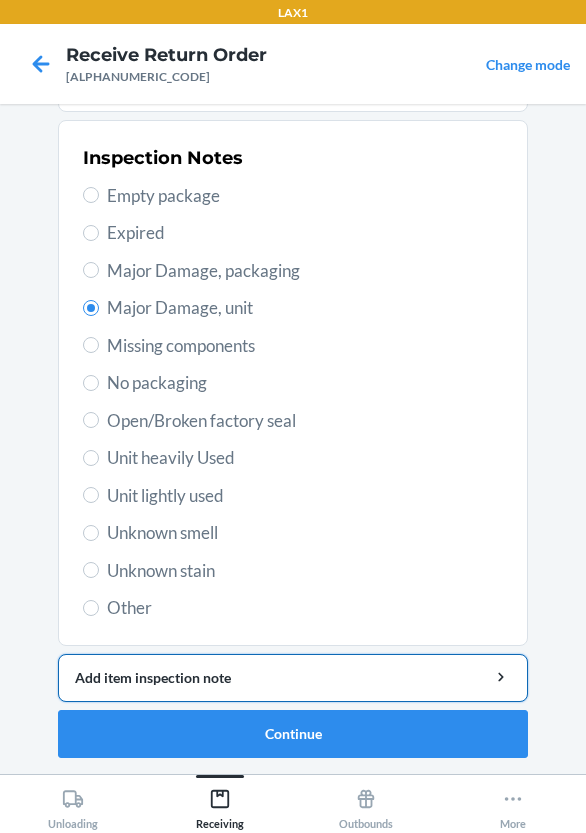 click on "Add item inspection note" at bounding box center (293, 677) 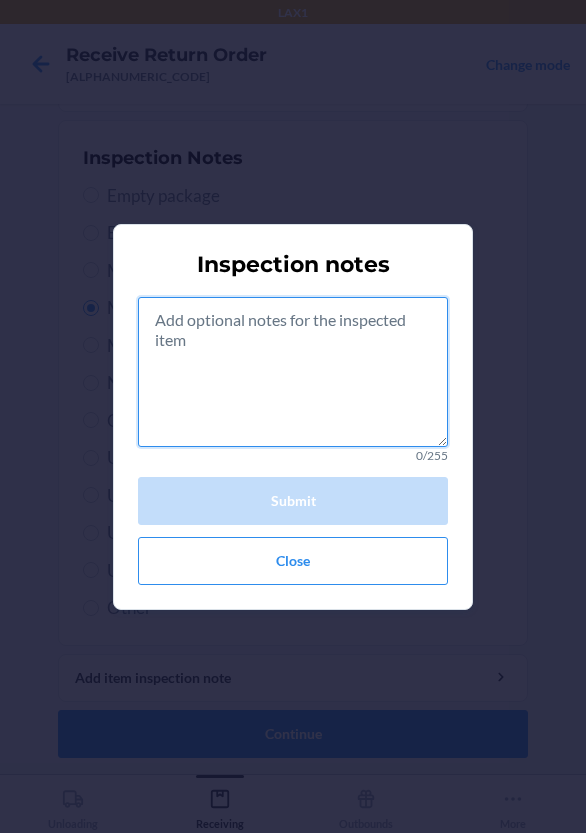 click at bounding box center [293, 372] 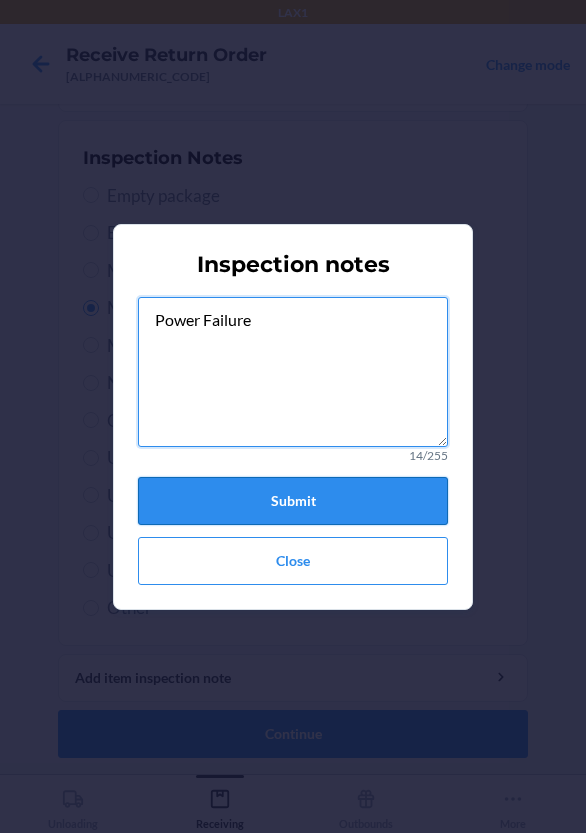 type on "Power Failure" 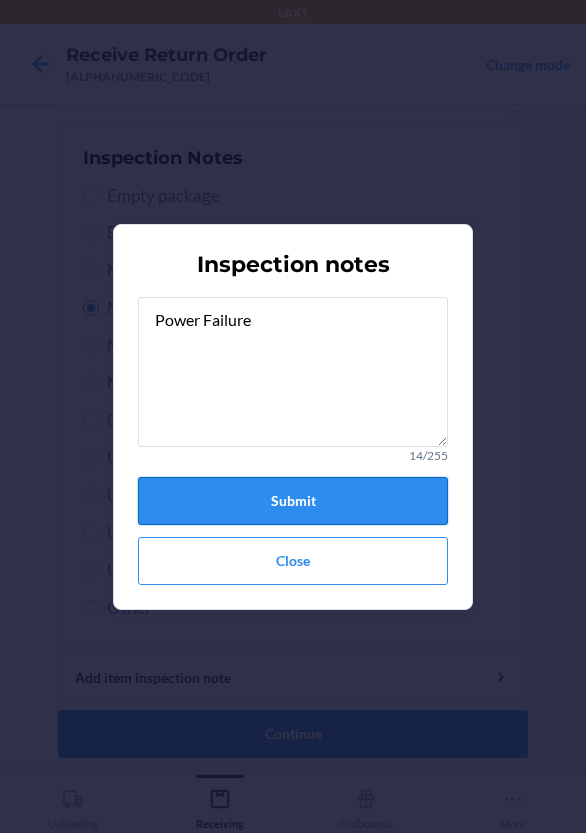 click on "Submit" at bounding box center [293, 501] 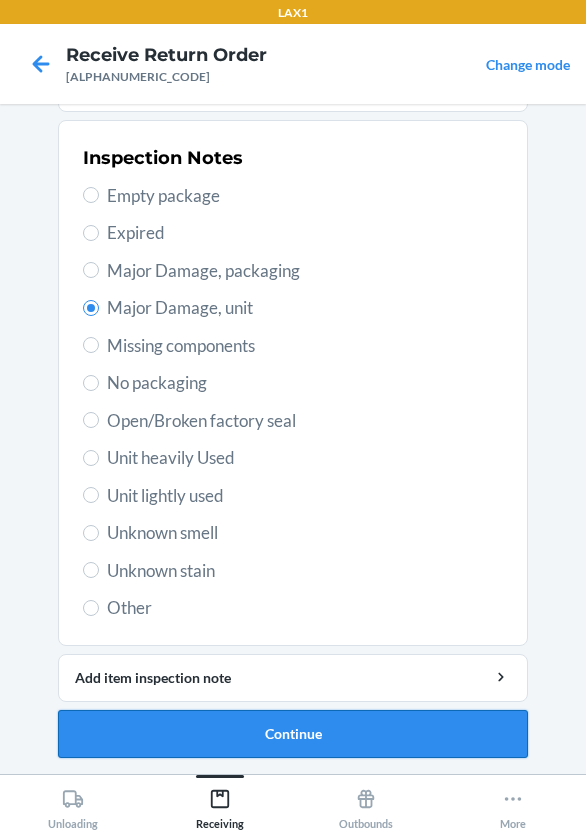 click on "Continue" at bounding box center (293, 734) 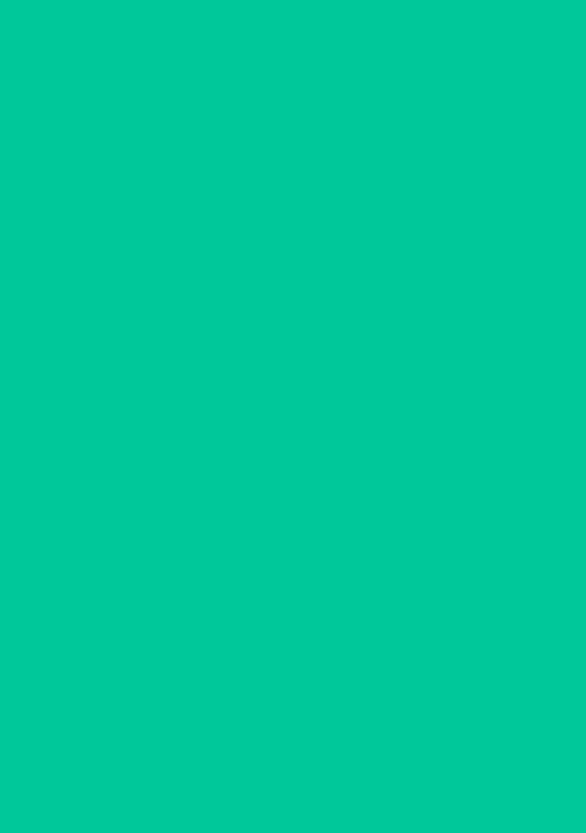 scroll, scrollTop: 195, scrollLeft: 0, axis: vertical 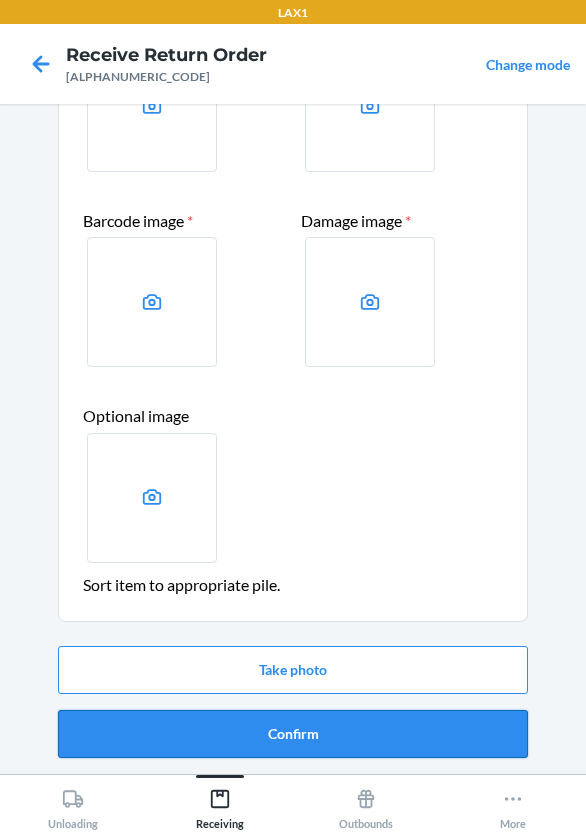 click on "Confirm" at bounding box center (293, 734) 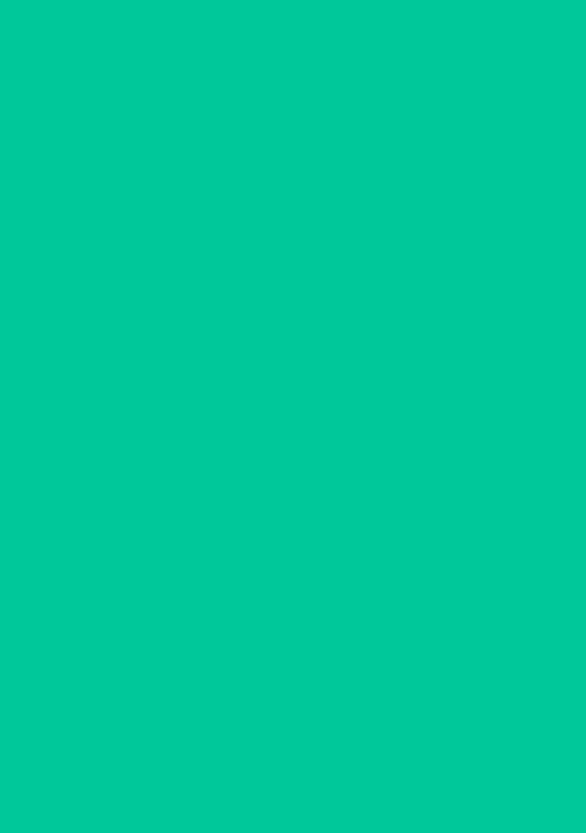 scroll, scrollTop: 0, scrollLeft: 0, axis: both 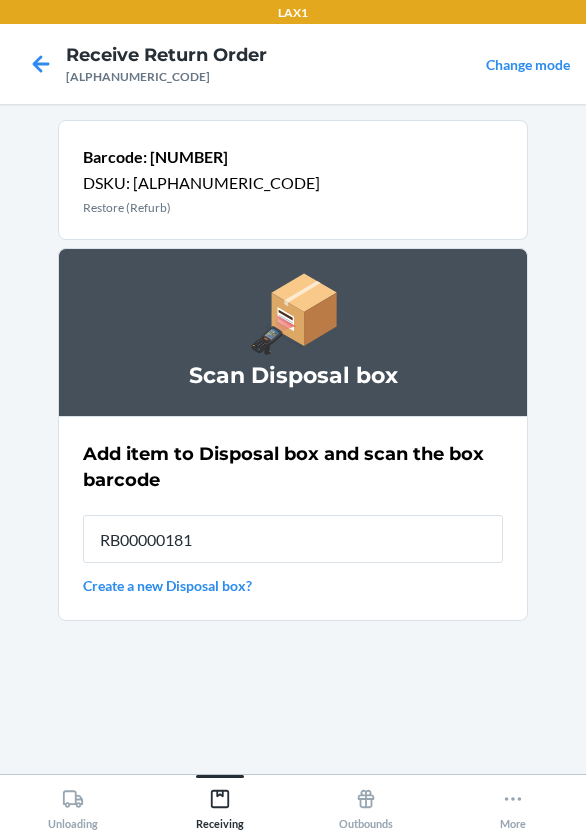 type on "RB000001819" 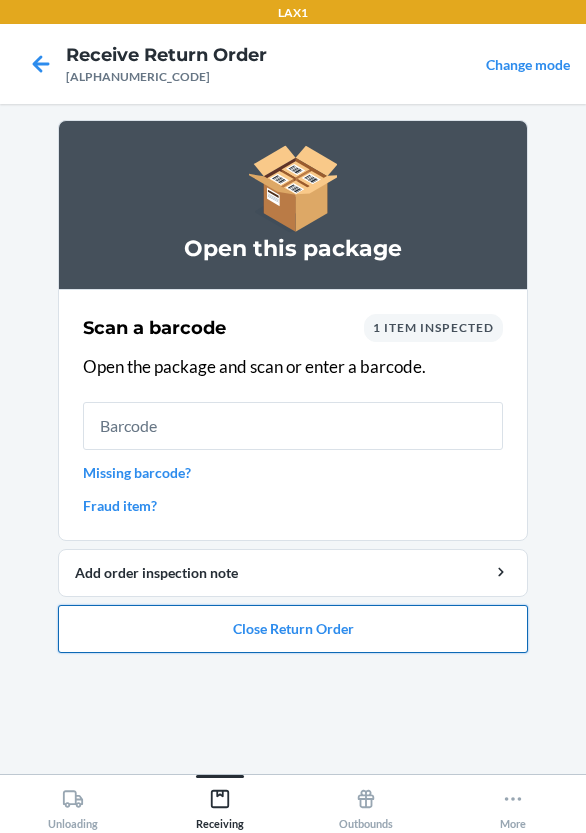 click on "Close Return Order" at bounding box center (293, 629) 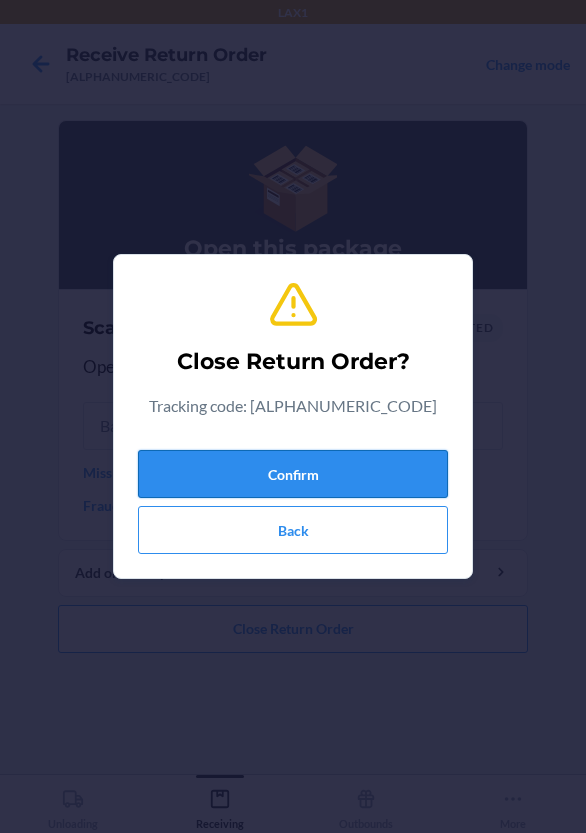click on "Confirm" at bounding box center (293, 474) 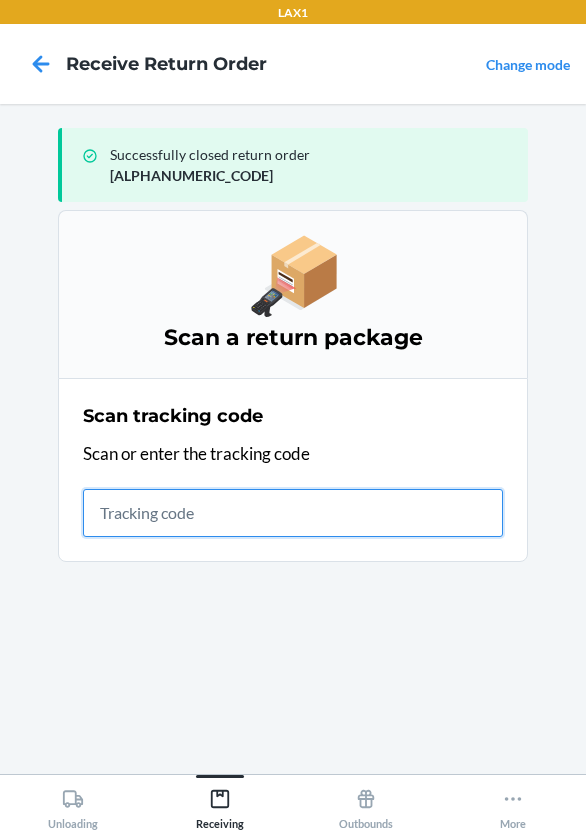 click at bounding box center [293, 513] 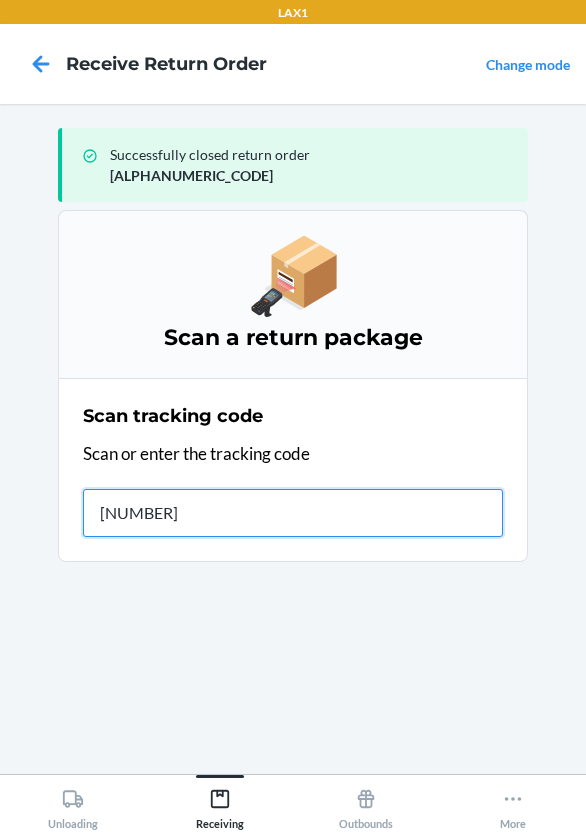 type on "[TRACKING]" 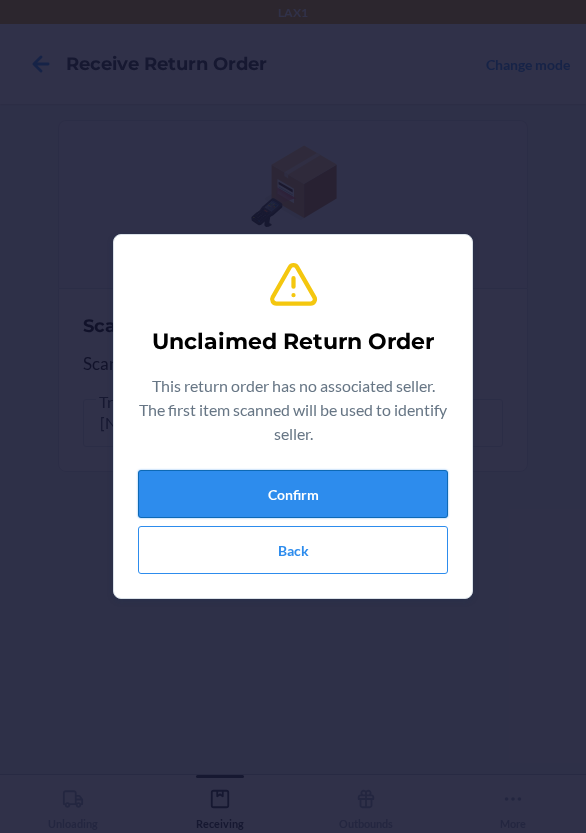 click on "Confirm" at bounding box center [293, 494] 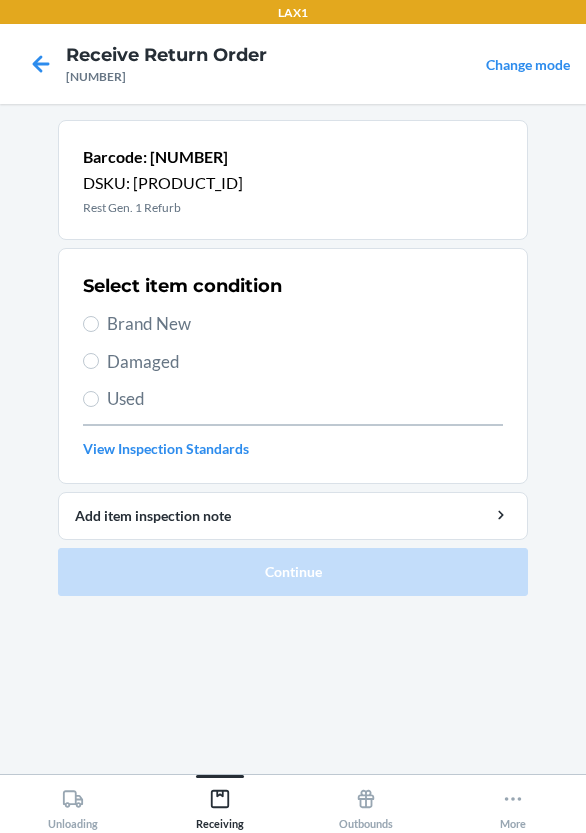 click on "Damaged" at bounding box center (293, 362) 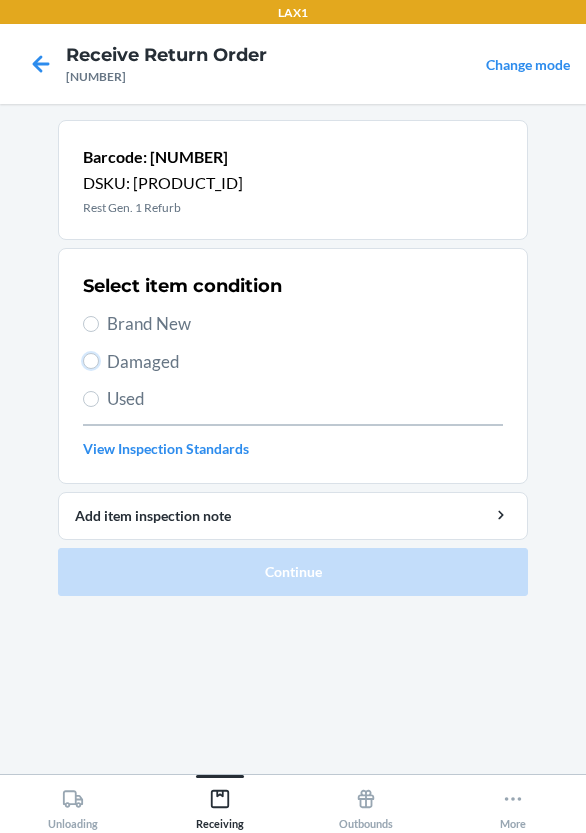 click on "Damaged" at bounding box center (91, 361) 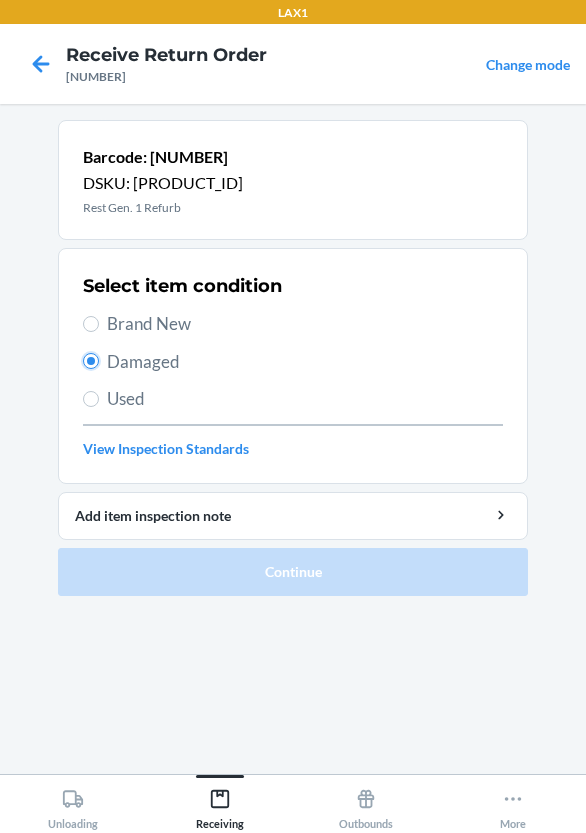 radio on "true" 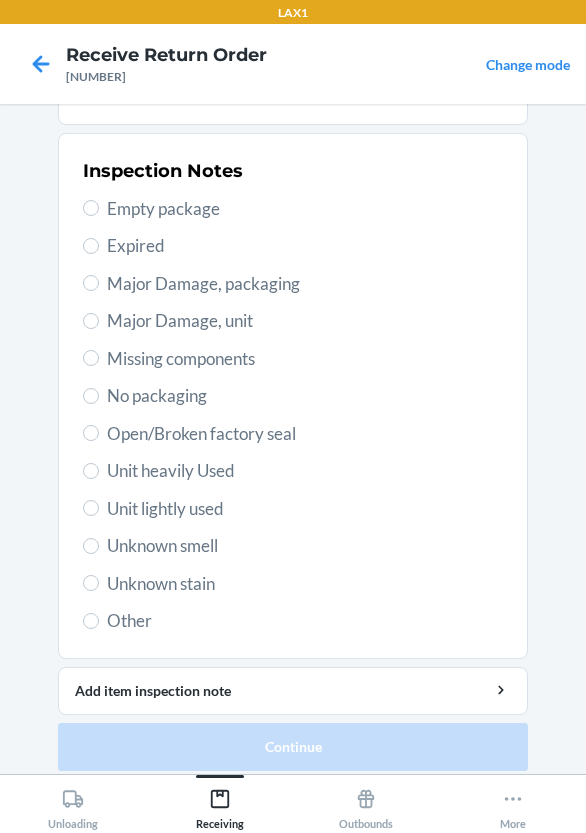 scroll, scrollTop: 372, scrollLeft: 0, axis: vertical 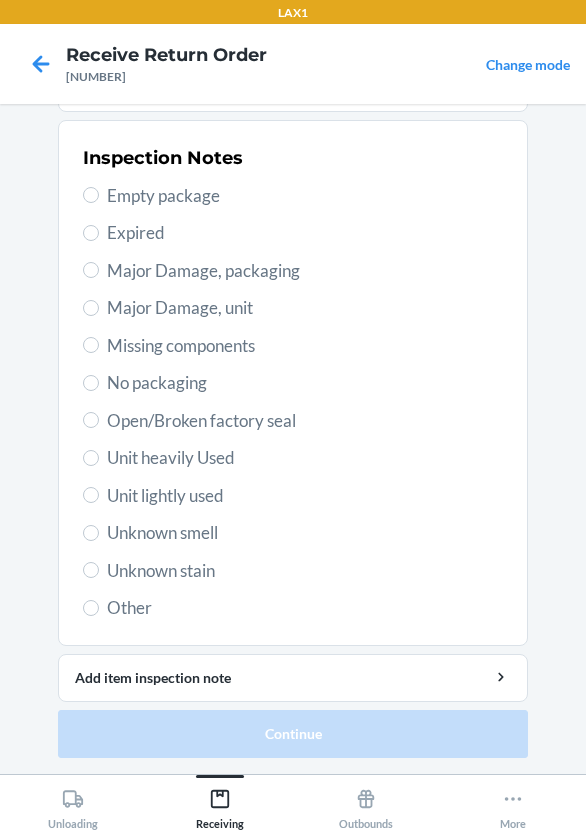 click on "Inspection Notes Empty package Expired Major Damage, packaging Major Damage, unit Missing components No packaging Open/Broken factory seal Unit heavily Used Unit lightly used Unknown smell Unknown stain Other" at bounding box center (293, 383) 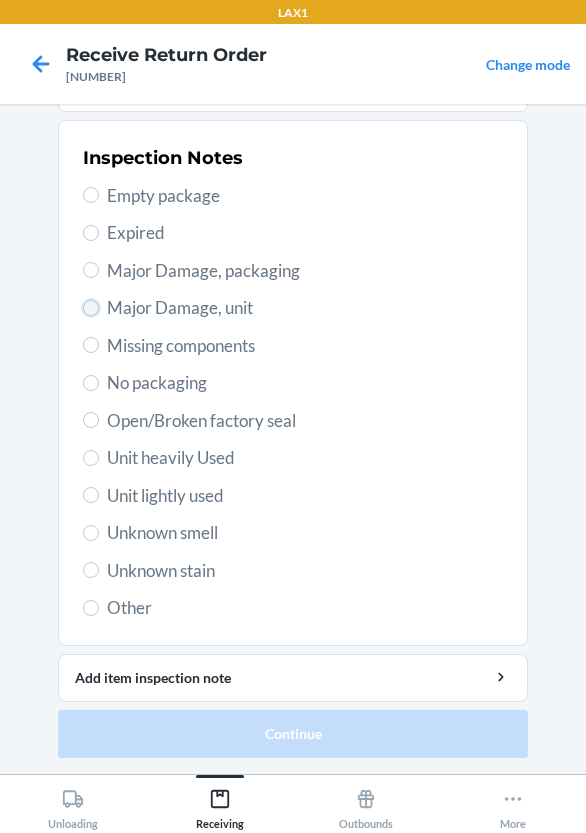 click on "Major Damage, unit" at bounding box center [91, 308] 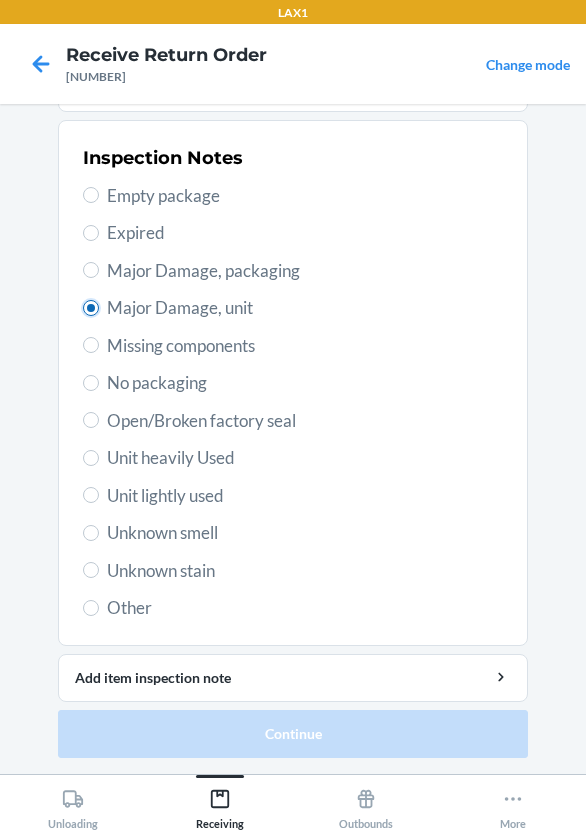 radio on "true" 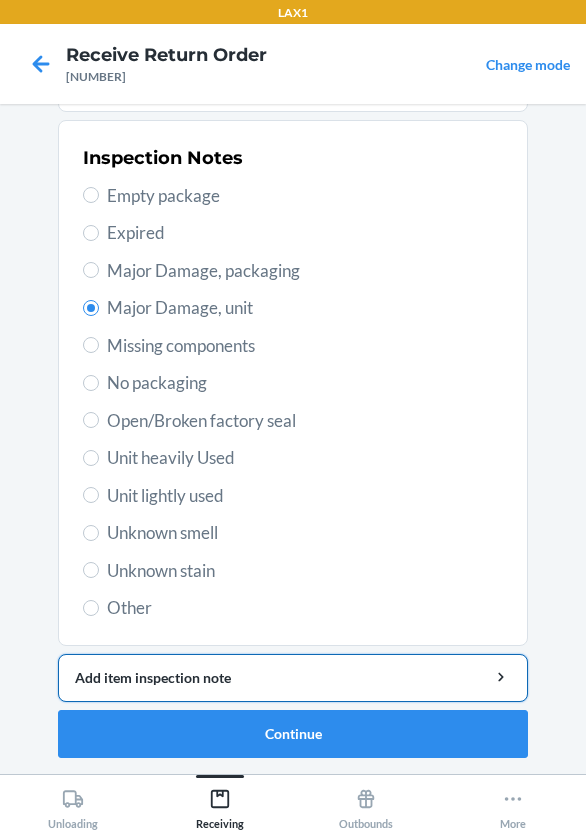 click on "Add item inspection note" at bounding box center [293, 677] 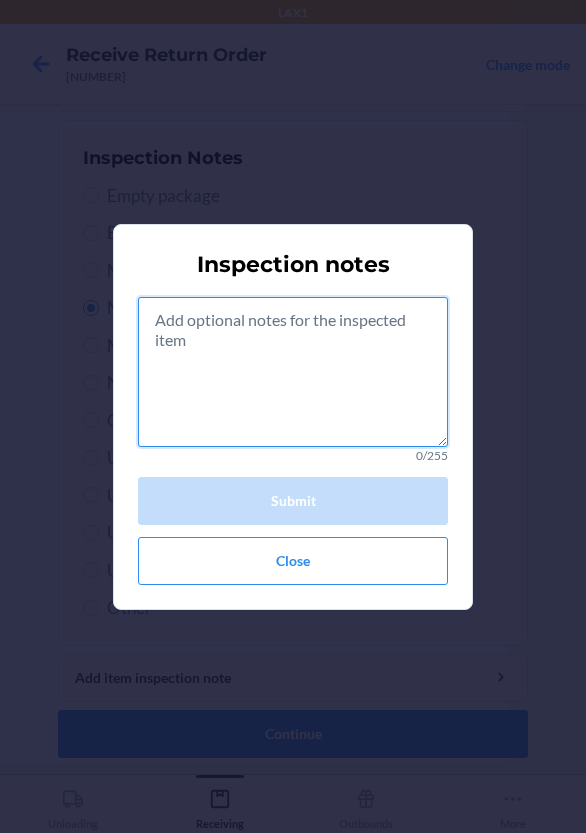 click at bounding box center [293, 372] 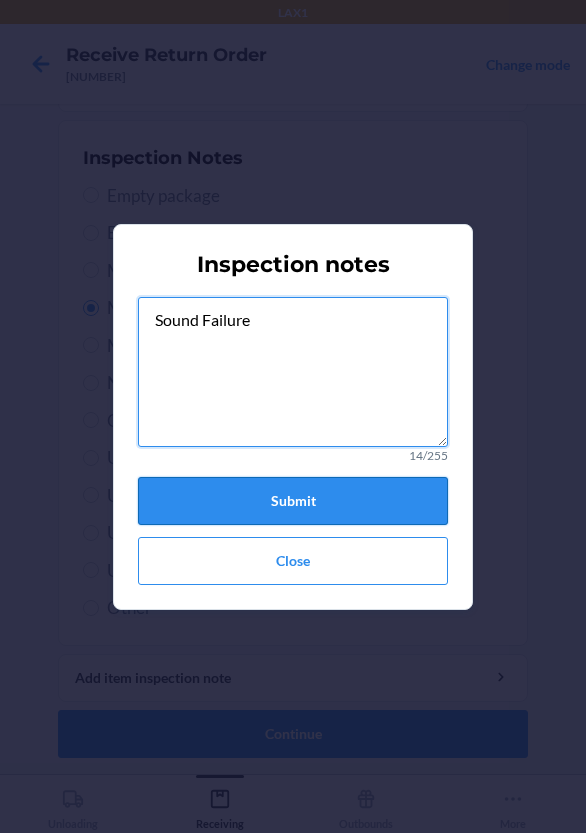 type on "Sound Failure" 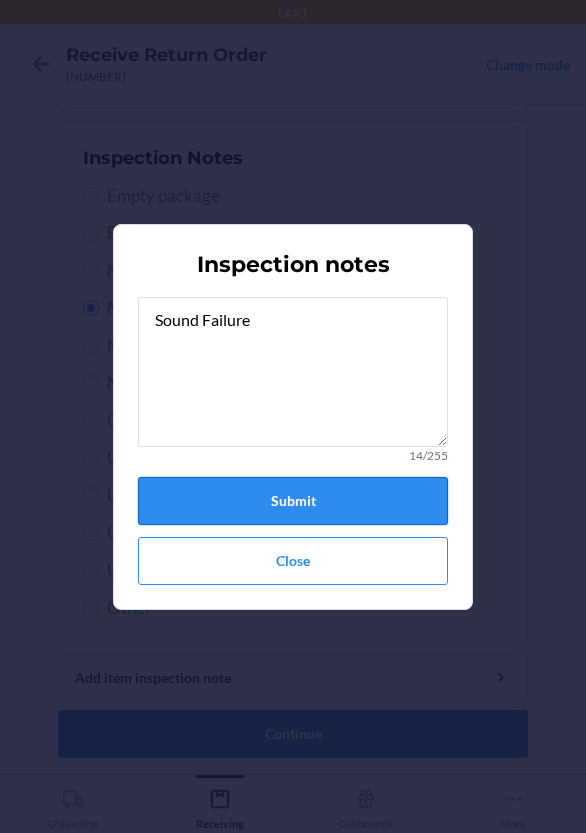 click on "Submit" at bounding box center (293, 501) 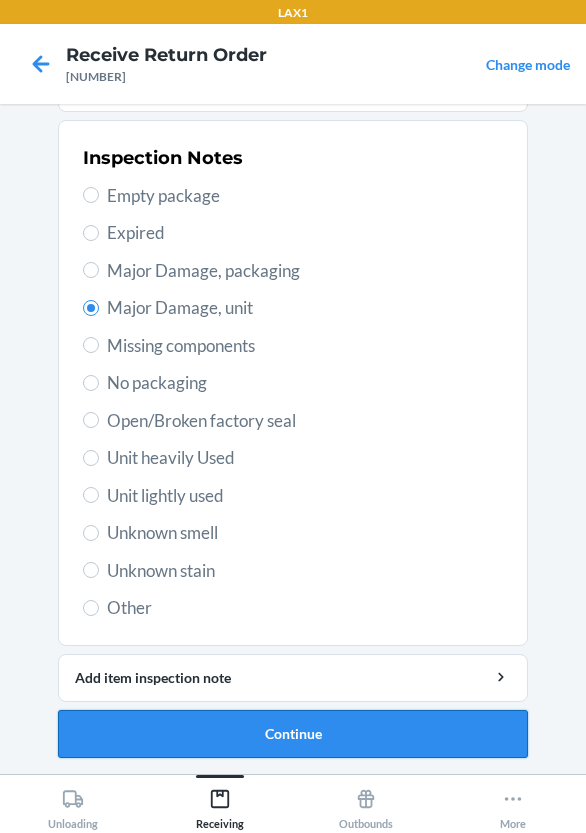 click on "Continue" at bounding box center (293, 734) 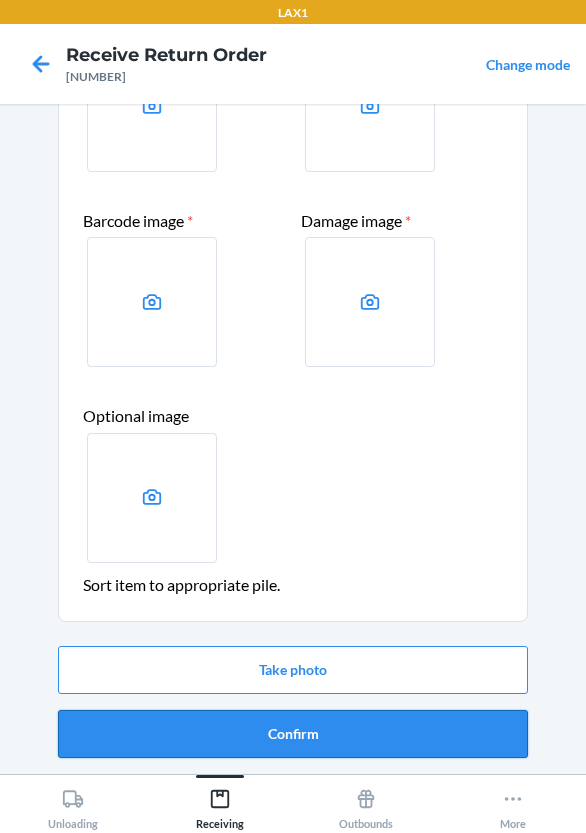 click on "Confirm" at bounding box center [293, 734] 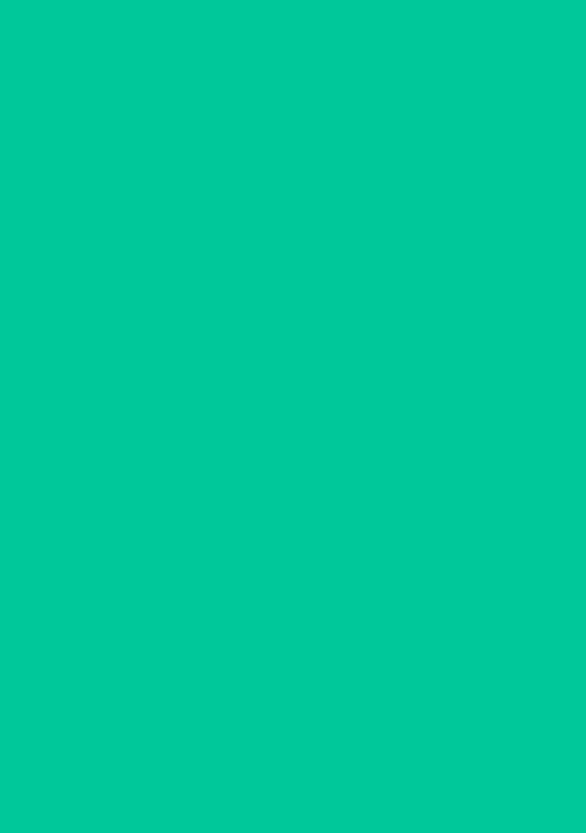 scroll, scrollTop: 0, scrollLeft: 0, axis: both 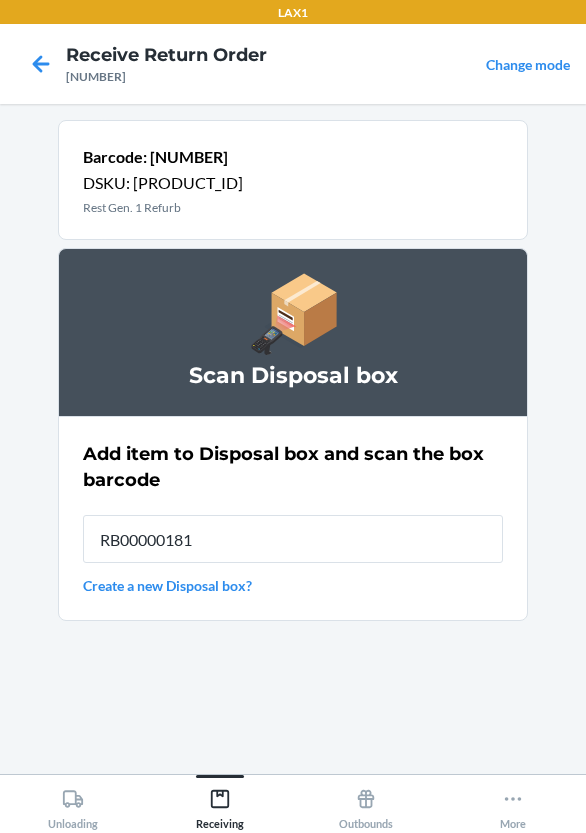 type on "RB000001819" 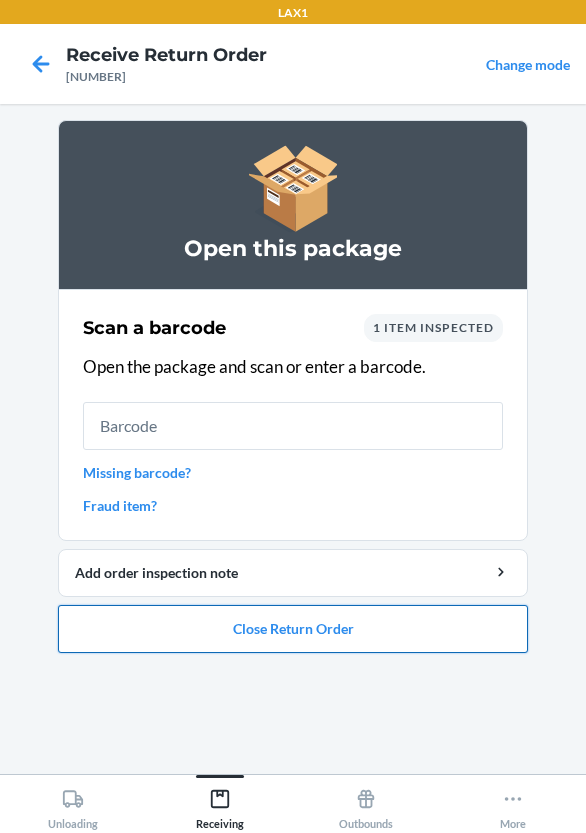 click on "Close Return Order" at bounding box center (293, 629) 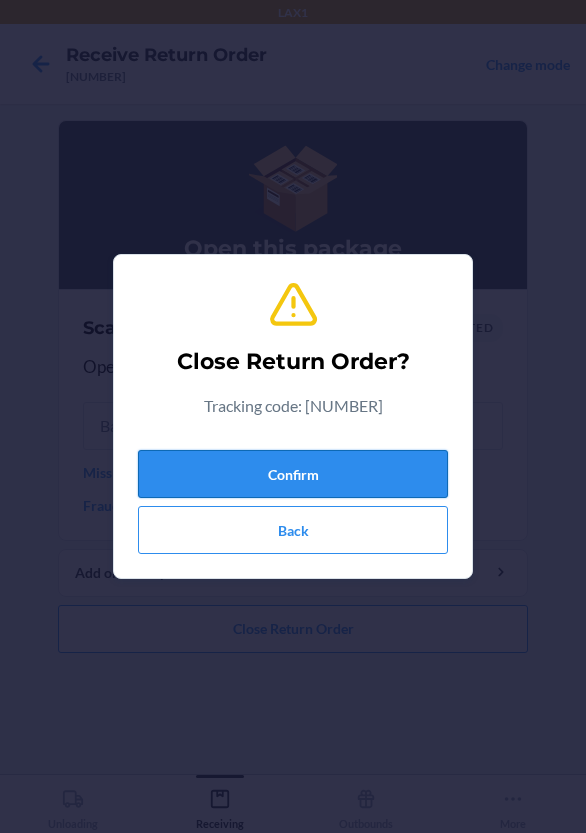 click on "Confirm" at bounding box center (293, 474) 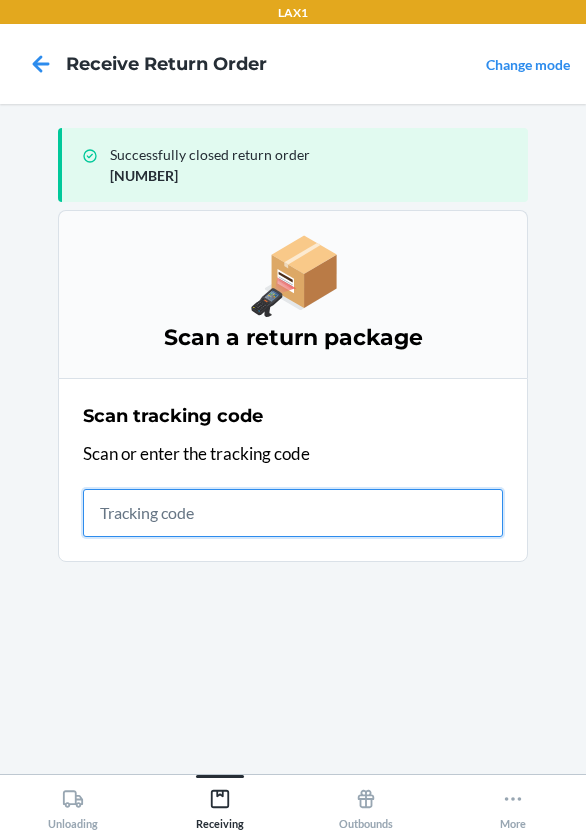 click at bounding box center [293, 513] 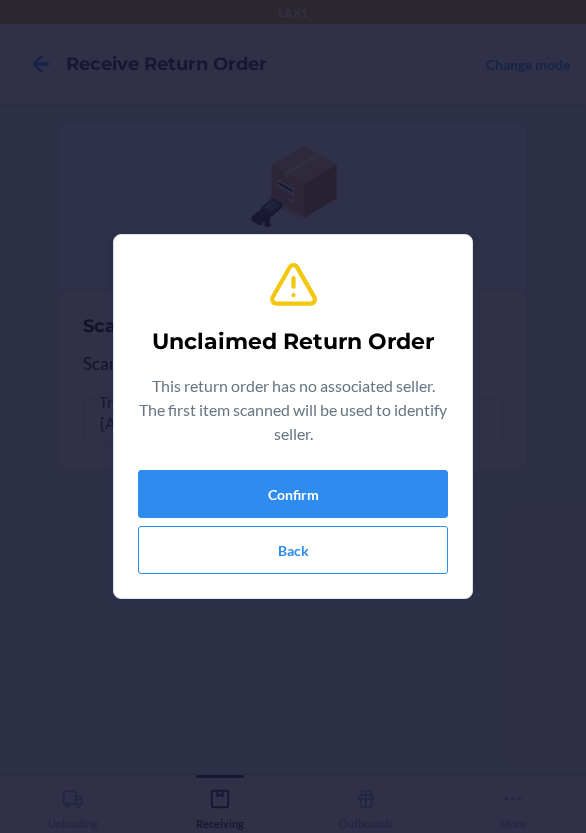 type on "00852852007863" 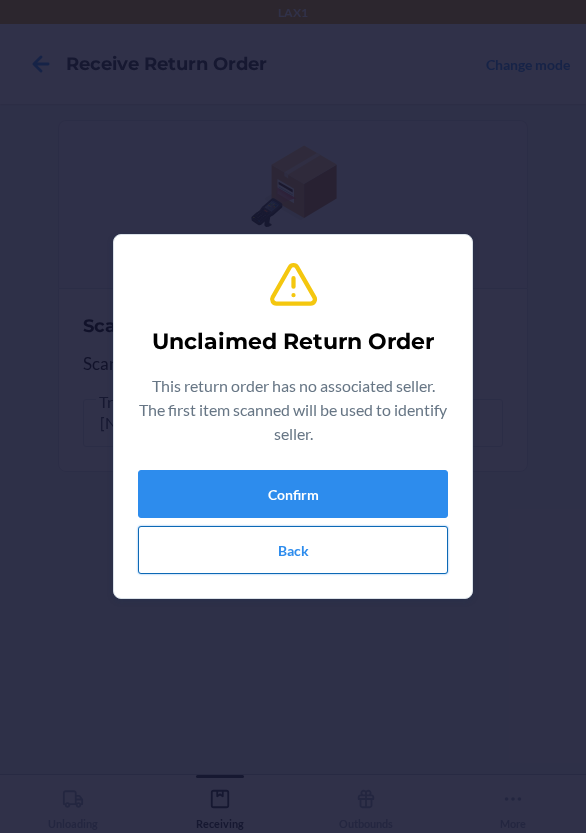 click on "Back" at bounding box center (293, 550) 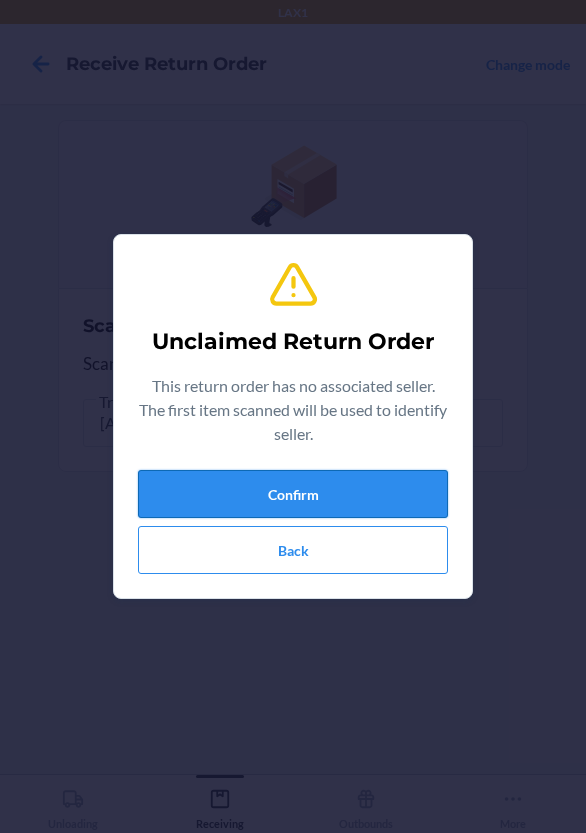 click on "Confirm" at bounding box center [293, 494] 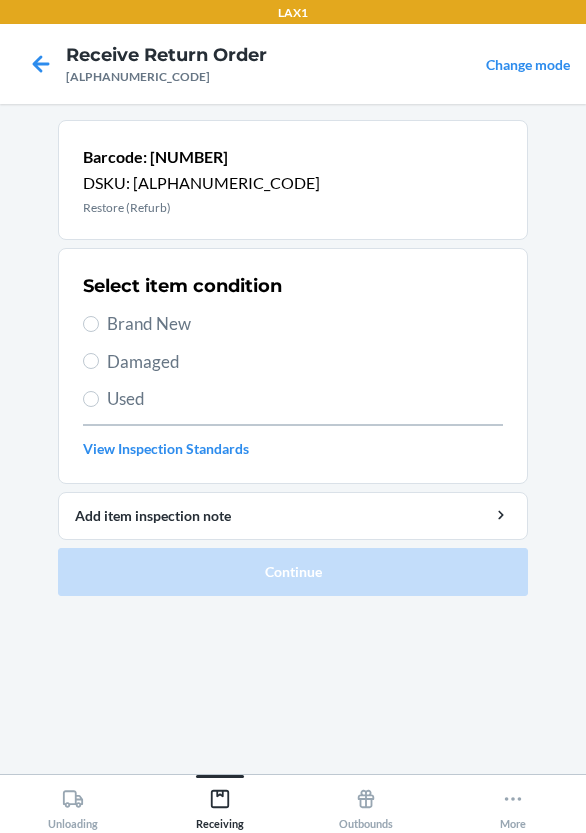 click on "Damaged" at bounding box center [293, 362] 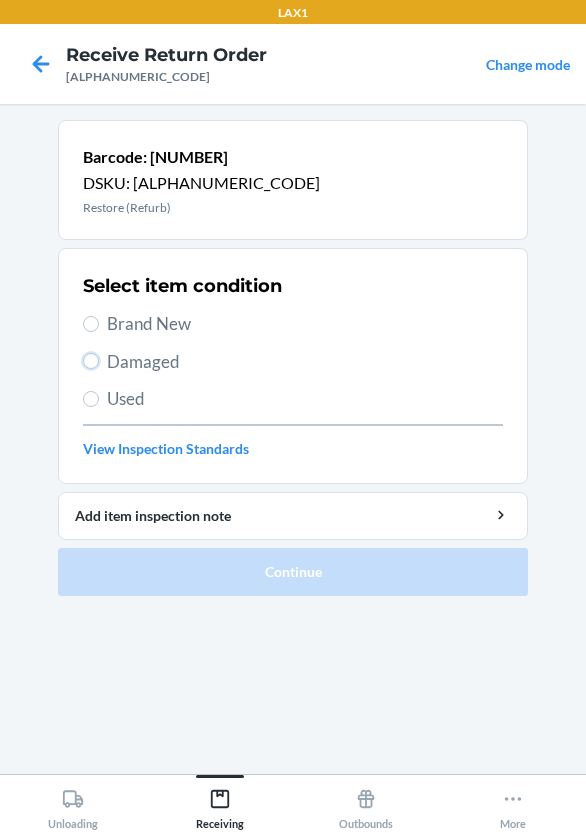 click on "Damaged" at bounding box center (91, 361) 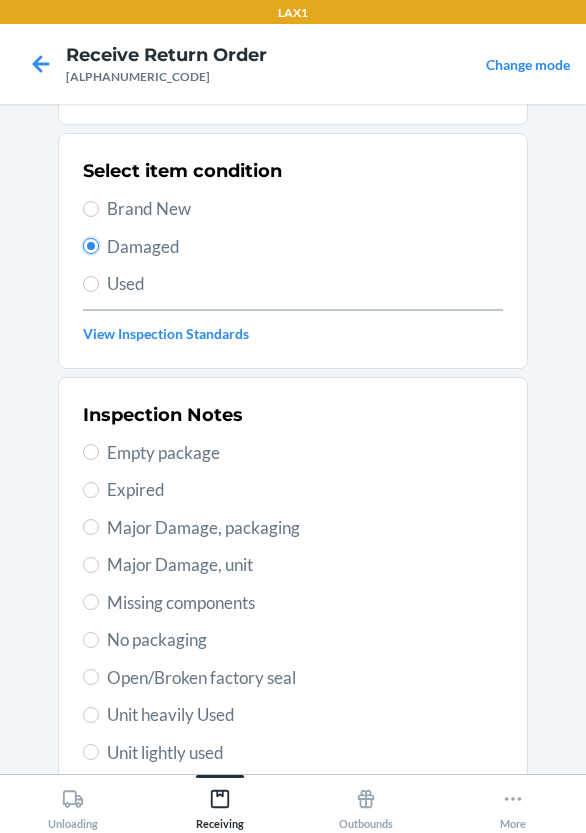 scroll, scrollTop: 300, scrollLeft: 0, axis: vertical 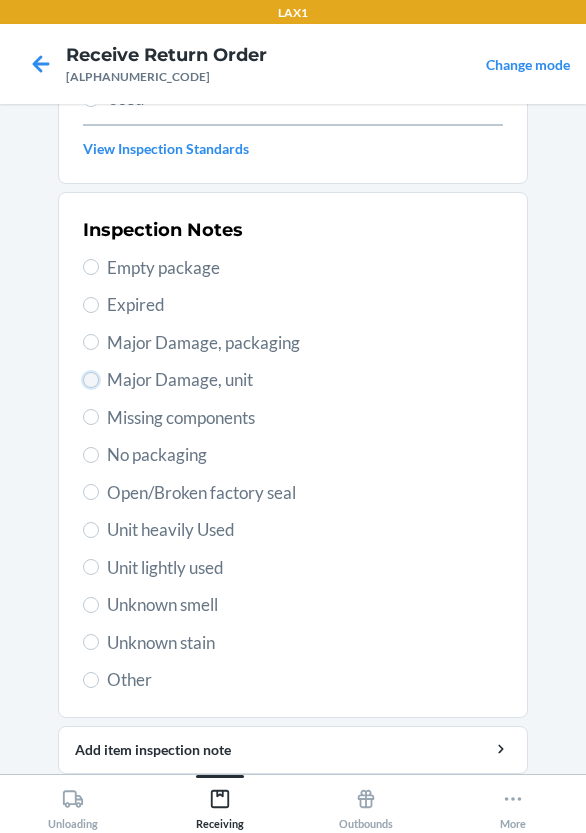 click on "Major Damage, unit" at bounding box center [91, 380] 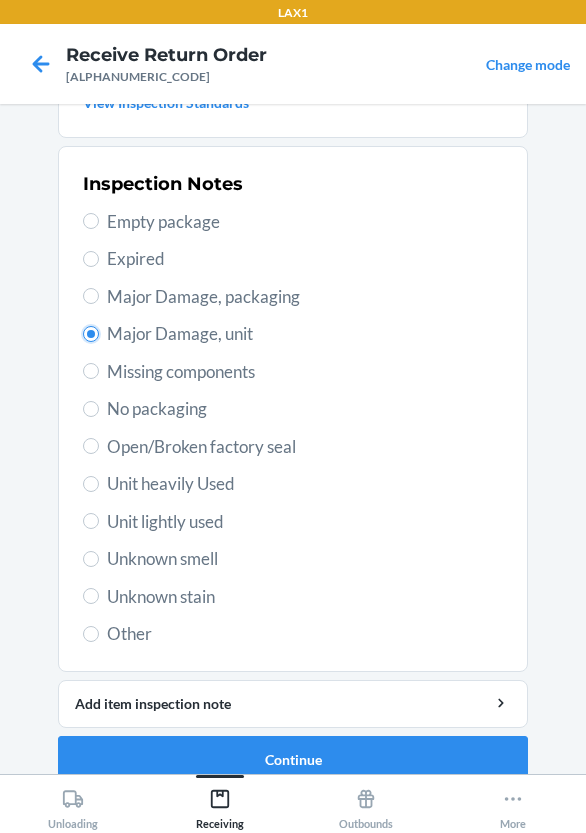 scroll, scrollTop: 372, scrollLeft: 0, axis: vertical 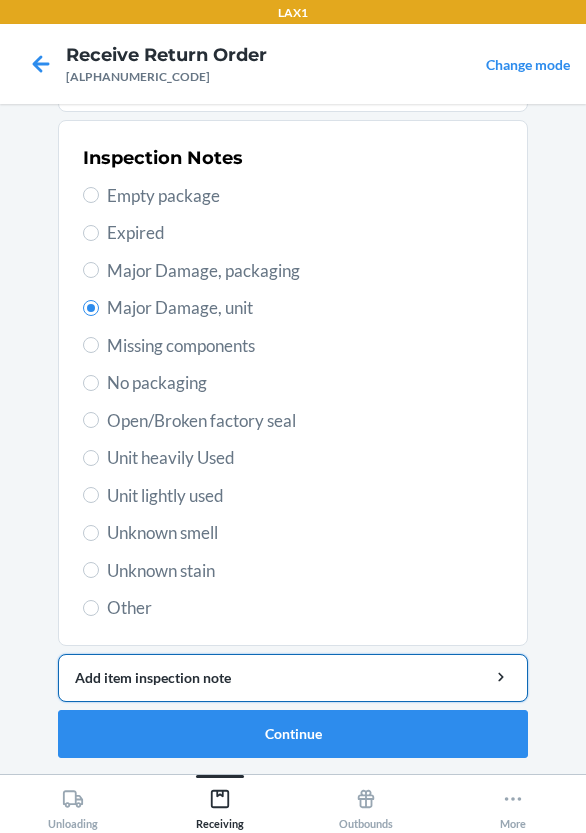 click on "Add item inspection note" at bounding box center (293, 677) 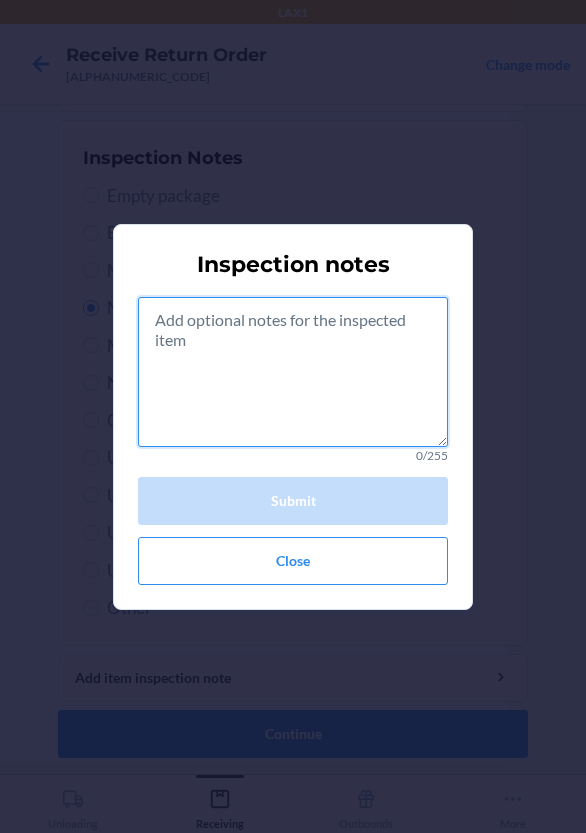 click at bounding box center [293, 372] 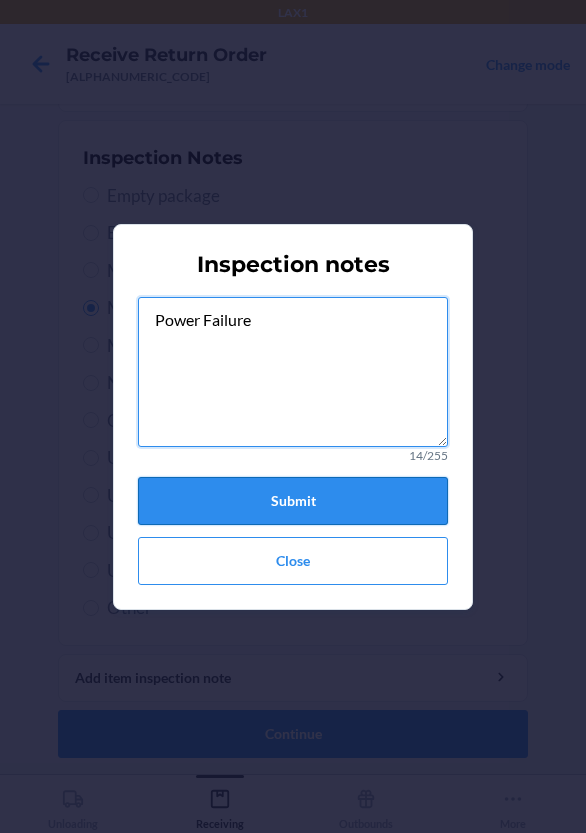type on "Power Failure" 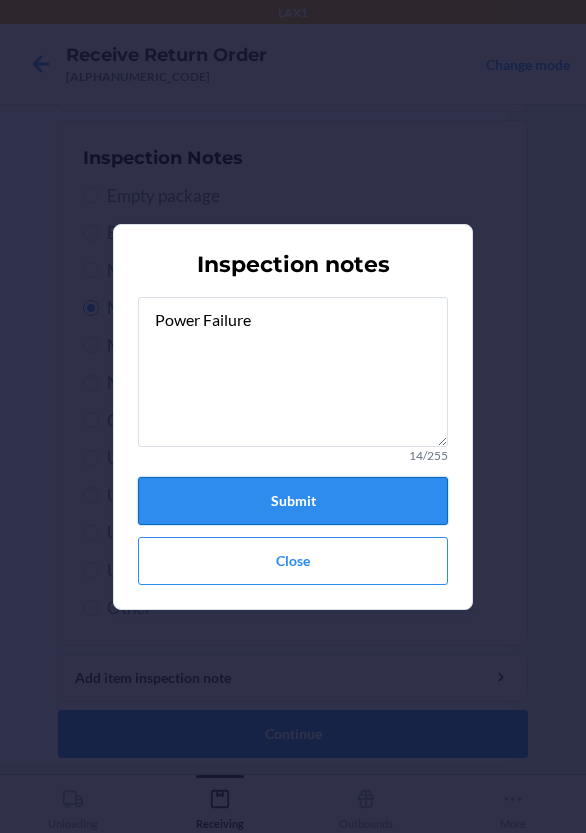 click on "Submit" at bounding box center [293, 501] 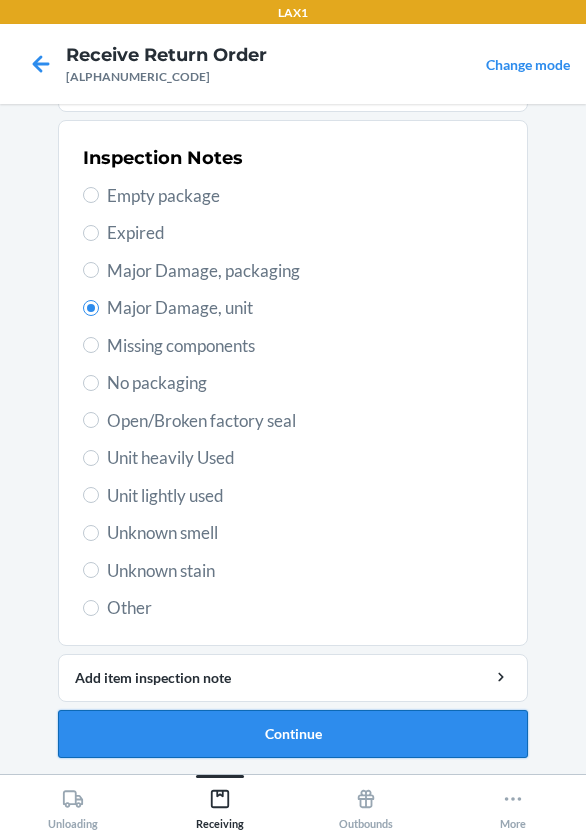 click on "Continue" at bounding box center (293, 734) 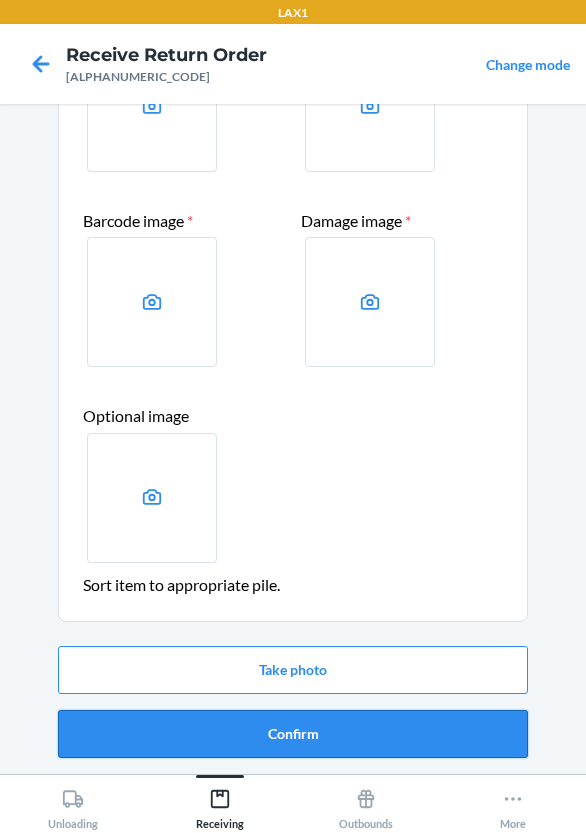 click on "Confirm" at bounding box center [293, 734] 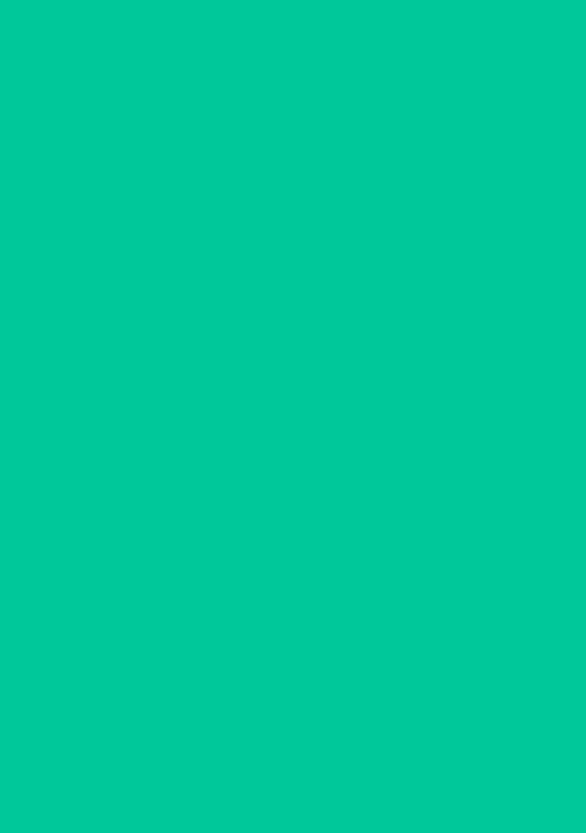 scroll, scrollTop: 0, scrollLeft: 0, axis: both 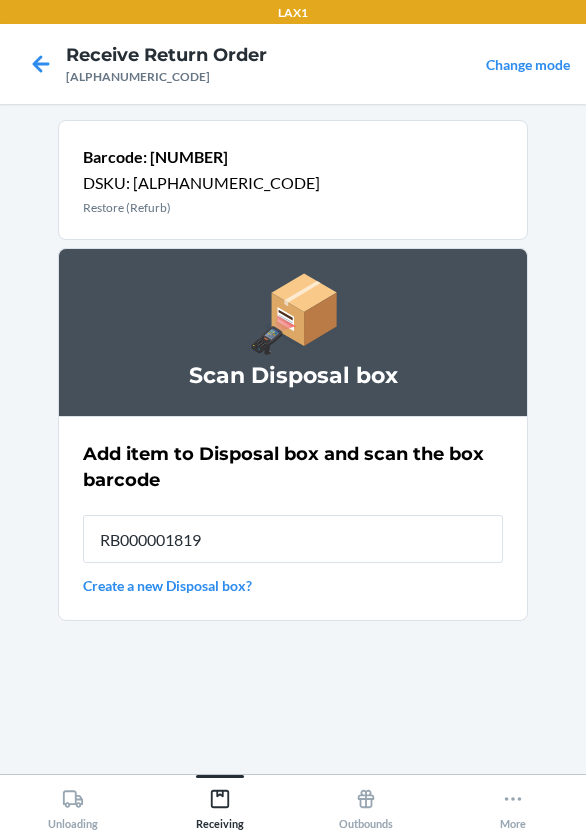 type on "RB000001819" 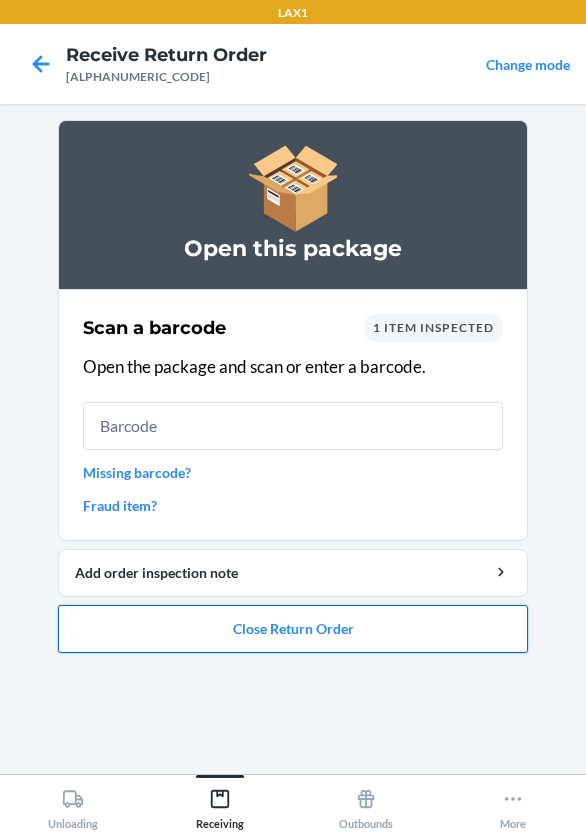 click on "Close Return Order" at bounding box center [293, 629] 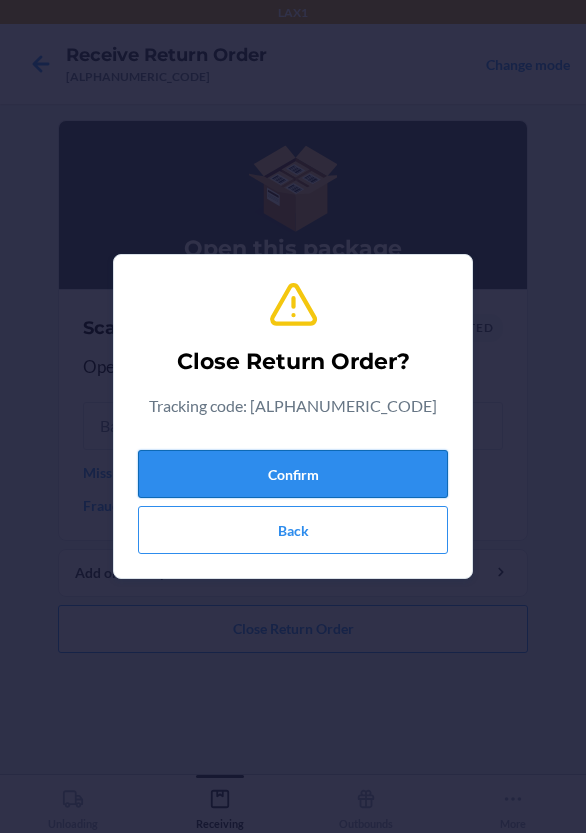 click on "Confirm" at bounding box center (293, 474) 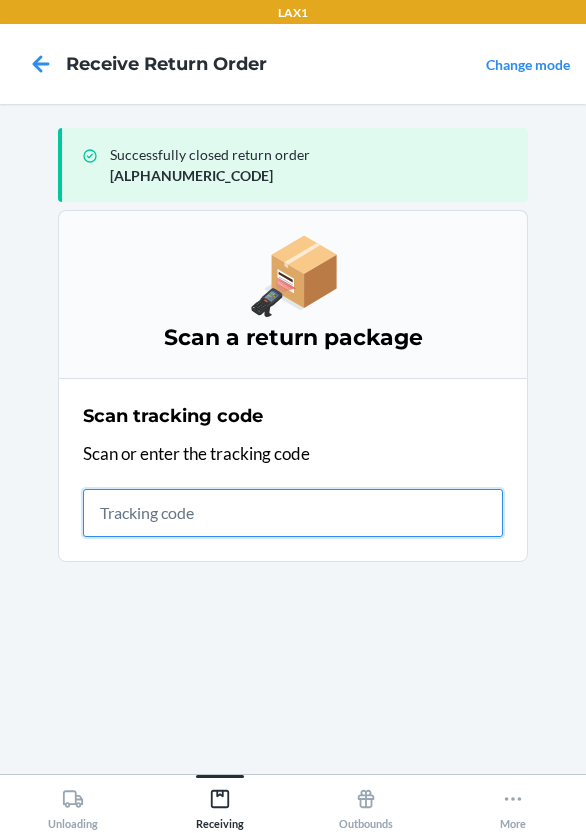 click at bounding box center (293, 513) 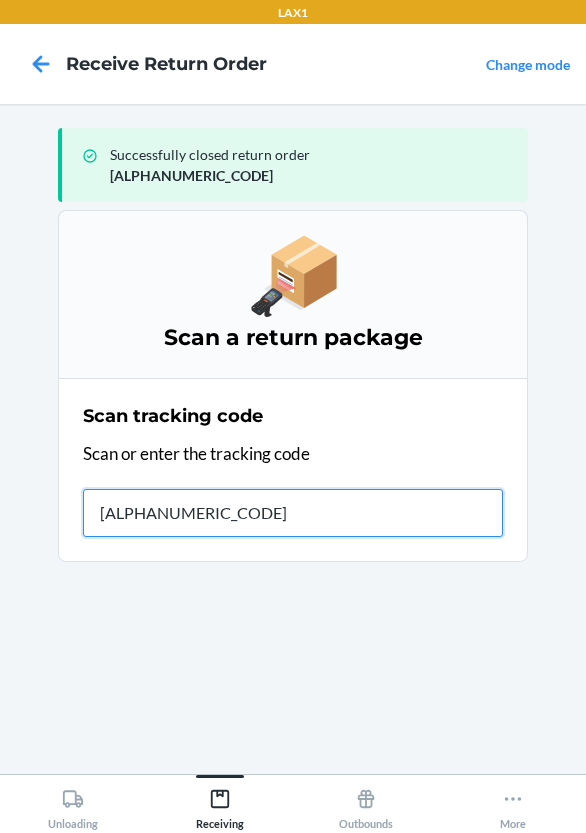 type on "[TRACKING_CODE]" 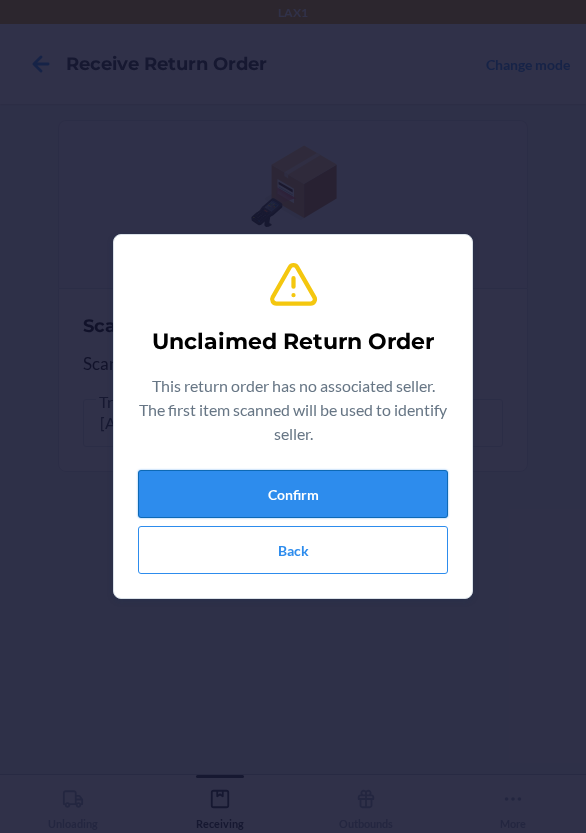 click on "Confirm" at bounding box center (293, 494) 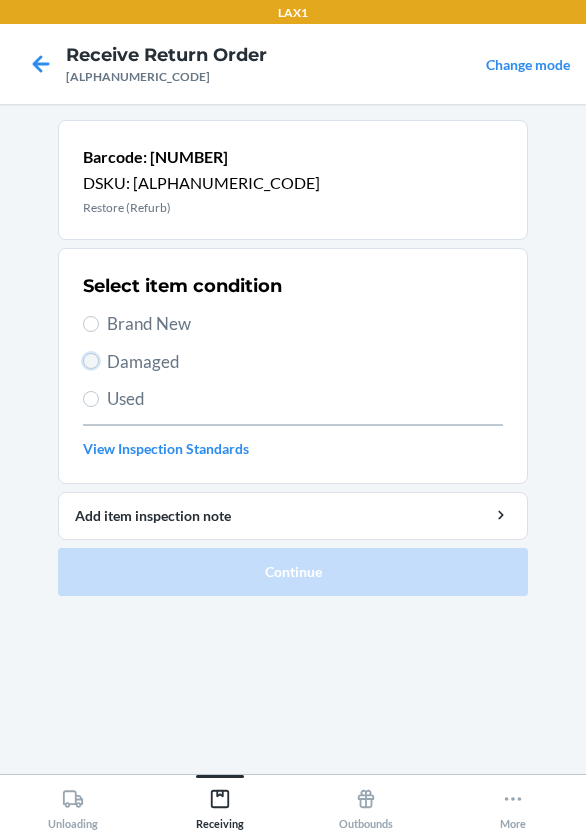 click on "Damaged" at bounding box center (91, 361) 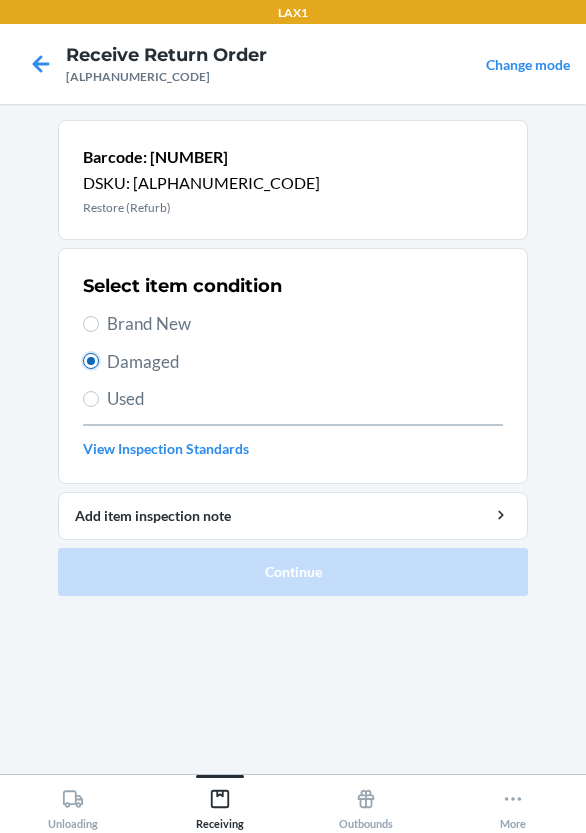 radio on "true" 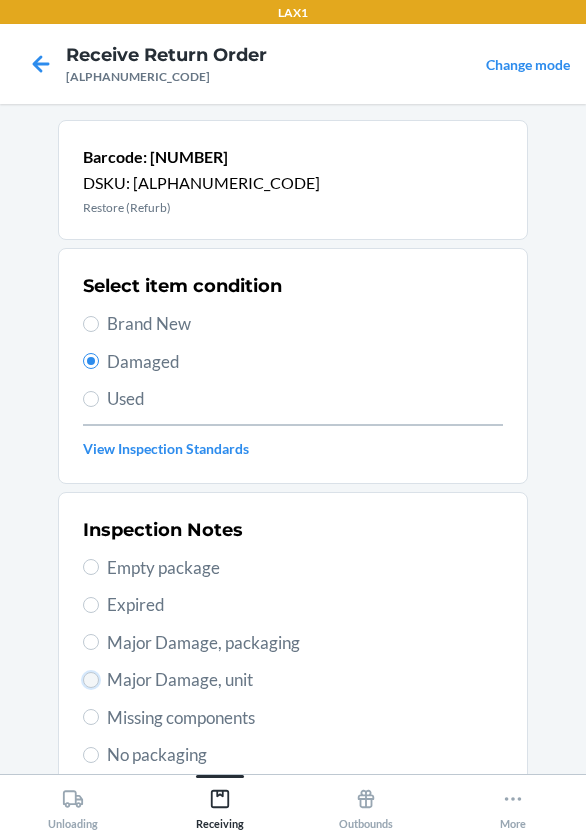 click on "Major Damage, unit" at bounding box center [91, 680] 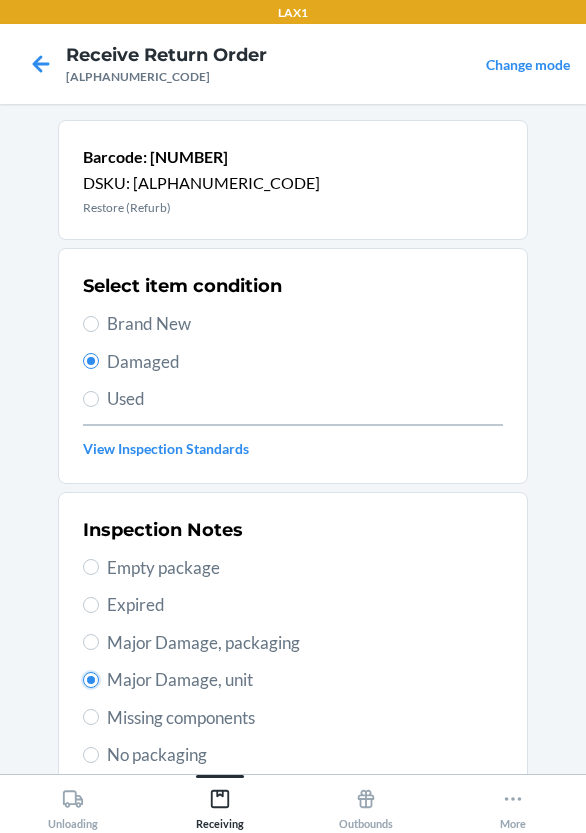 scroll, scrollTop: 300, scrollLeft: 0, axis: vertical 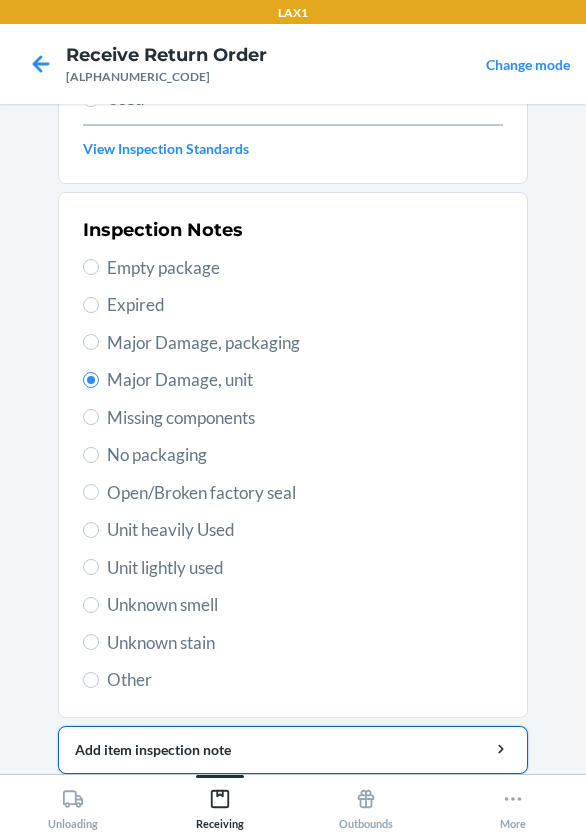 click on "Add item inspection note" at bounding box center (293, 749) 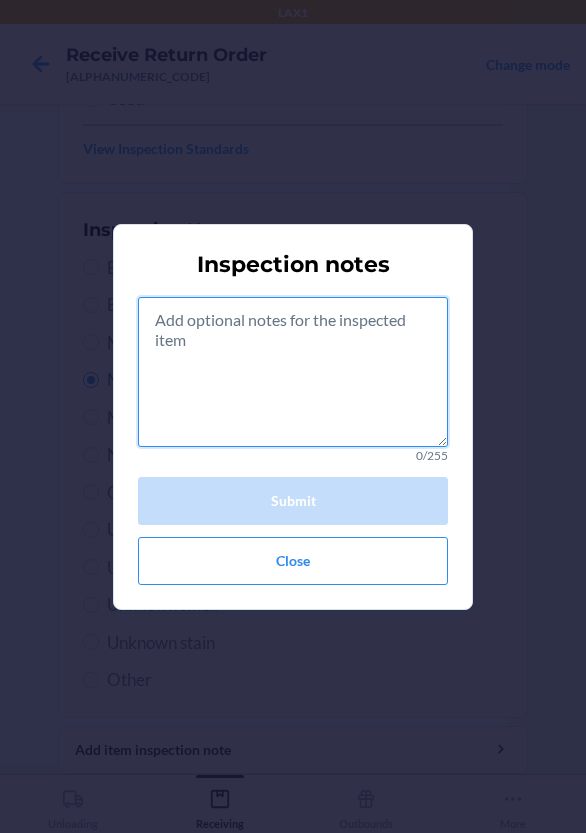 click at bounding box center (293, 372) 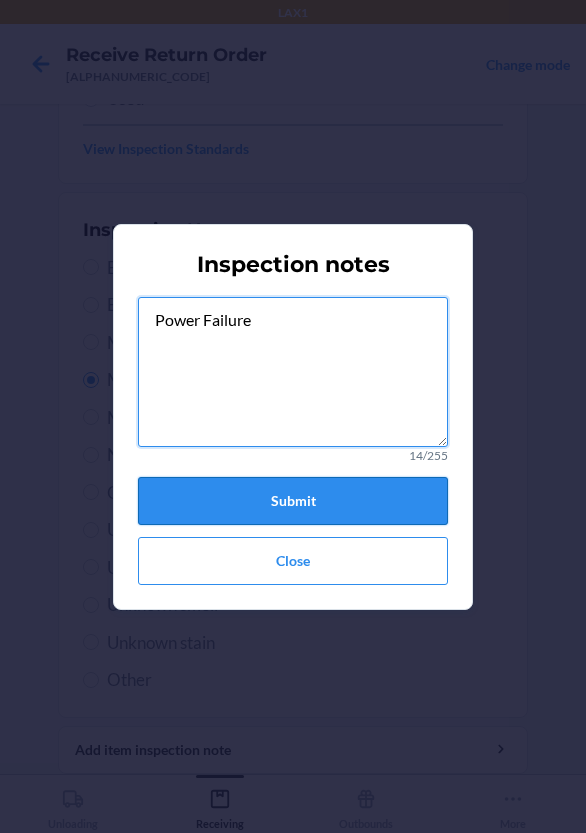 type on "Power Failure" 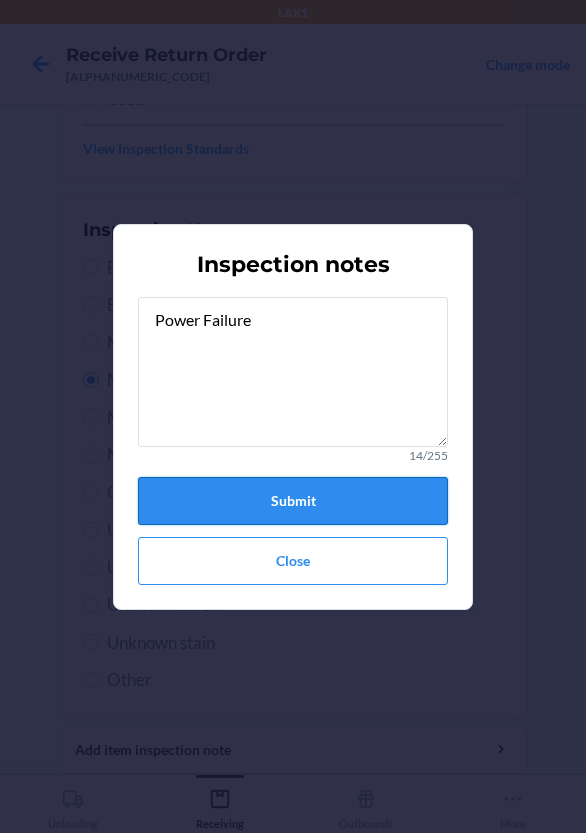 click on "Submit" at bounding box center (293, 501) 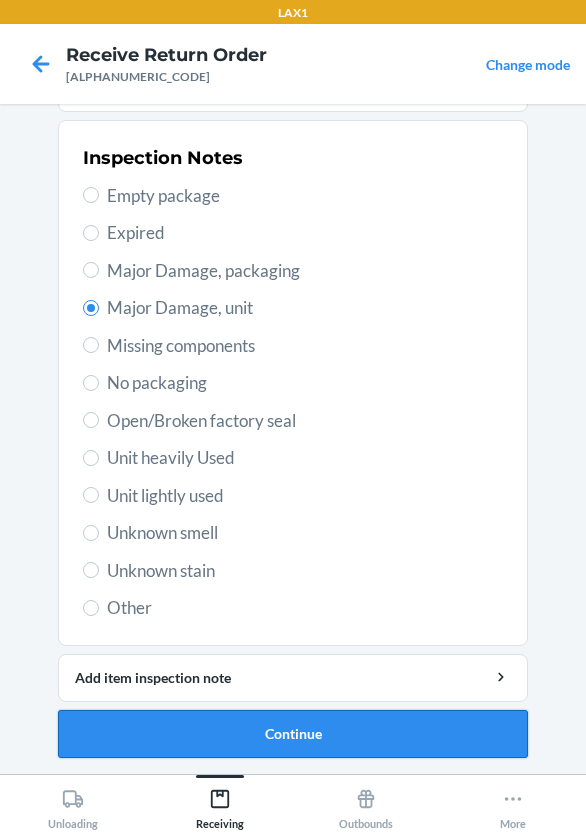click on "Continue" at bounding box center (293, 734) 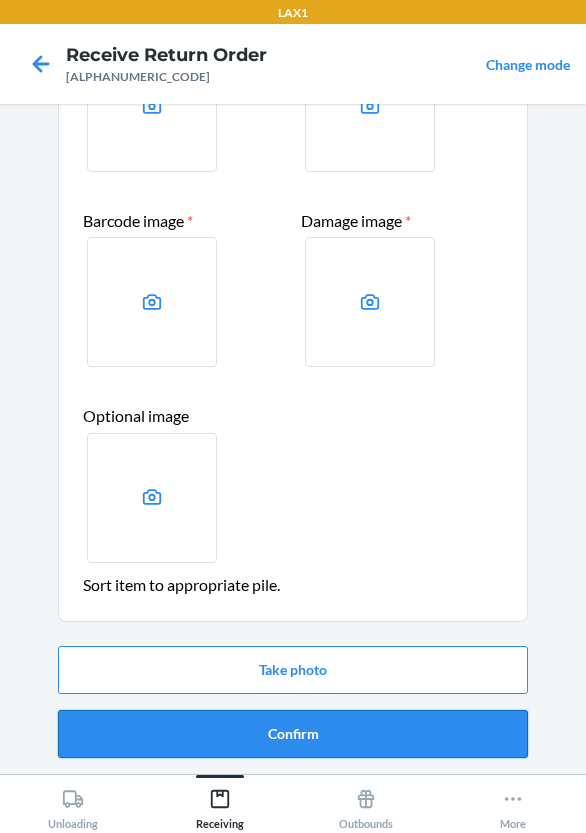 click on "Confirm" at bounding box center (293, 734) 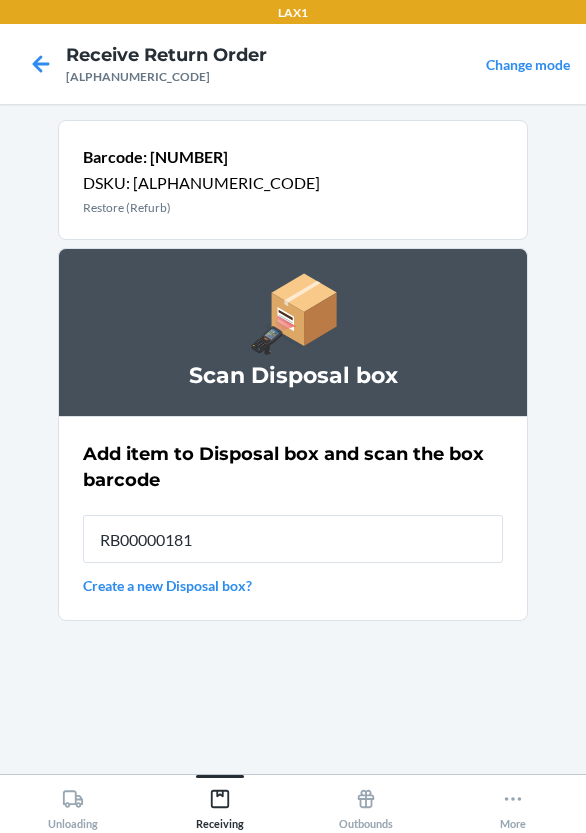 type on "RB000001819" 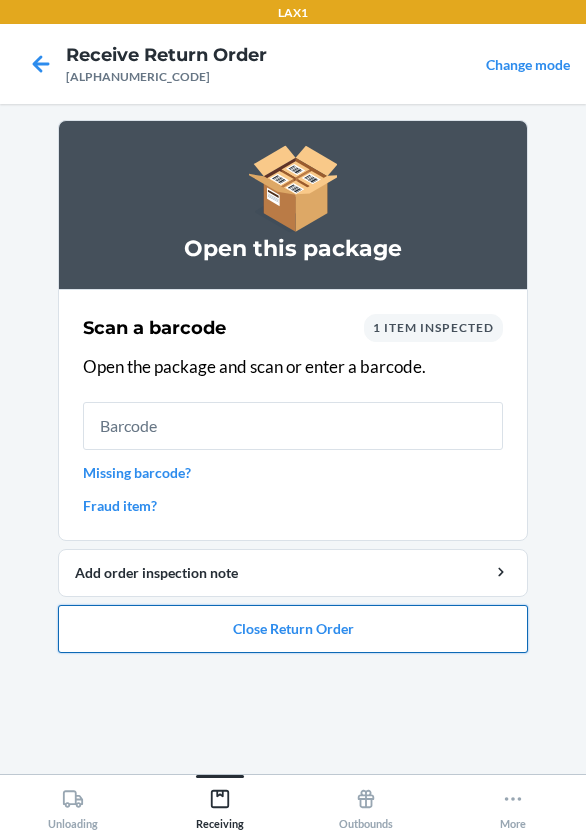 click on "Close Return Order" at bounding box center (293, 629) 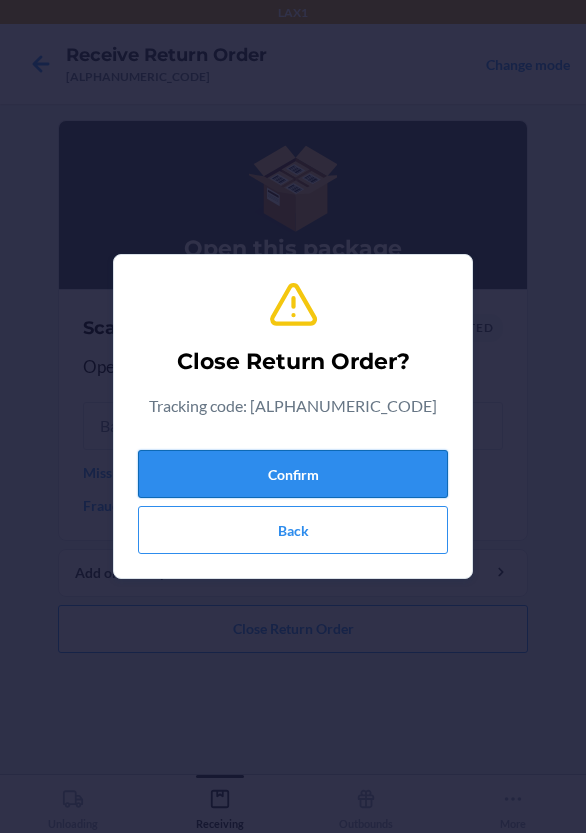 click on "Confirm" at bounding box center [293, 474] 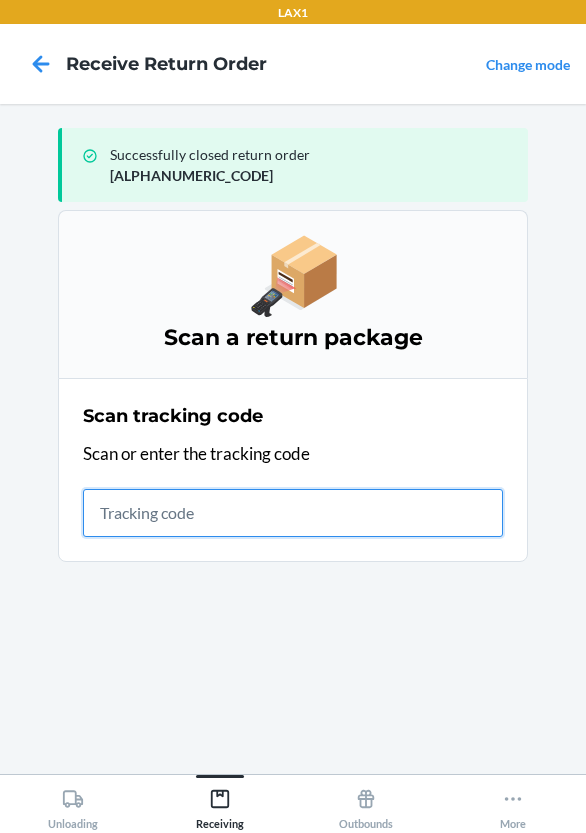 click at bounding box center (293, 513) 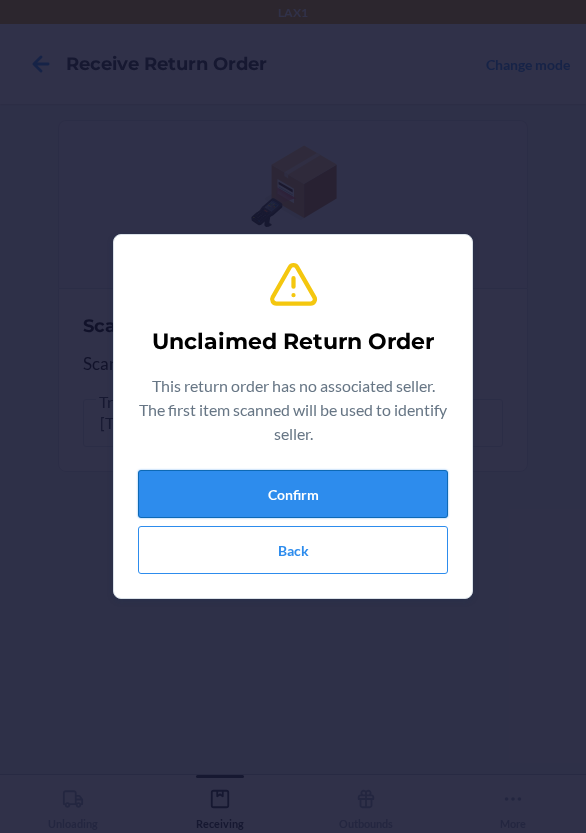 click on "Confirm" at bounding box center [293, 494] 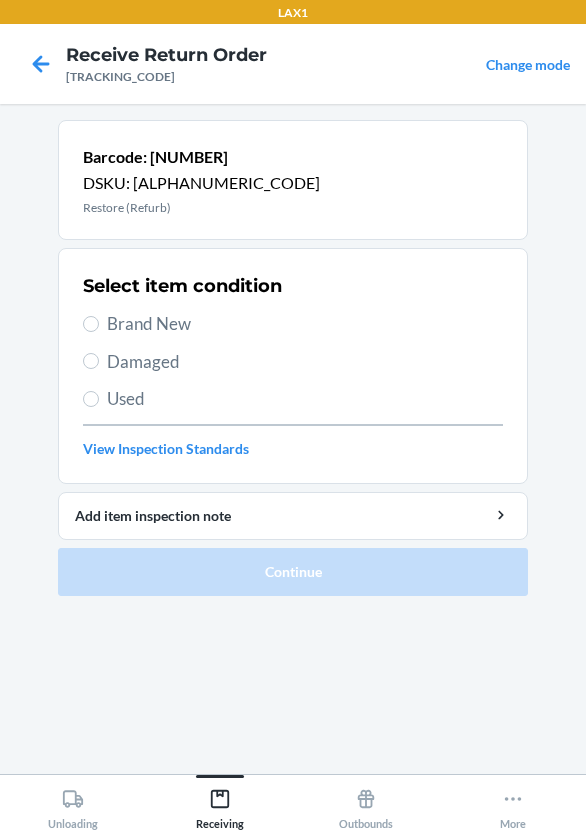click on "Damaged" at bounding box center [305, 362] 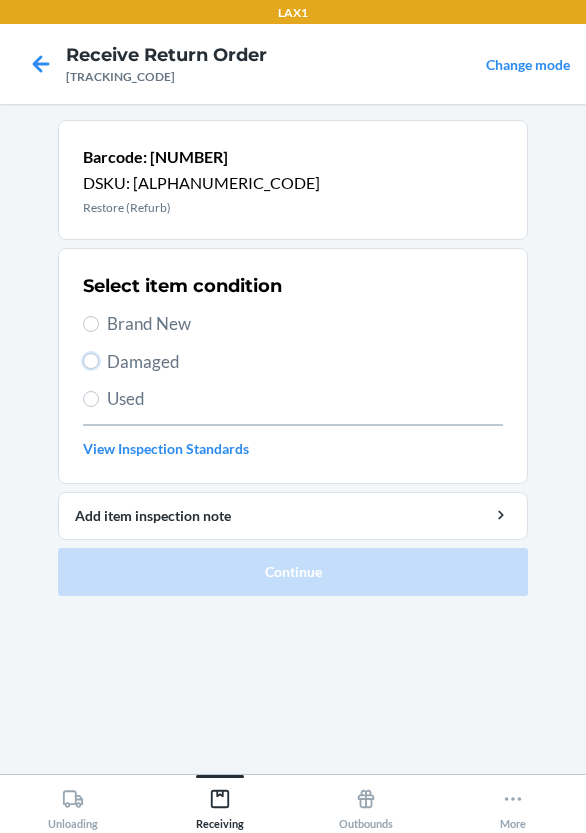 click on "Damaged" at bounding box center (91, 361) 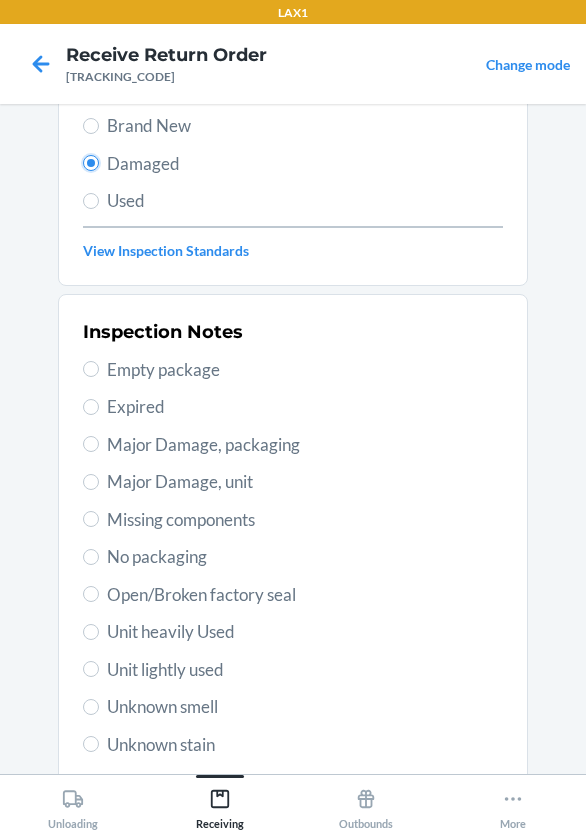 scroll, scrollTop: 200, scrollLeft: 0, axis: vertical 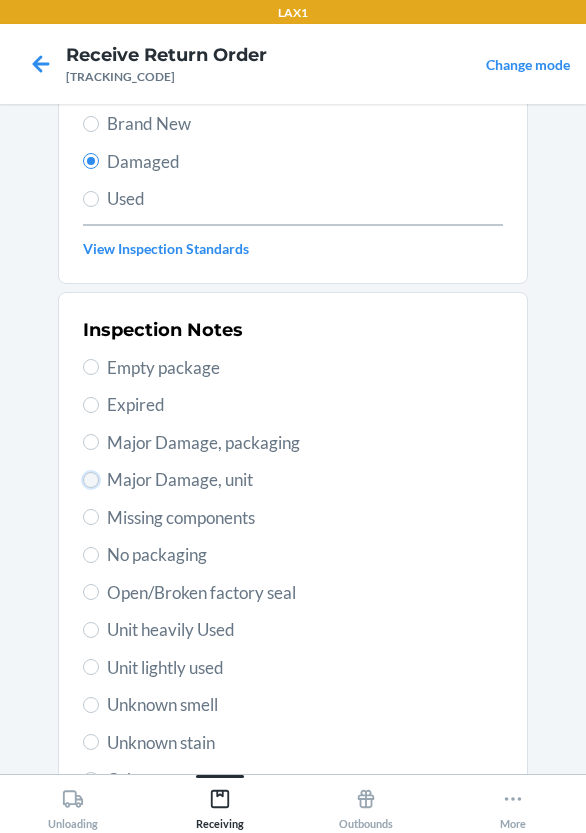 click on "Major Damage, unit" at bounding box center (91, 480) 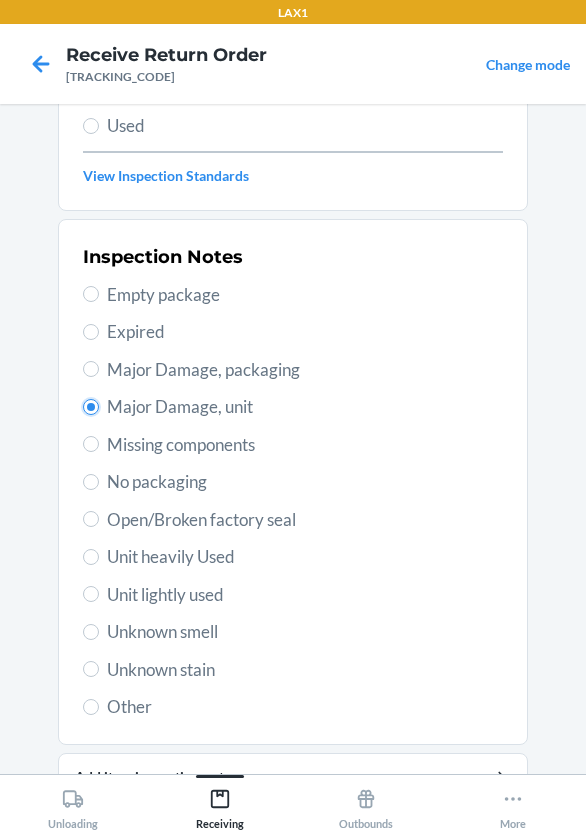 scroll, scrollTop: 372, scrollLeft: 0, axis: vertical 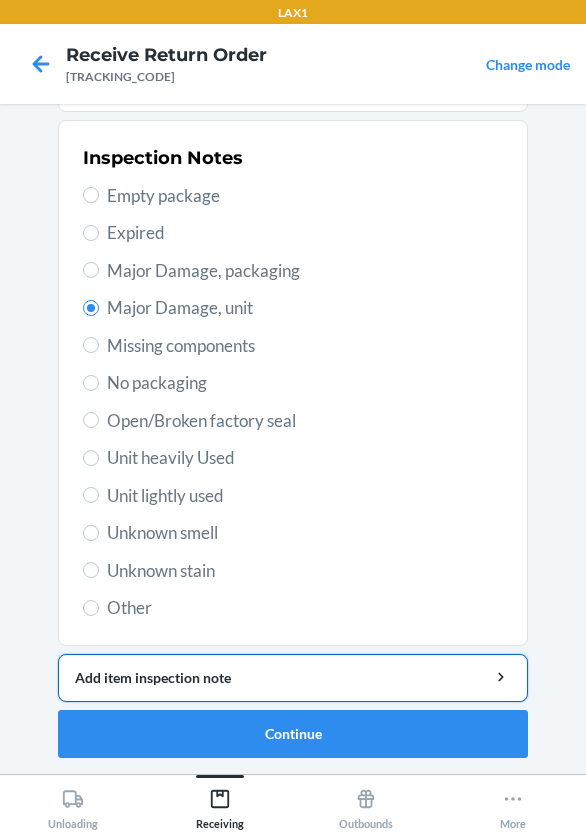 click on "Add item inspection note" at bounding box center (293, 677) 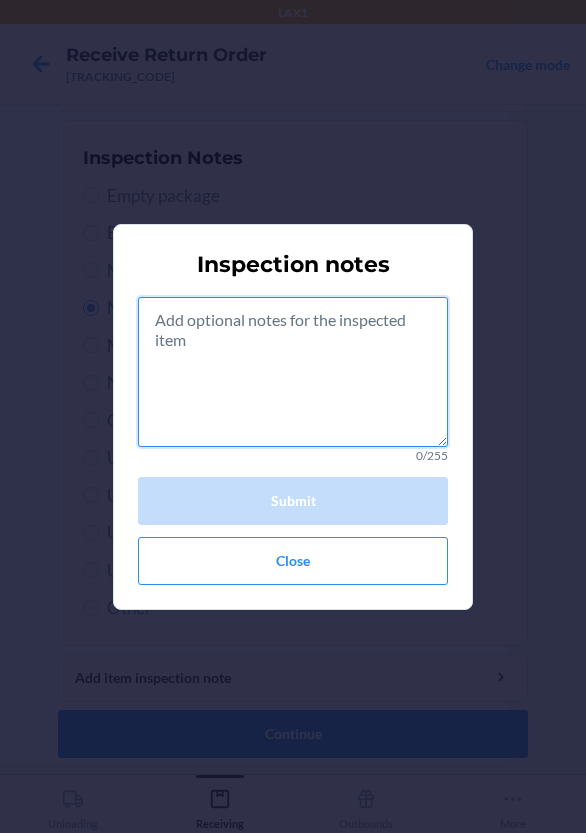 click at bounding box center [293, 372] 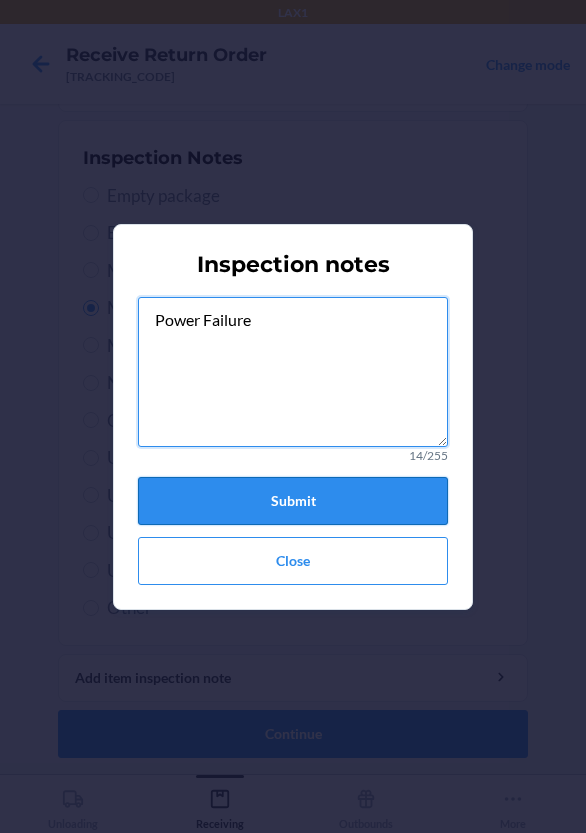 type on "Power Failure" 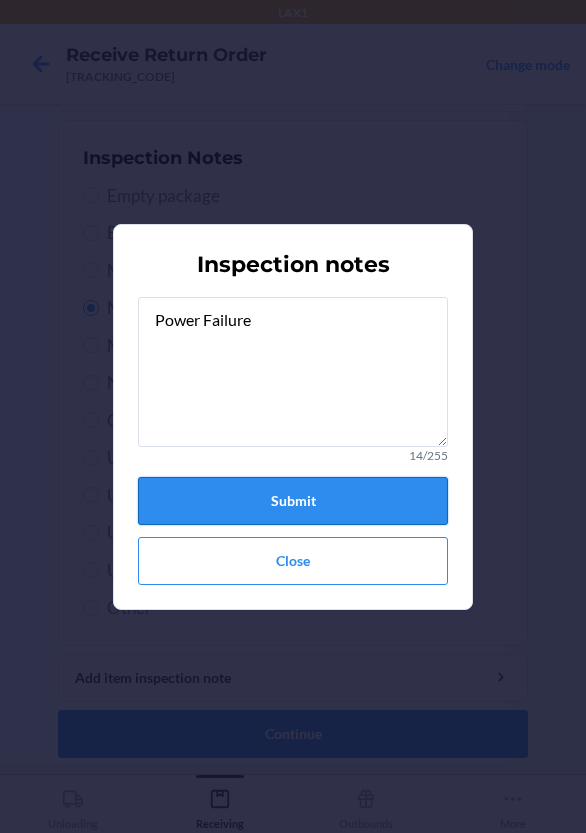 click on "Submit" at bounding box center (293, 501) 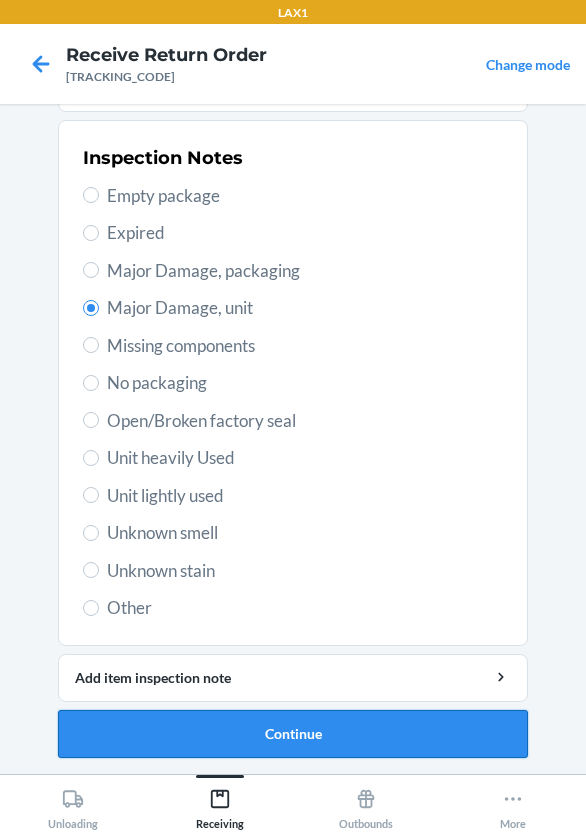 click on "Continue" at bounding box center (293, 734) 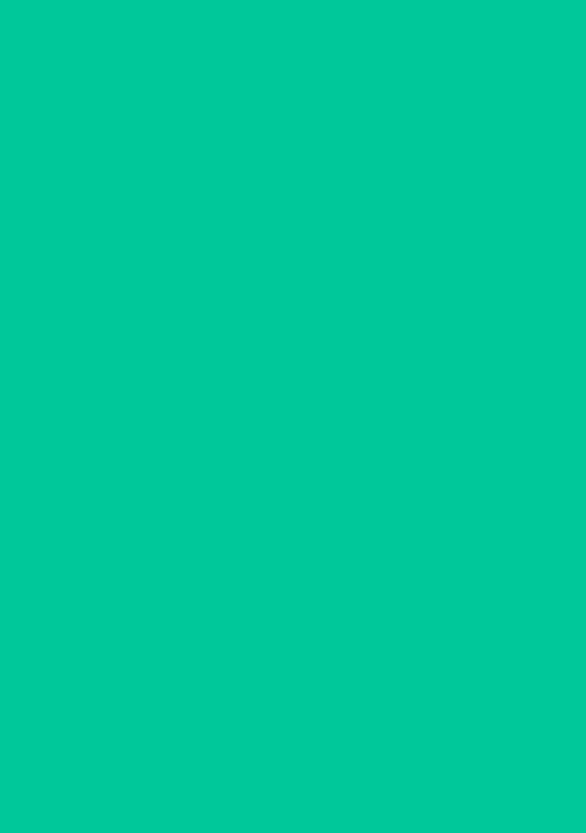 scroll, scrollTop: 195, scrollLeft: 0, axis: vertical 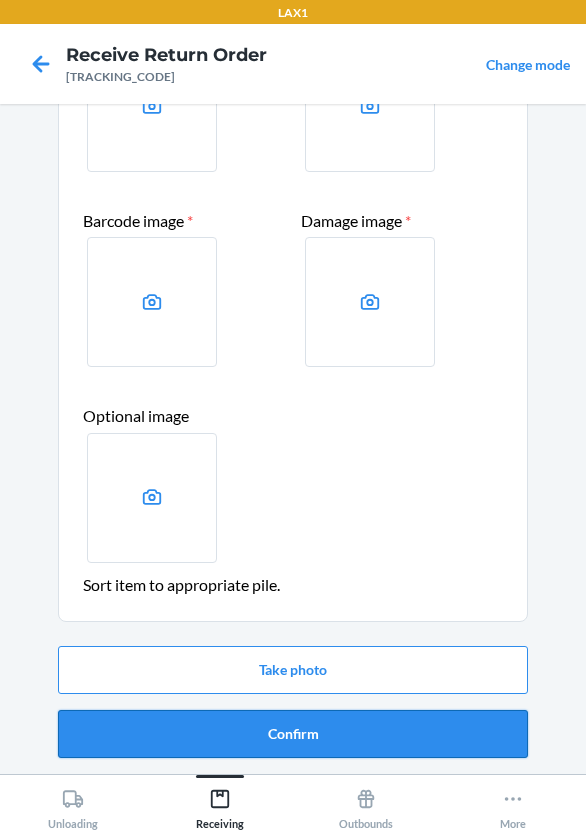 click on "Confirm" at bounding box center (293, 734) 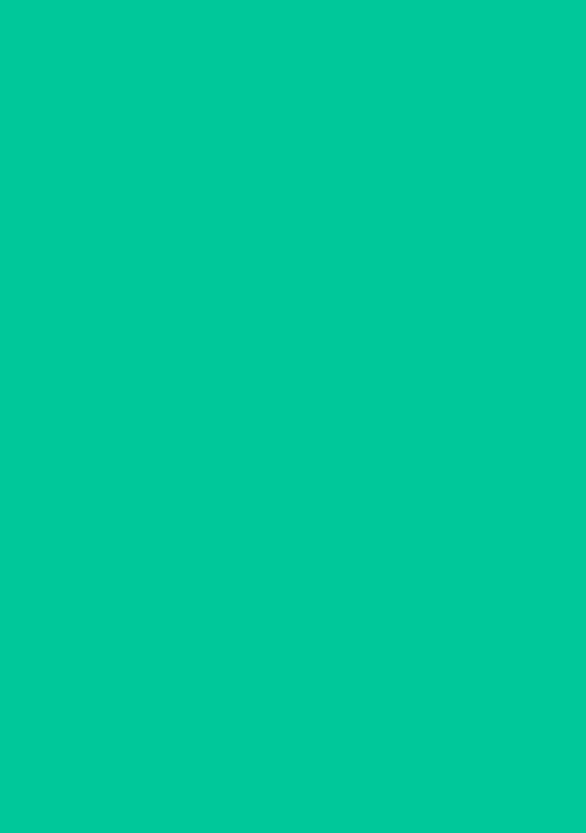 scroll, scrollTop: 0, scrollLeft: 0, axis: both 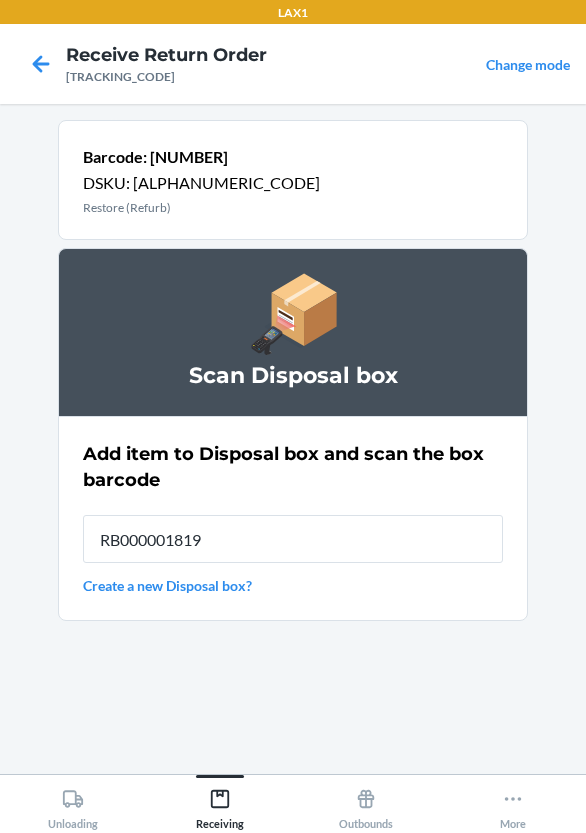 type on "RB000001819" 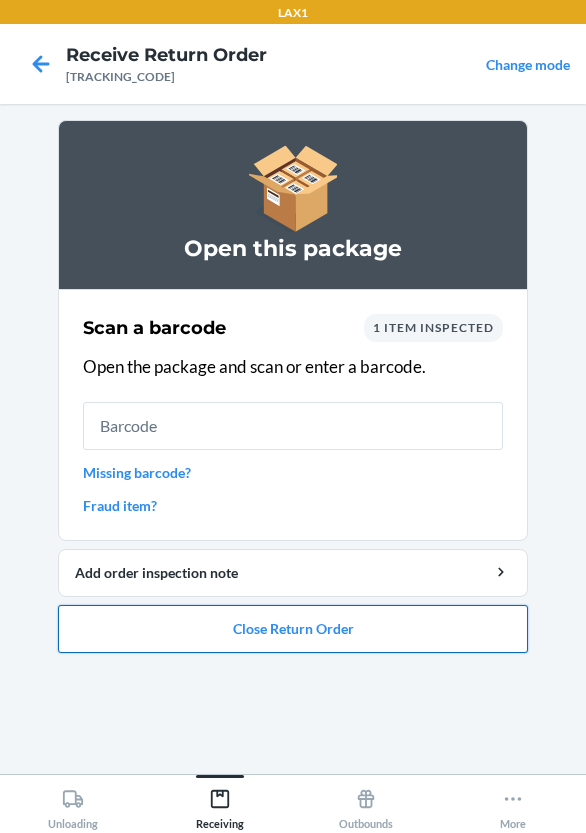 click on "Close Return Order" at bounding box center [293, 629] 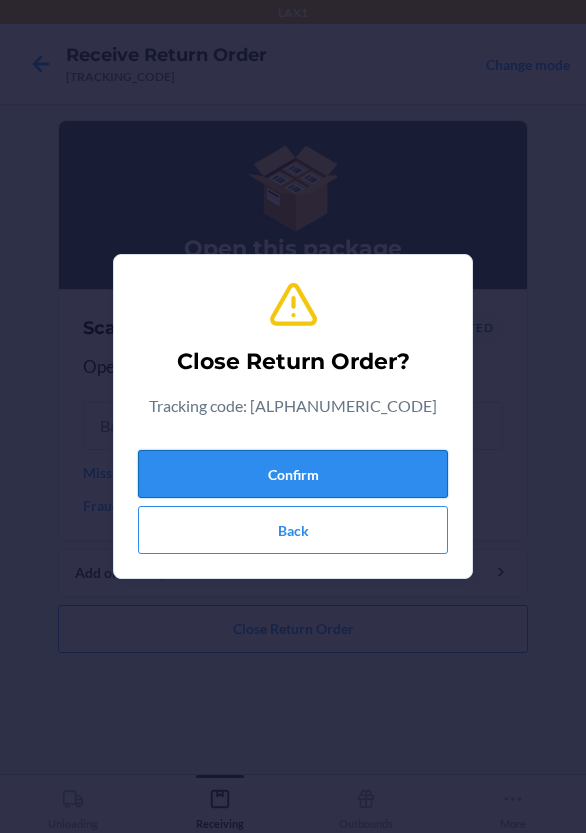 click on "Confirm" at bounding box center (293, 474) 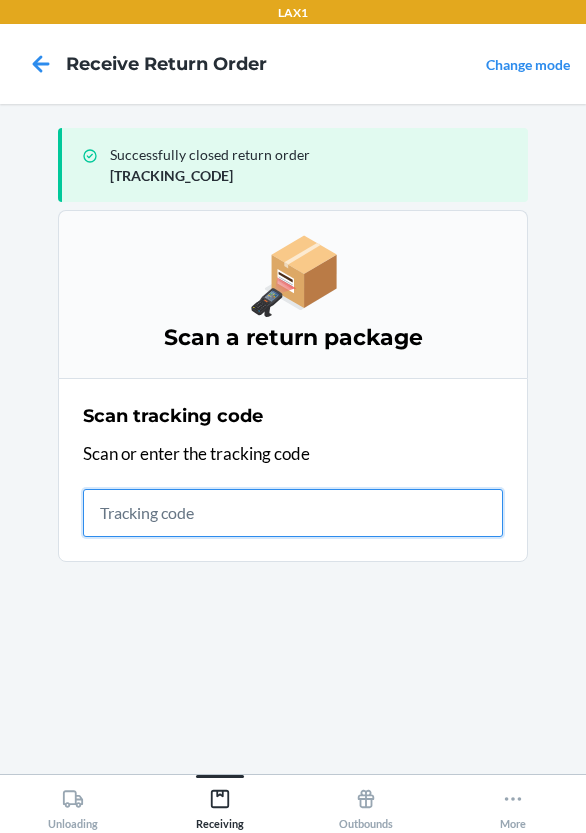 click at bounding box center (293, 513) 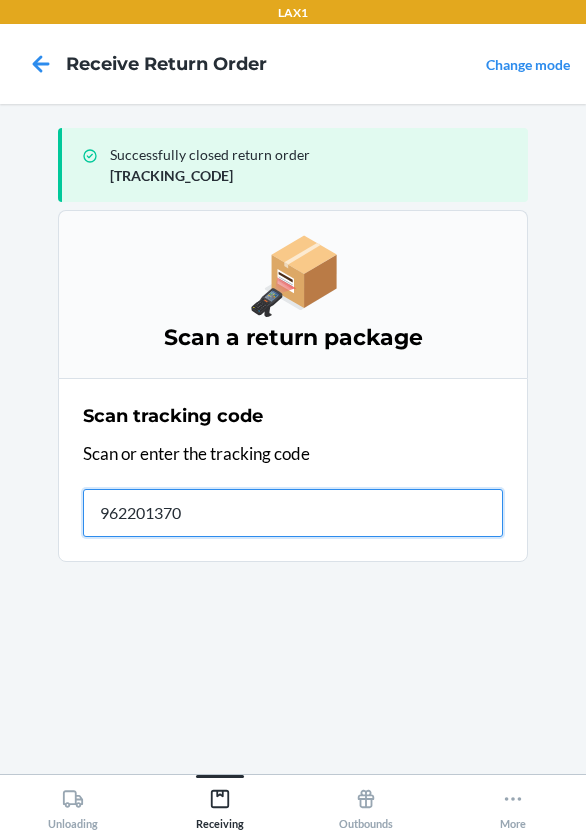 type on "[TRACKING]" 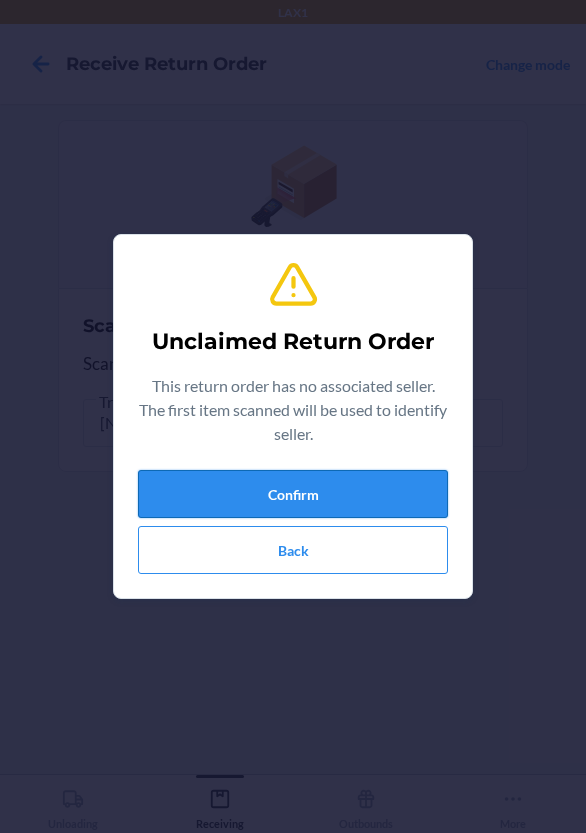 click on "Confirm" at bounding box center (293, 494) 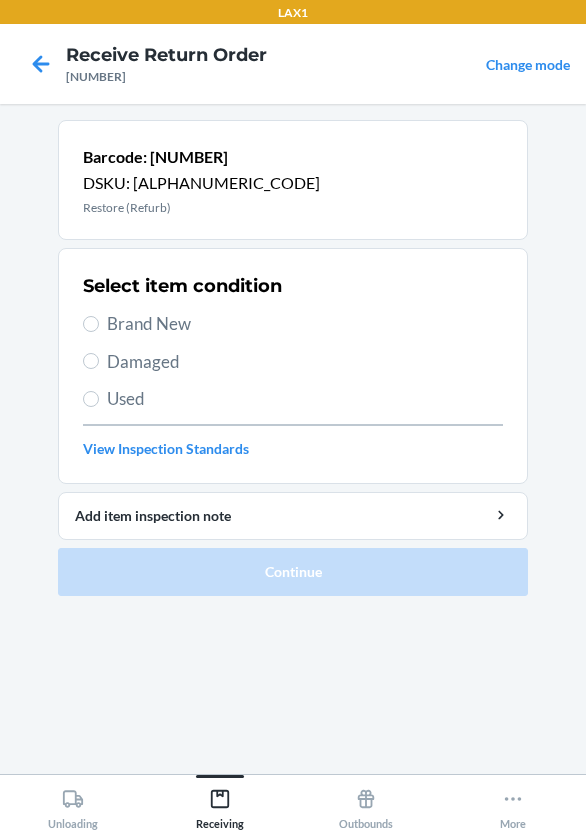 click on "Damaged" at bounding box center (305, 362) 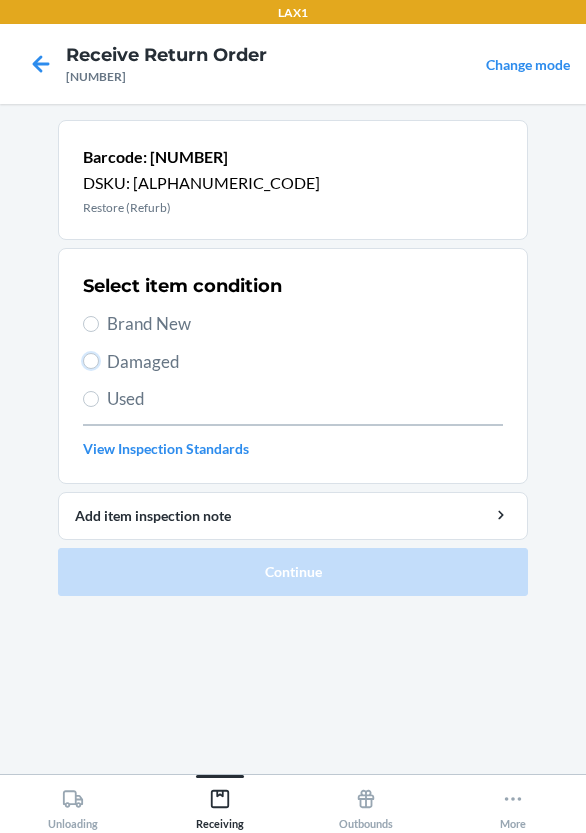 click on "Damaged" at bounding box center [91, 361] 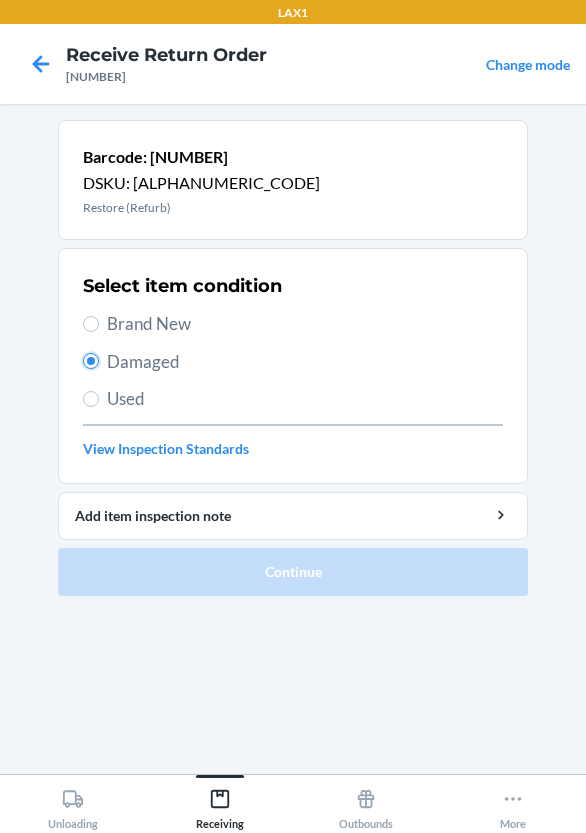 radio on "true" 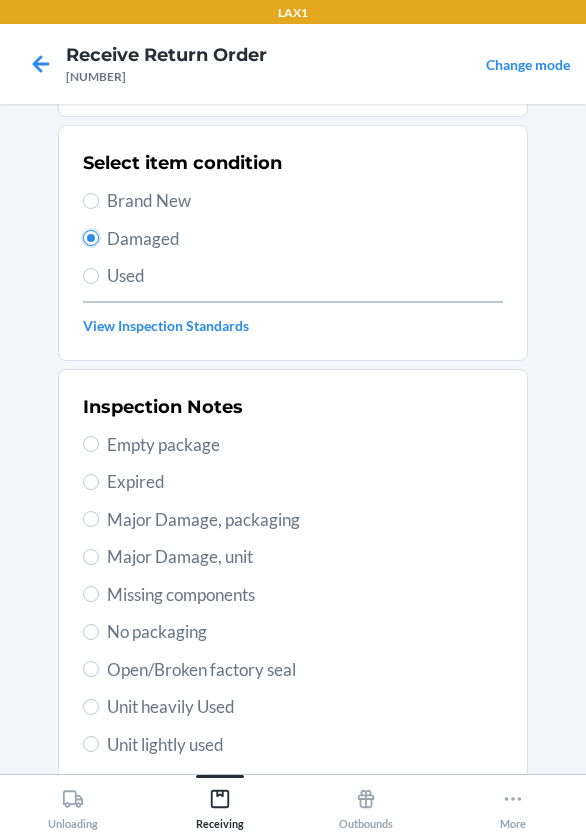 scroll, scrollTop: 300, scrollLeft: 0, axis: vertical 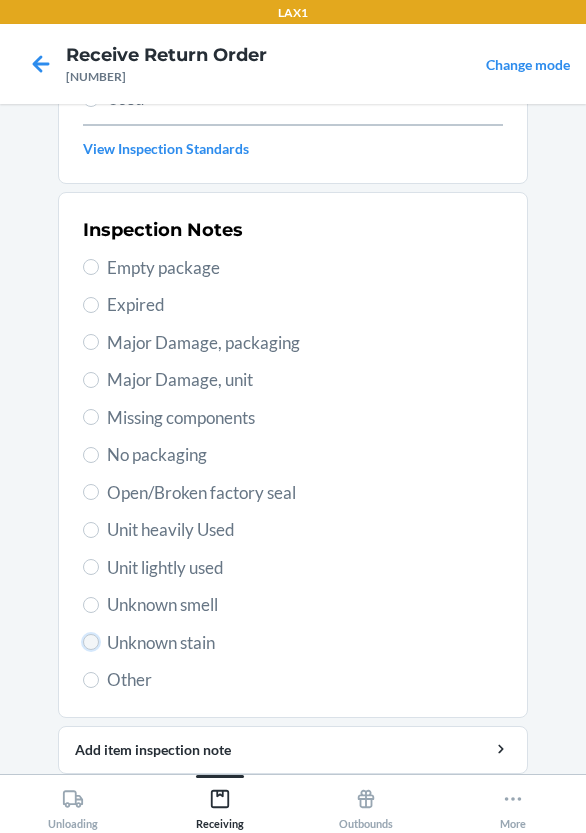 click on "Unknown stain" at bounding box center (91, 642) 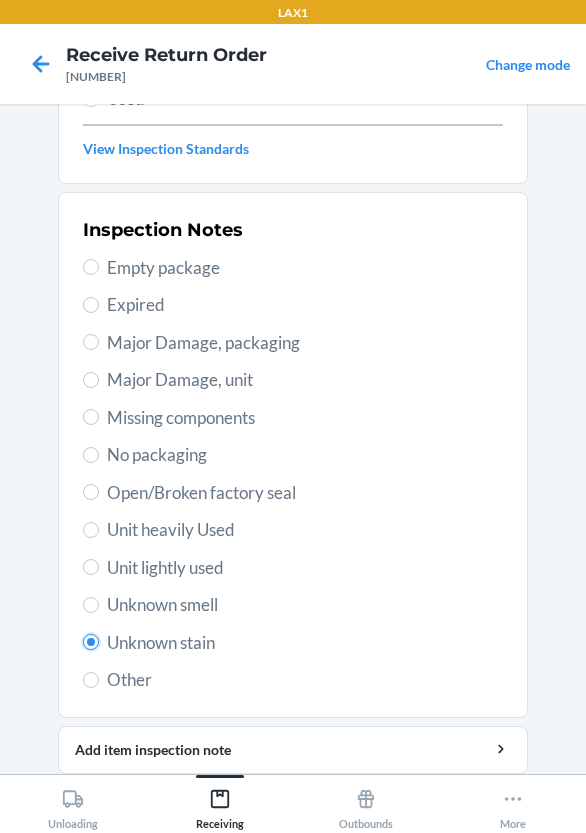 scroll, scrollTop: 372, scrollLeft: 0, axis: vertical 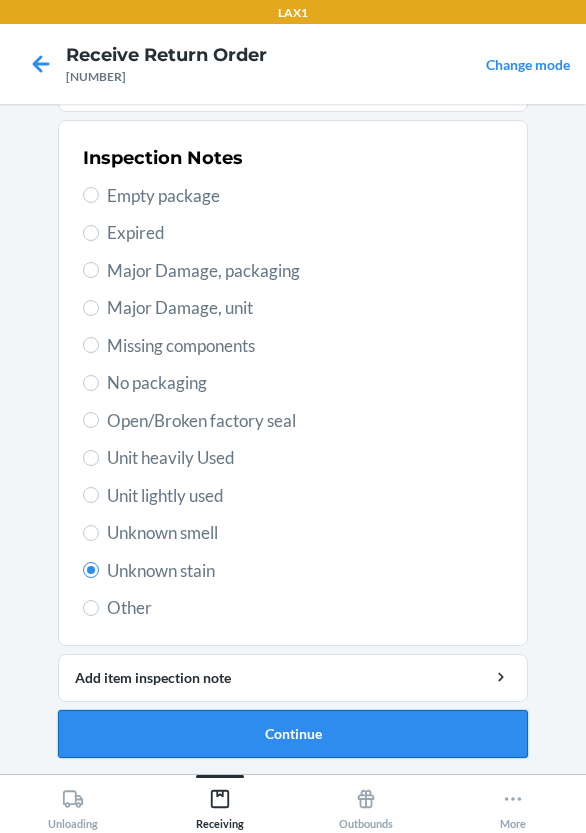 click on "Continue" at bounding box center (293, 734) 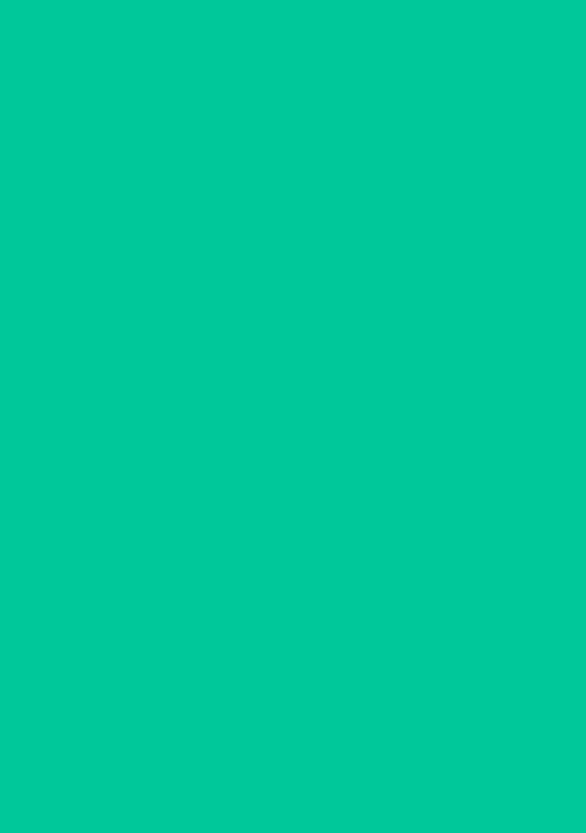 scroll, scrollTop: 195, scrollLeft: 0, axis: vertical 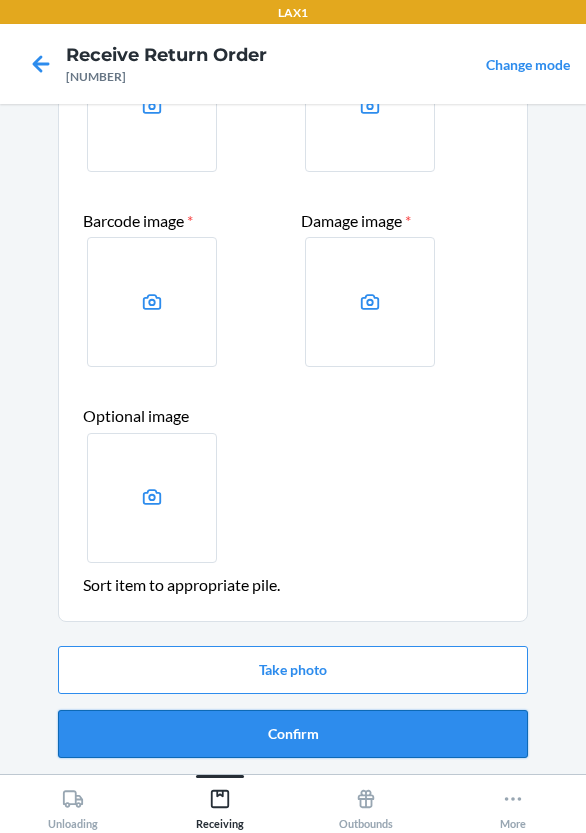 click on "Confirm" at bounding box center [293, 734] 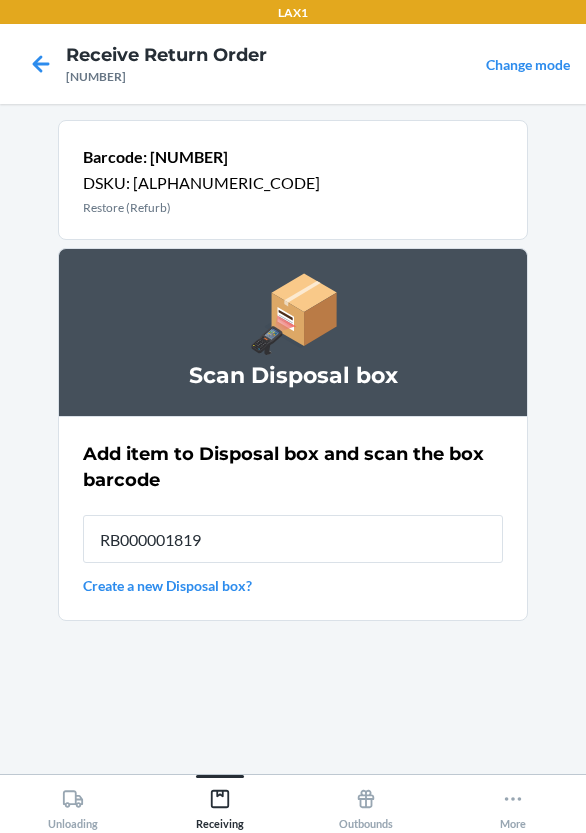 type on "RB000001819" 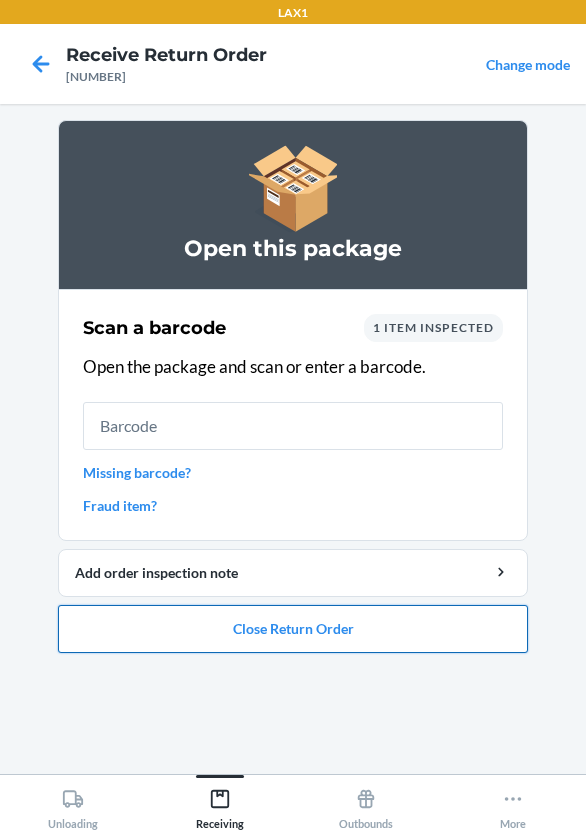 click on "Close Return Order" at bounding box center [293, 629] 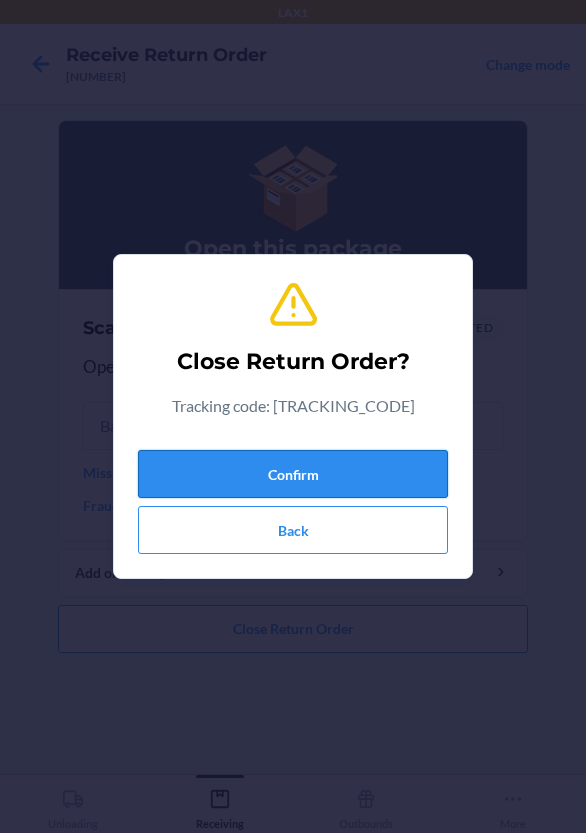 click on "Confirm" at bounding box center (293, 474) 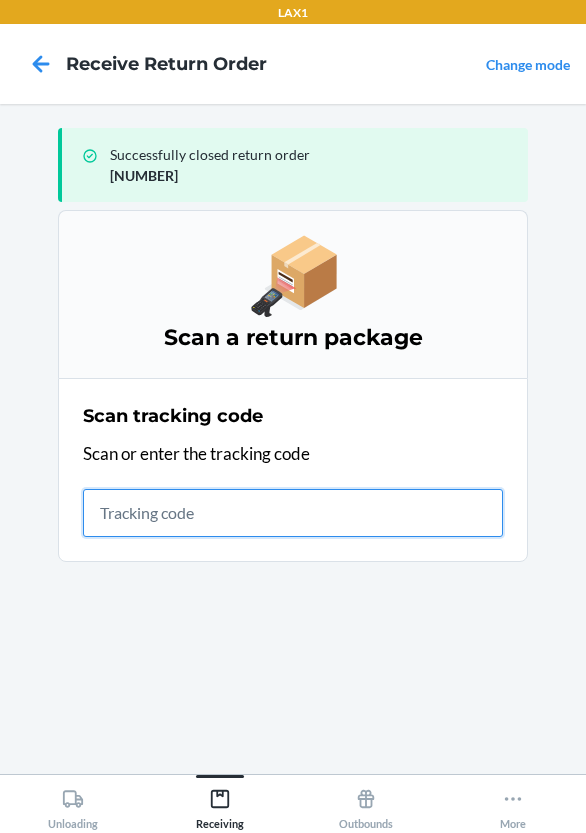 click at bounding box center (293, 513) 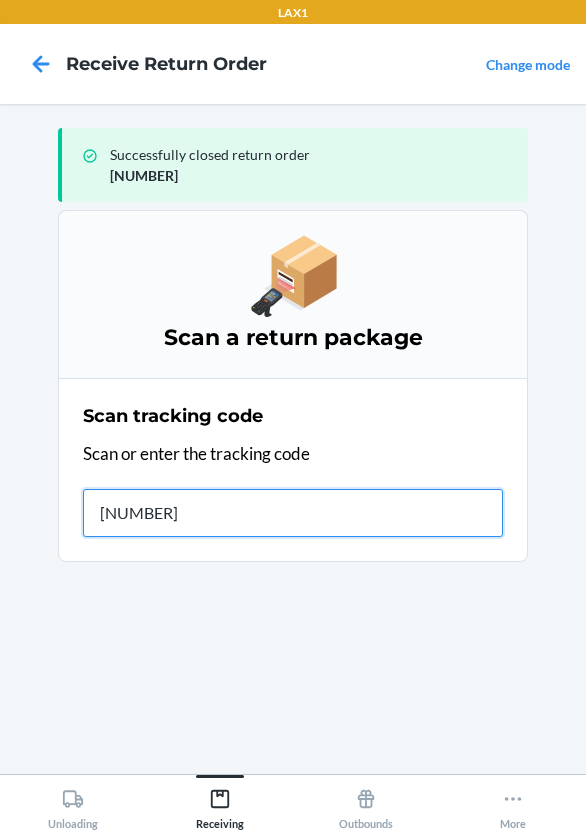type on "[TRACKING_CODE]" 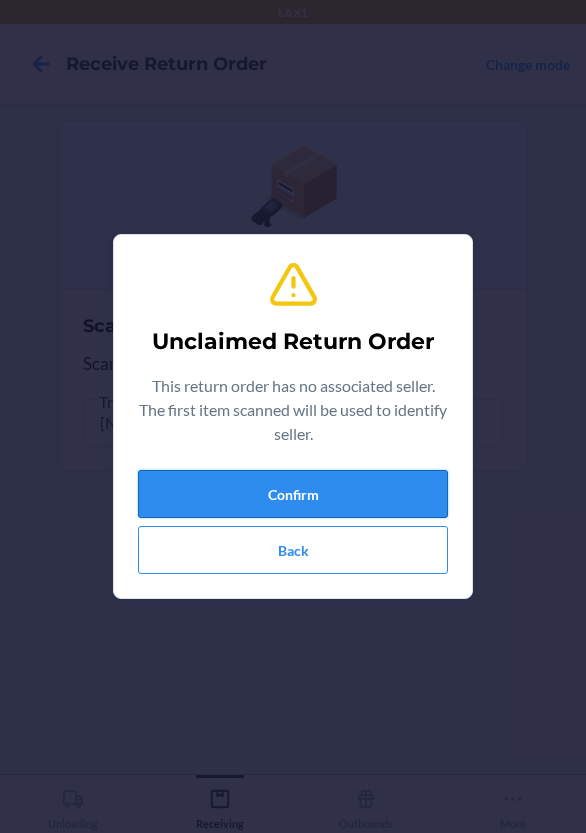 click on "Confirm" at bounding box center [293, 494] 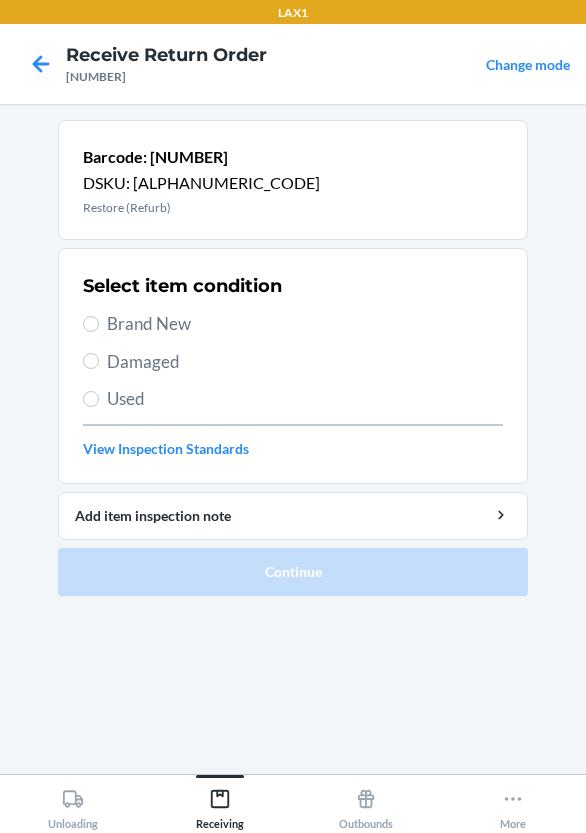 click on "Damaged" at bounding box center [305, 362] 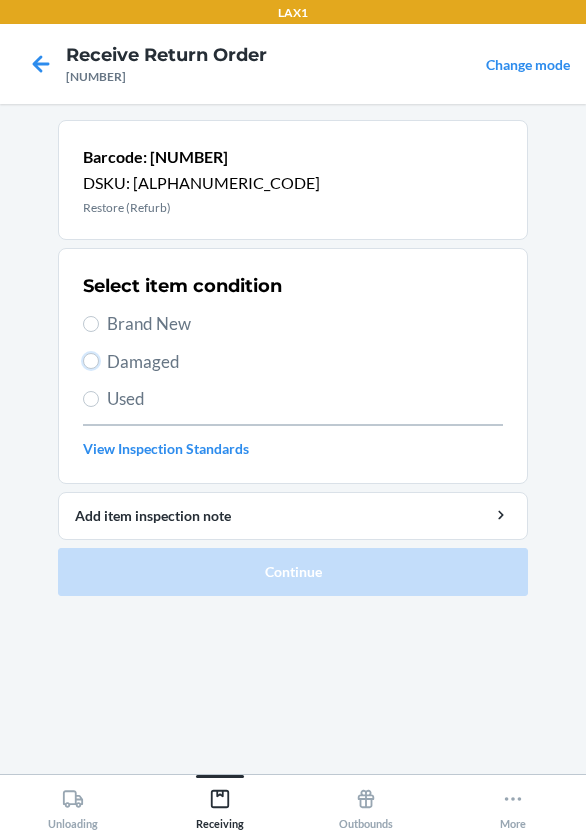 click on "Damaged" at bounding box center [91, 361] 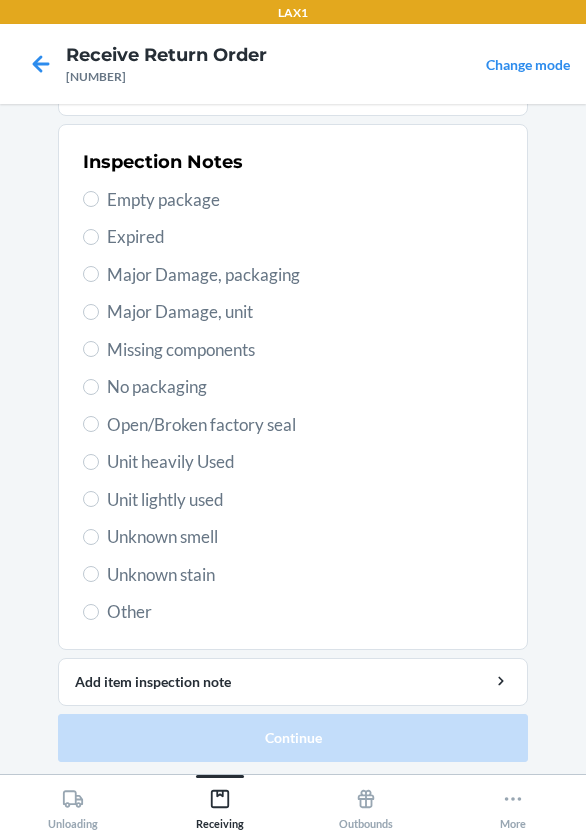 scroll, scrollTop: 372, scrollLeft: 0, axis: vertical 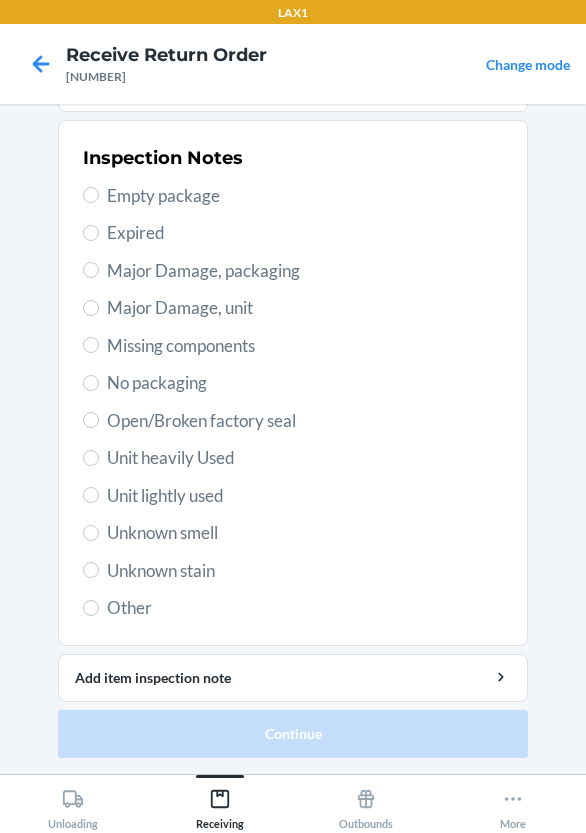 click on "Major Damage, unit" at bounding box center (293, 308) 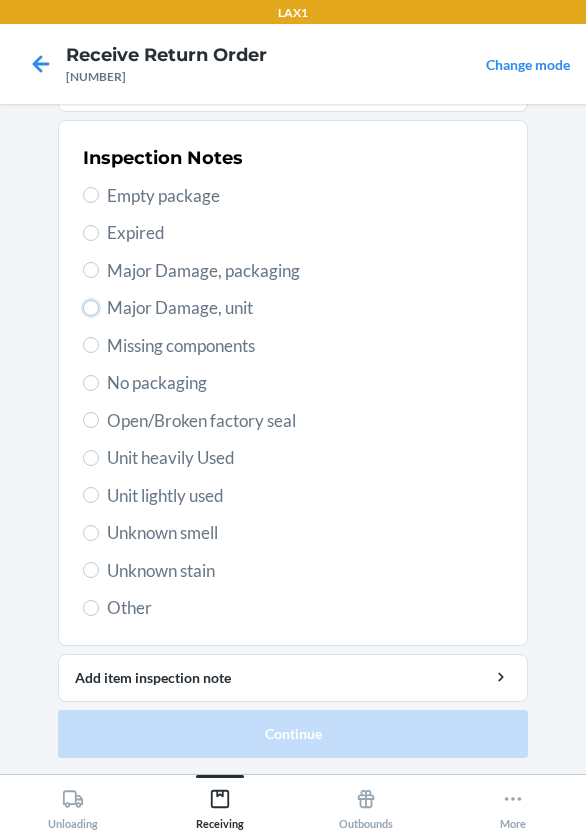 click on "Major Damage, unit" at bounding box center (91, 308) 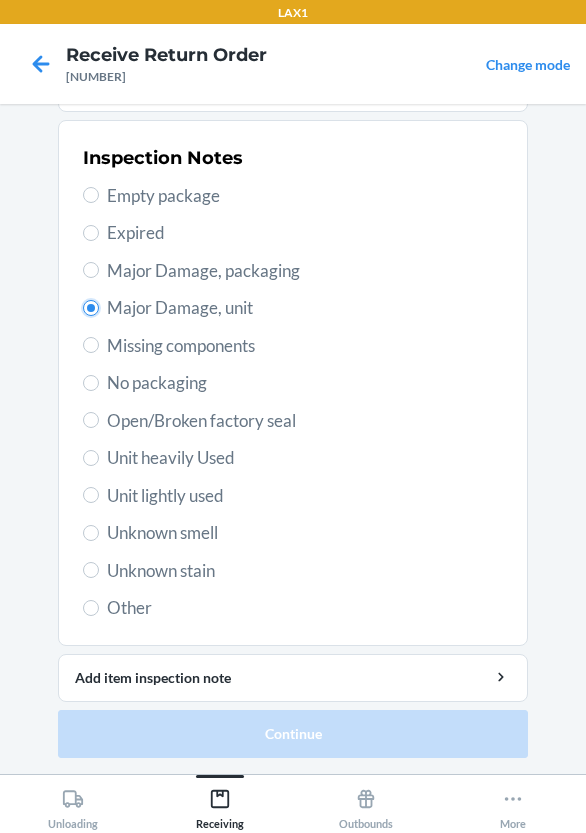 radio on "true" 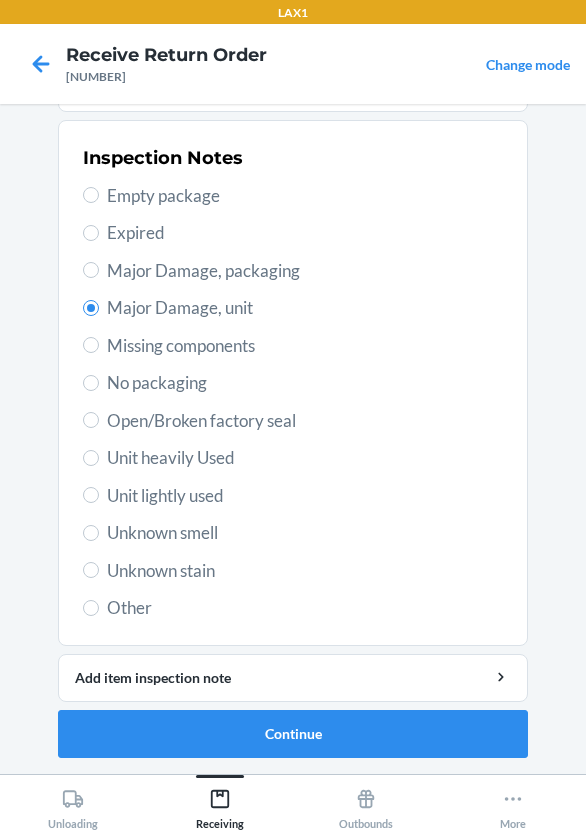 click on "Barcode: 00852852007863 DSKU: DDSK6FY6MW4 Restore (Refurb) Select item condition Brand New Damaged Used View Inspection Standards Inspection Notes Empty package Expired Major Damage, packaging Major Damage, unit Missing components No packaging Open/Broken factory seal Unit heavily Used Unit lightly used Unknown smell Unknown stain Other Add item inspection note Continue" at bounding box center (293, 253) 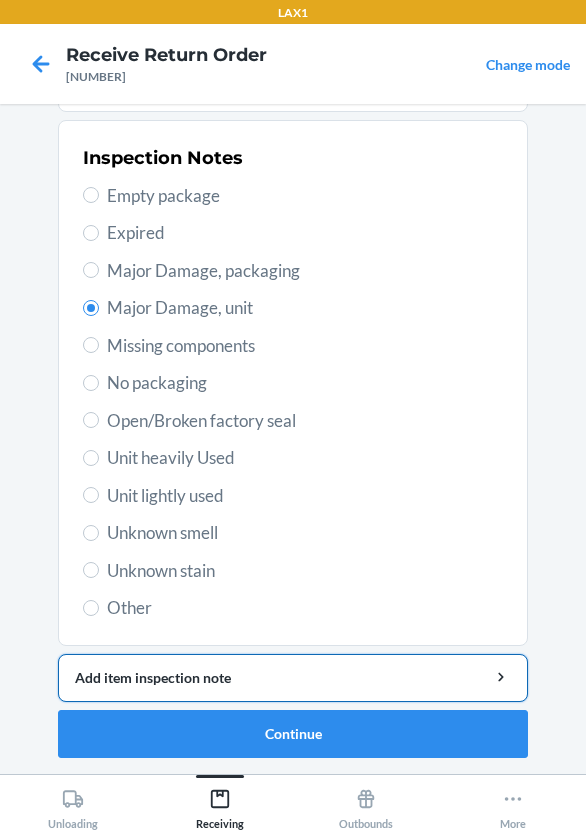 click on "Add item inspection note" at bounding box center (293, 677) 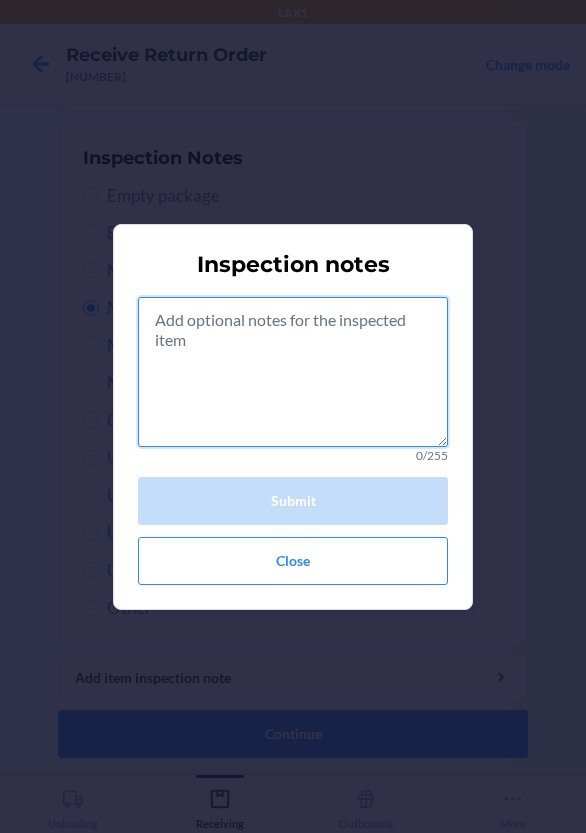 click at bounding box center (293, 372) 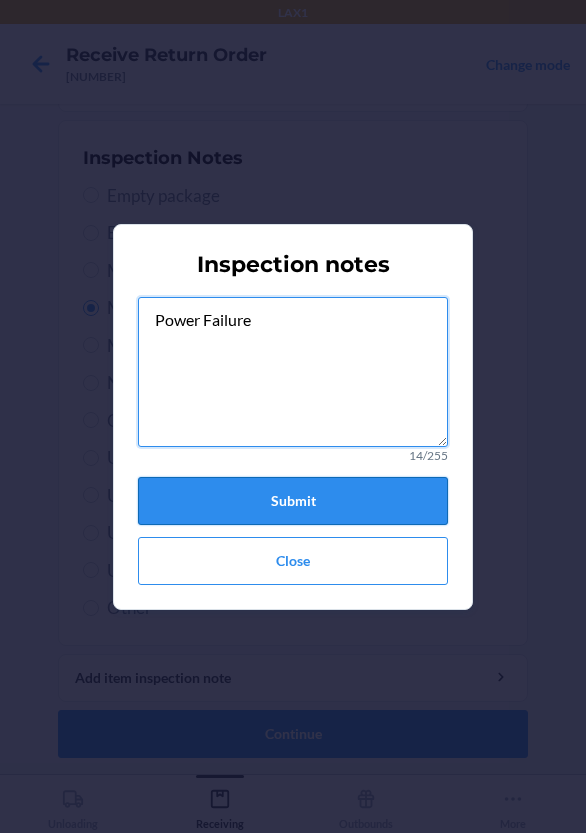 type on "Power Failure" 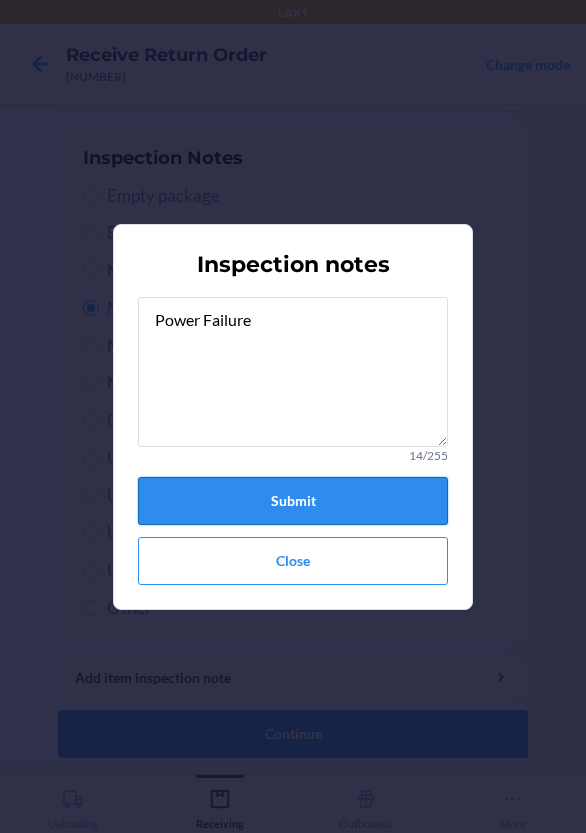 click on "Submit" at bounding box center [293, 501] 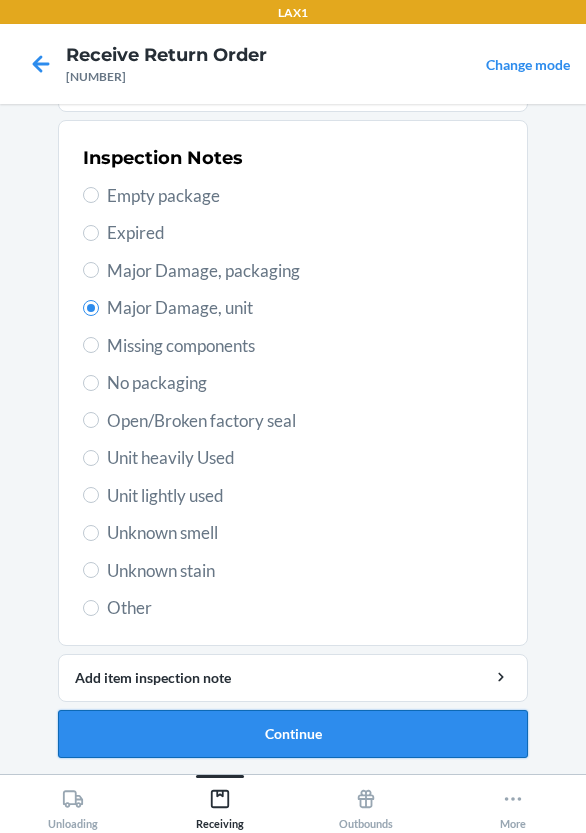 click on "Continue" at bounding box center [293, 734] 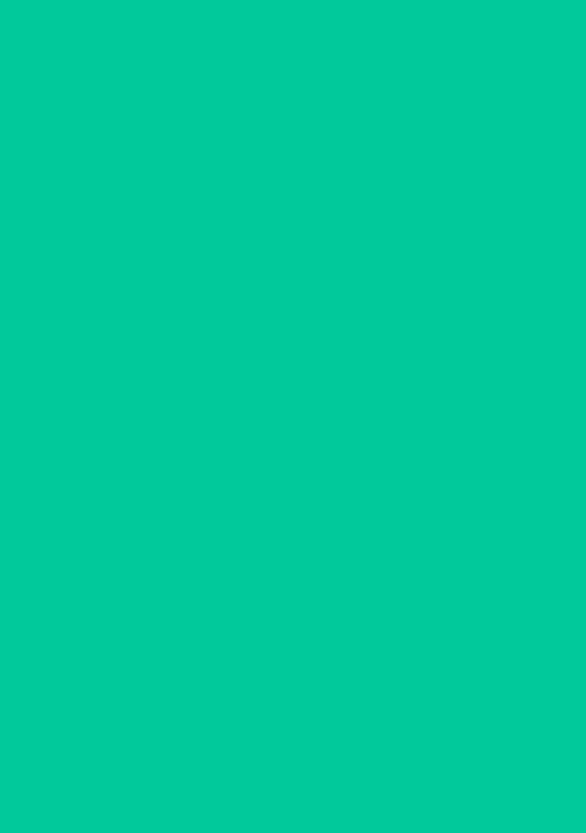 scroll, scrollTop: 195, scrollLeft: 0, axis: vertical 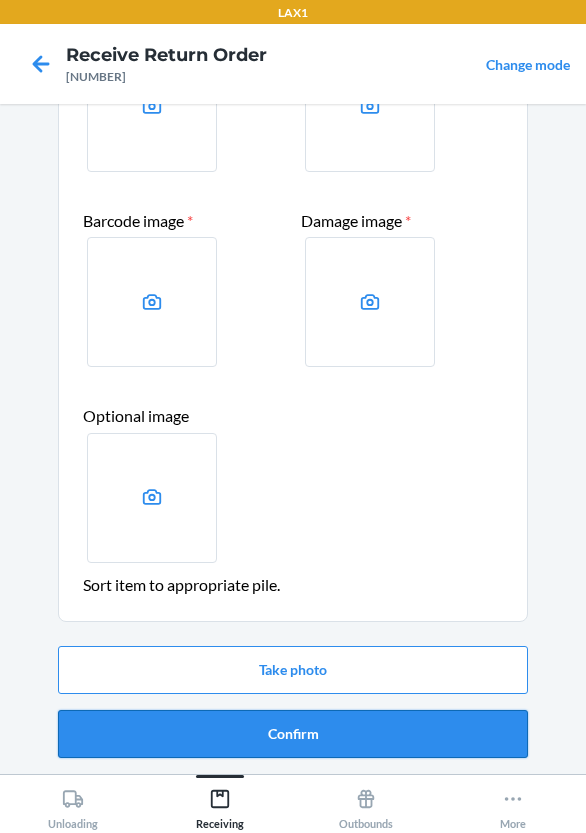 click on "Confirm" at bounding box center [293, 734] 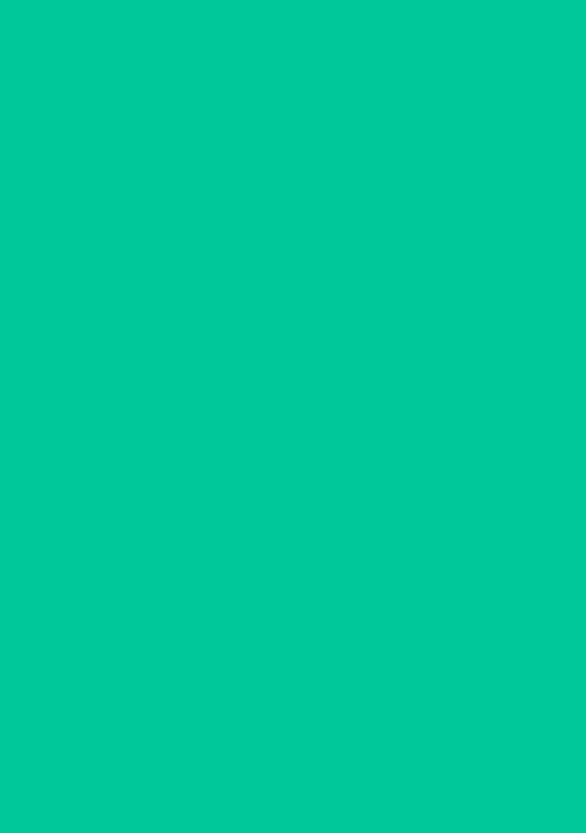 scroll, scrollTop: 0, scrollLeft: 0, axis: both 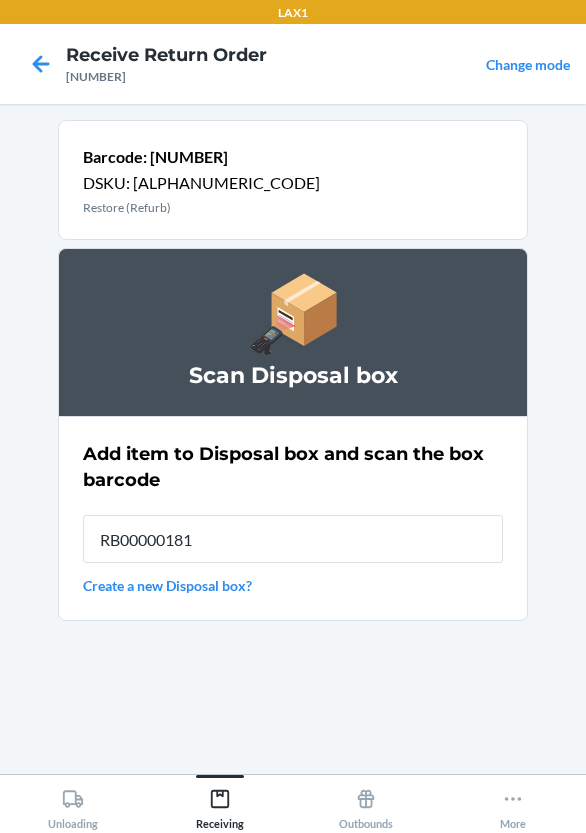 type on "RB000001819" 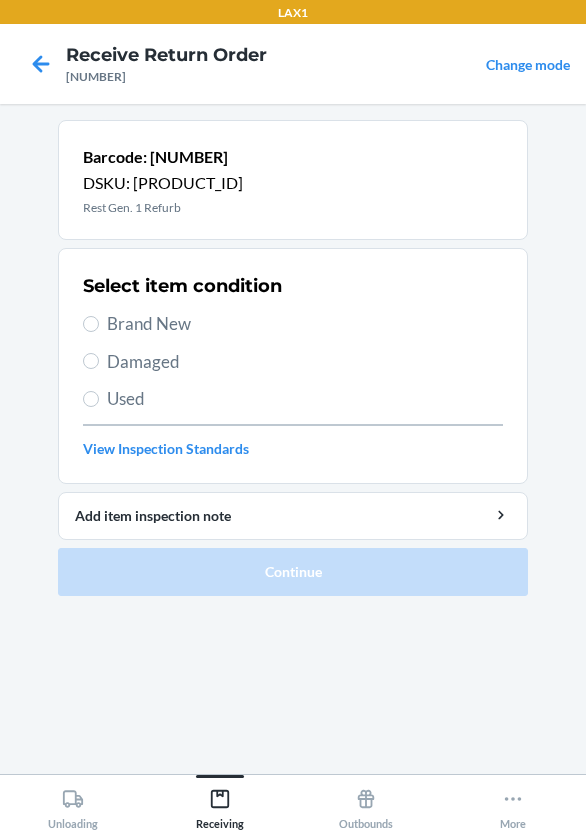 click on "Damaged" at bounding box center [305, 362] 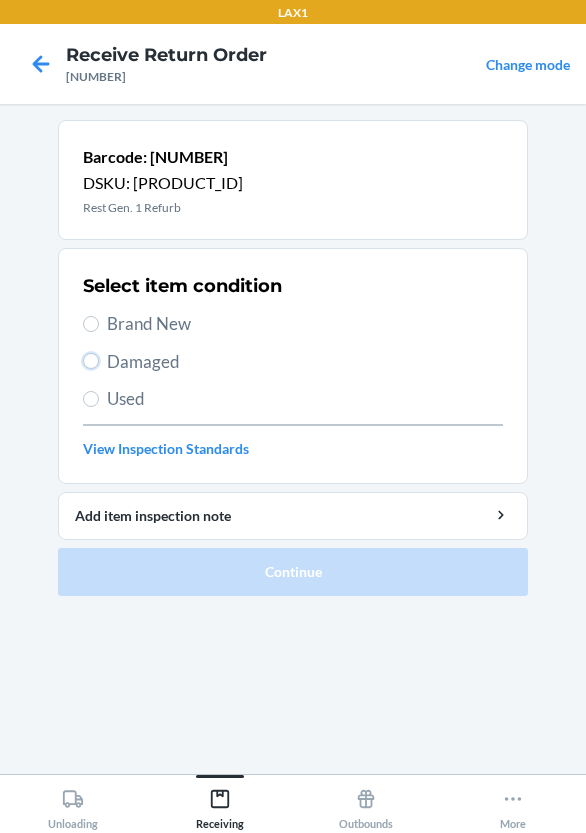 click on "Damaged" at bounding box center (91, 361) 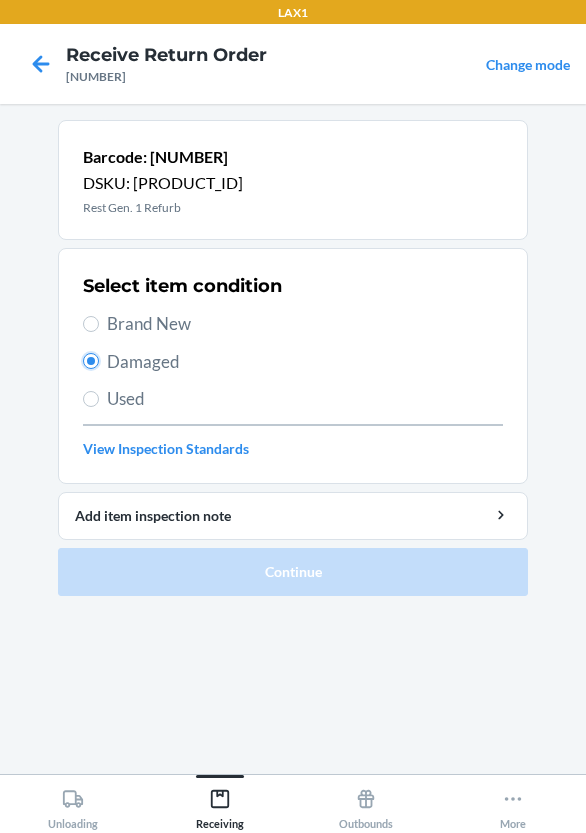 radio on "true" 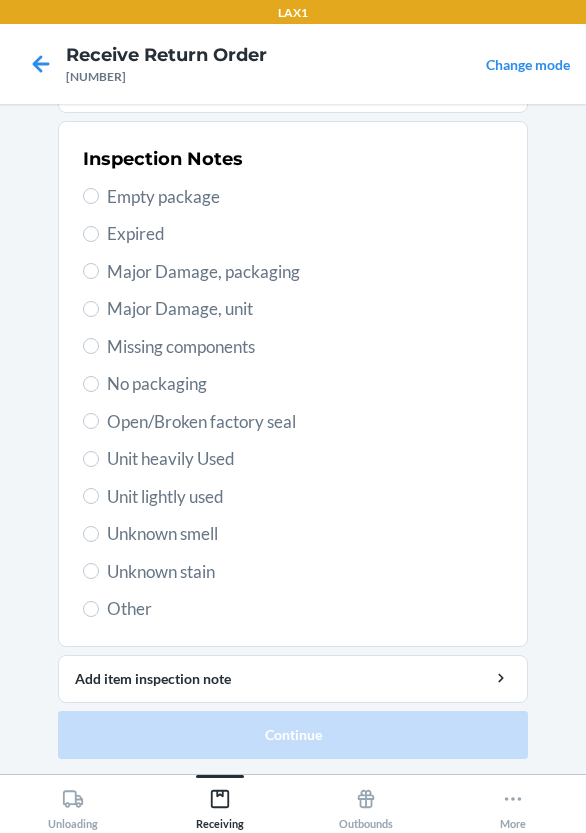 scroll, scrollTop: 372, scrollLeft: 0, axis: vertical 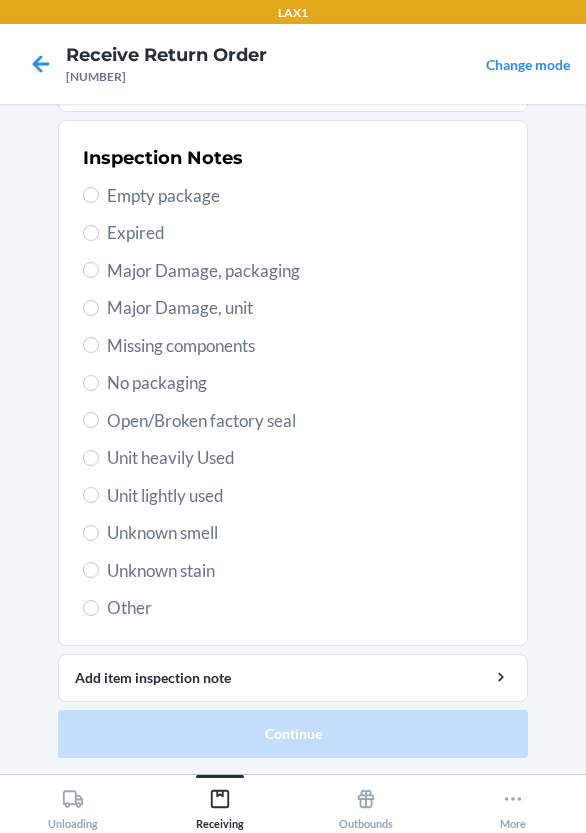 click on "Inspection Notes Empty package Expired Major Damage, packaging Major Damage, unit Missing components No packaging Open/Broken factory seal Unit heavily Used Unit lightly used Unknown smell Unknown stain Other" at bounding box center [293, 383] 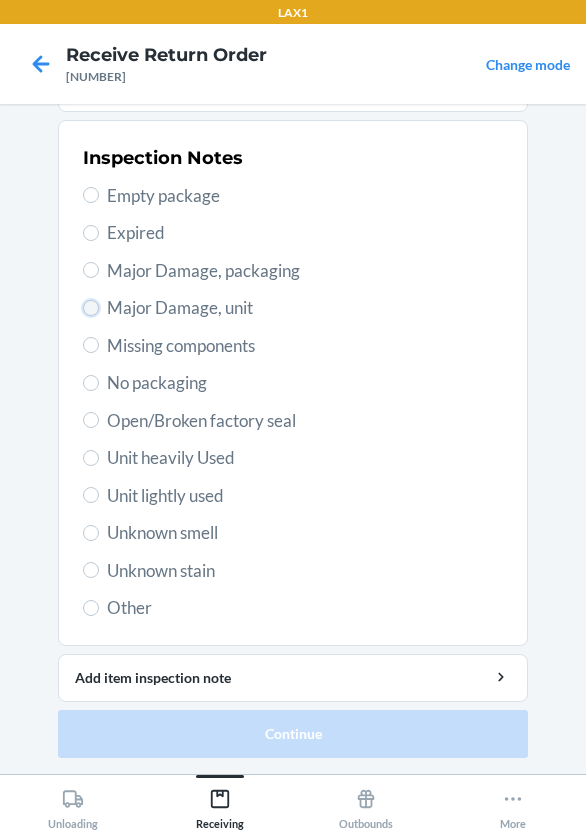 click on "Major Damage, unit" at bounding box center [91, 308] 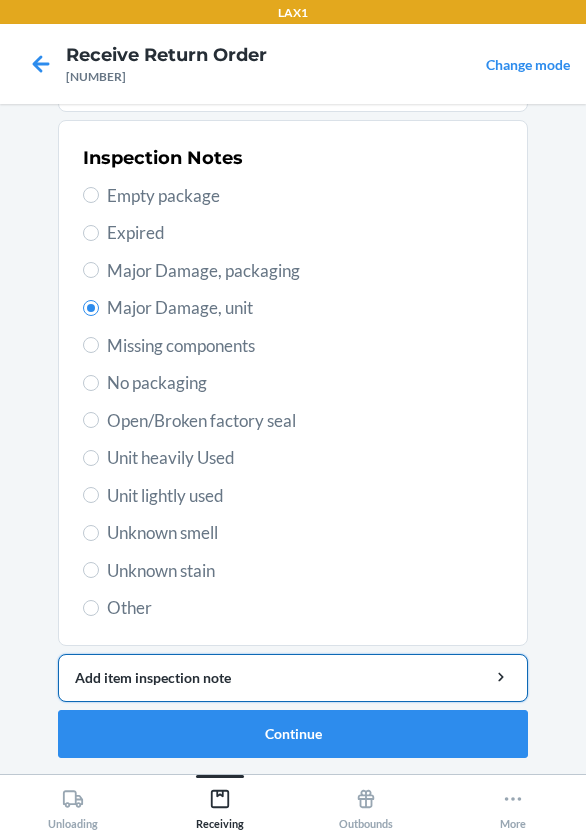 click on "Add item inspection note" at bounding box center (293, 677) 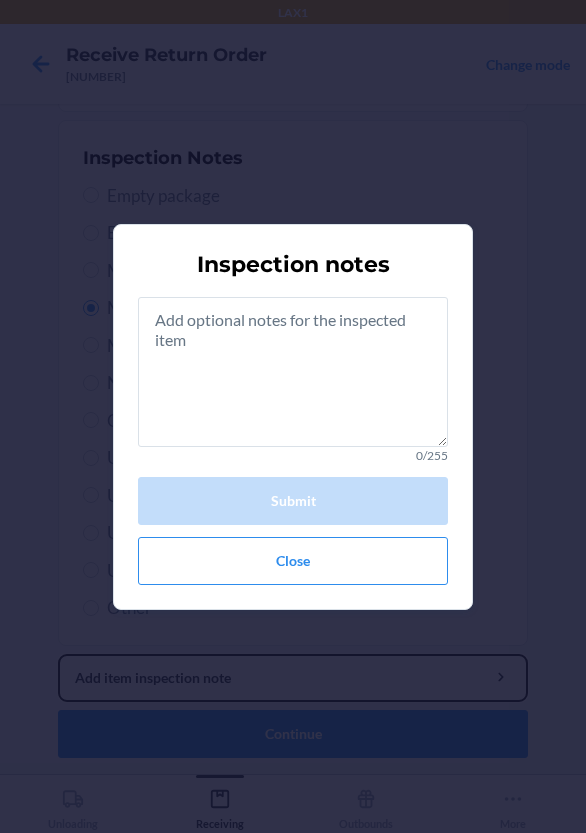 type 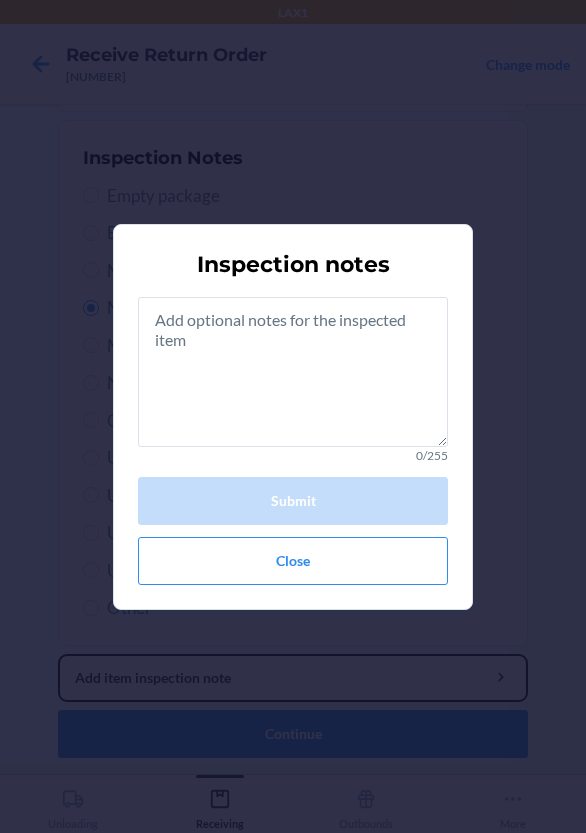 click on "Add item inspection note" at bounding box center (293, 678) 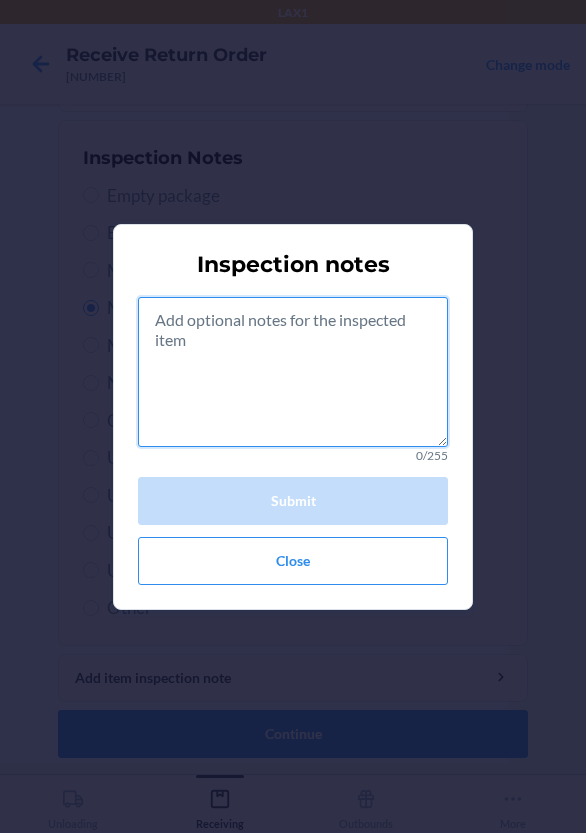 click at bounding box center (293, 372) 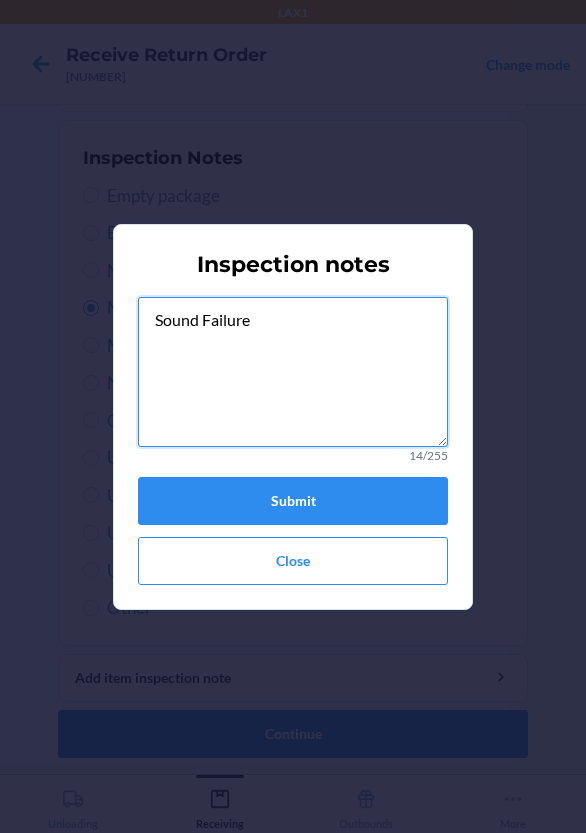type on "Sound Failure" 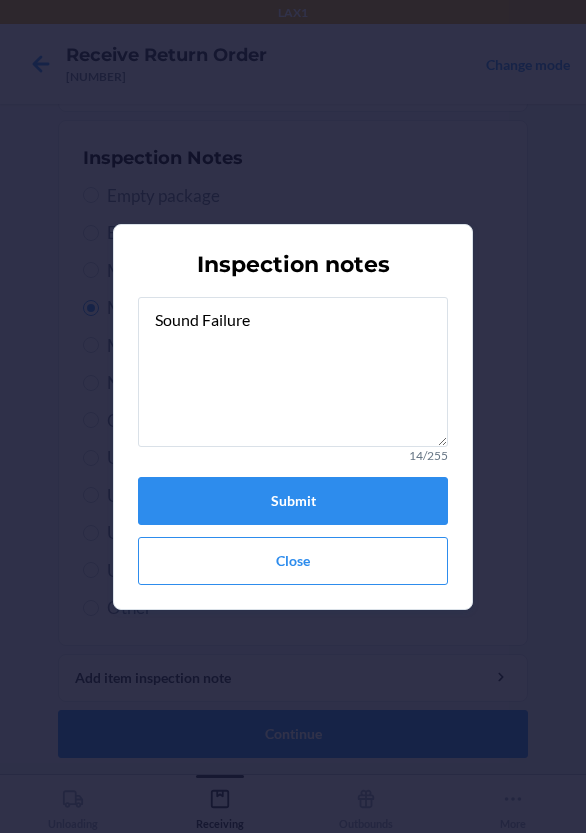 click on "Sound Failure
14/255 Submit Close" at bounding box center [293, 441] 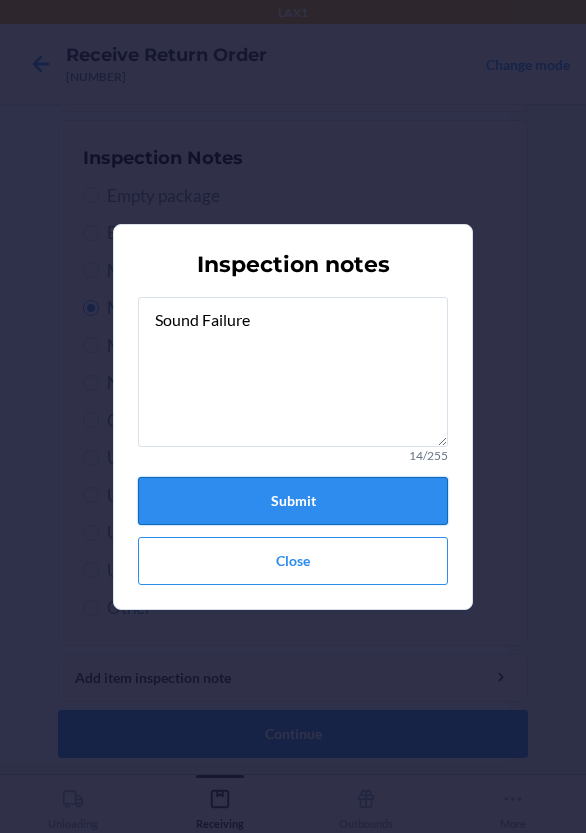 click on "Submit" at bounding box center [293, 501] 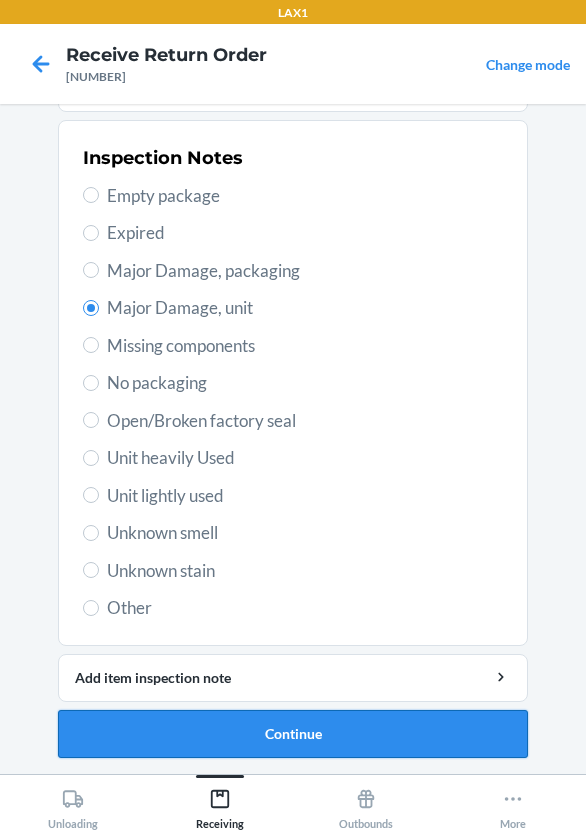 click on "Continue" at bounding box center [293, 734] 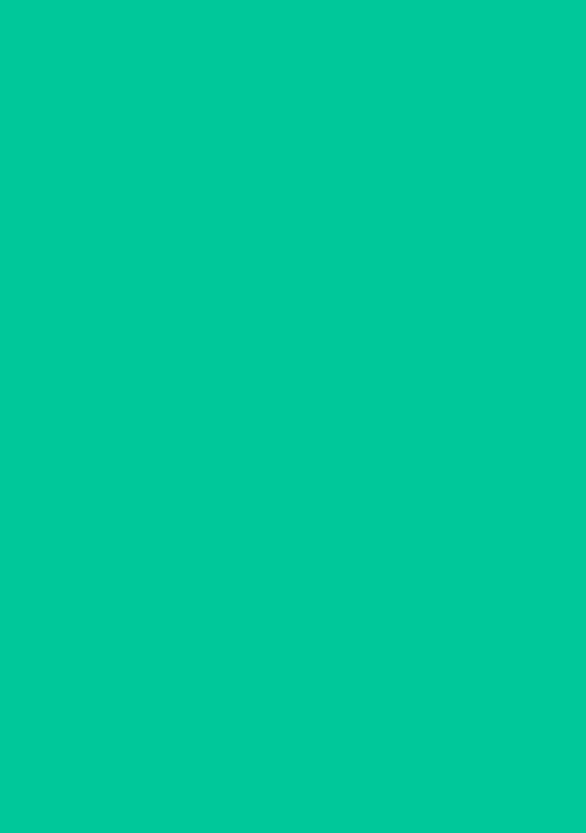 scroll, scrollTop: 195, scrollLeft: 0, axis: vertical 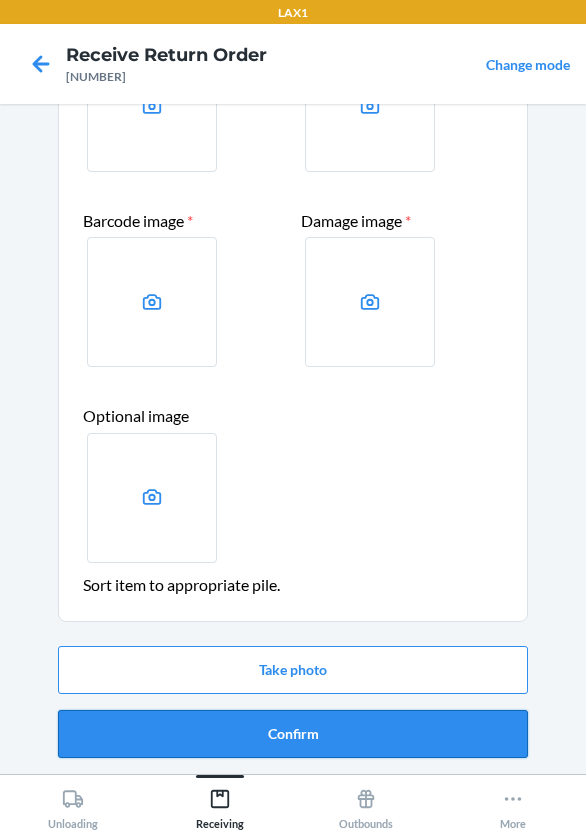 click on "Confirm" at bounding box center (293, 734) 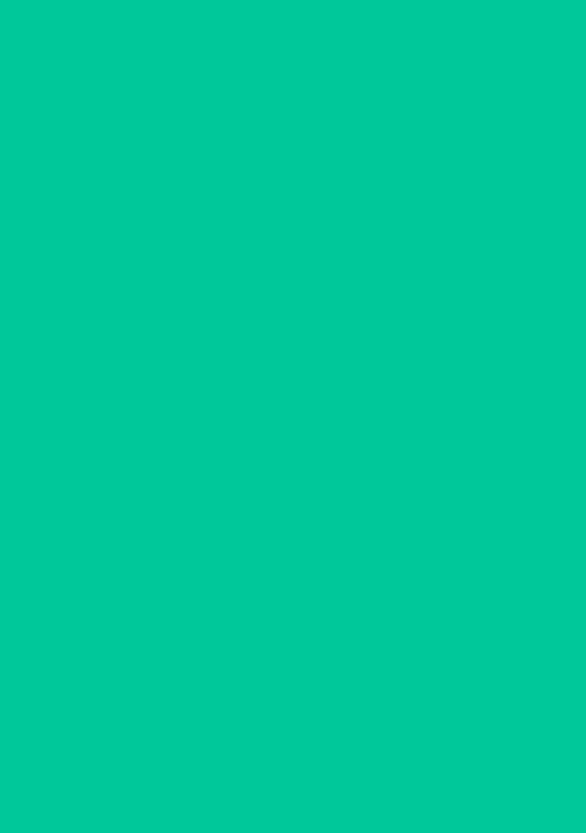 scroll, scrollTop: 0, scrollLeft: 0, axis: both 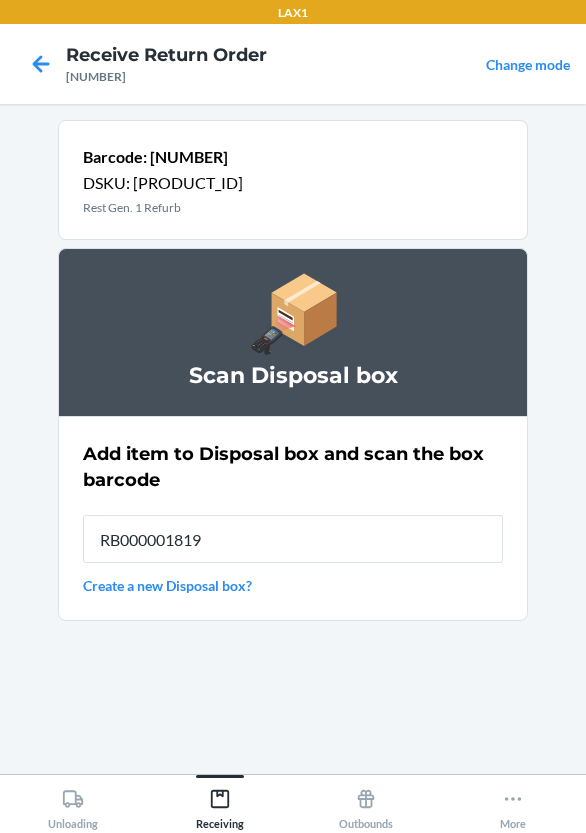 type on "RB000001819" 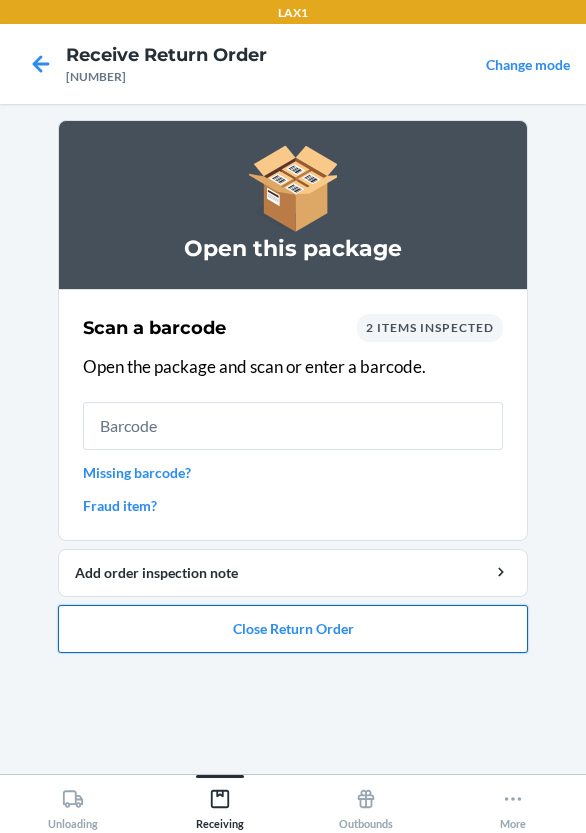 click on "Close Return Order" at bounding box center [293, 629] 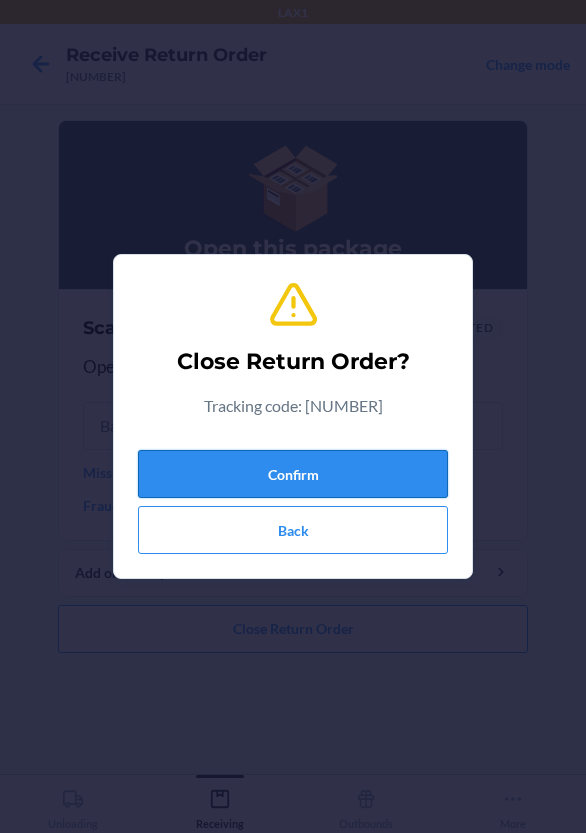 click on "Confirm" at bounding box center [293, 474] 